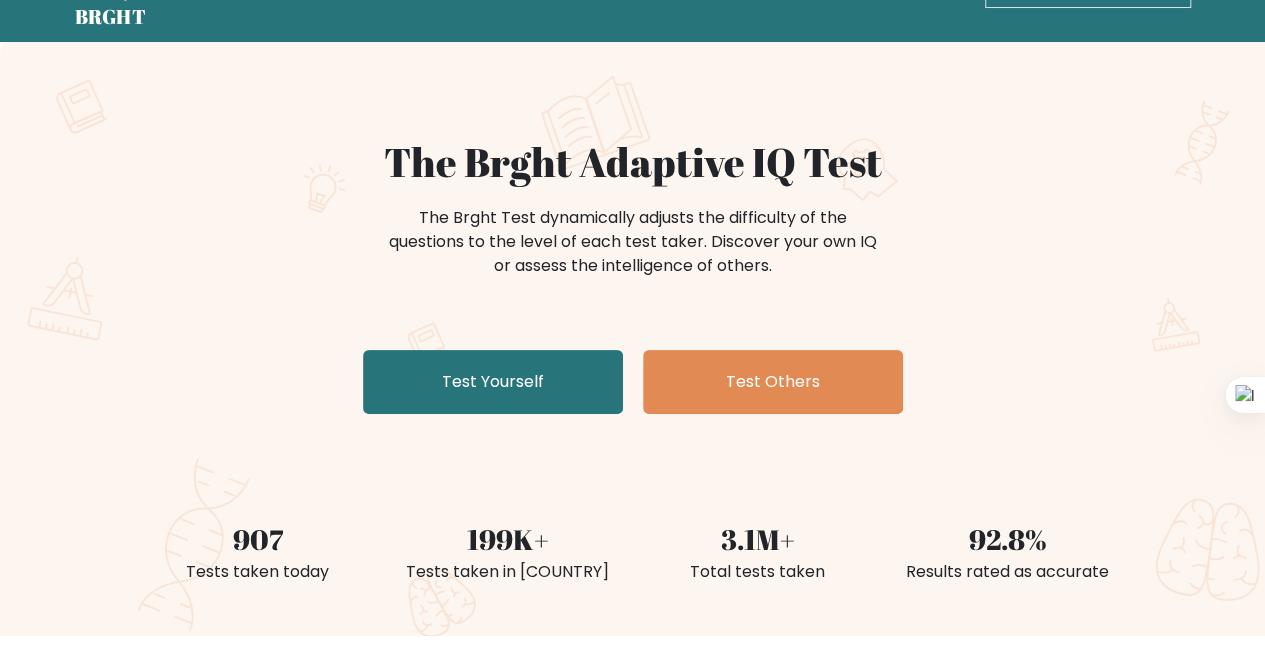 scroll, scrollTop: 100, scrollLeft: 0, axis: vertical 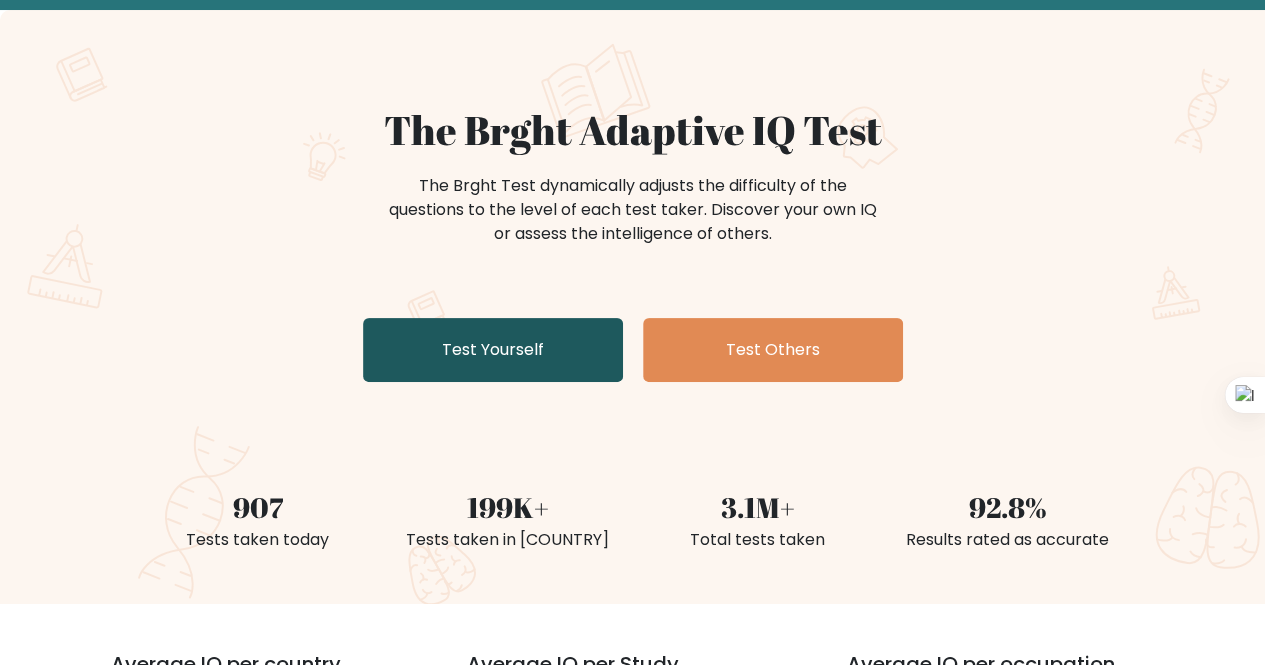 click on "Test Yourself" at bounding box center [493, 350] 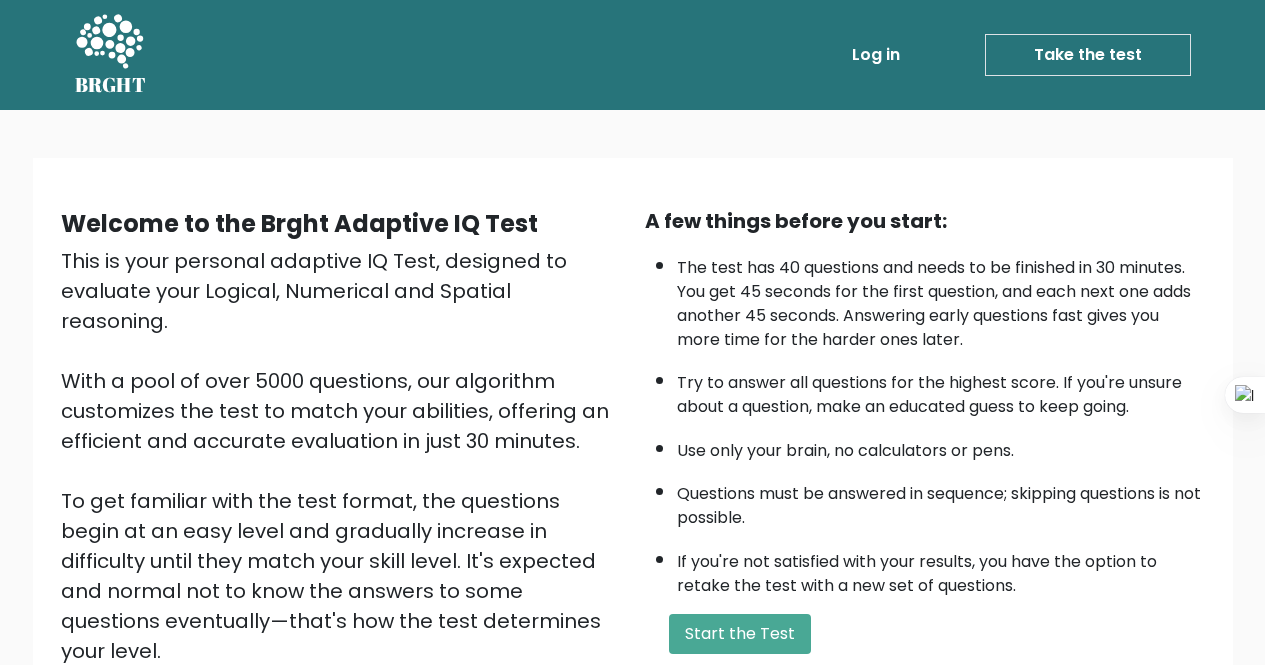 scroll, scrollTop: 0, scrollLeft: 0, axis: both 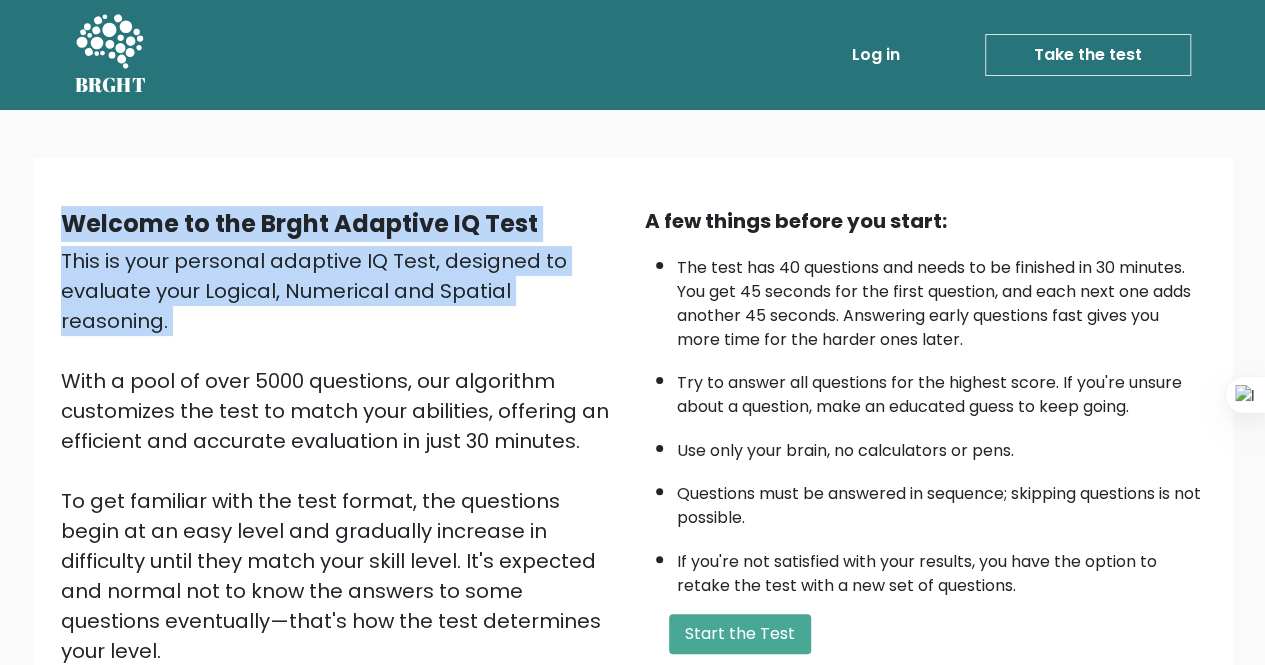 drag, startPoint x: 75, startPoint y: 227, endPoint x: 526, endPoint y: 307, distance: 458.0404 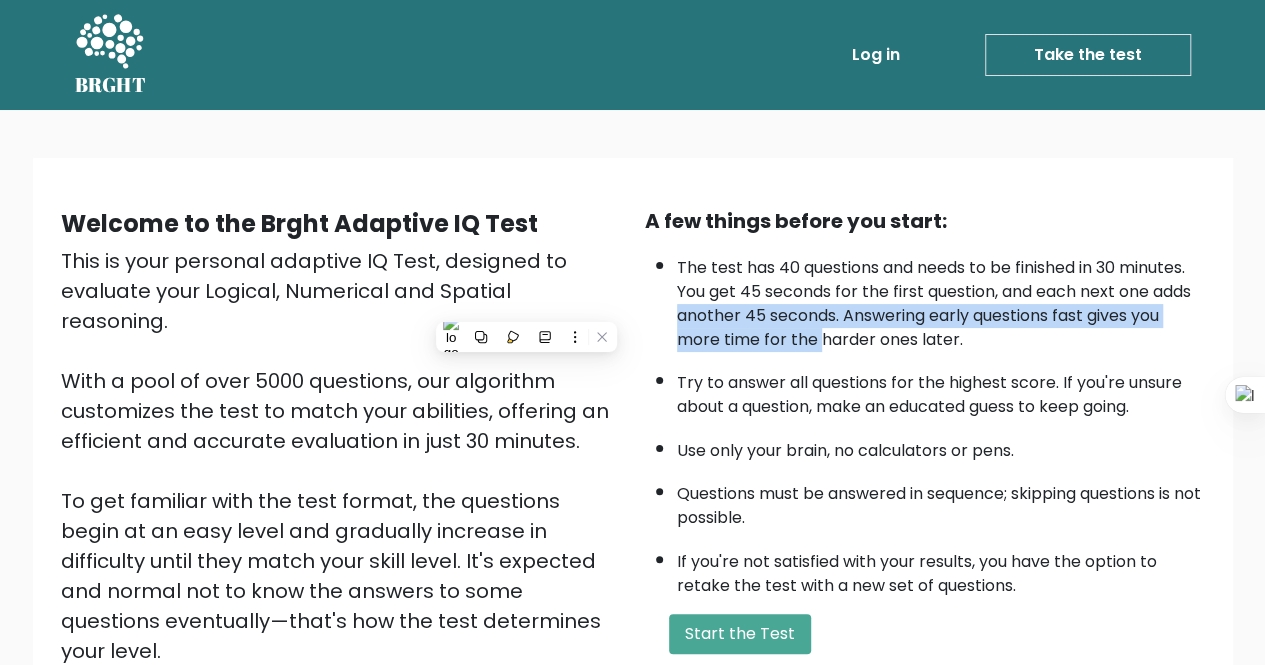 drag, startPoint x: 666, startPoint y: 309, endPoint x: 847, endPoint y: 346, distance: 184.74306 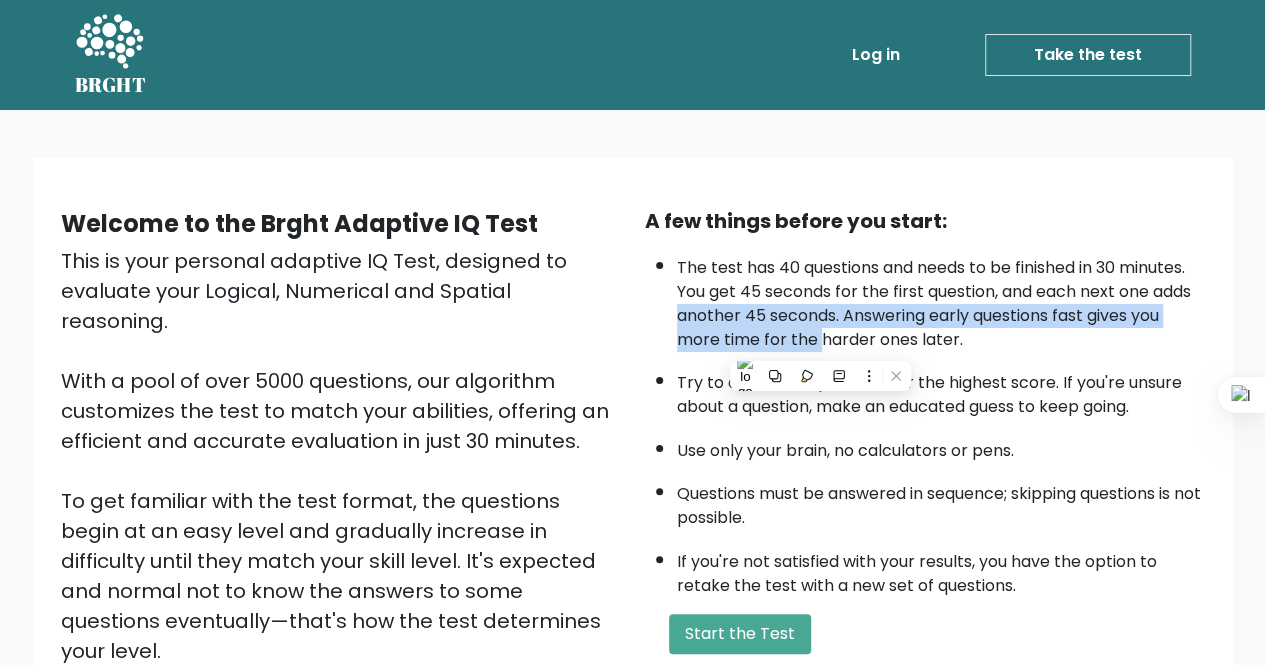 click on "The test has 40 questions and needs to be finished in 30 minutes. You get 45 seconds for the first question, and each next one adds another 45 seconds. Answering early questions fast gives you more time for the harder ones later." at bounding box center [941, 299] 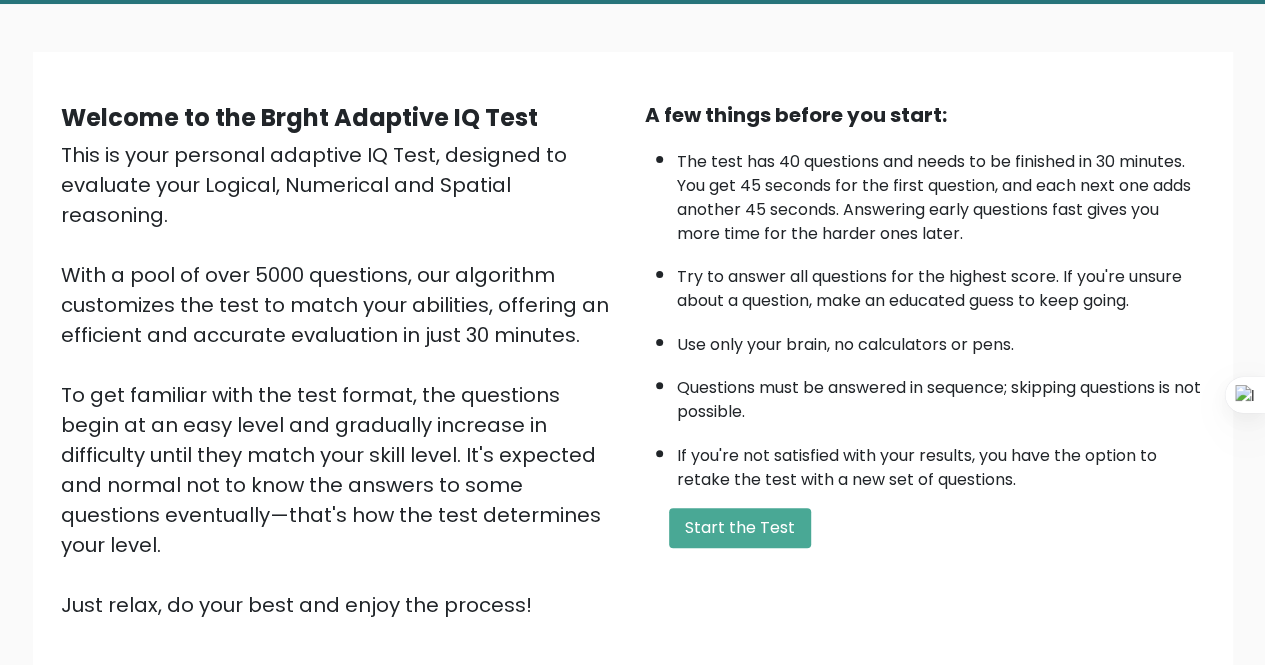 scroll, scrollTop: 200, scrollLeft: 0, axis: vertical 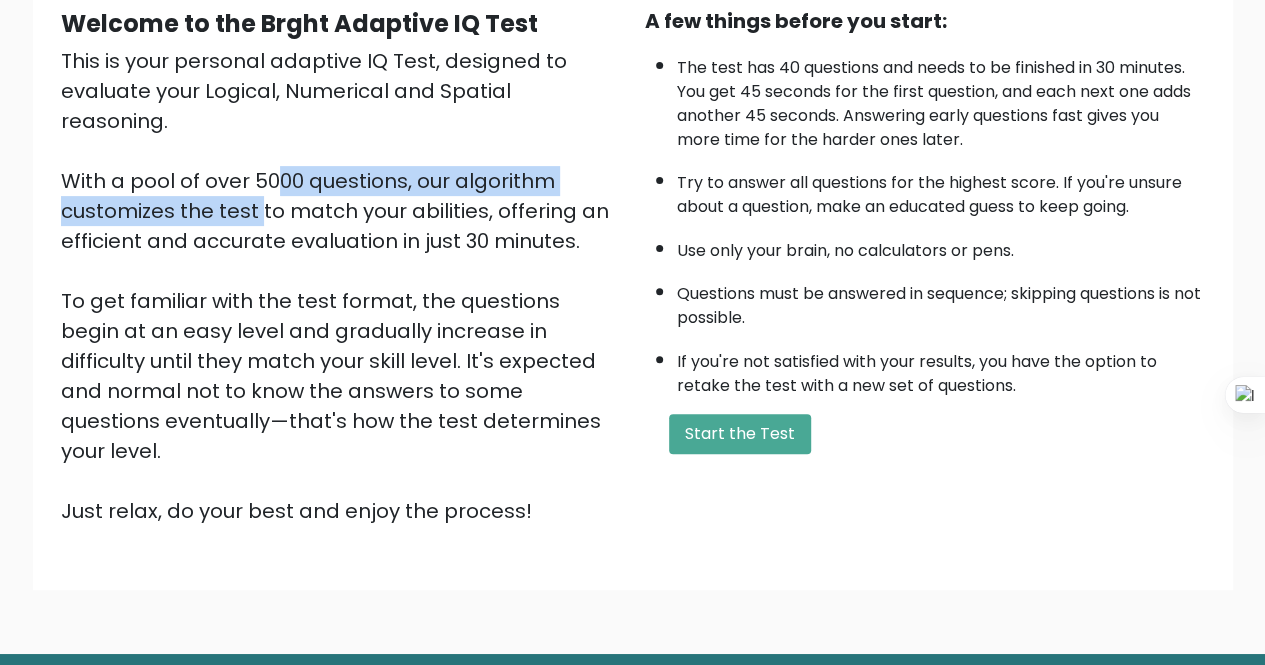 drag, startPoint x: 184, startPoint y: 149, endPoint x: 570, endPoint y: 159, distance: 386.12952 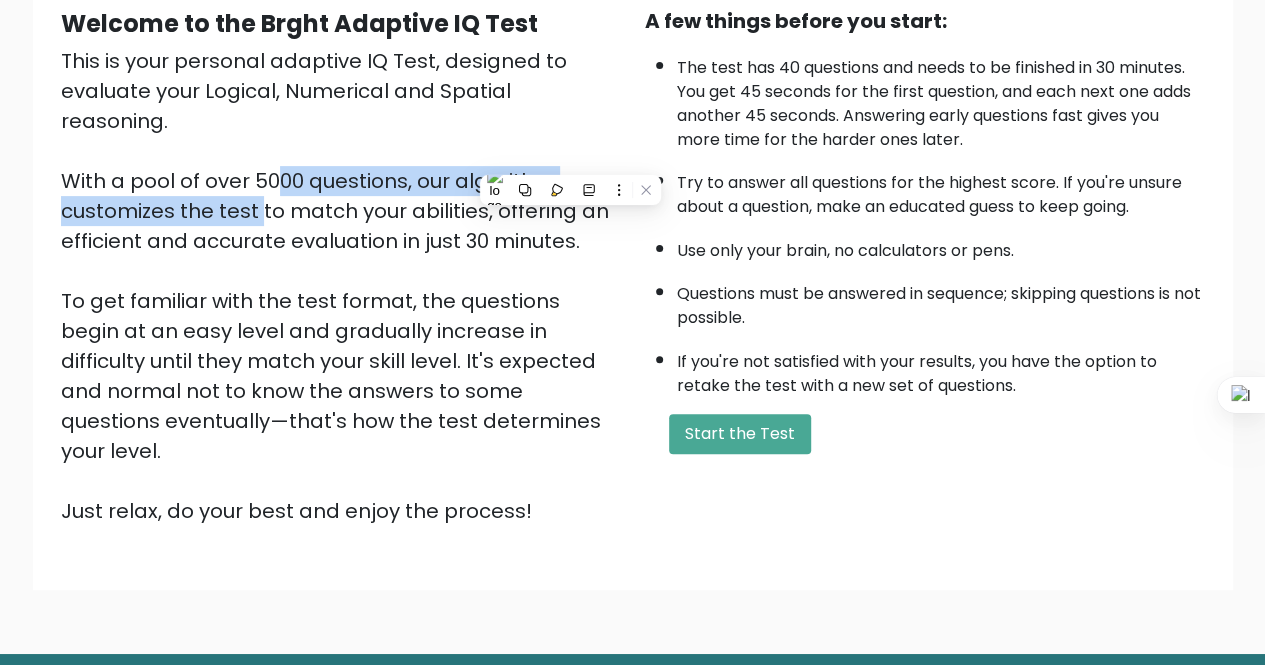 scroll, scrollTop: 100, scrollLeft: 0, axis: vertical 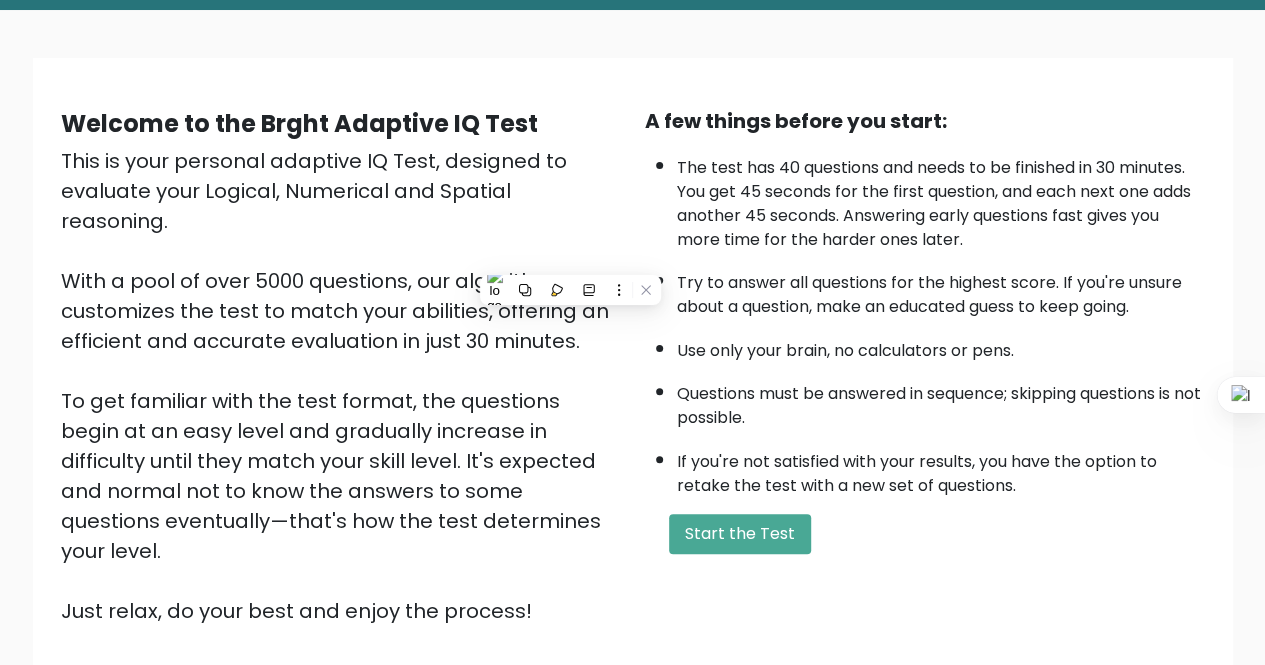 click on "Welcome to the Brght Adaptive IQ Test
This is your personal adaptive IQ Test, designed to evaluate your Logical, Numerical and Spatial reasoning.
With a pool of over 5000 questions, our algorithm customizes the test to match your abilities, offering an efficient and accurate evaluation in just 30 minutes.
To get familiar with the test format, the questions begin at an easy level and gradually increase in difficulty until they match your skill level. It's expected and normal not to know the answers to some questions eventually—that's how the test determines your level.
Just relax, do your best and enjoy the process!" at bounding box center [341, 366] 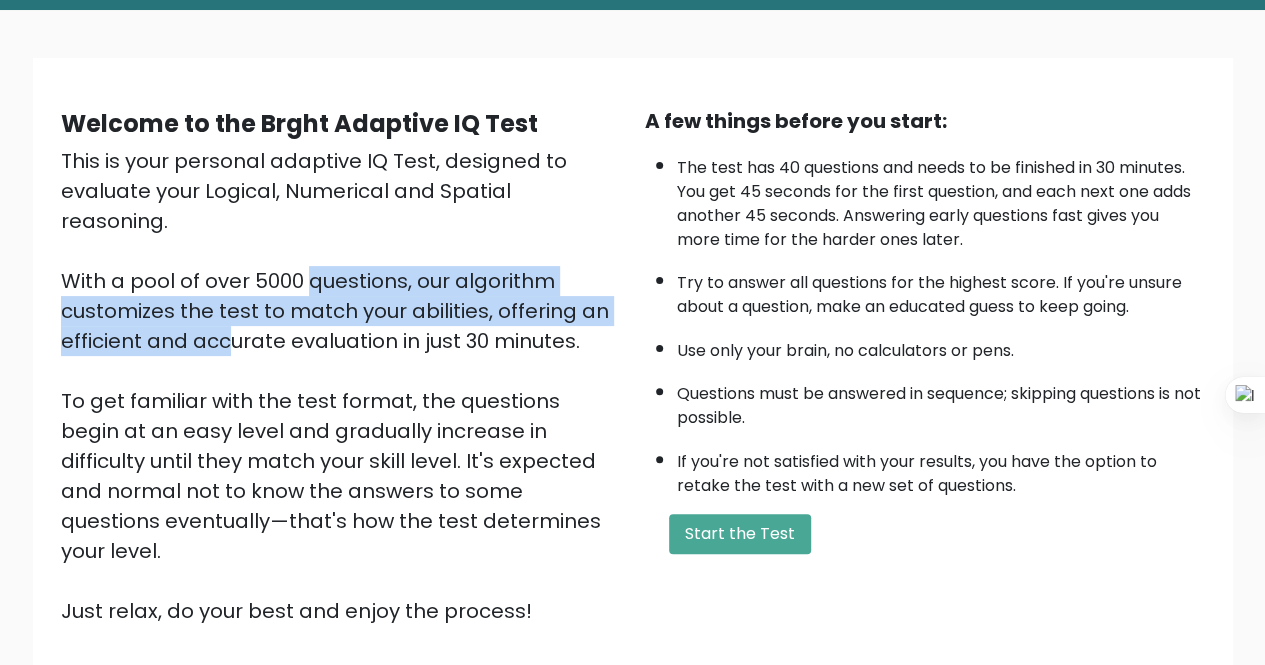 drag, startPoint x: 159, startPoint y: 283, endPoint x: 556, endPoint y: 294, distance: 397.15237 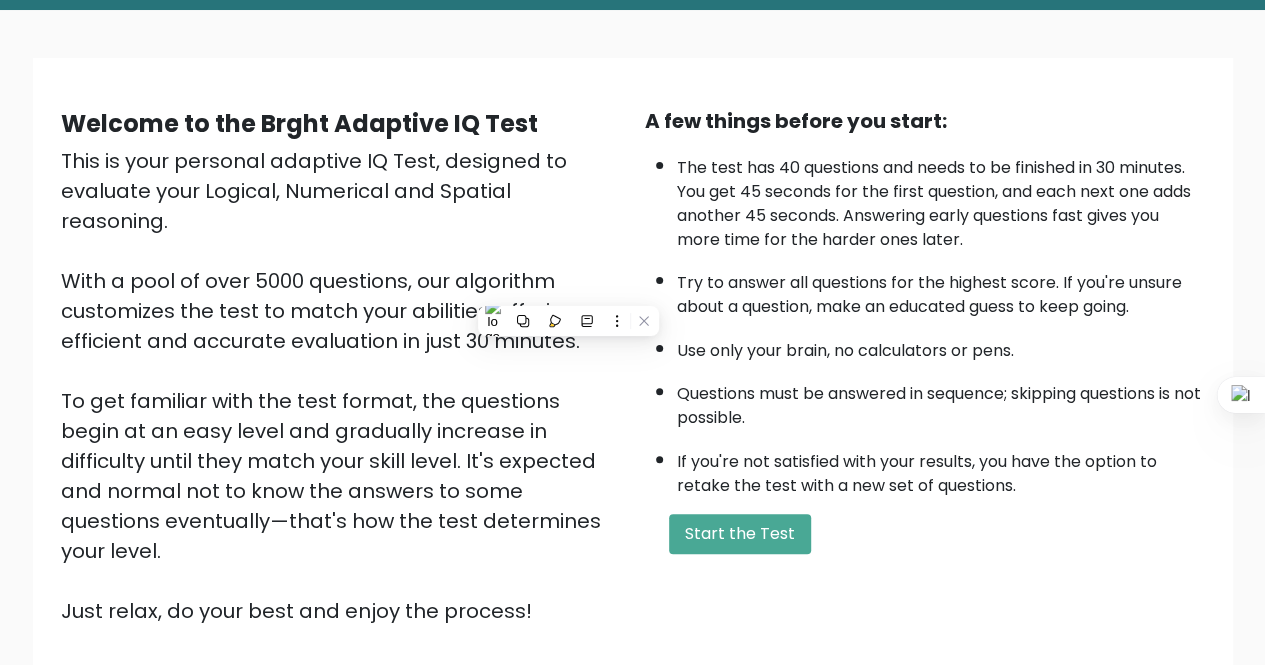 click on "This is your personal adaptive IQ Test, designed to evaluate your Logical, Numerical and Spatial reasoning.
With a pool of over 5000 questions, our algorithm customizes the test to match your abilities, offering an efficient and accurate evaluation in just 30 minutes.
To get familiar with the test format, the questions begin at an easy level and gradually increase in difficulty until they match your skill level. It's expected and normal not to know the answers to some questions eventually—that's how the test determines your level.
Just relax, do your best and enjoy the process!" at bounding box center [341, 386] 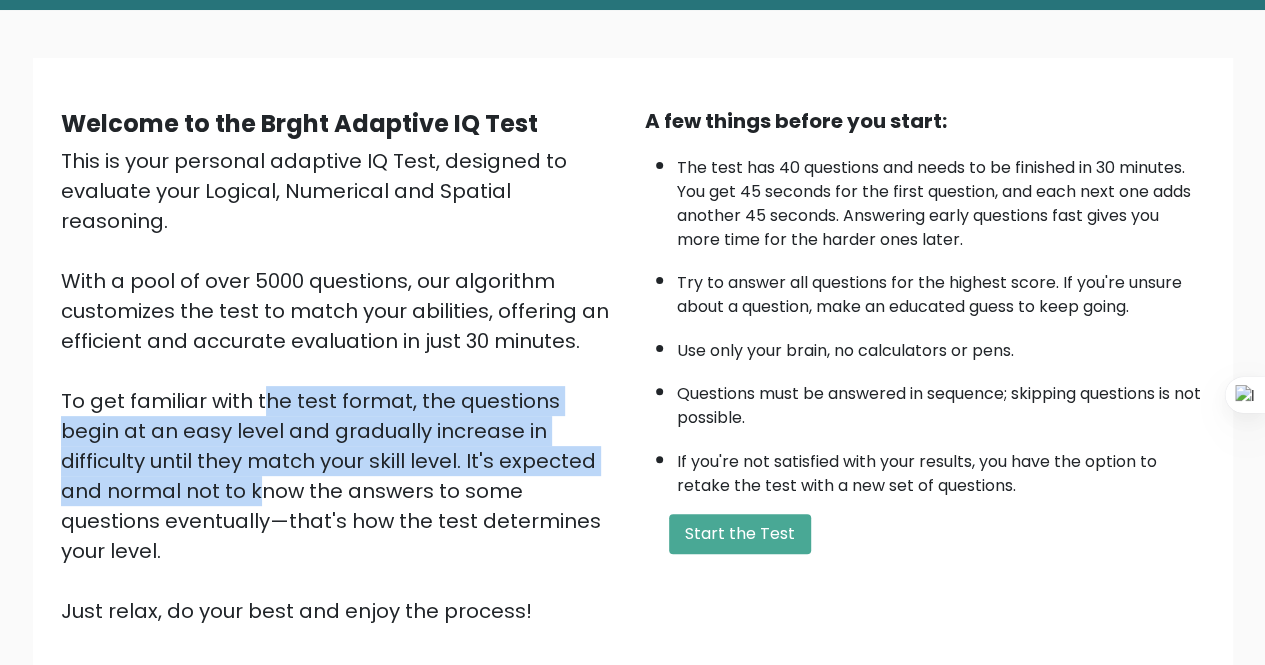 drag, startPoint x: 74, startPoint y: 370, endPoint x: 436, endPoint y: 439, distance: 368.5173 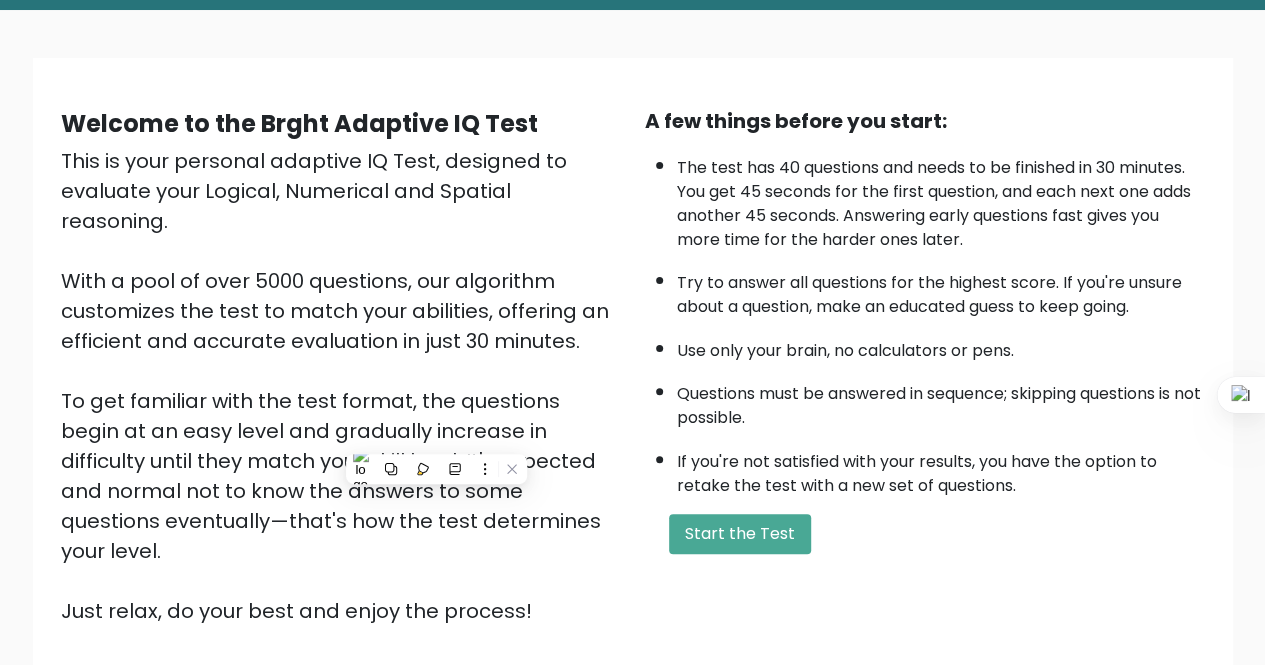 click on "This is your personal adaptive IQ Test, designed to evaluate your Logical, Numerical and Spatial reasoning.
With a pool of over 5000 questions, our algorithm customizes the test to match your abilities, offering an efficient and accurate evaluation in just 30 minutes.
To get familiar with the test format, the questions begin at an easy level and gradually increase in difficulty until they match your skill level. It's expected and normal not to know the answers to some questions eventually—that's how the test determines your level.
Just relax, do your best and enjoy the process!" at bounding box center [341, 386] 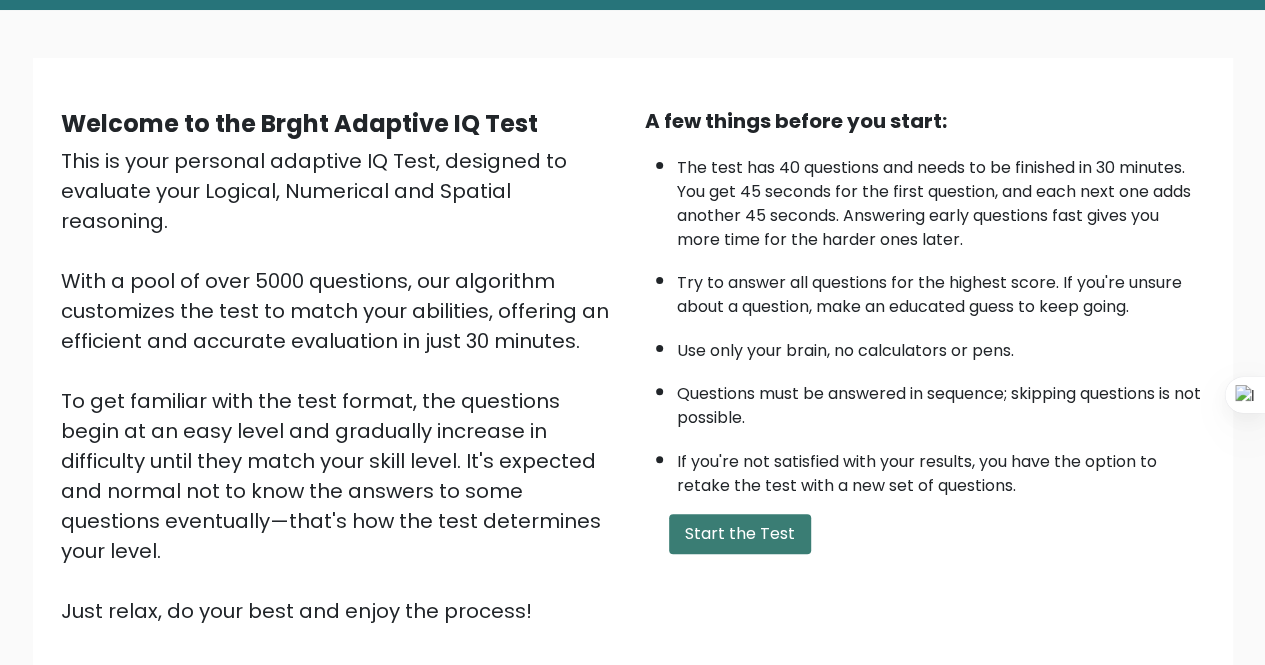click on "Start the Test" at bounding box center [740, 534] 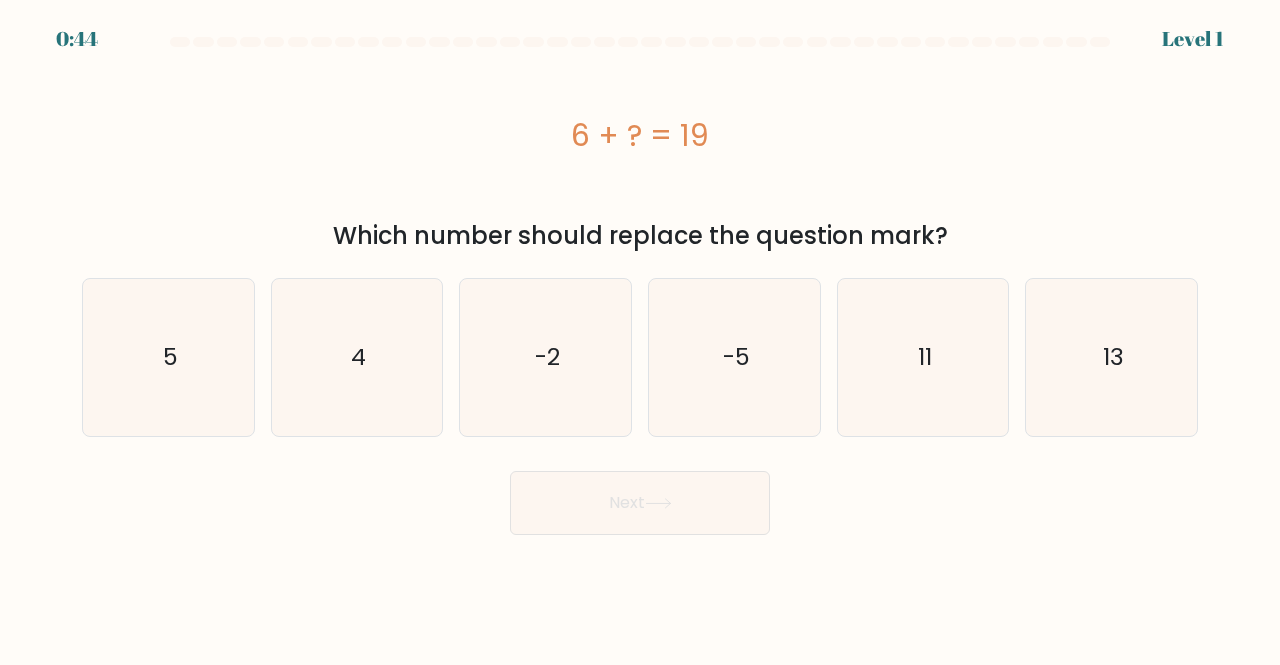 scroll, scrollTop: 0, scrollLeft: 0, axis: both 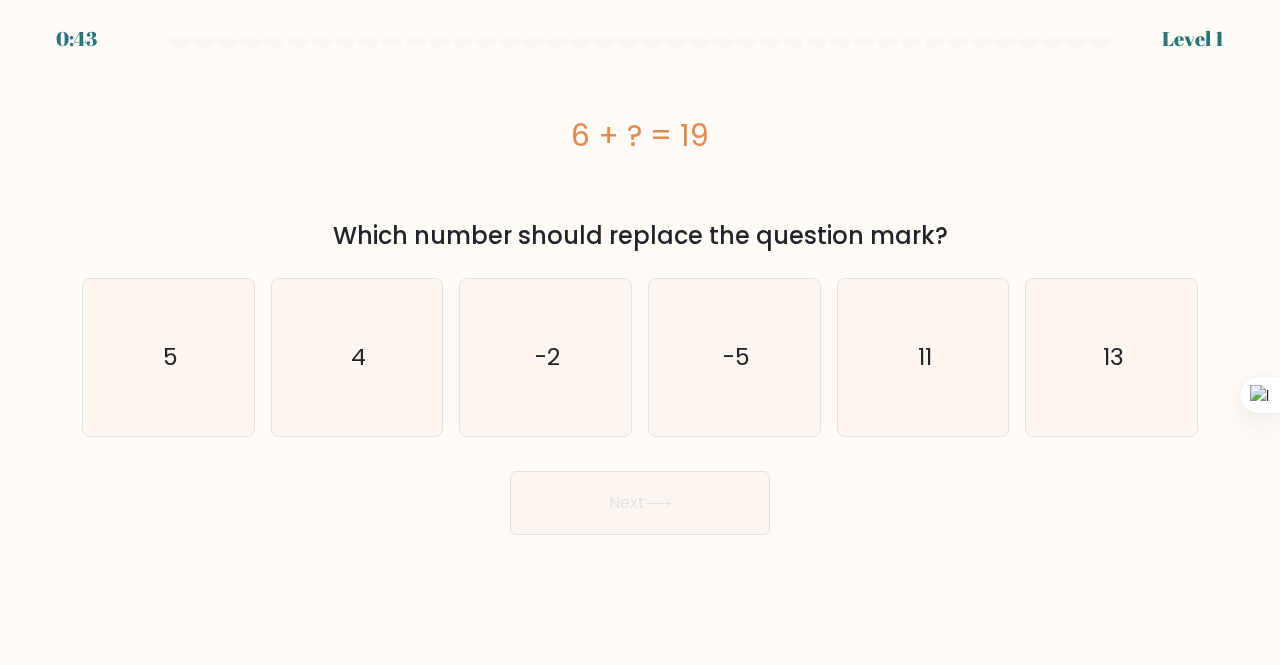 drag, startPoint x: 420, startPoint y: 228, endPoint x: 911, endPoint y: 243, distance: 491.22906 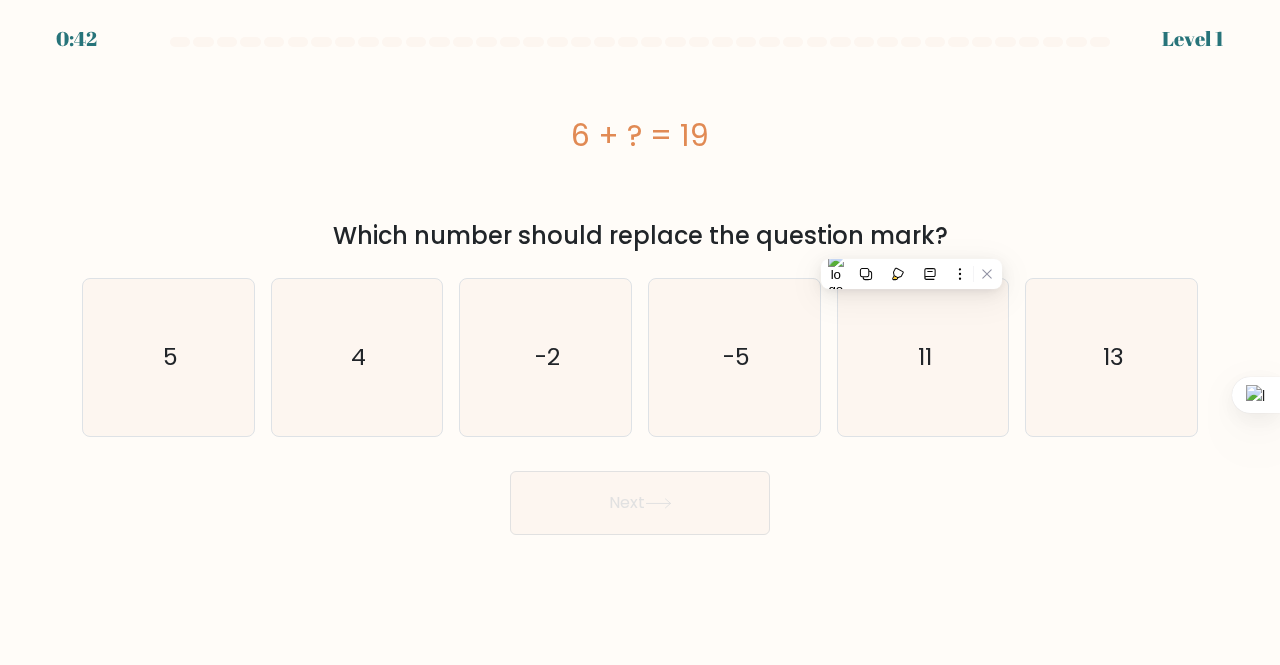 click on "6 + ?  = 19" at bounding box center (640, 135) 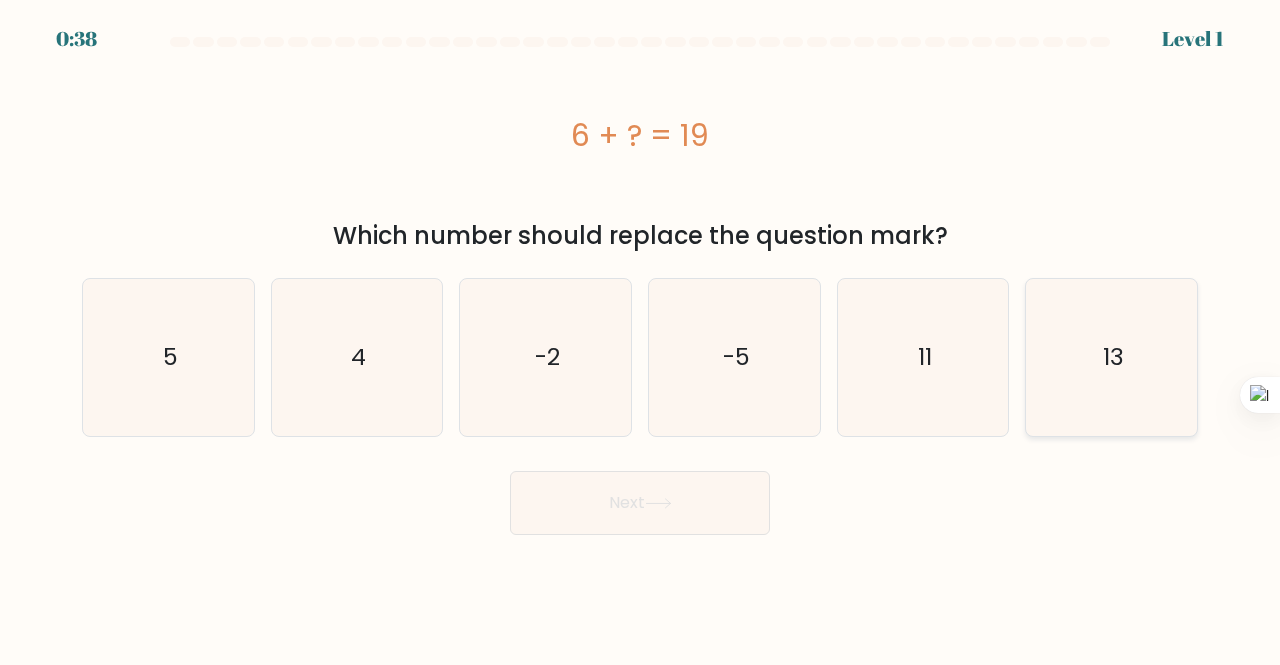 click on "13" 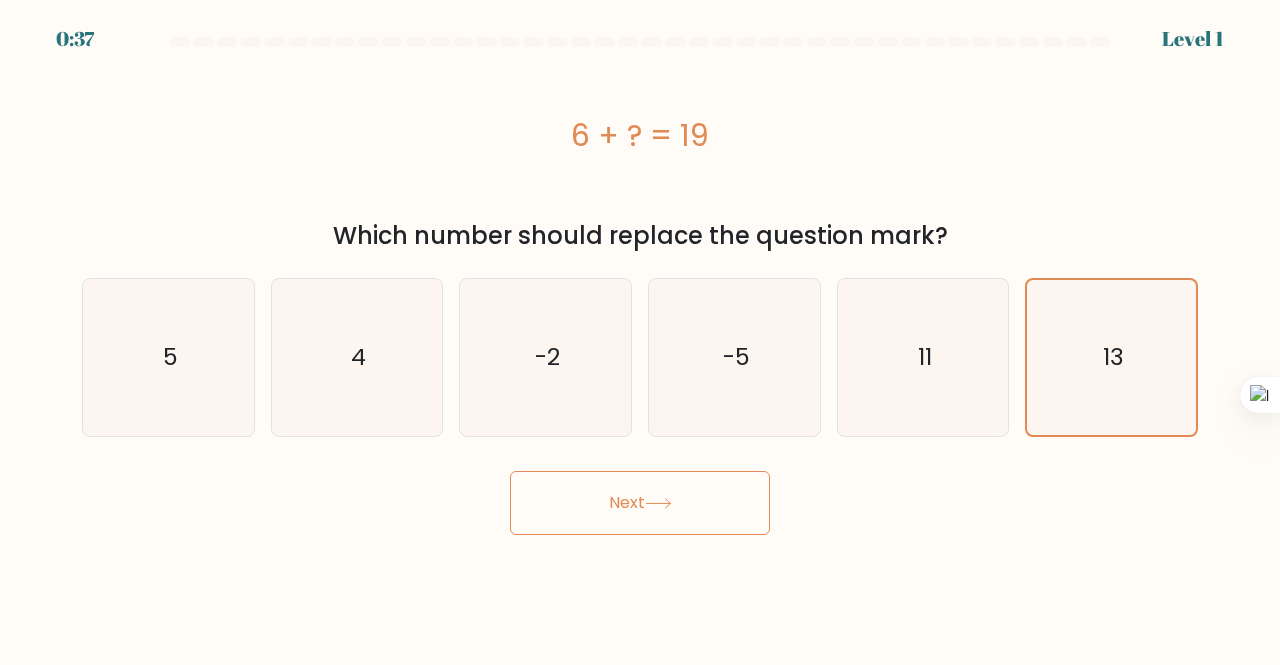 click on "Next" at bounding box center [640, 503] 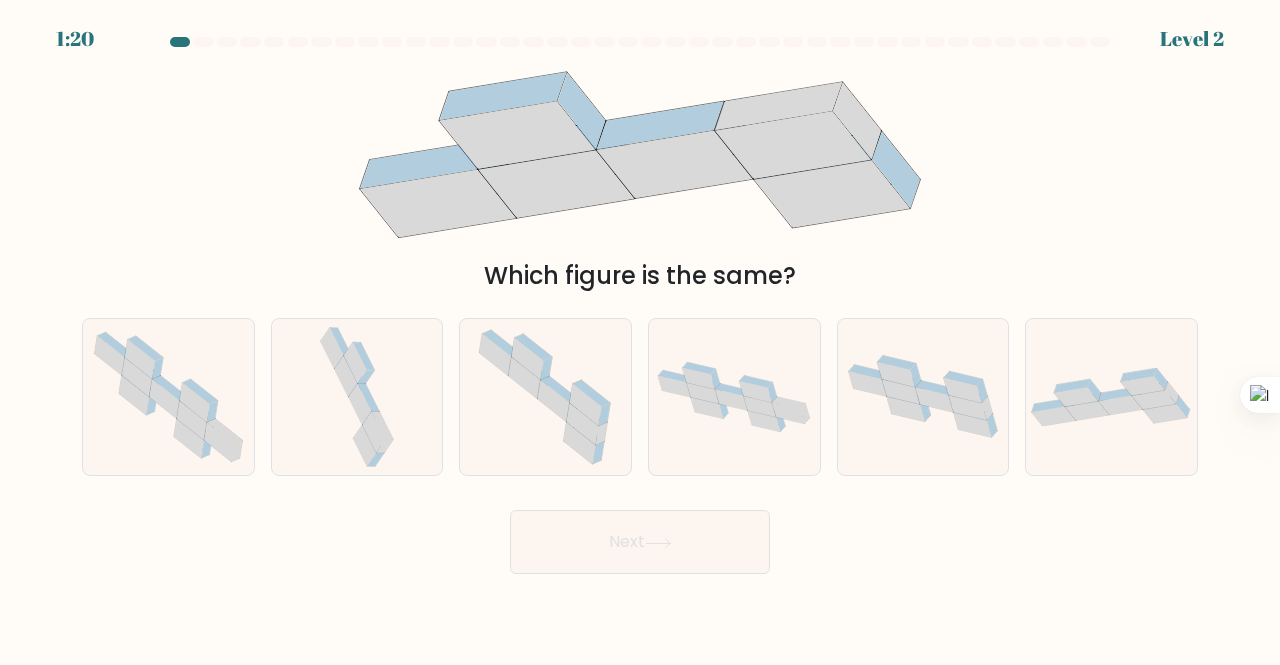 drag, startPoint x: 579, startPoint y: 105, endPoint x: 585, endPoint y: 179, distance: 74.24284 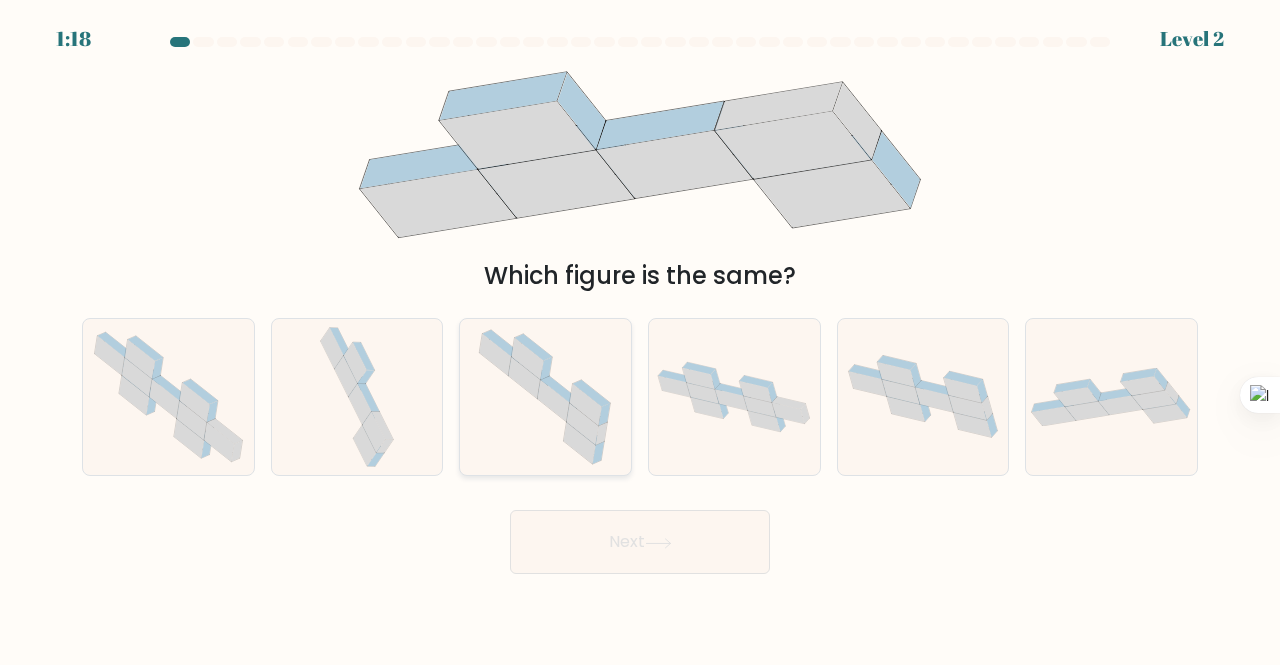 click 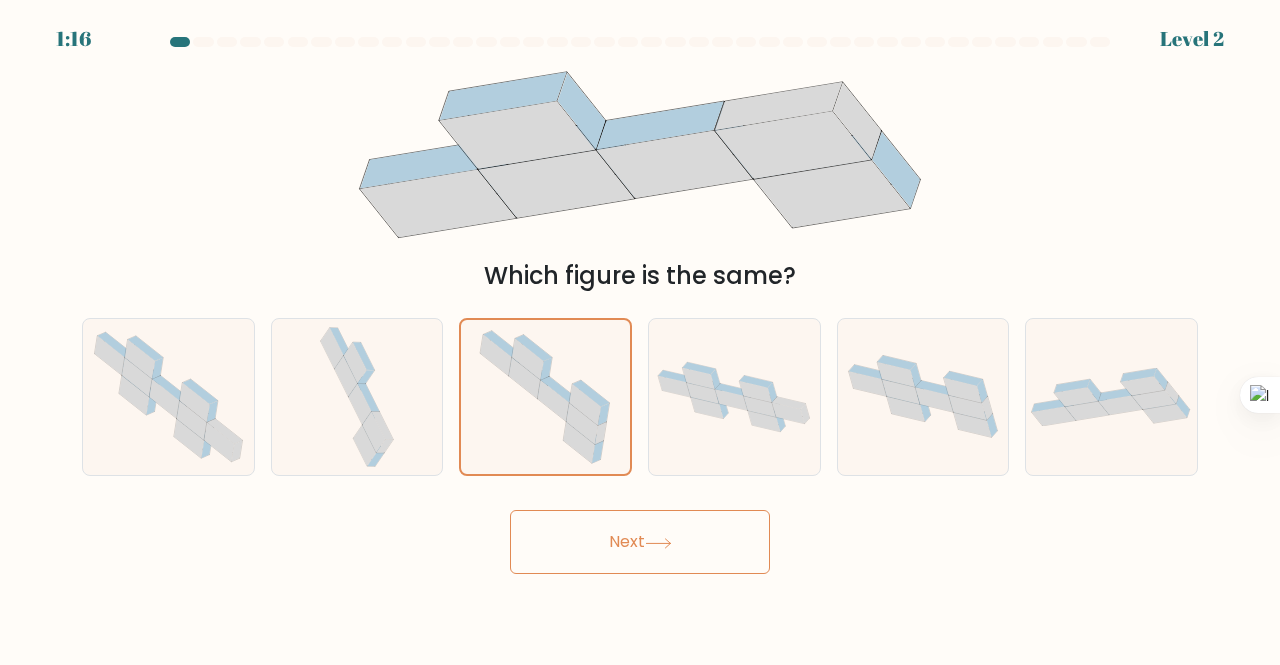 click on "Next" at bounding box center (640, 542) 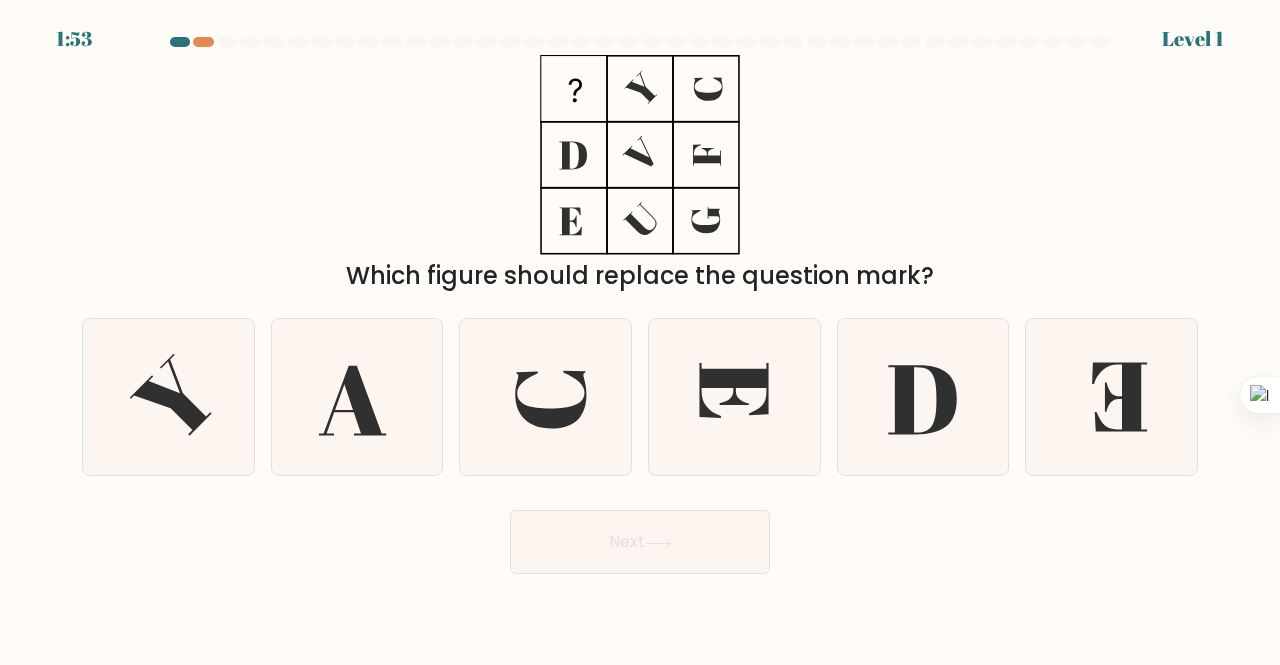 drag, startPoint x: 690, startPoint y: 85, endPoint x: 722, endPoint y: 133, distance: 57.68882 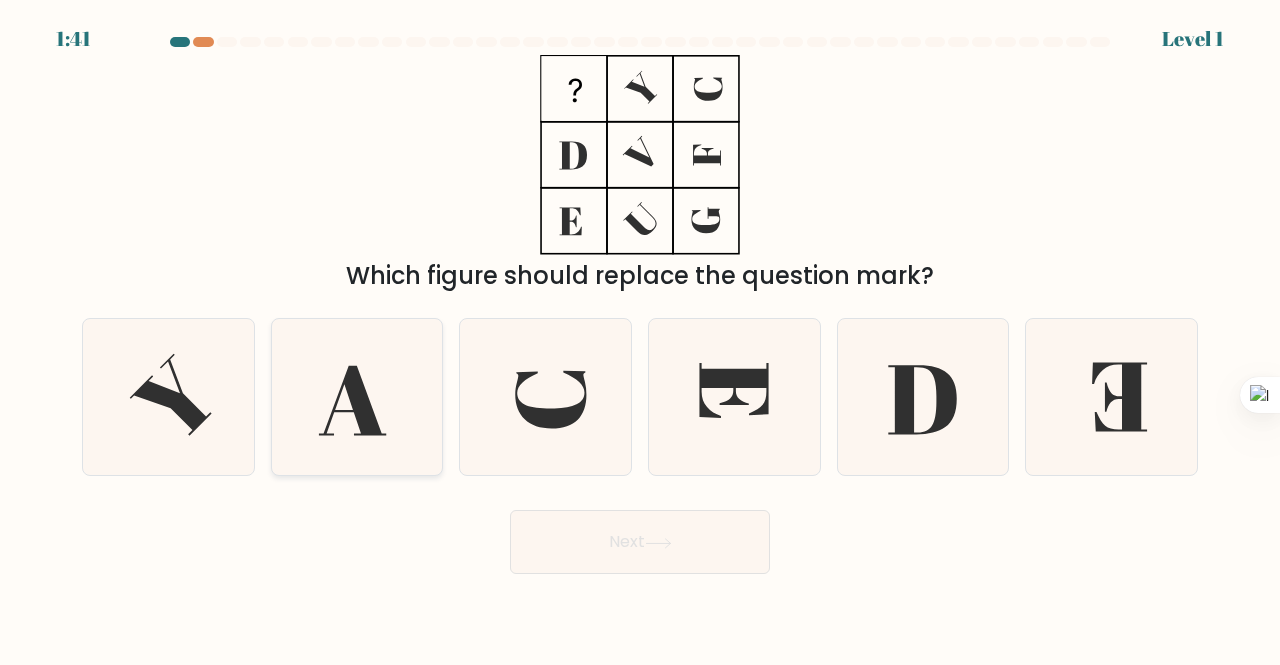 click 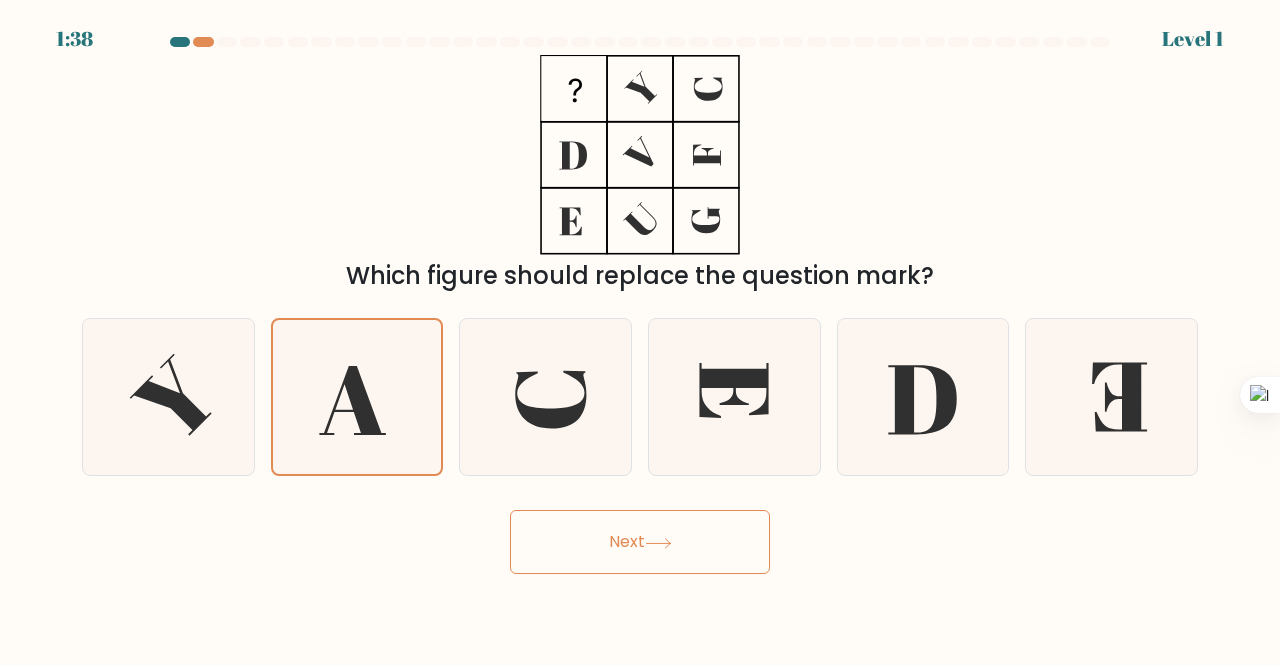 click on "Next" at bounding box center [640, 542] 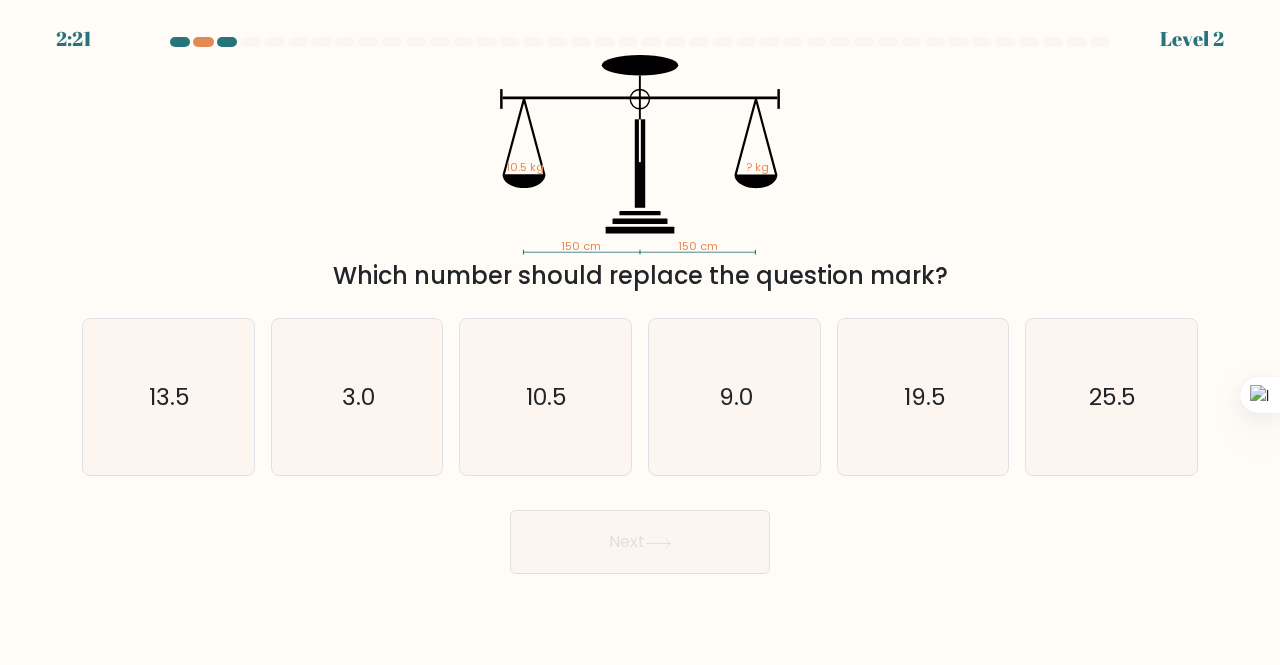 drag, startPoint x: 490, startPoint y: 290, endPoint x: 920, endPoint y: 285, distance: 430.02908 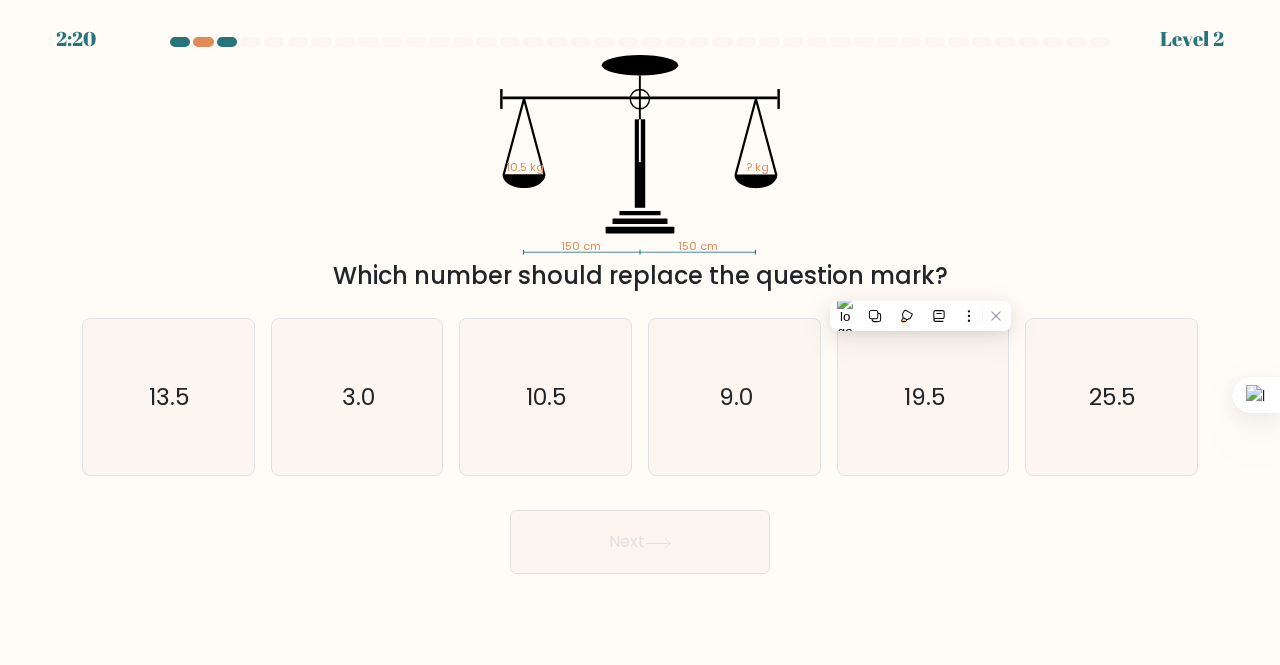click on "150 cm   150 cm   10.5 kg   ? kg" 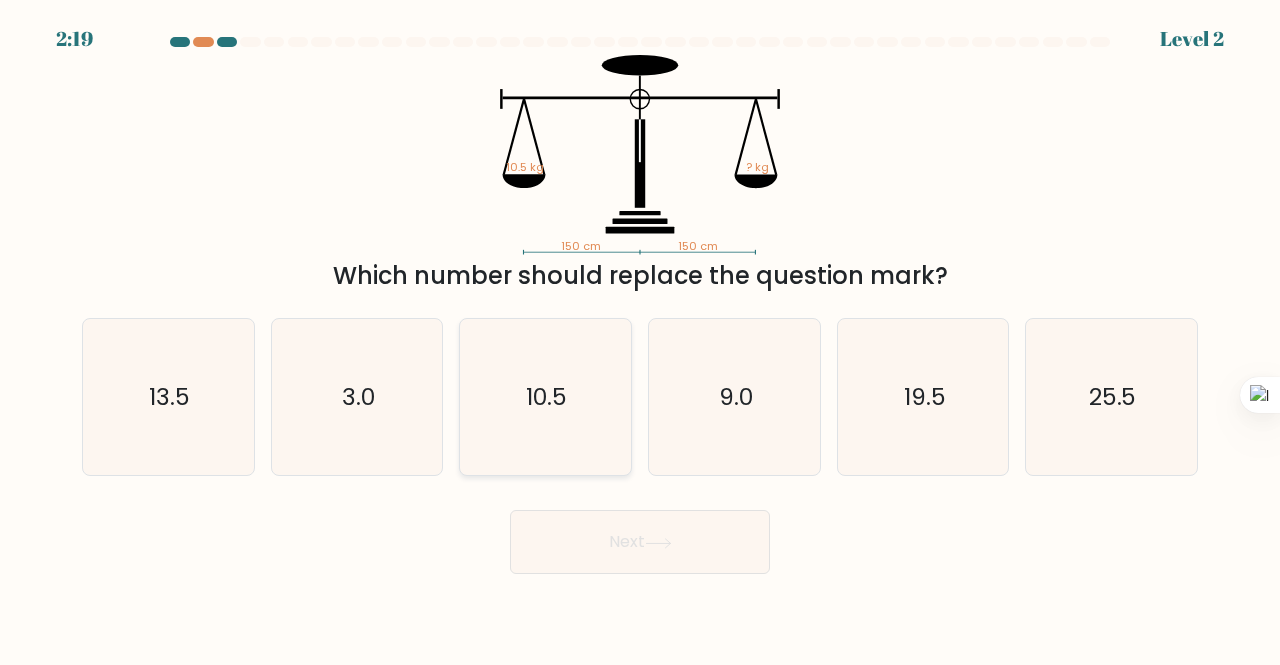 click on "10.5" 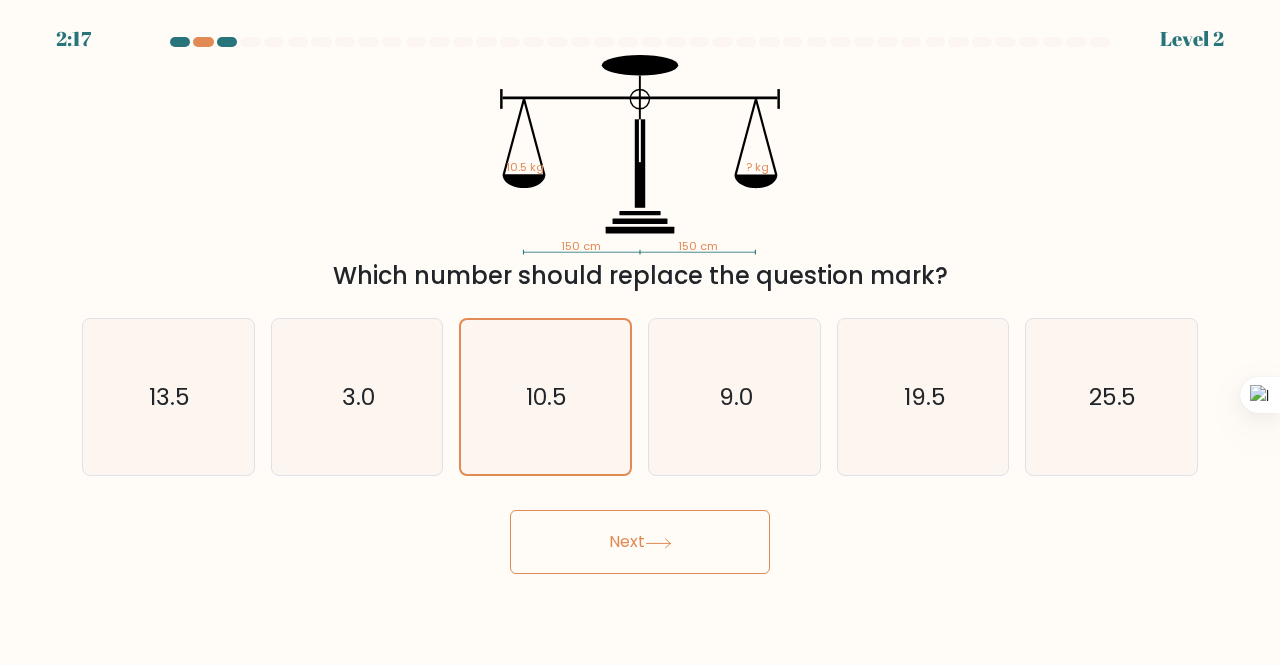 click on "Next" at bounding box center [640, 542] 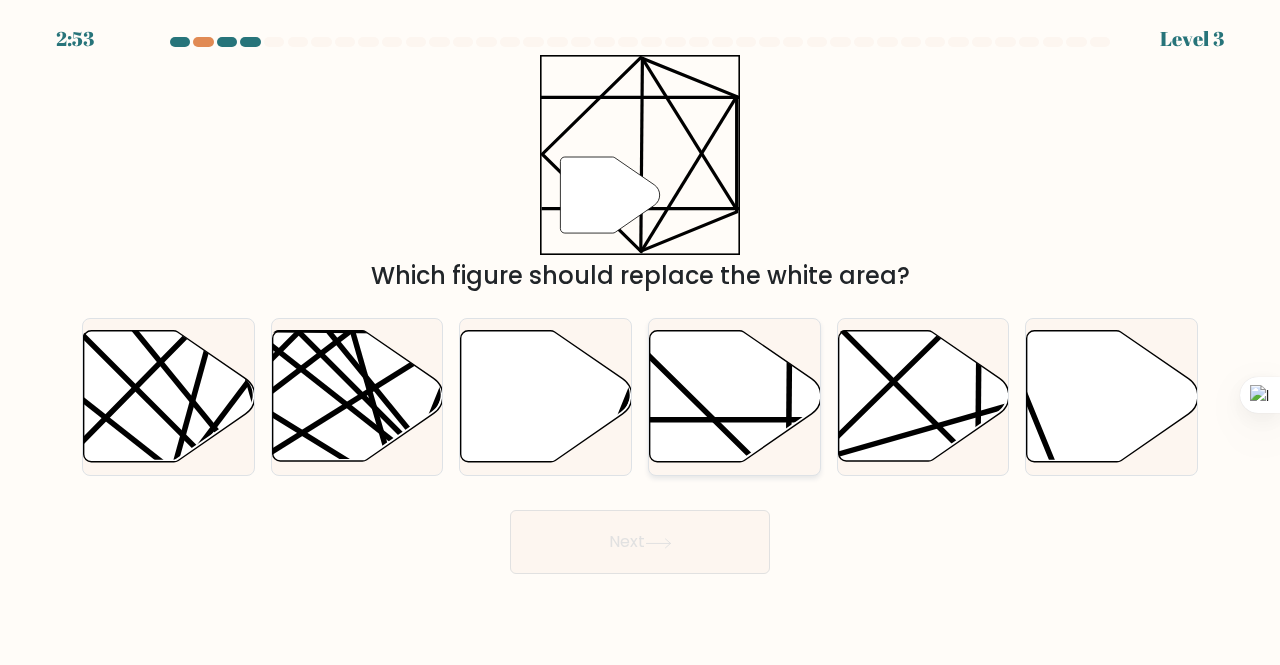 click 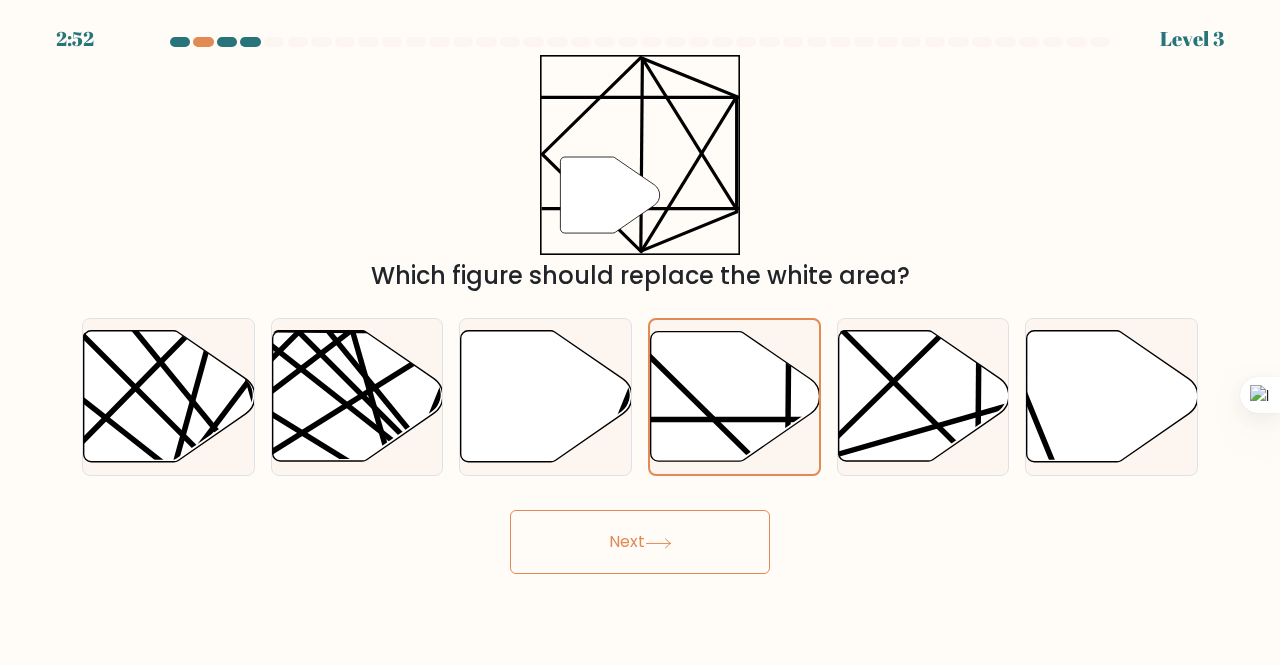 click on "Next" at bounding box center (640, 542) 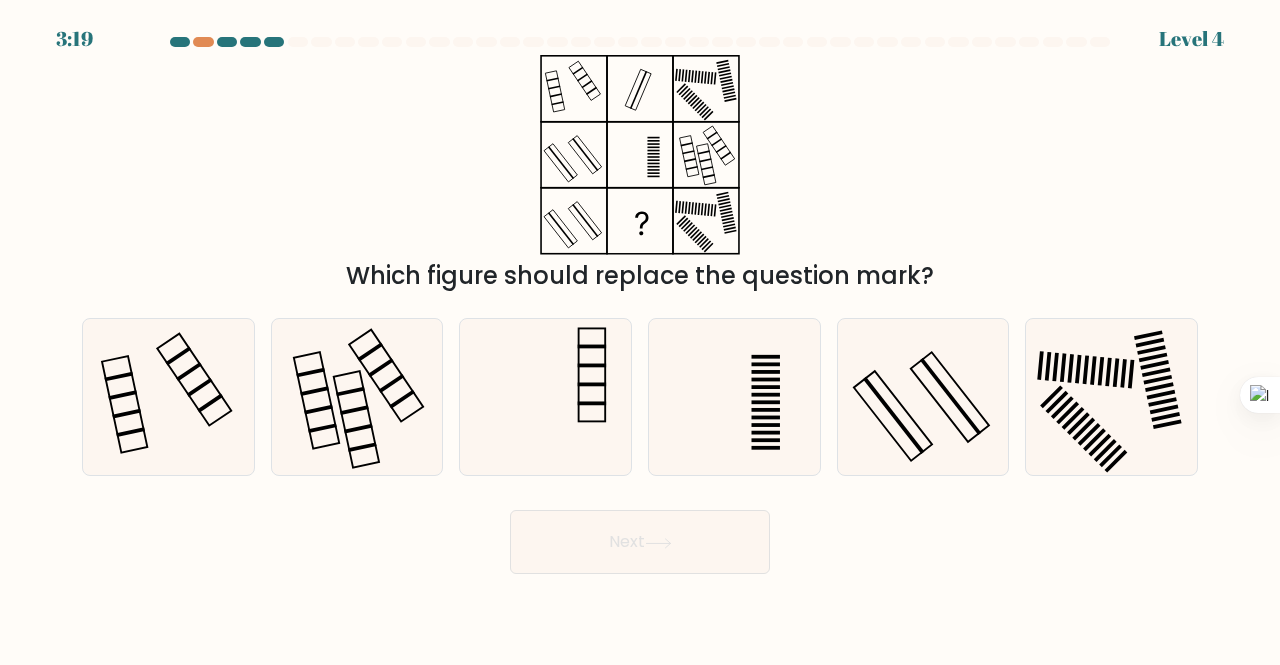 click on "a.
b." at bounding box center (640, 389) 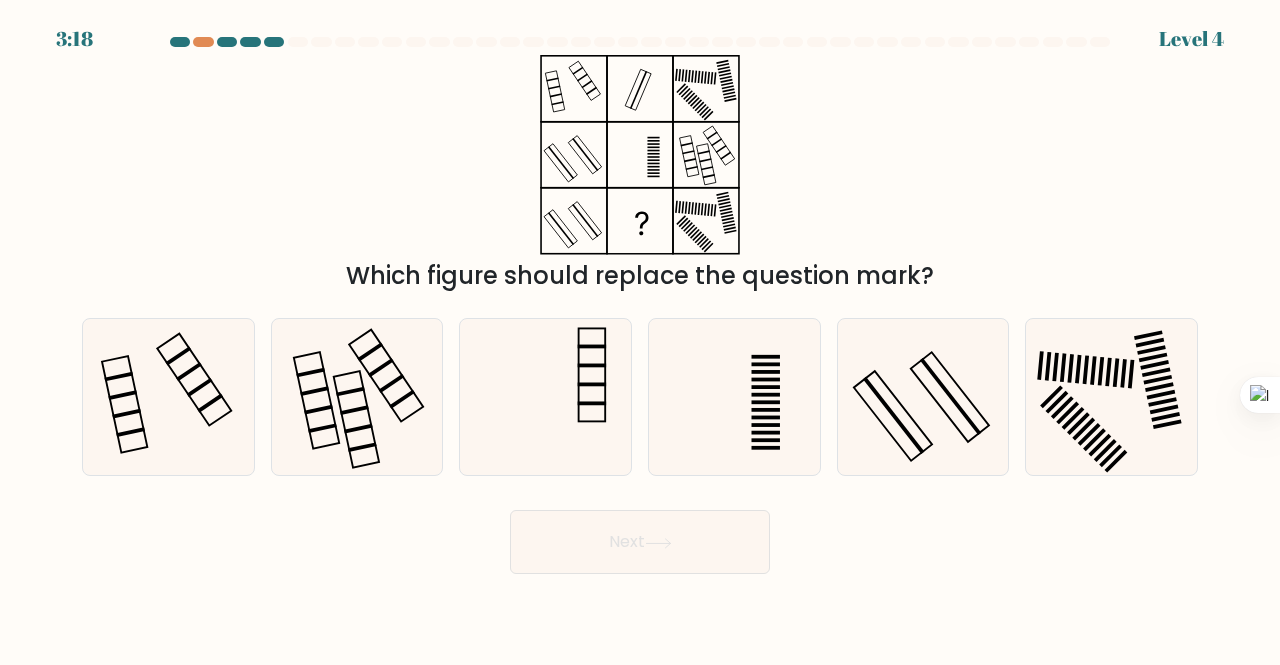 click on "a.
b." at bounding box center (640, 389) 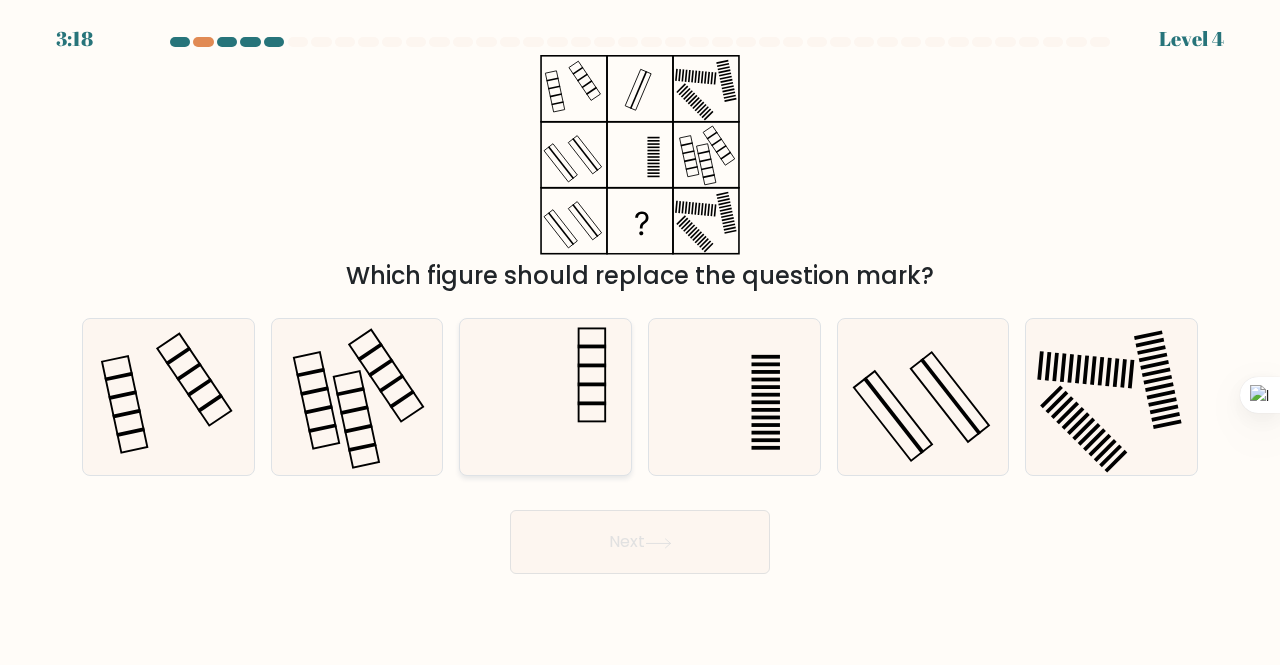 click 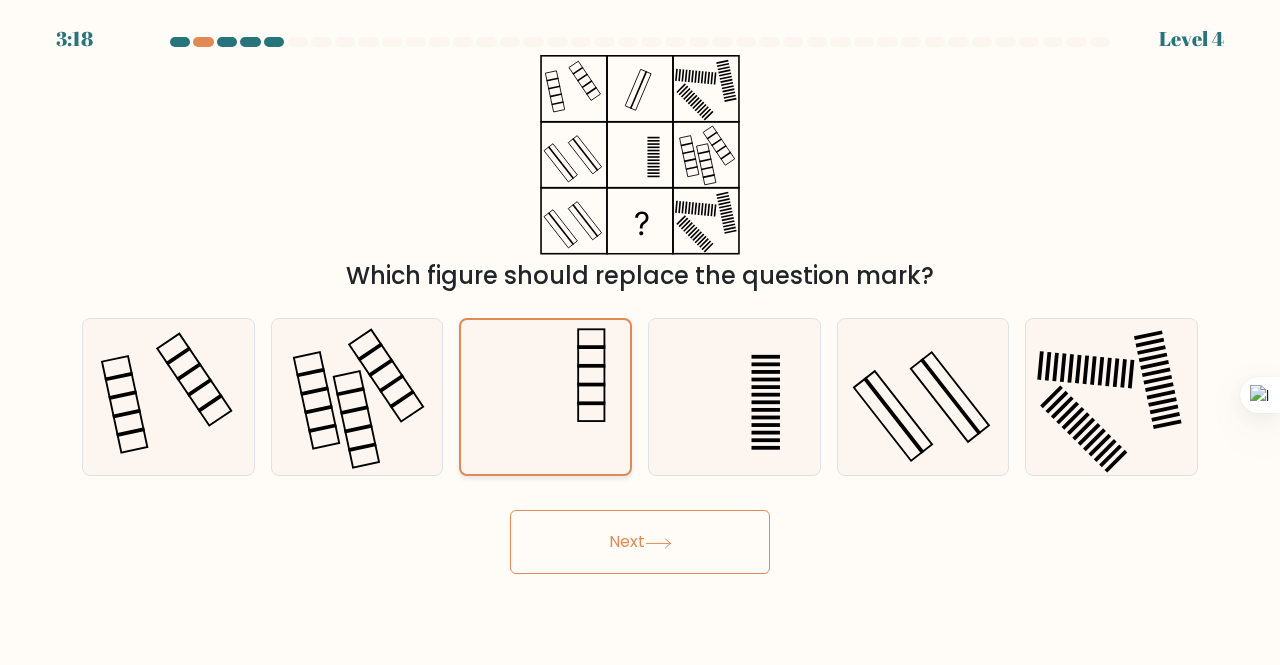 click 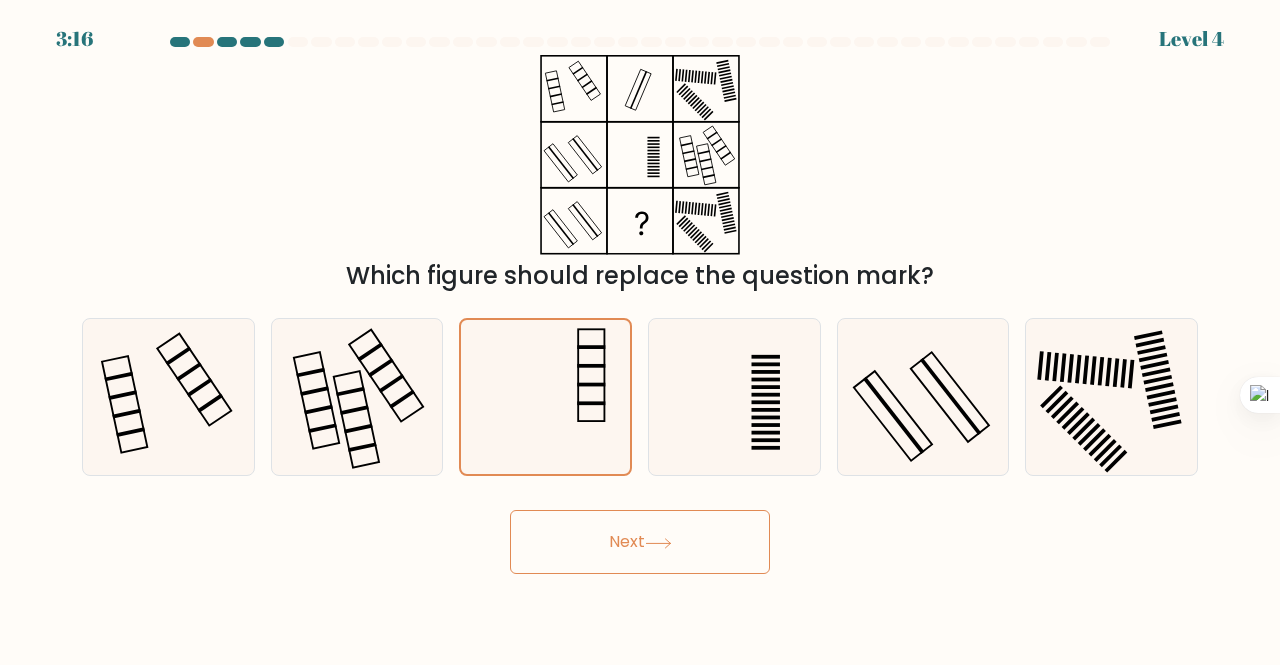 click on "Next" at bounding box center (640, 542) 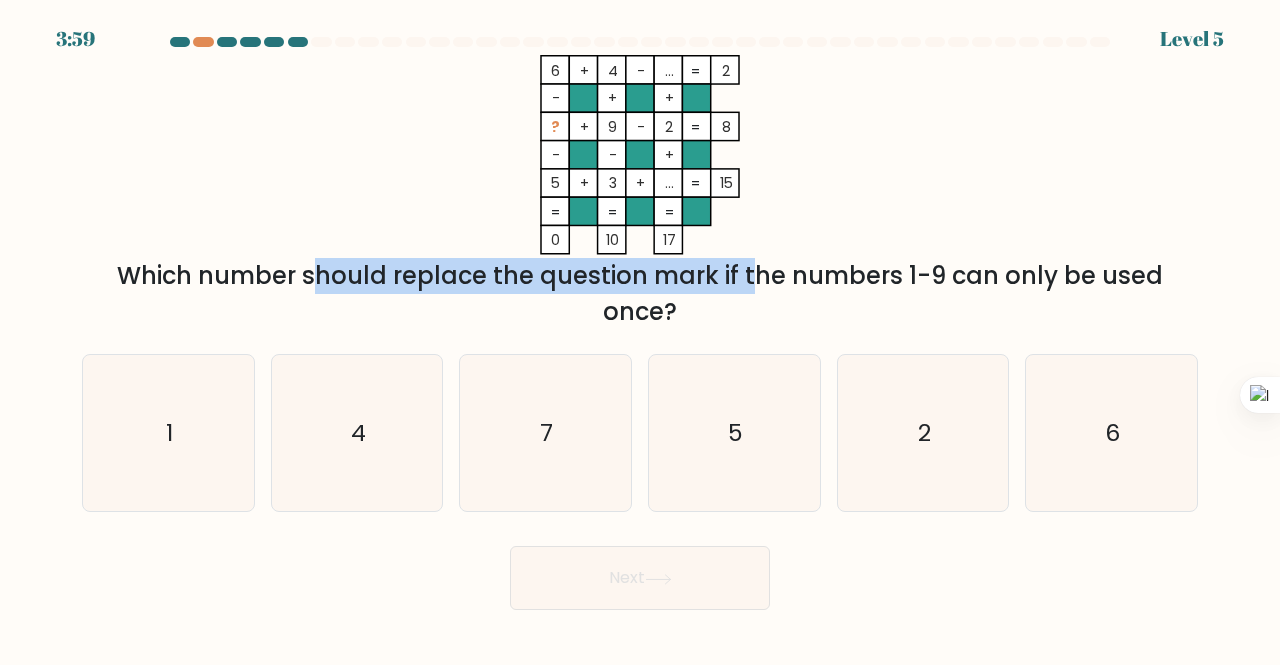 drag, startPoint x: 135, startPoint y: 266, endPoint x: 606, endPoint y: 273, distance: 471.052 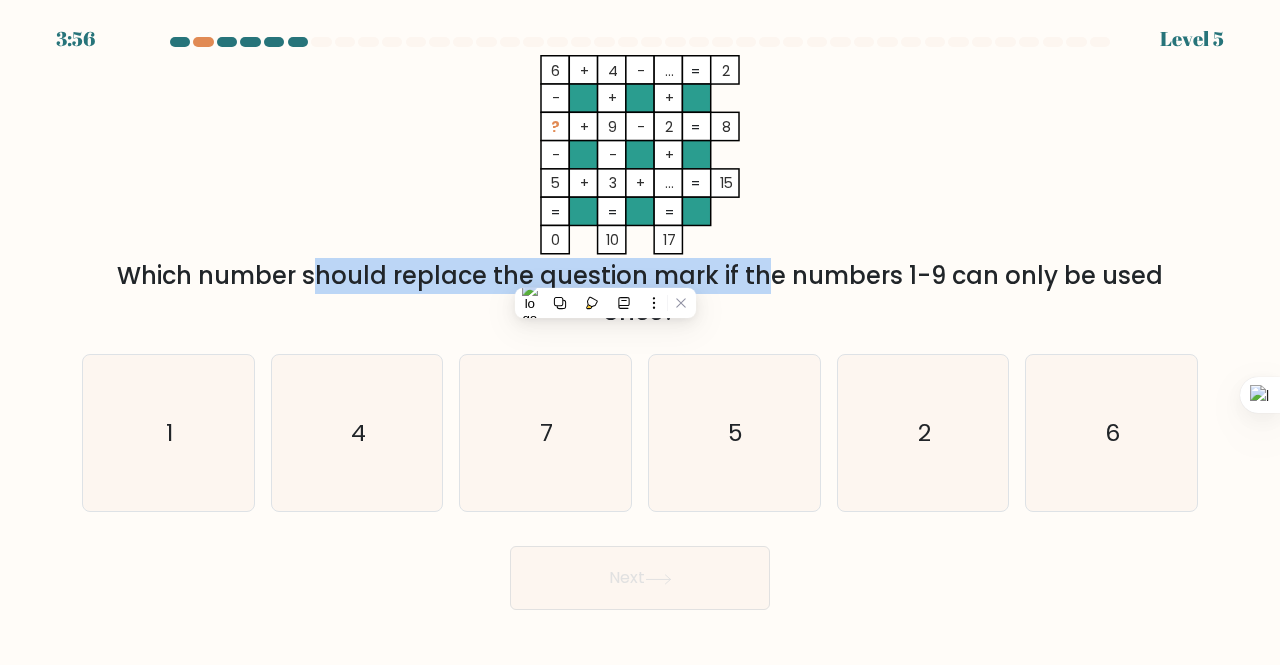 click on "Which number should replace the question mark if the numbers 1-9 can only be used once?" at bounding box center [640, 294] 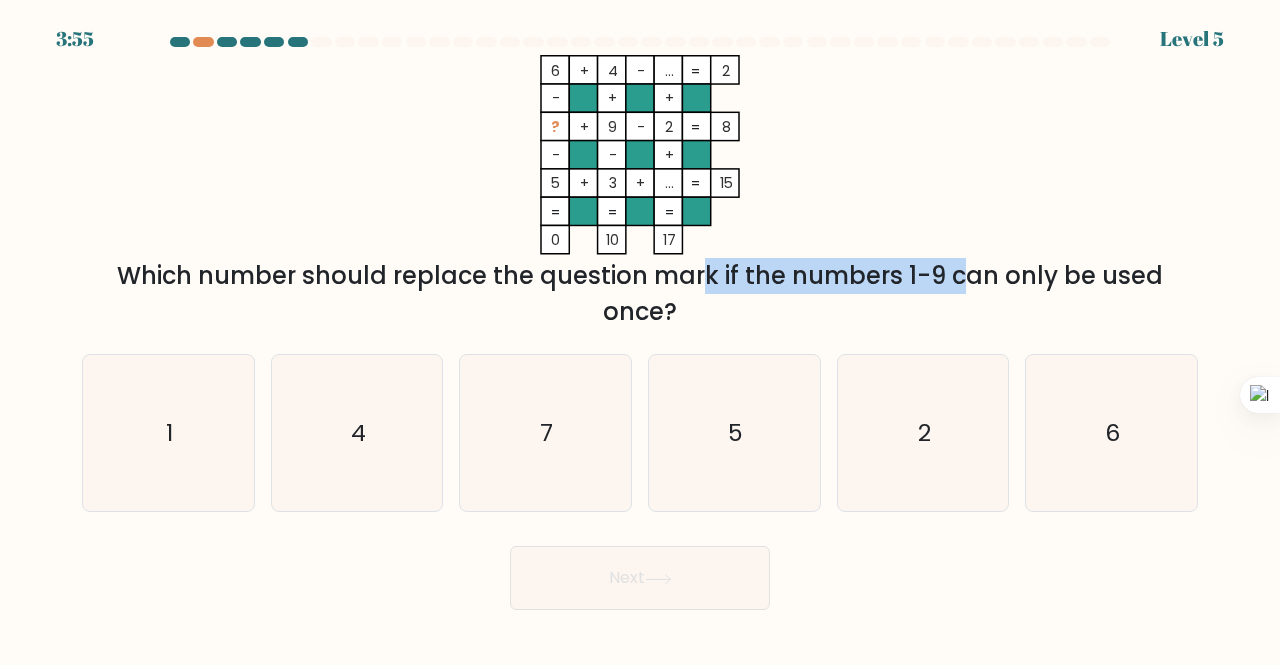 drag, startPoint x: 526, startPoint y: 287, endPoint x: 778, endPoint y: 289, distance: 252.00793 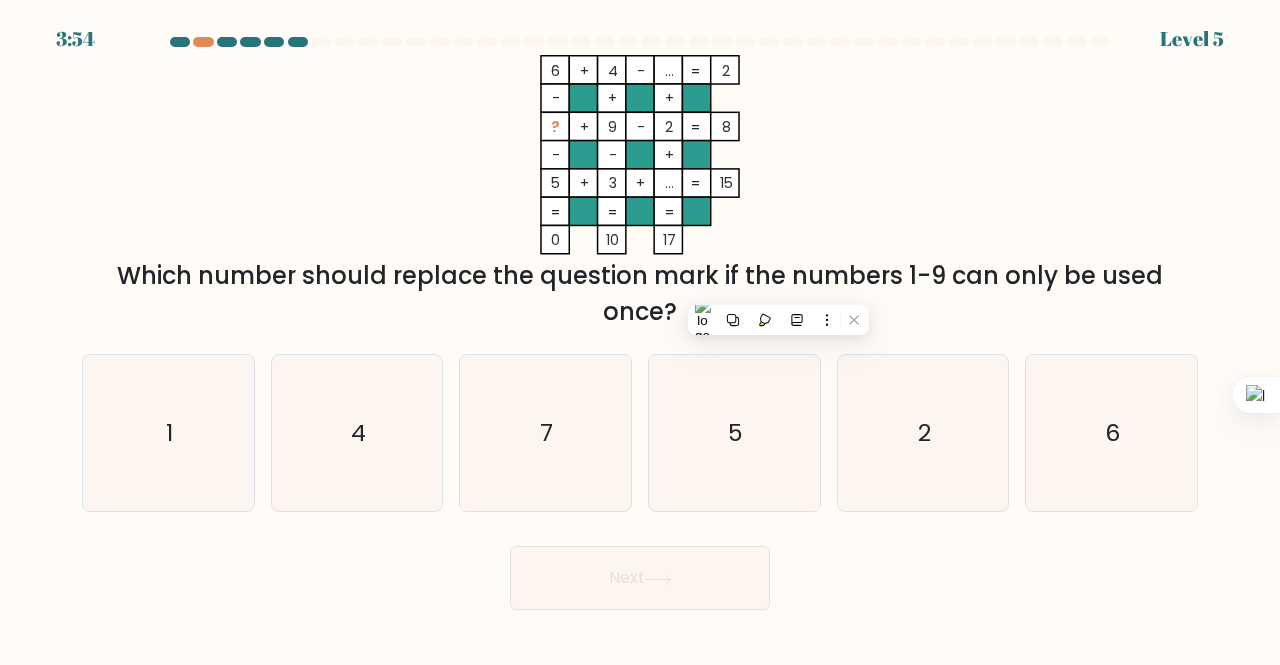 click on "Which number should replace the question mark if the numbers 1-9 can only be used once?" at bounding box center (640, 294) 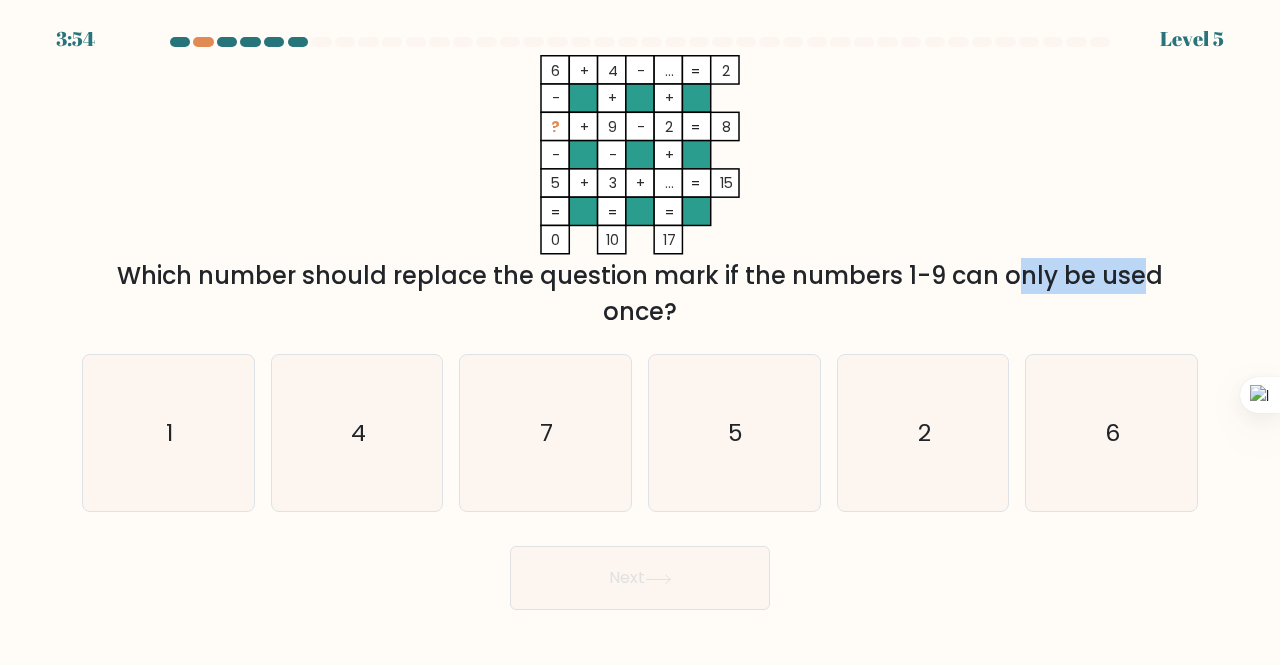 drag, startPoint x: 848, startPoint y: 275, endPoint x: 957, endPoint y: 265, distance: 109.457756 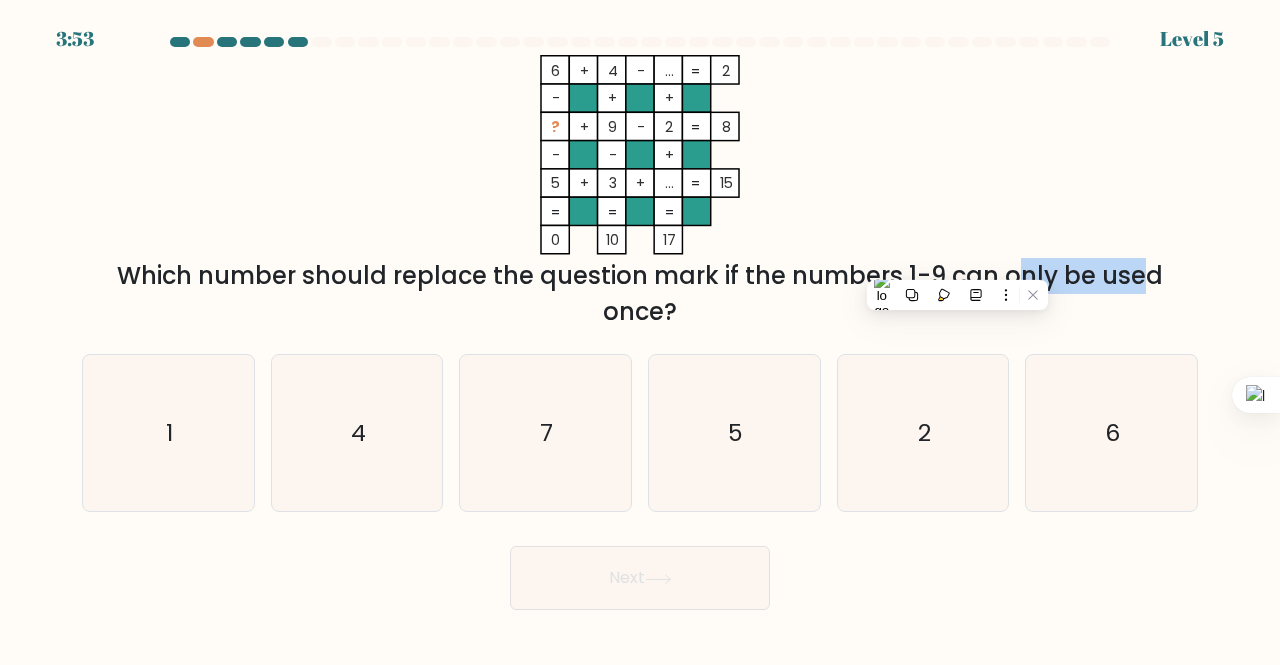 click on "Which number should replace the question mark if the numbers 1-9 can only be used once?" at bounding box center (640, 294) 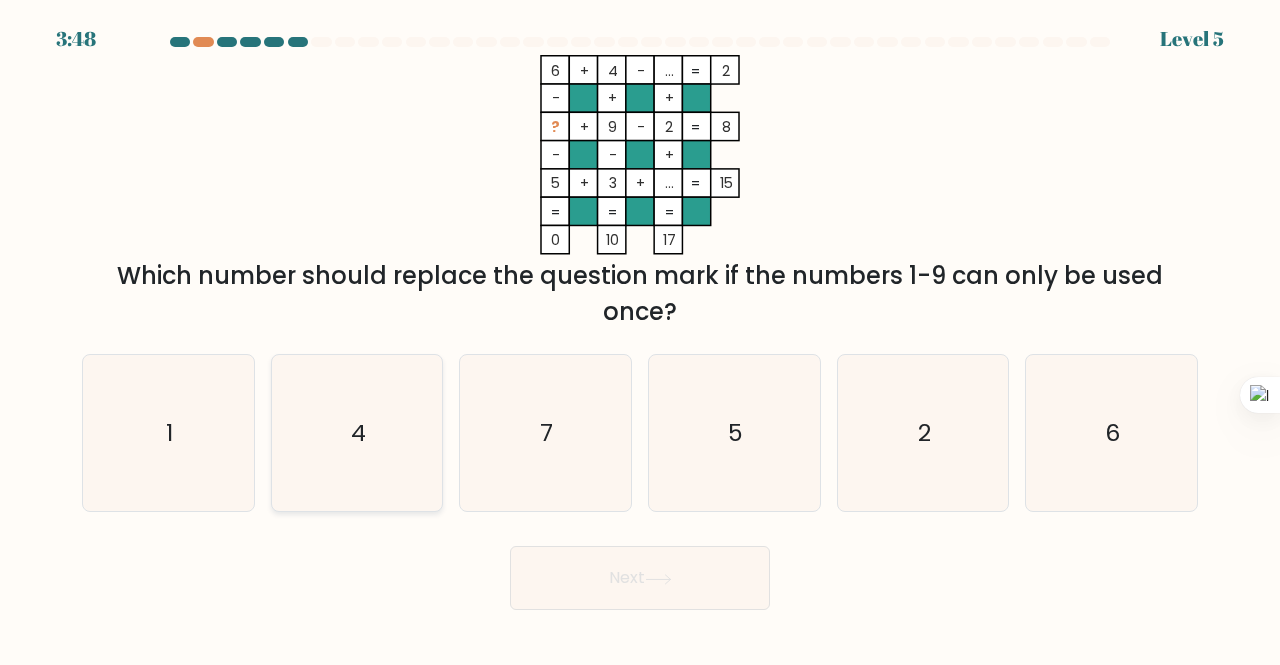 click on "4" 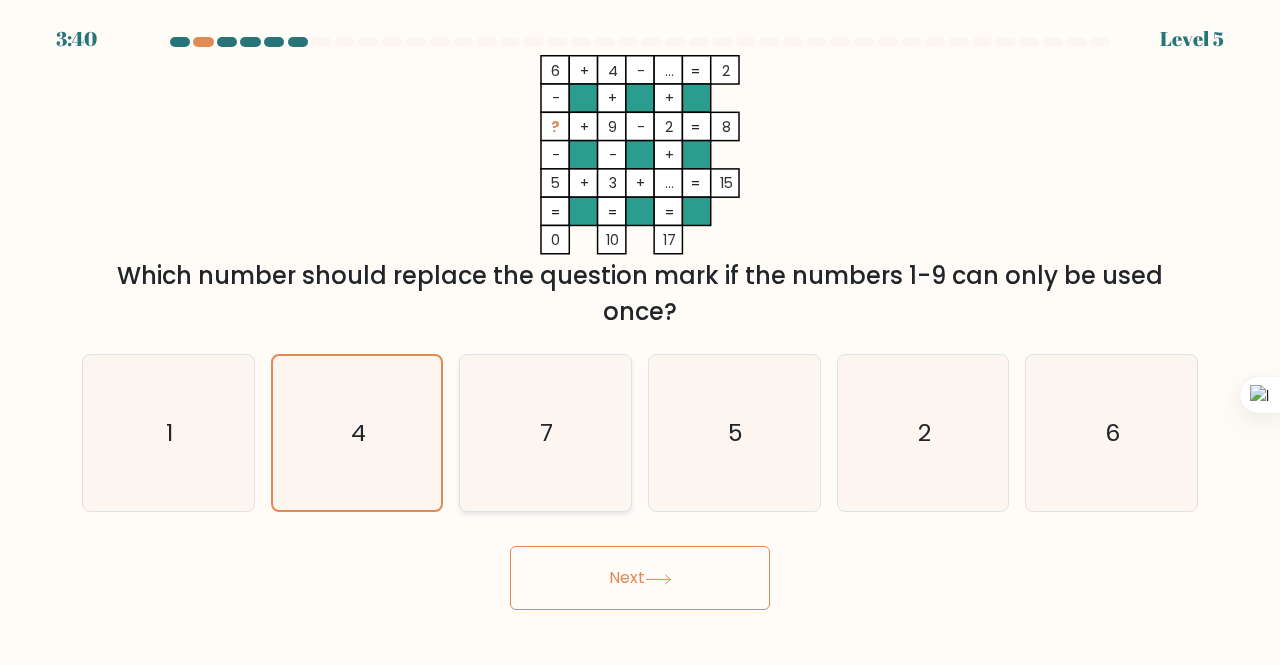 click on "7" 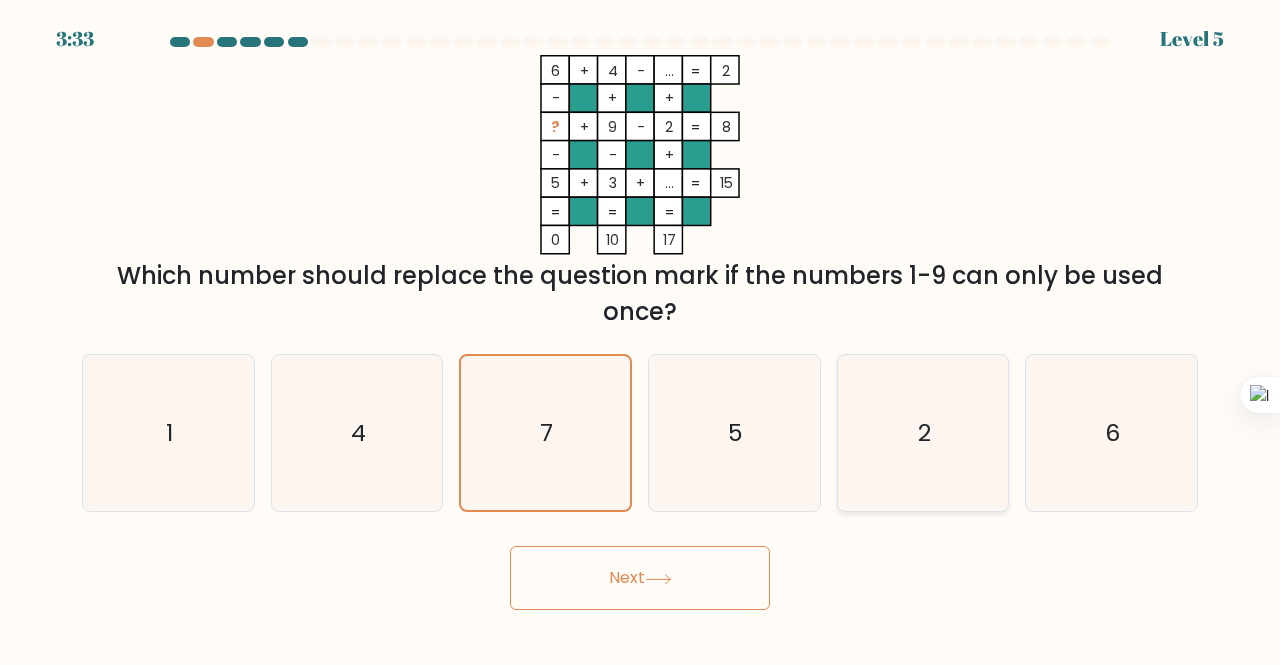 click on "2" 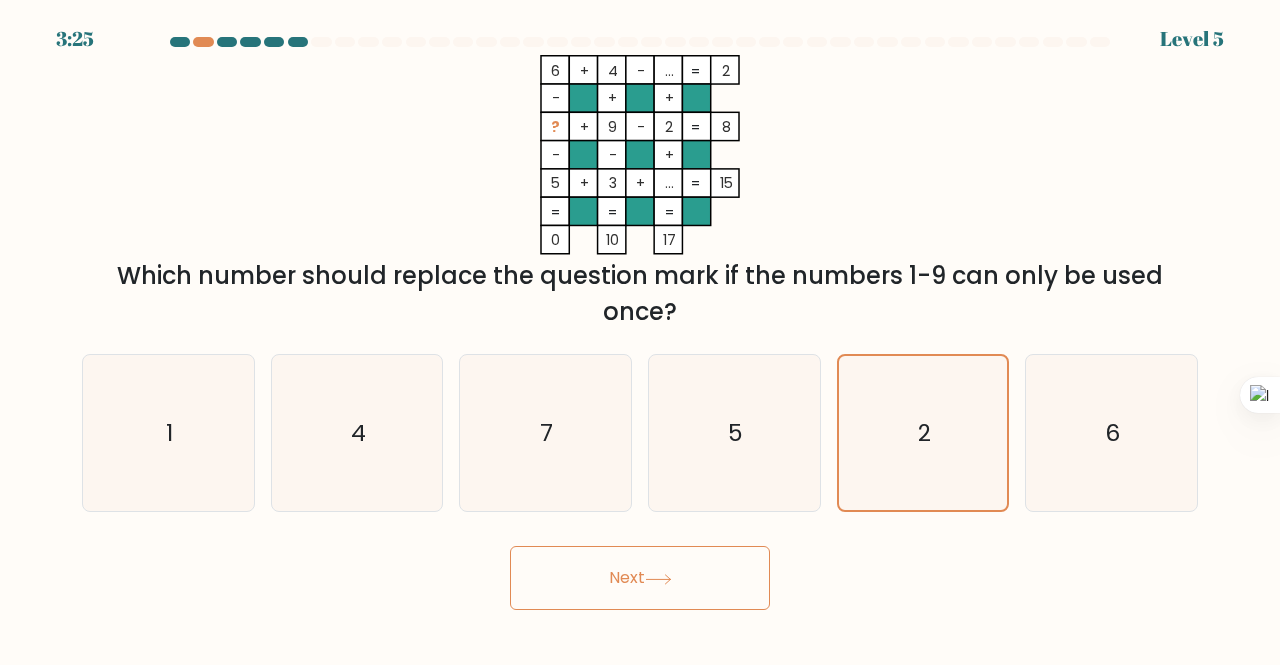 click on "b.
4" at bounding box center [357, 433] 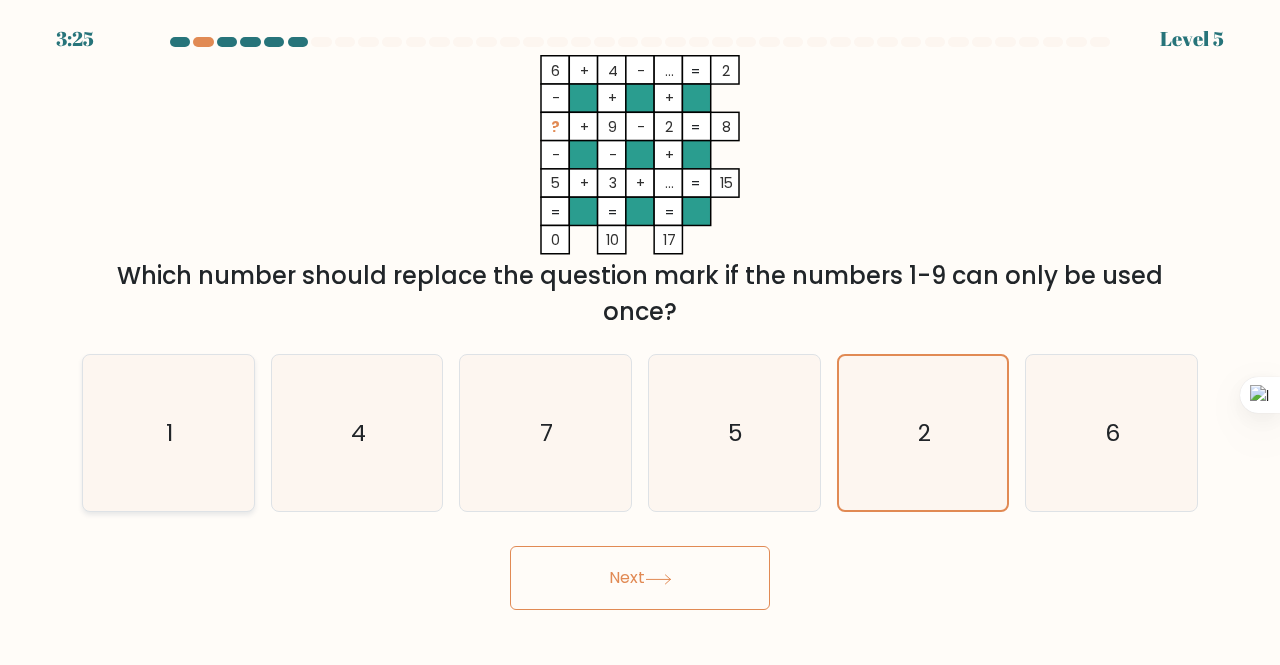 click on "1" at bounding box center [168, 433] 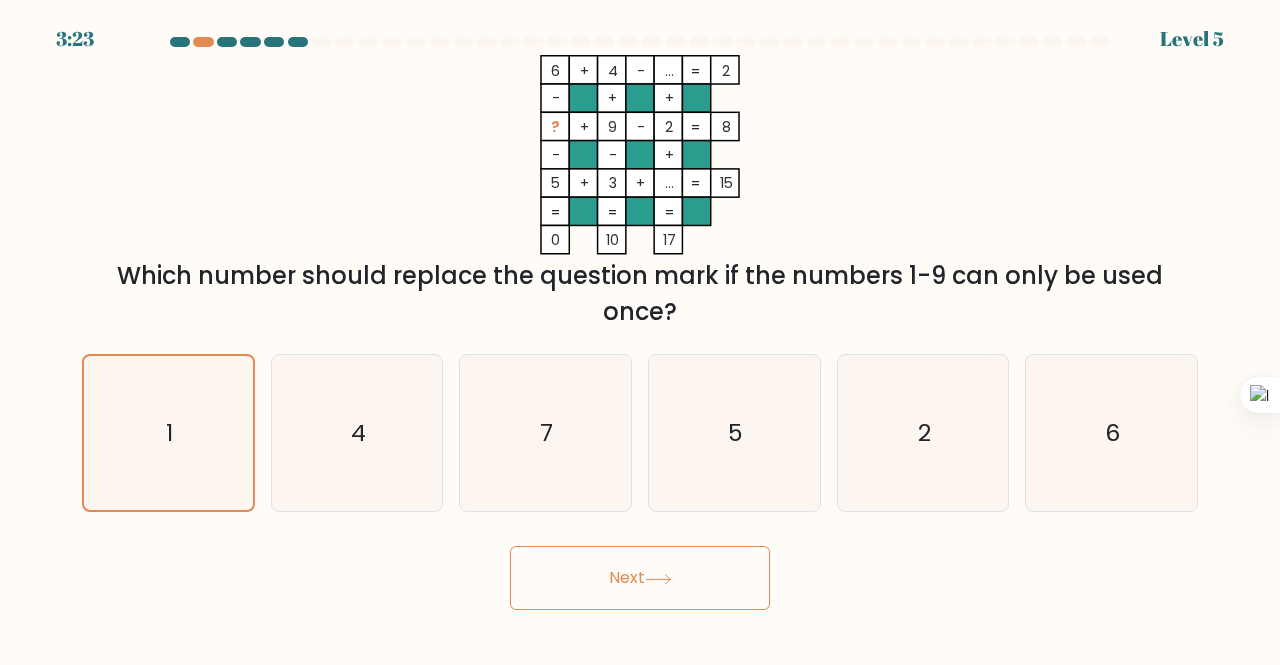 click on "Next" at bounding box center (640, 578) 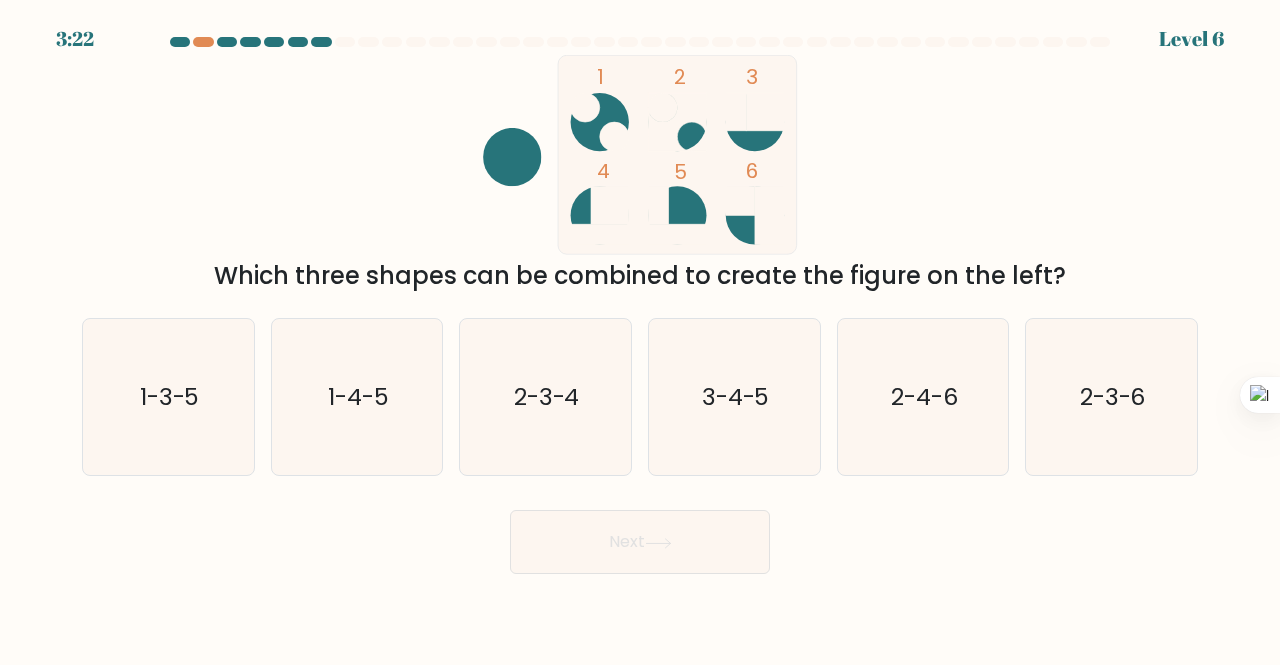 click on "3:22
Level 6" at bounding box center (640, 332) 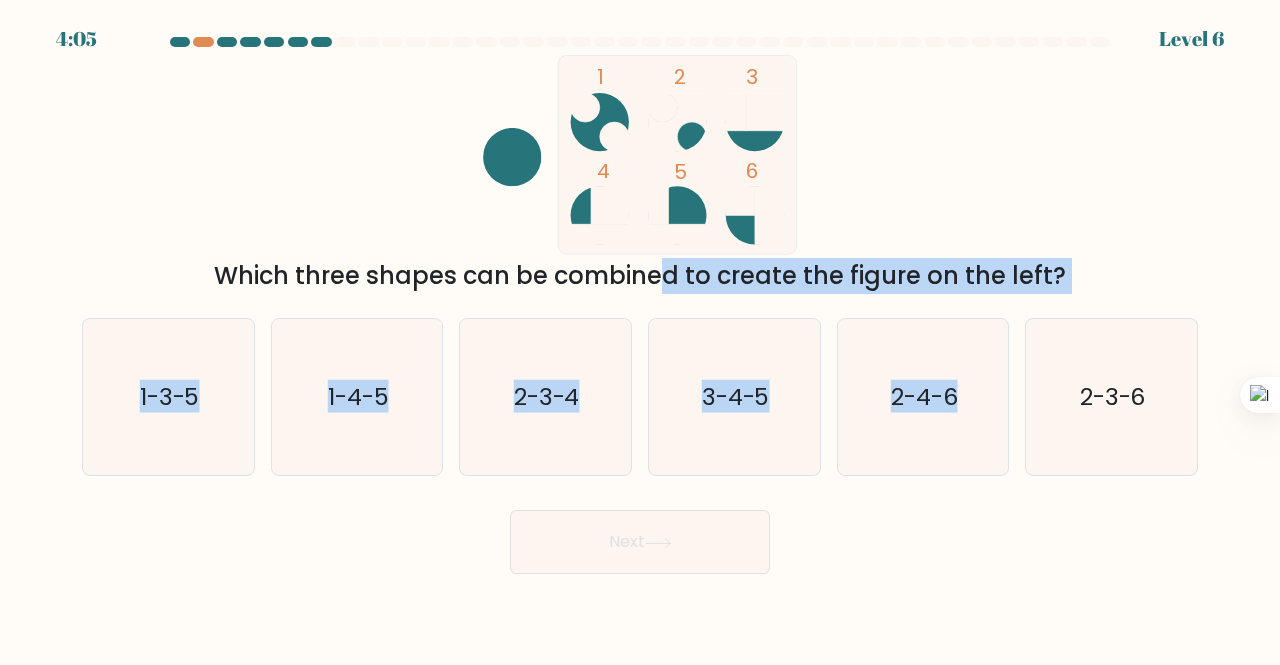 drag, startPoint x: 641, startPoint y: 277, endPoint x: 984, endPoint y: 299, distance: 343.7048 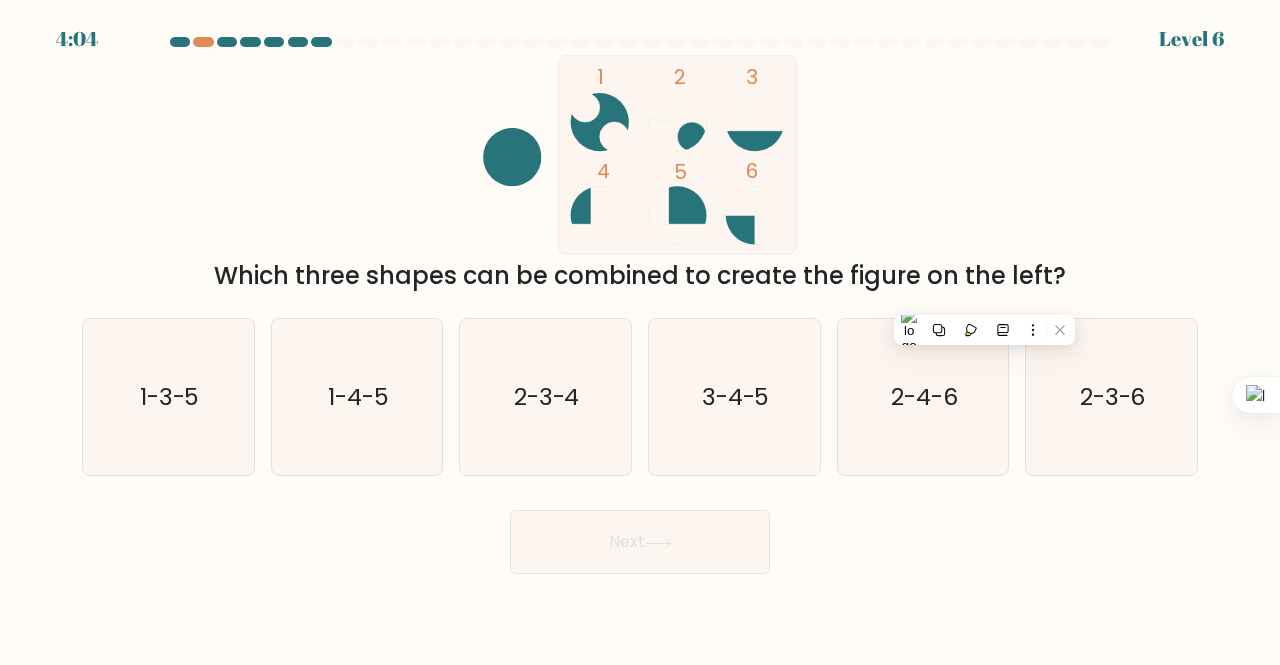 click on "1
2
3
4
5
6
Which three shapes can be combined to create the figure on the left?" at bounding box center [640, 174] 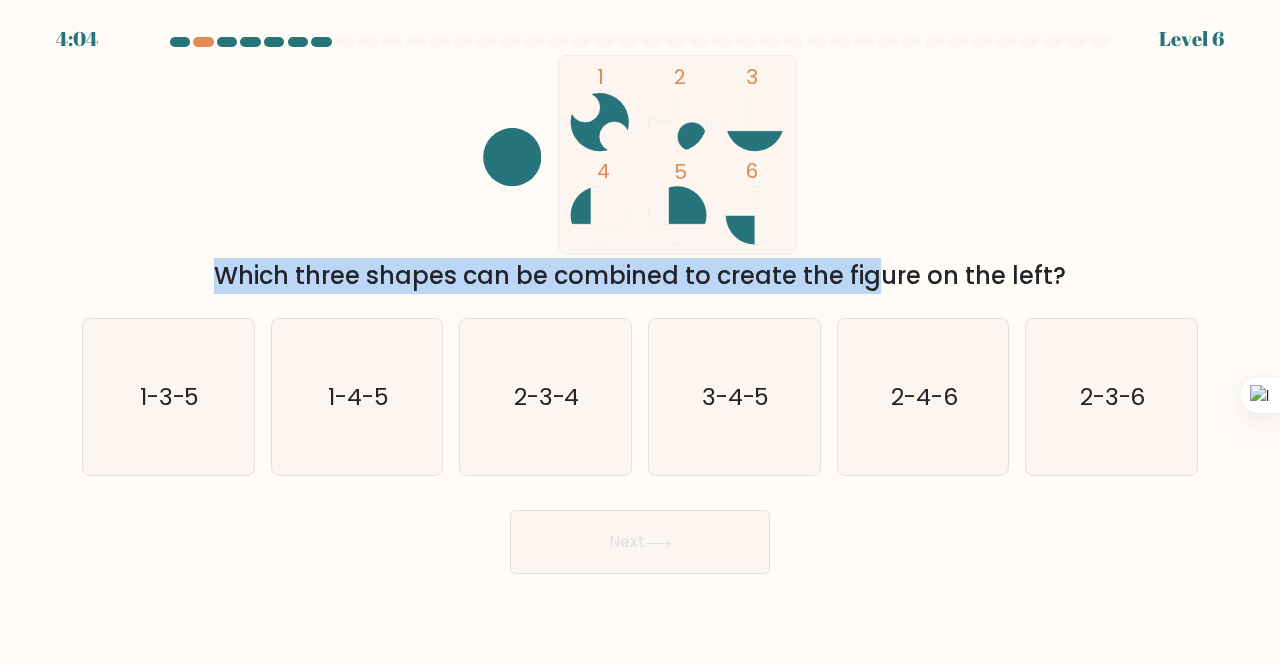 drag, startPoint x: 718, startPoint y: 282, endPoint x: 990, endPoint y: 249, distance: 273.99454 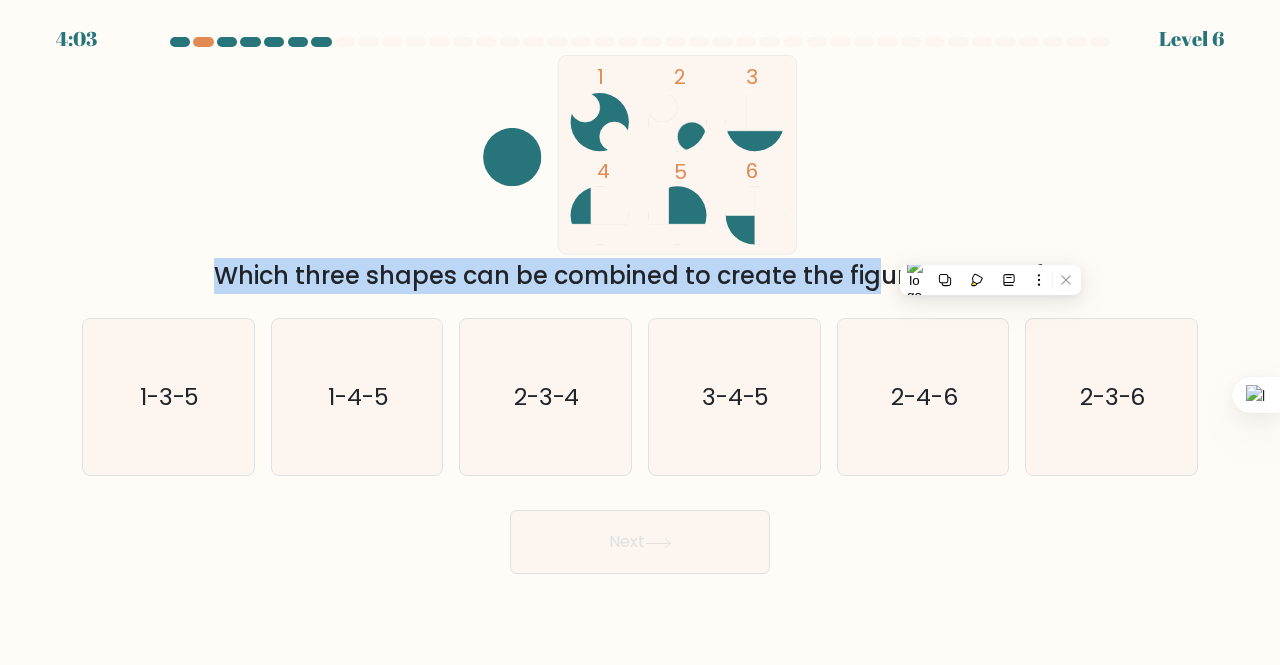 click on "1
2
3
4
5
6
Which three shapes can be combined to create the figure on the left?" at bounding box center (640, 174) 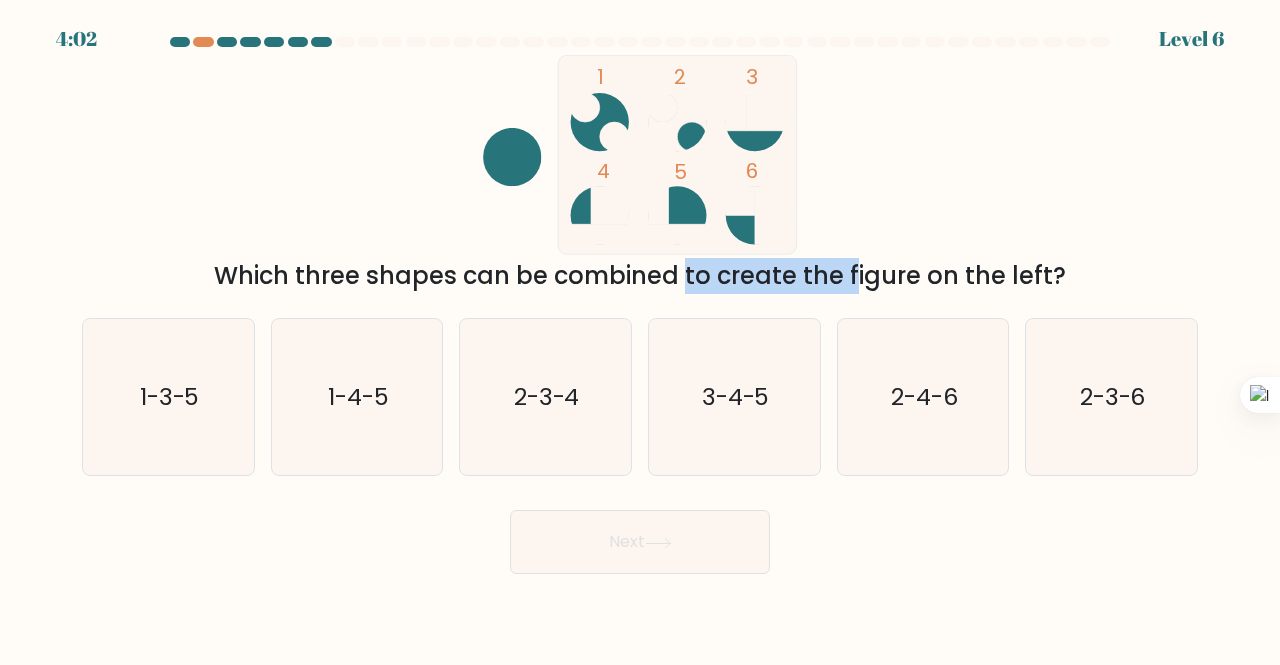 drag, startPoint x: 494, startPoint y: 286, endPoint x: 699, endPoint y: 263, distance: 206.28621 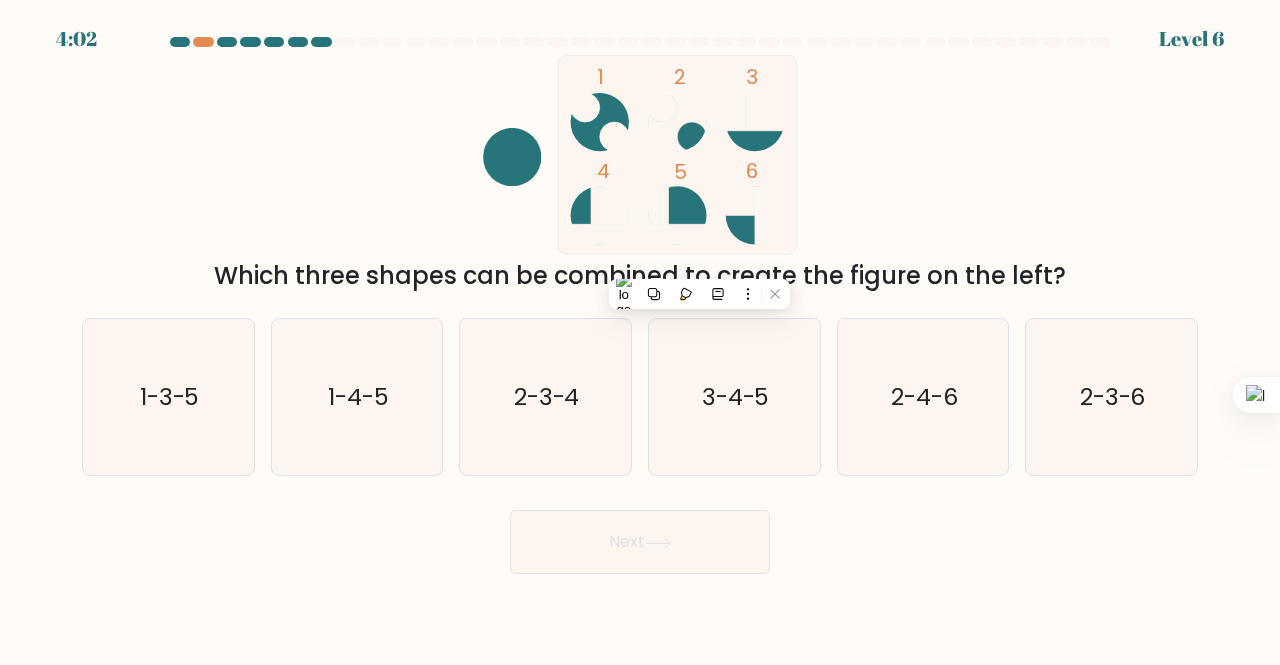 click 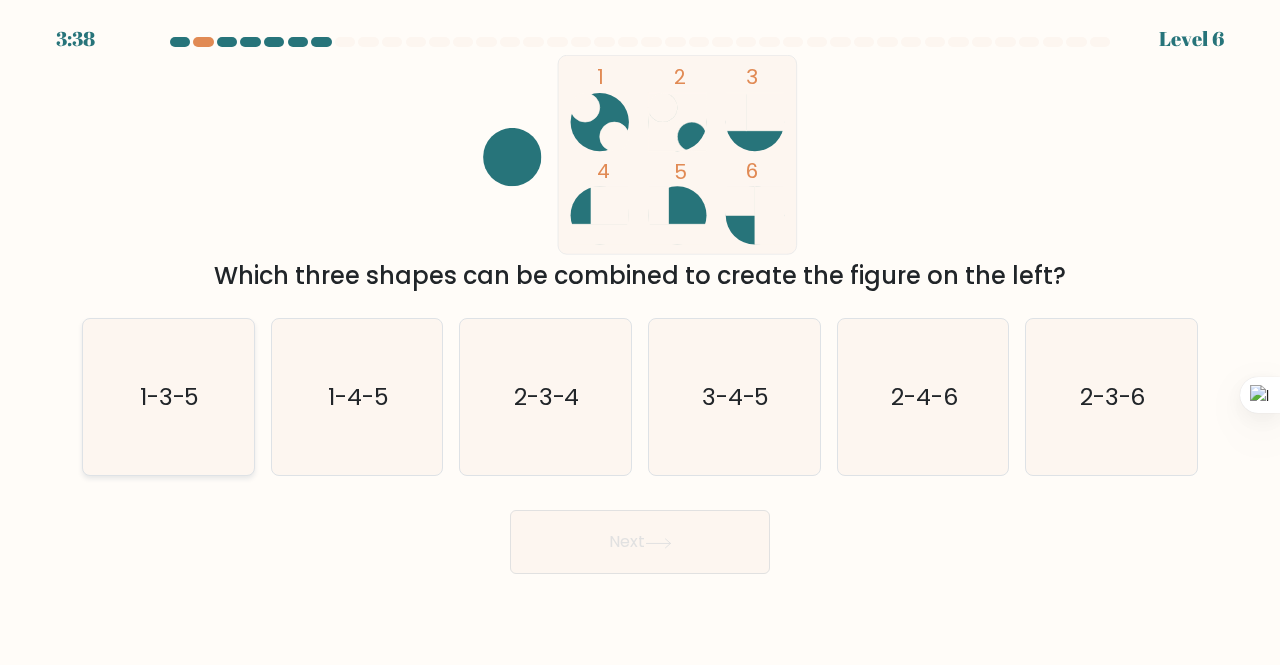 click on "1-3-5" 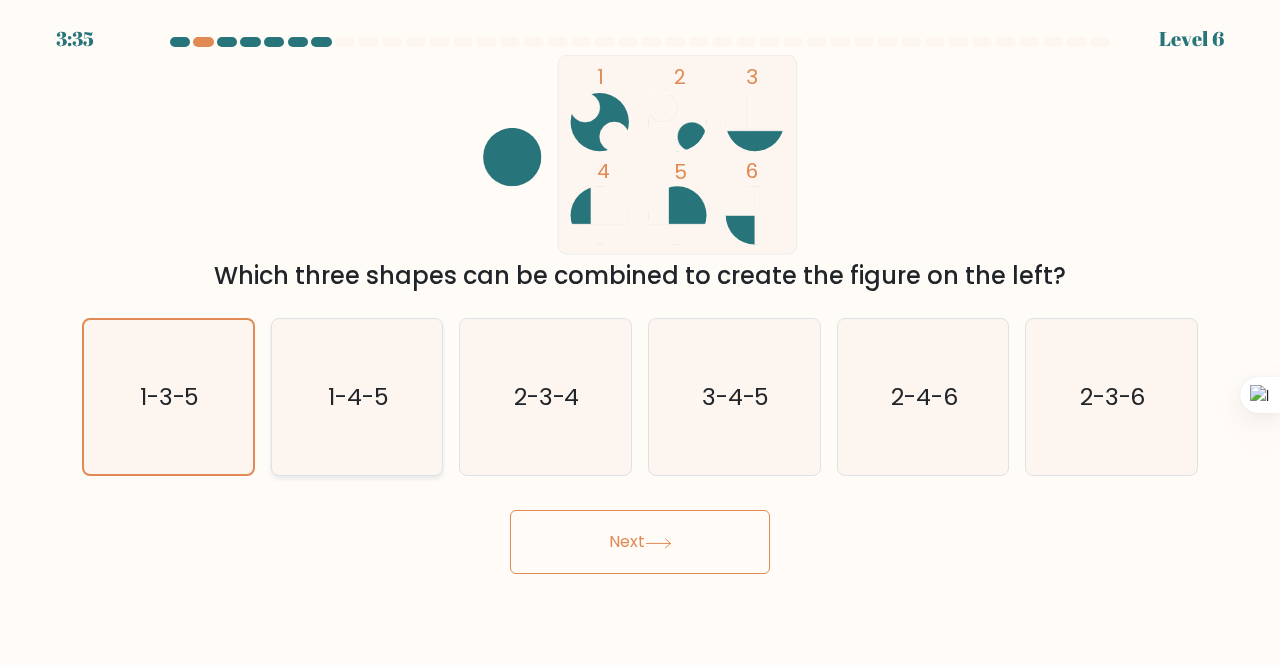 click on "1-4-5" 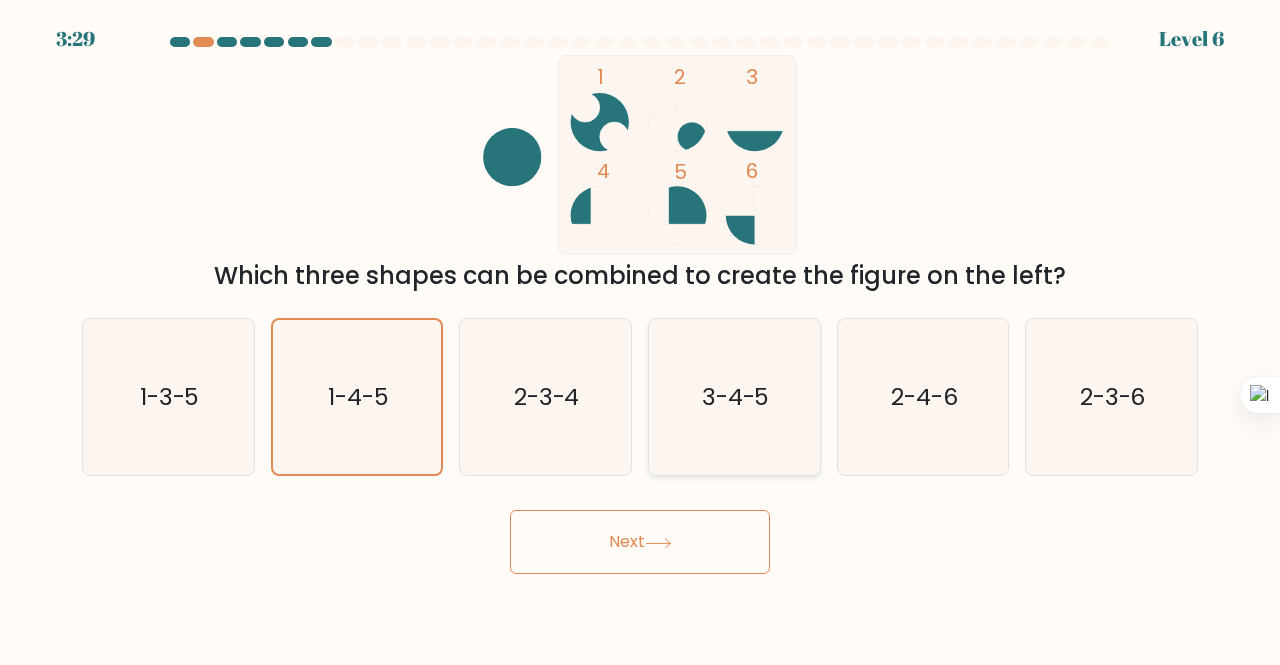 click on "3-4-5" 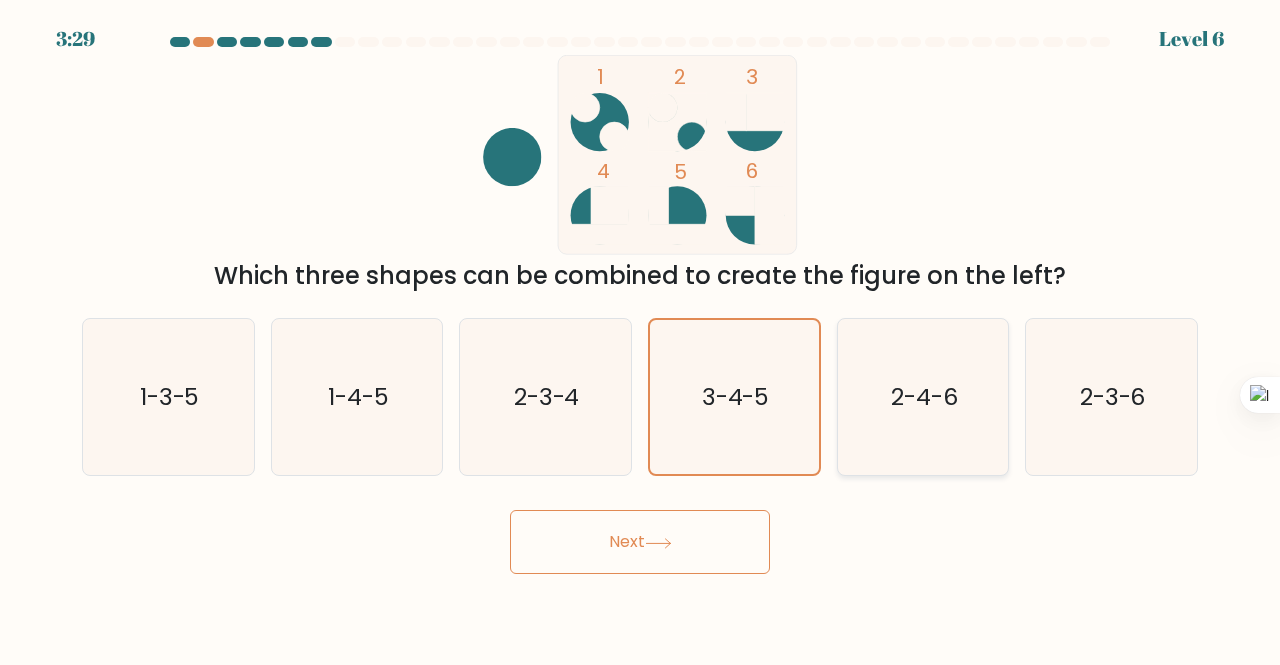 click on "2-4-6" 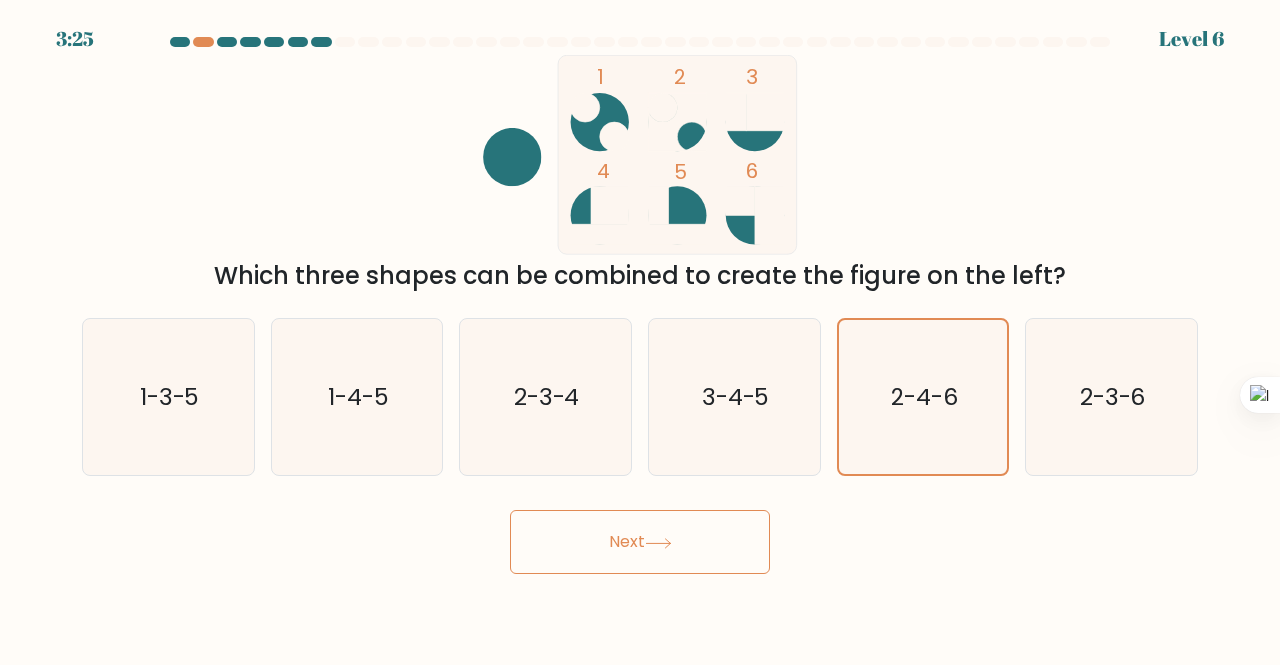 click on "Next" at bounding box center [640, 542] 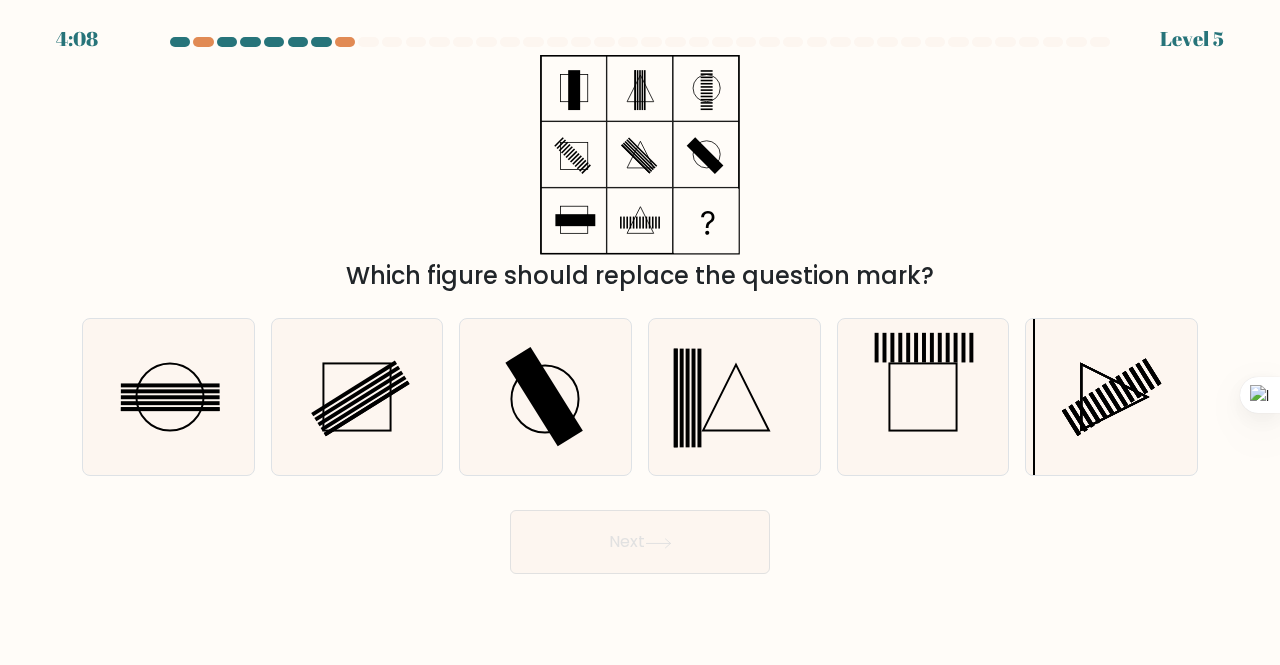 drag, startPoint x: 696, startPoint y: 237, endPoint x: 927, endPoint y: 218, distance: 231.78008 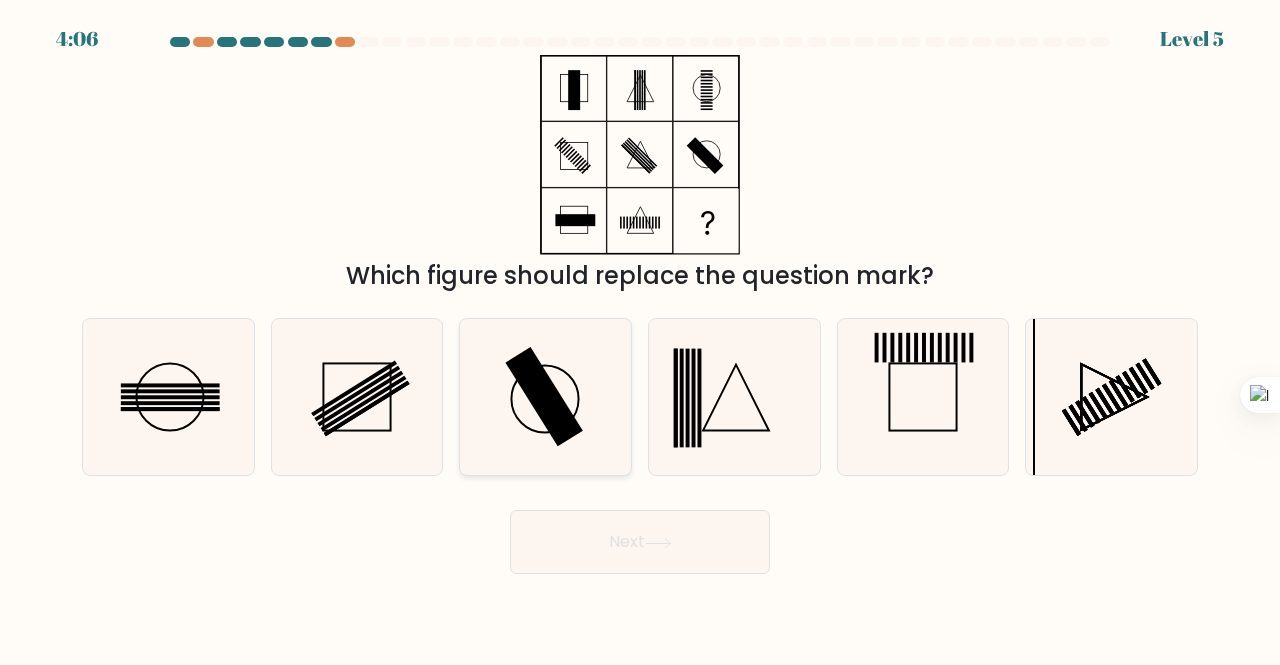 click 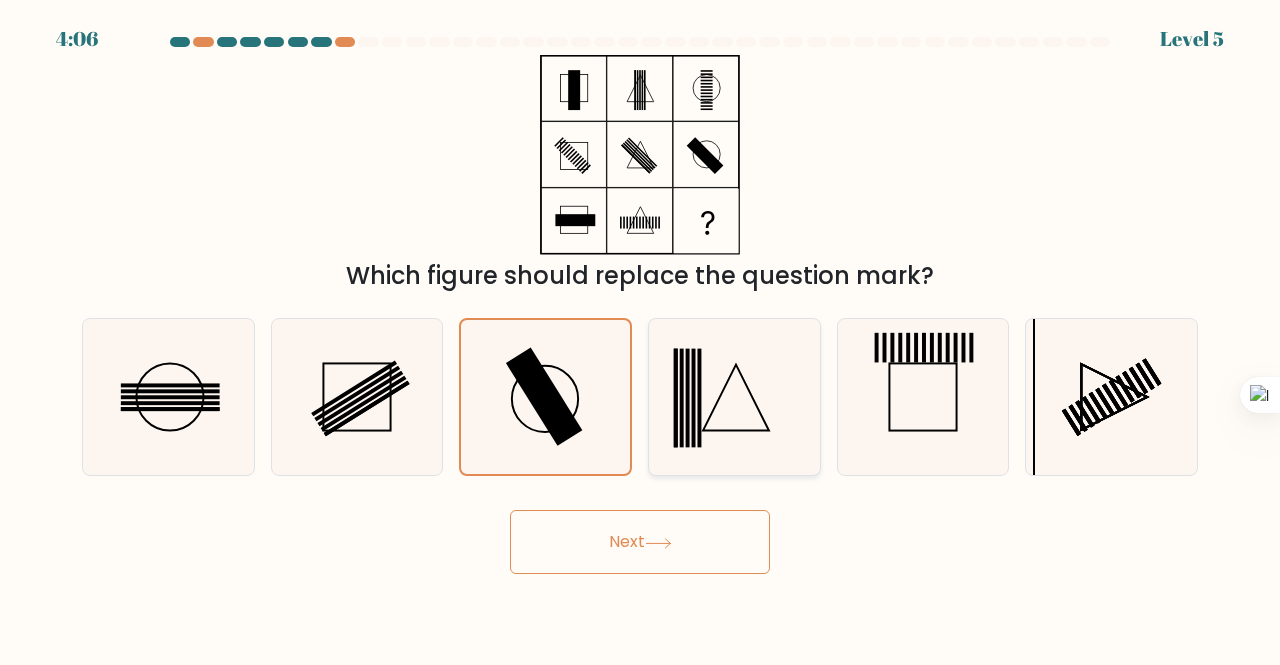 click 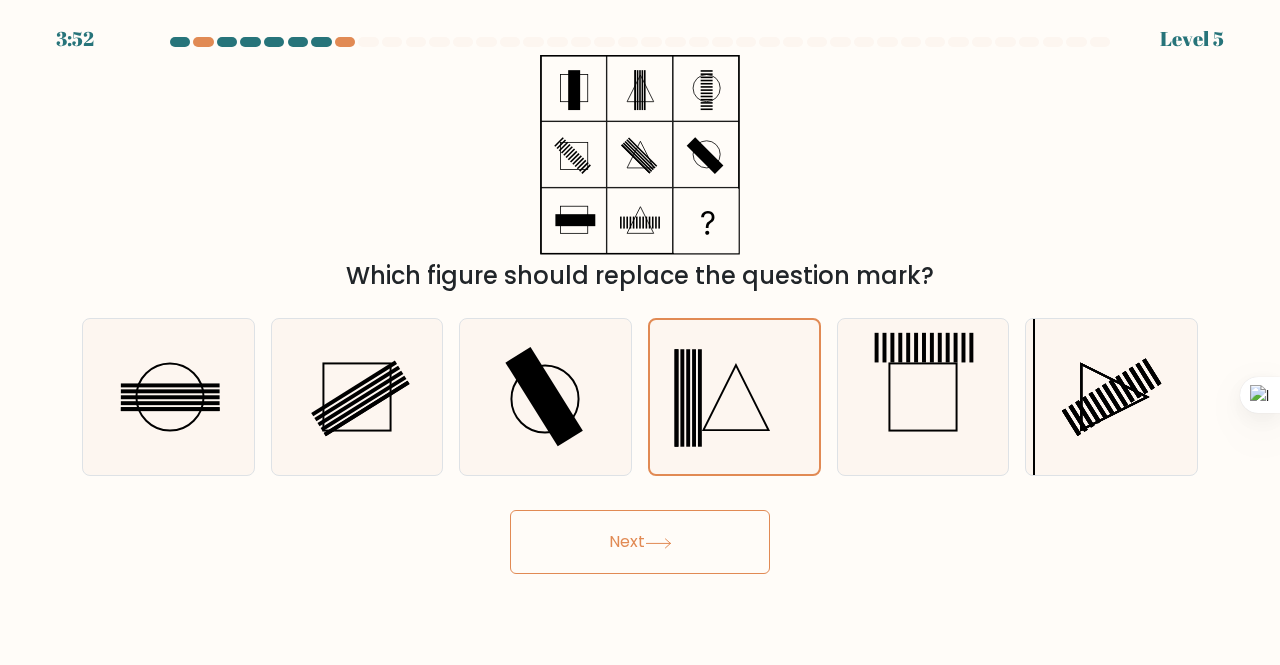 click on "Next" at bounding box center [640, 542] 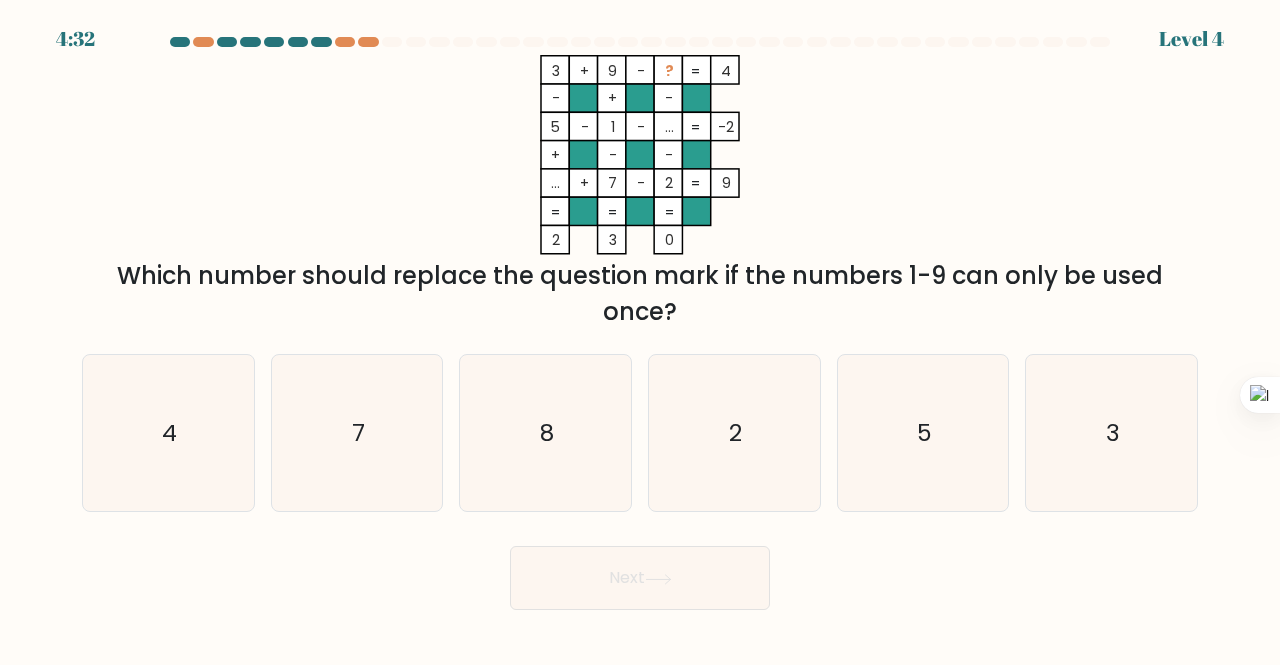 drag, startPoint x: 544, startPoint y: 189, endPoint x: 604, endPoint y: 183, distance: 60.299255 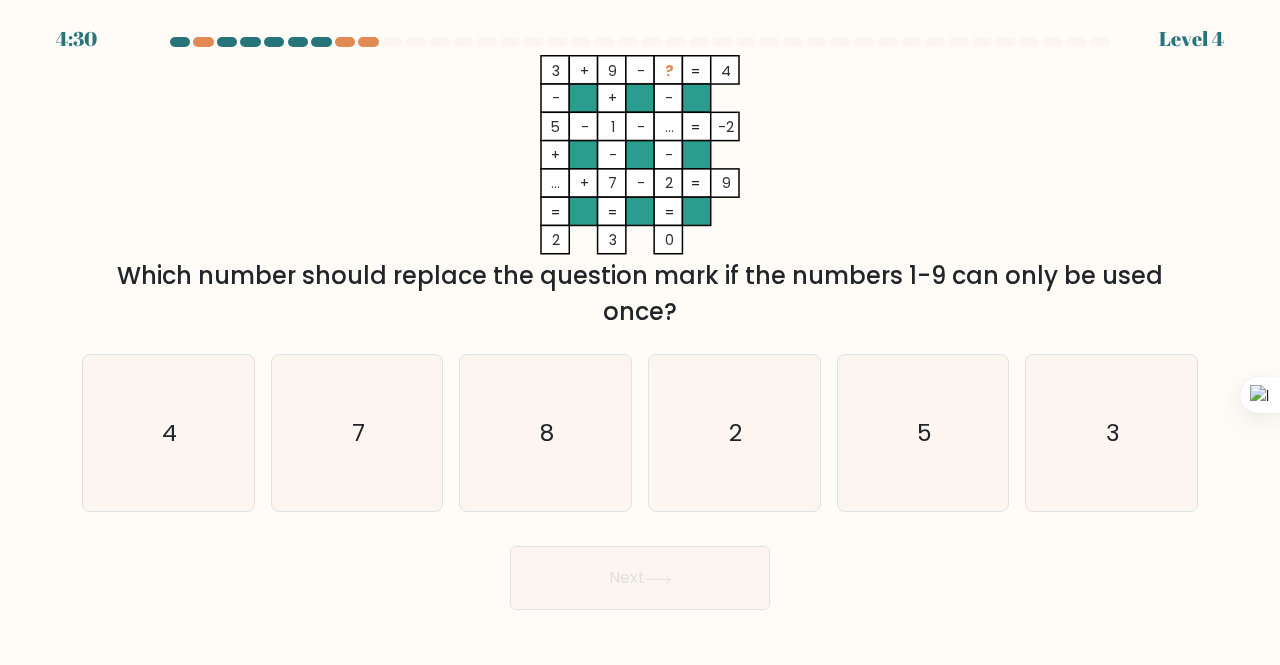drag, startPoint x: 663, startPoint y: 74, endPoint x: 676, endPoint y: 73, distance: 13.038404 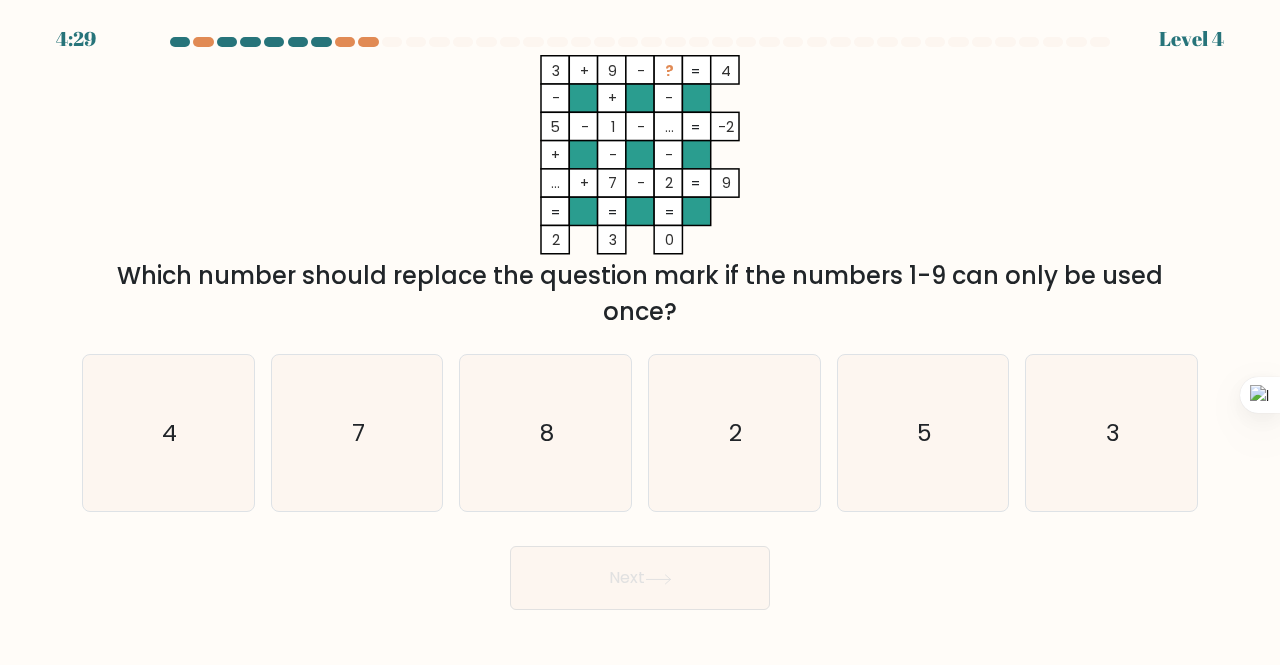 click on "?" 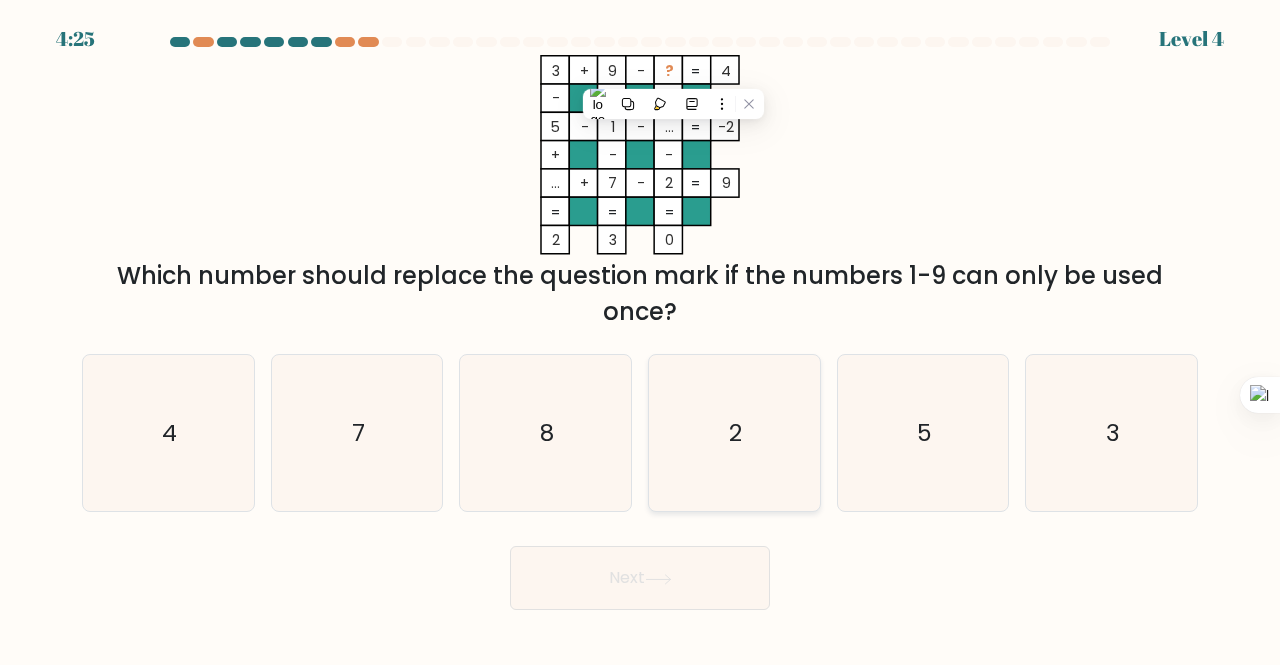 click on "2" 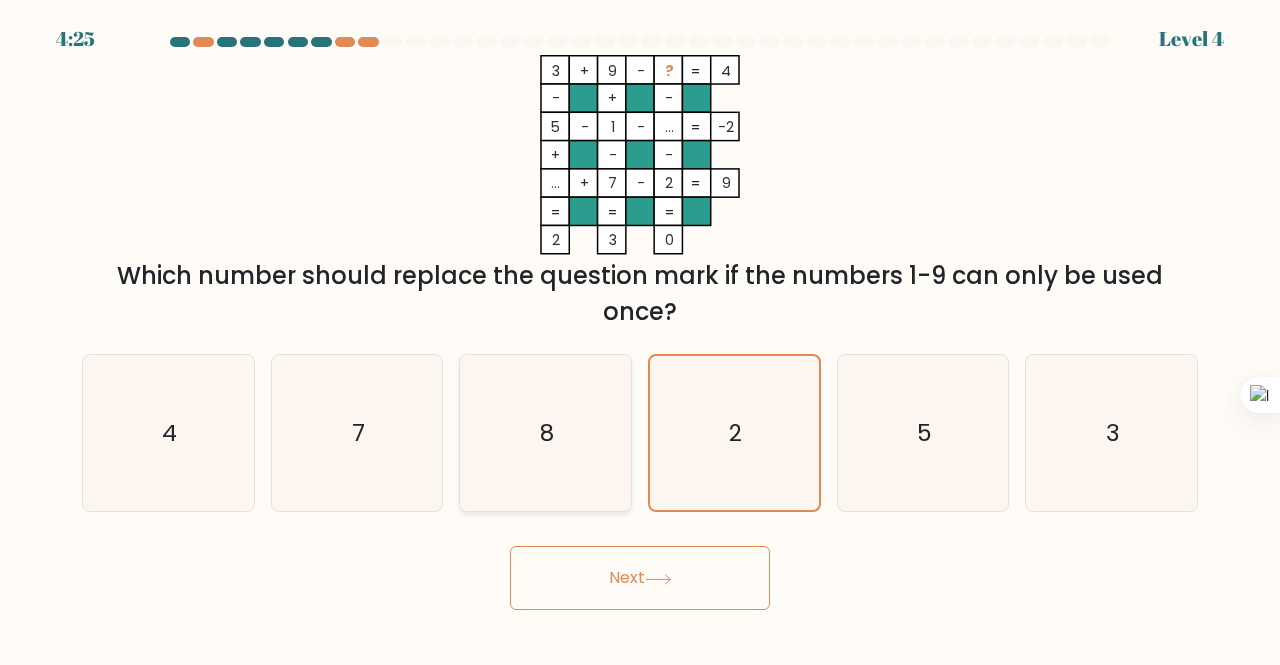 click on "8" 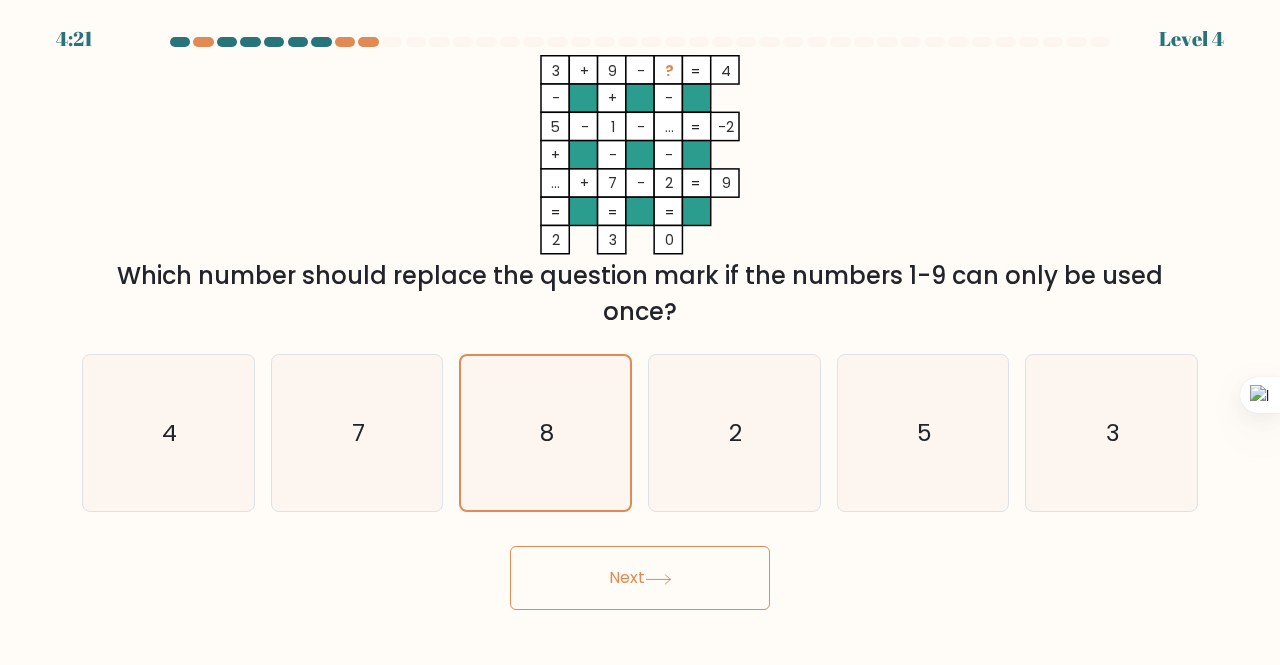 click on "Next" at bounding box center [640, 578] 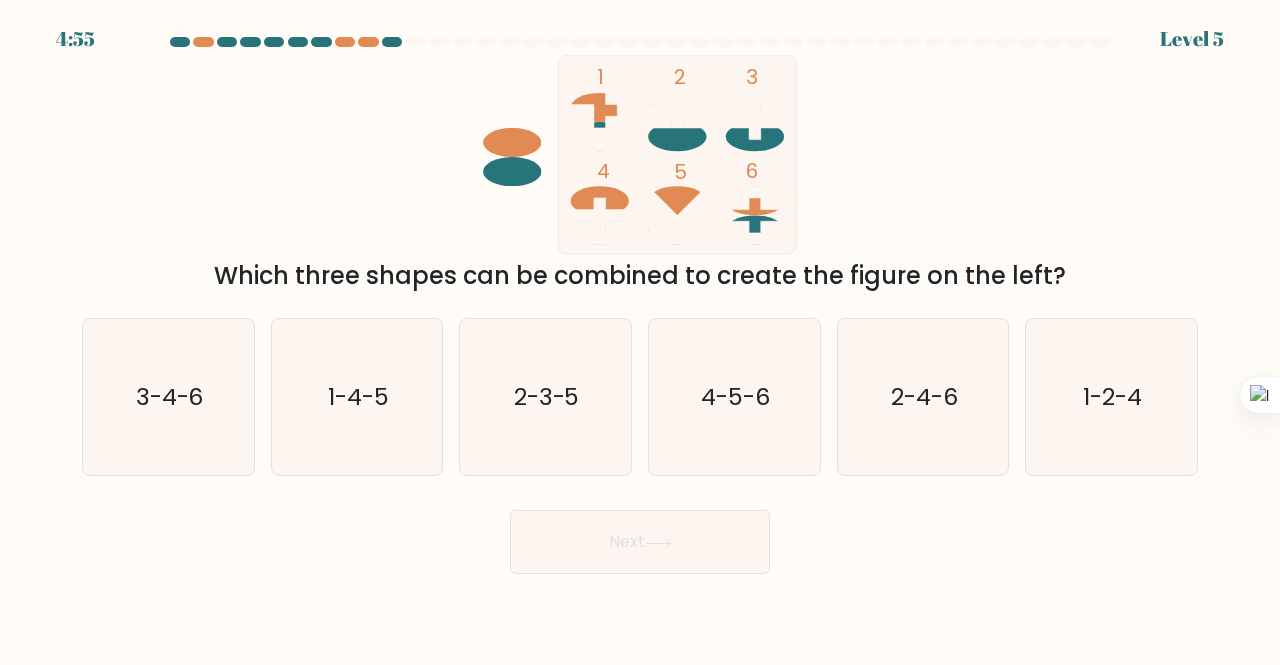 drag, startPoint x: 241, startPoint y: 267, endPoint x: 1013, endPoint y: 292, distance: 772.40466 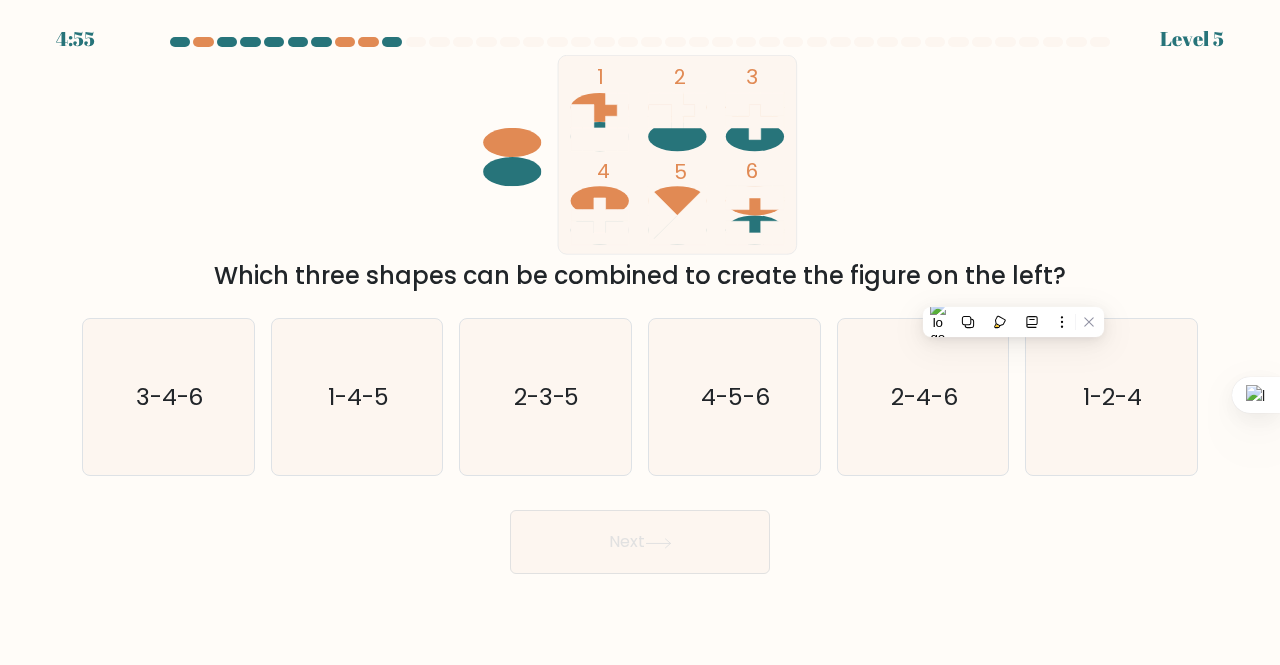 click on "1
2
3
4
5
6" 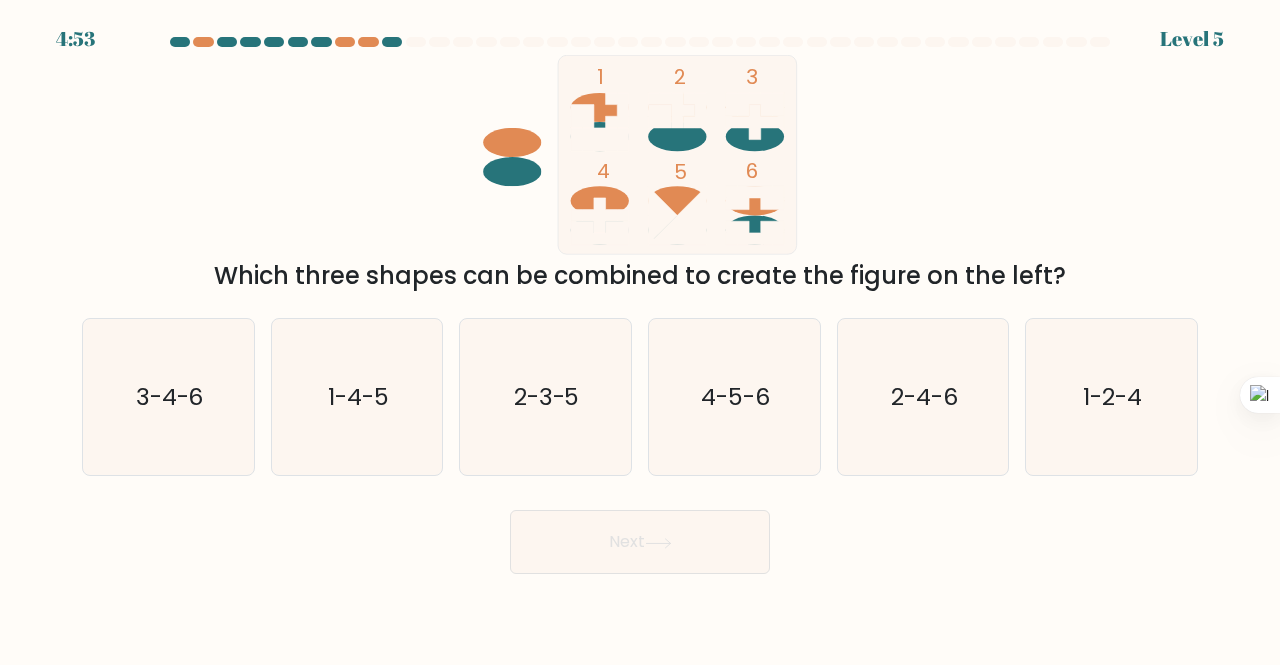 drag, startPoint x: 651, startPoint y: 123, endPoint x: 706, endPoint y: 129, distance: 55.326305 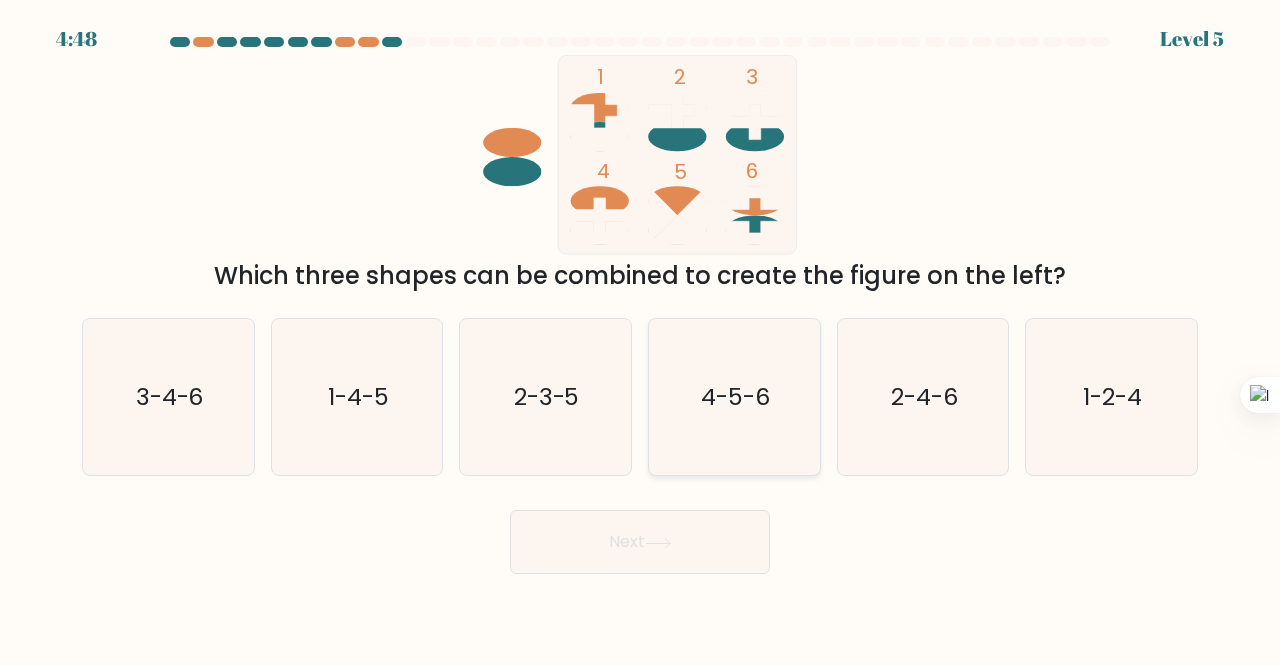 click on "4-5-6" 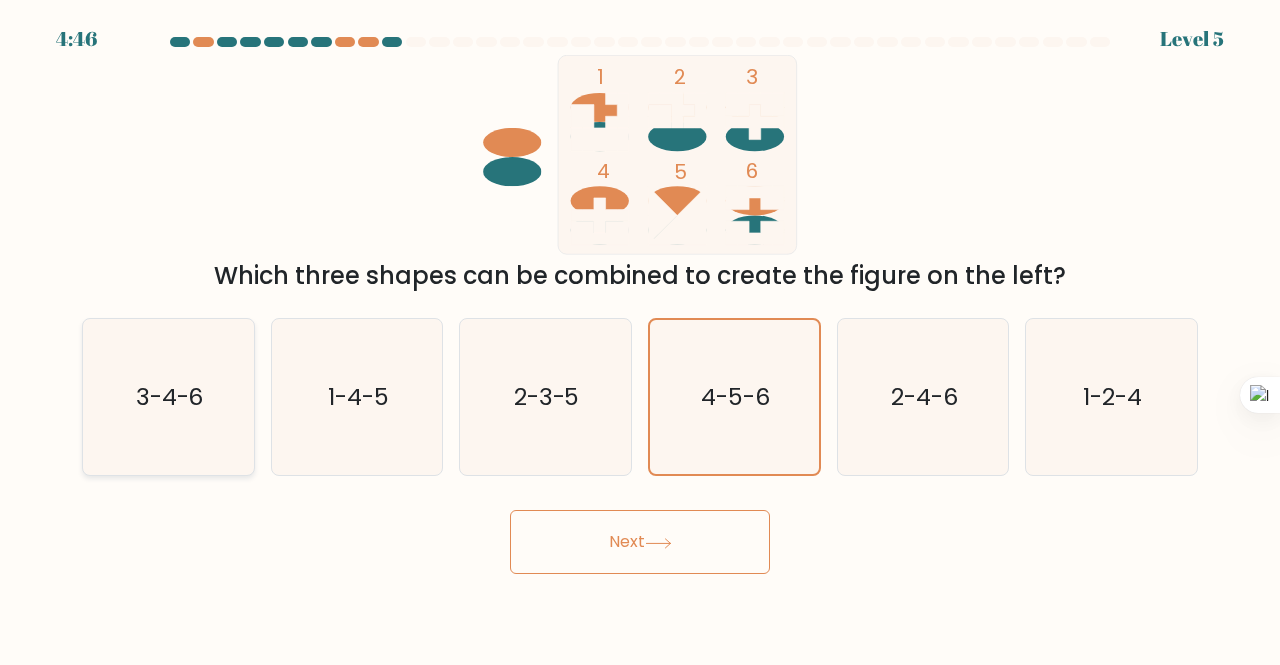 click on "3-4-6" 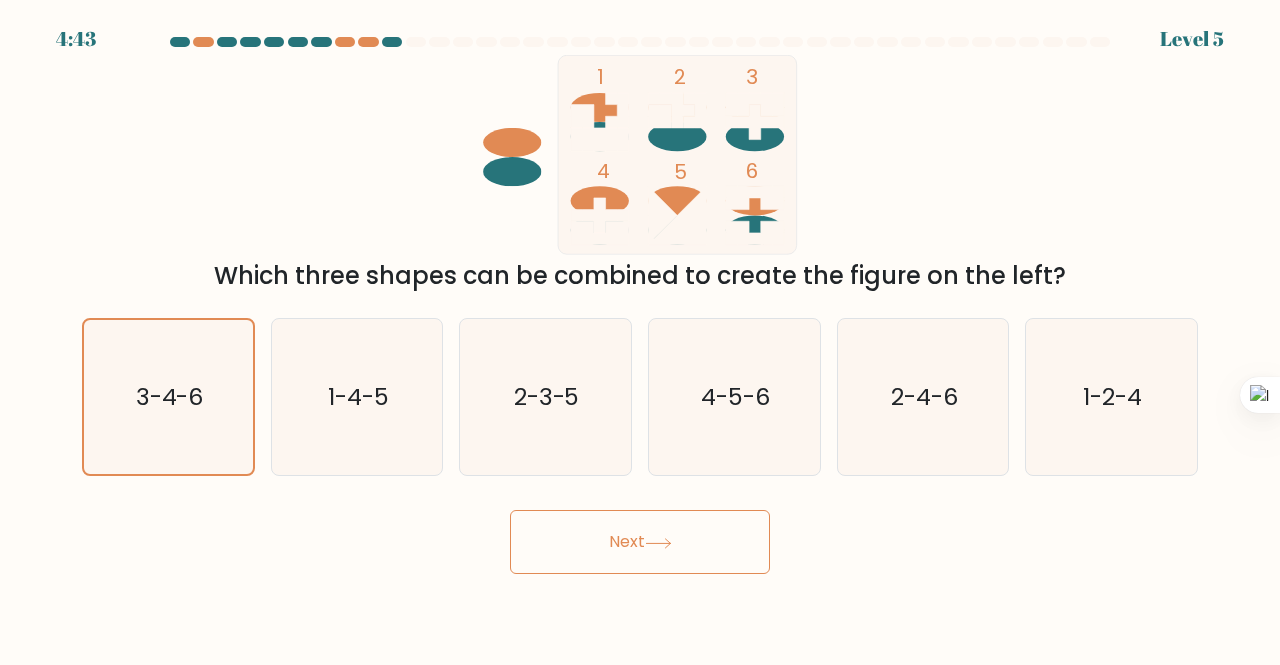 click on "Next" at bounding box center [640, 542] 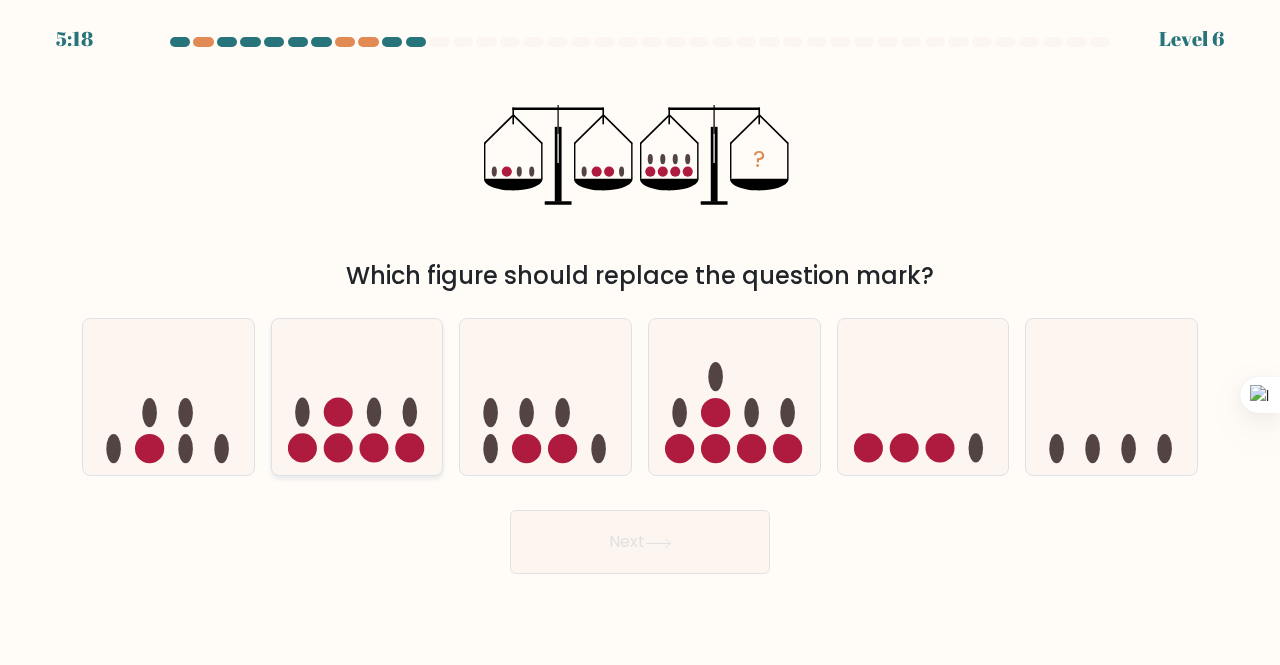 click 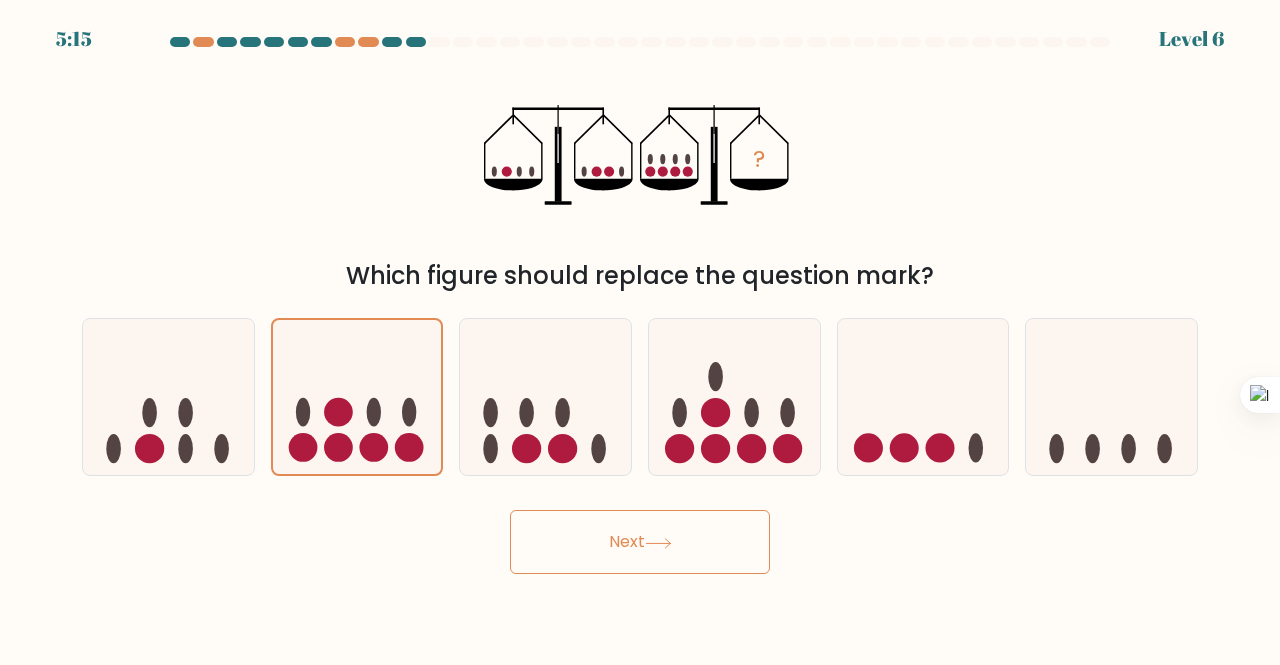 click on "Next" at bounding box center [640, 542] 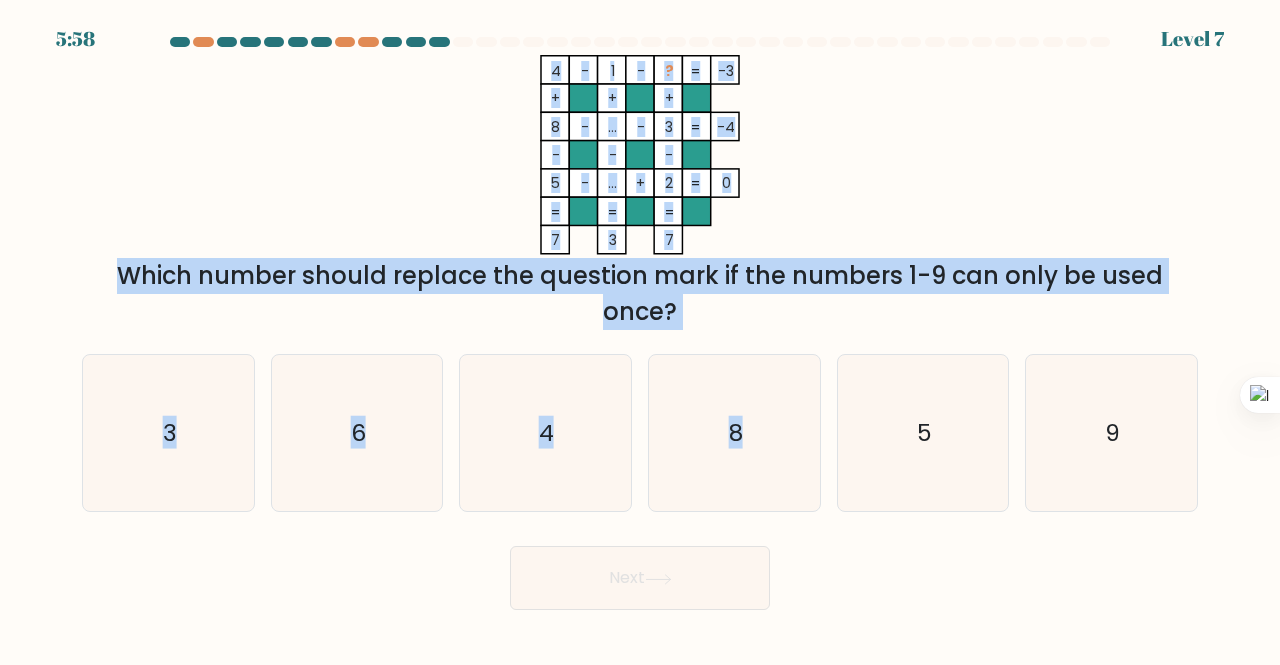 drag, startPoint x: 309, startPoint y: 285, endPoint x: 940, endPoint y: 326, distance: 632.3306 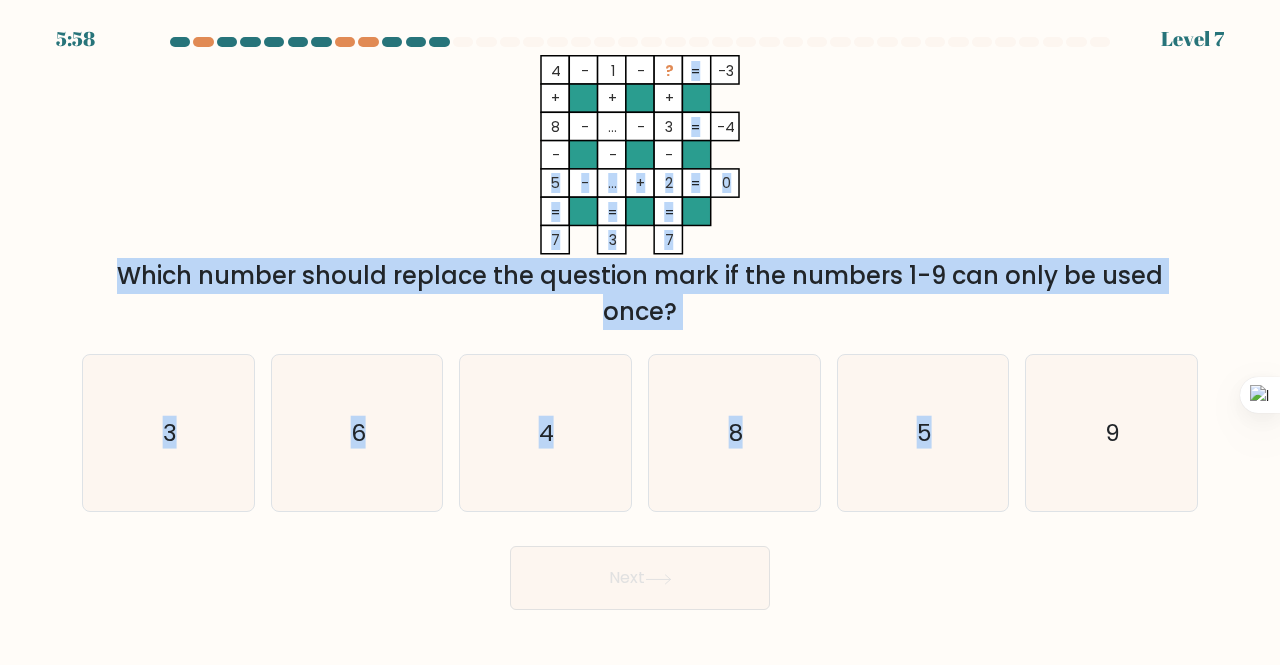 click at bounding box center [640, 323] 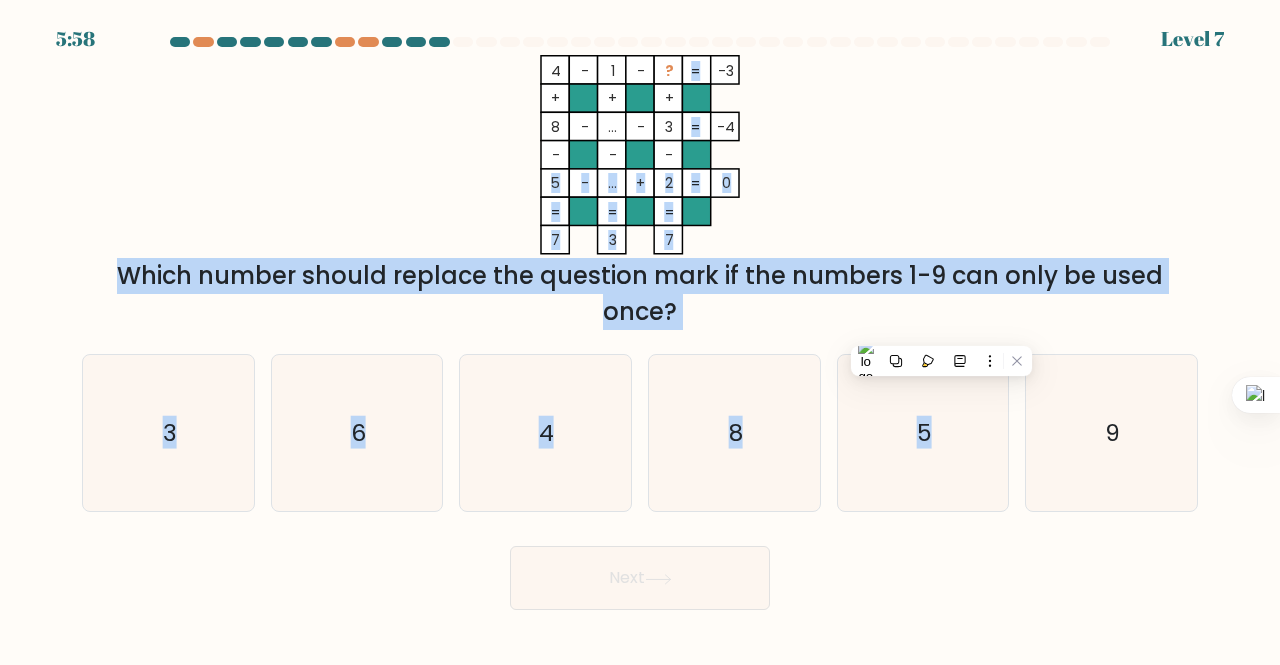 click on "4    -    1    -    ?    -3    +    +    +    8    -    ...    -    3    -4    -    -    -    5    -    ...    +    2    =   0    =   =   =   =   7    3    7    =" 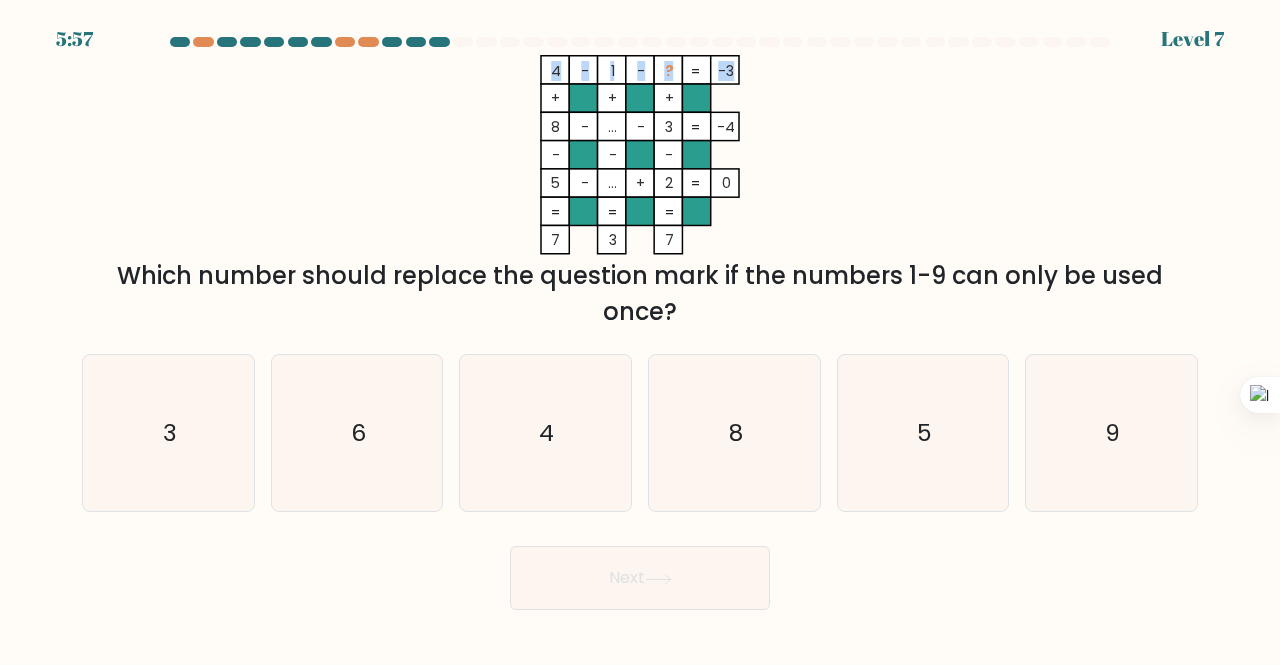 drag, startPoint x: 653, startPoint y: 72, endPoint x: 730, endPoint y: 76, distance: 77.10383 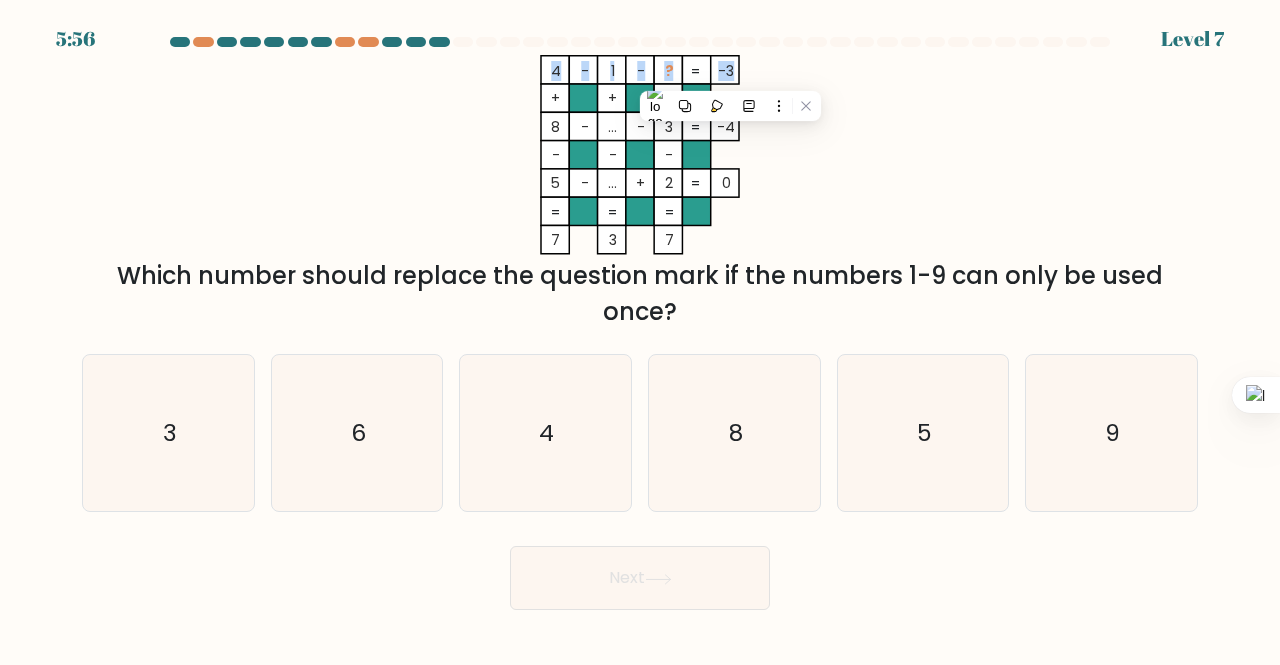 click on "-3" 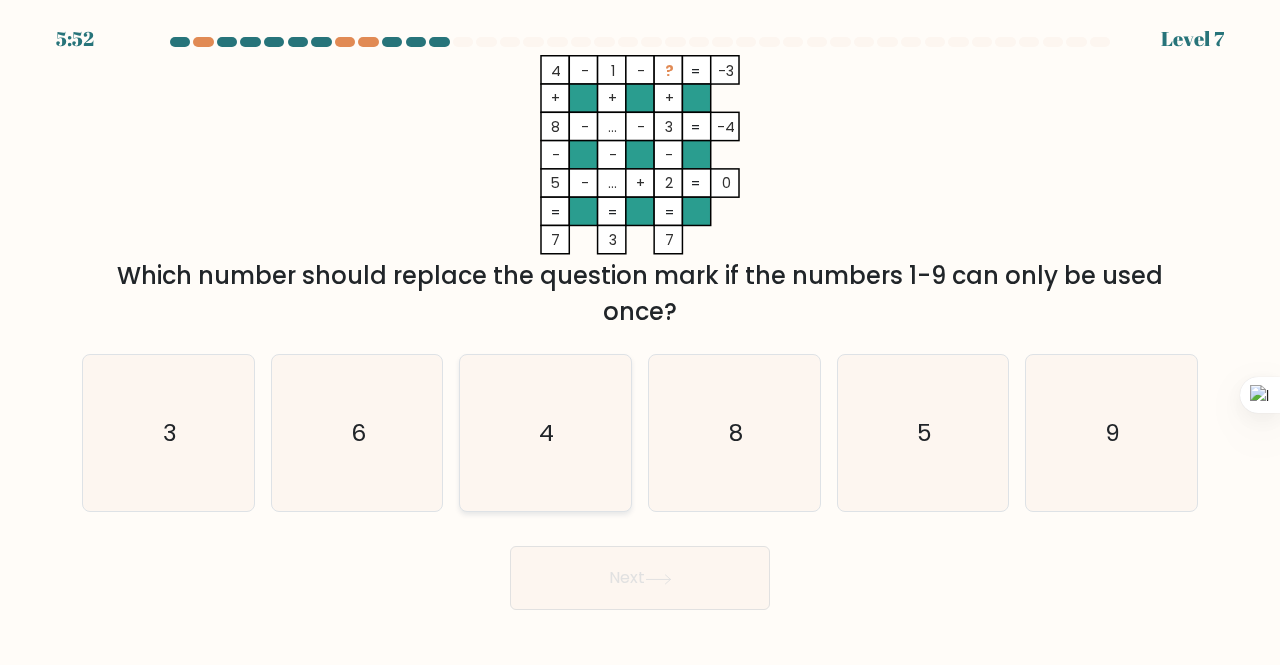click on "4" 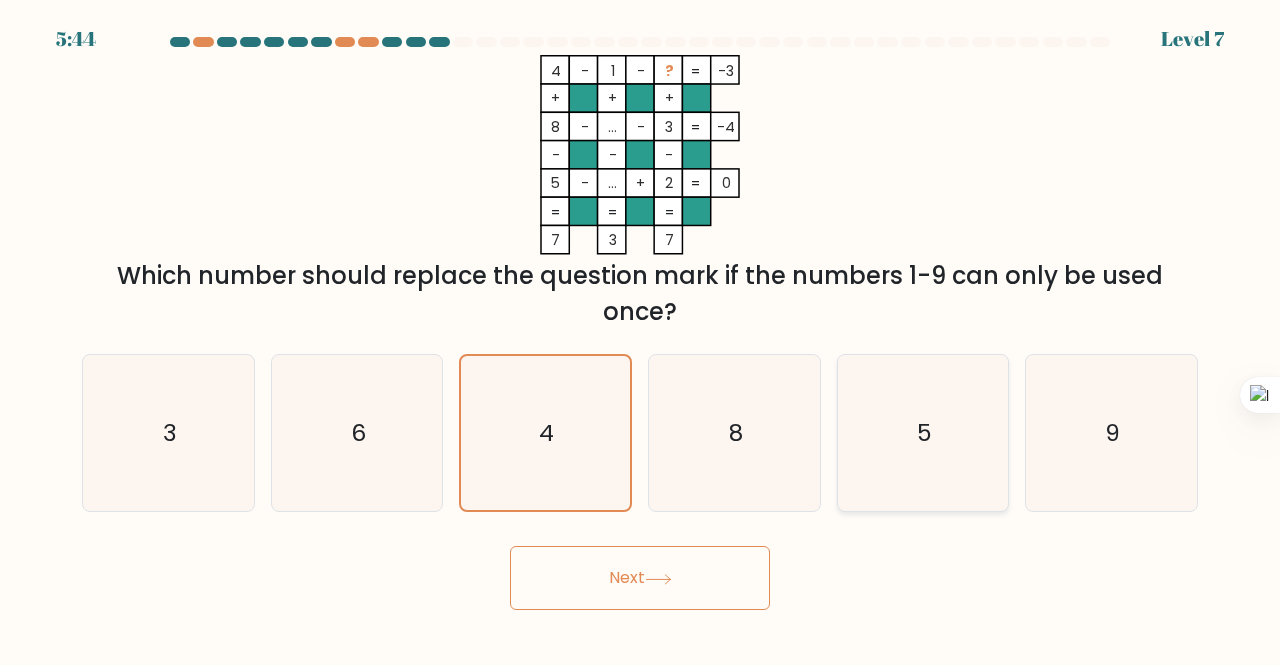 click on "5" 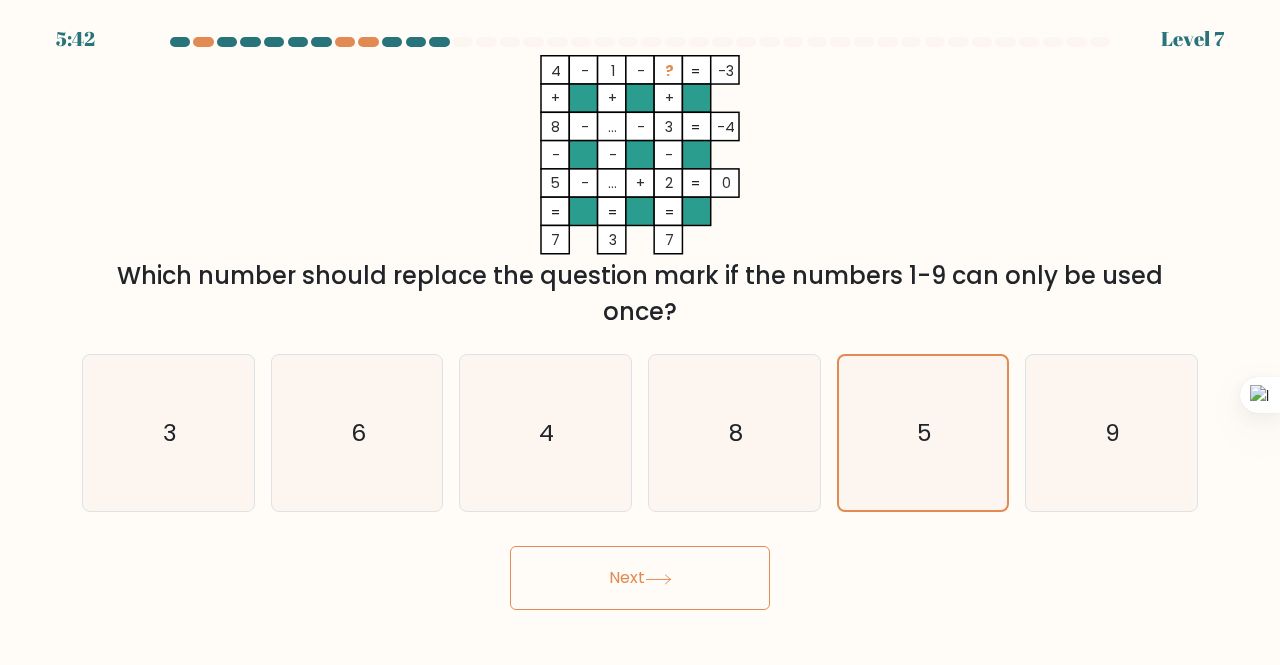 click on "Next" at bounding box center [640, 578] 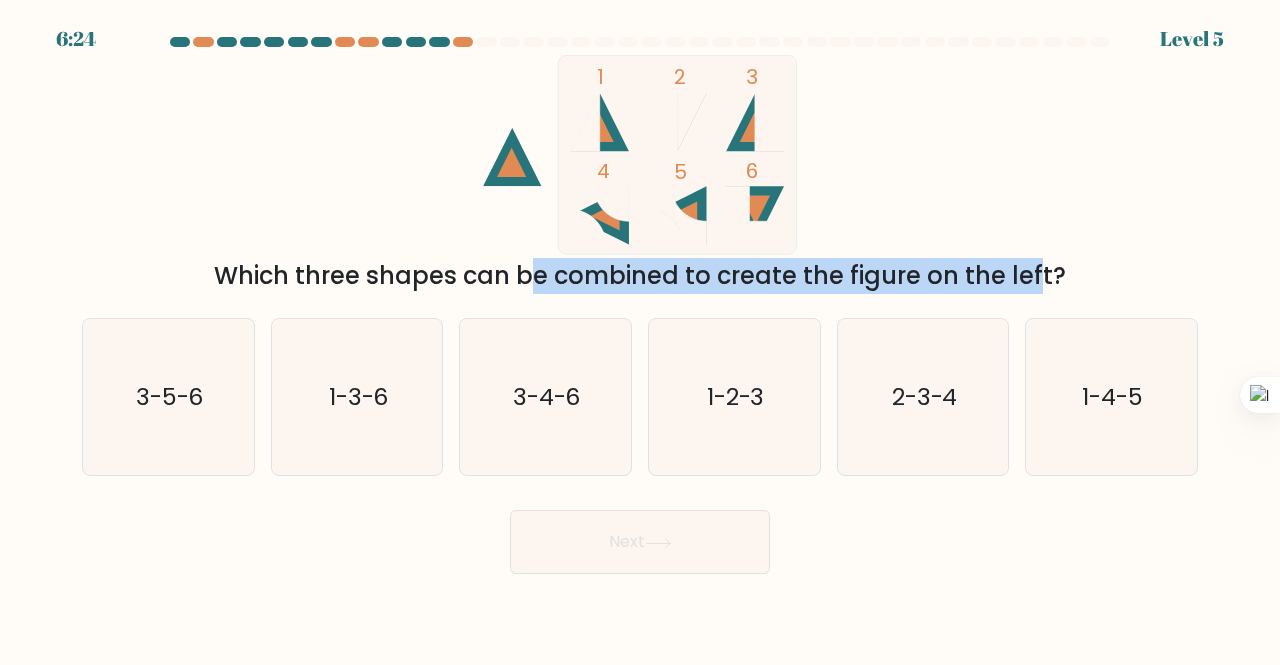 drag, startPoint x: 400, startPoint y: 289, endPoint x: 884, endPoint y: 291, distance: 484.00412 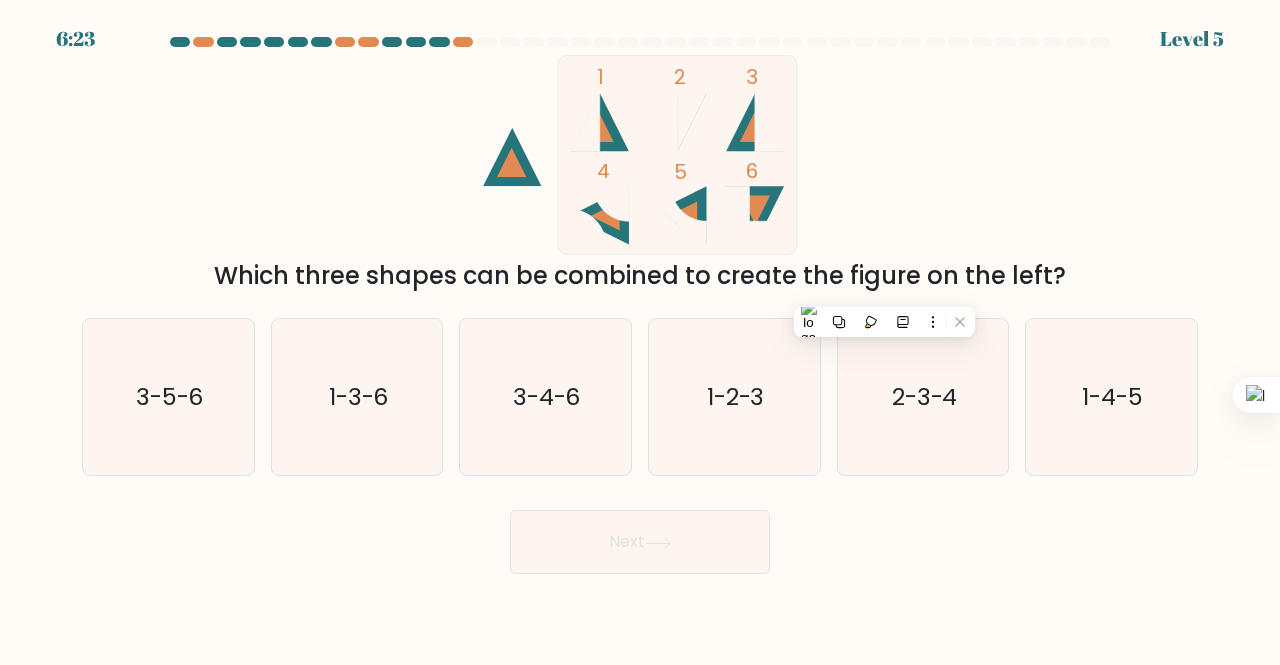 click 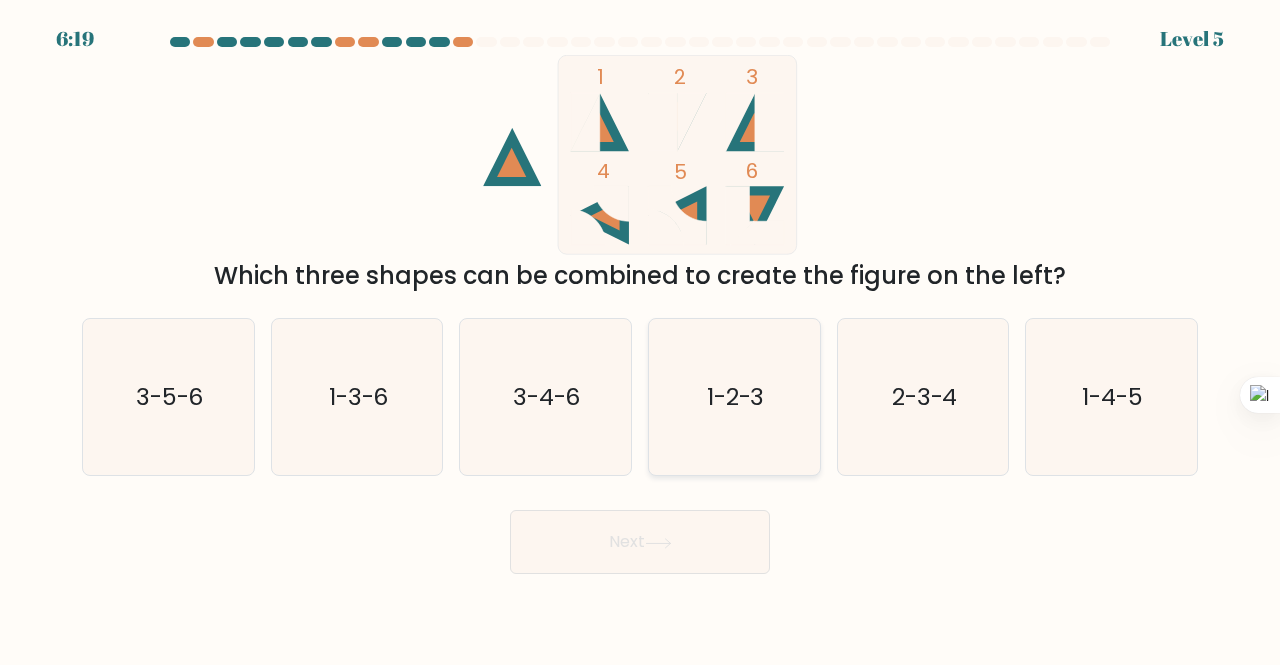click on "1-2-3" 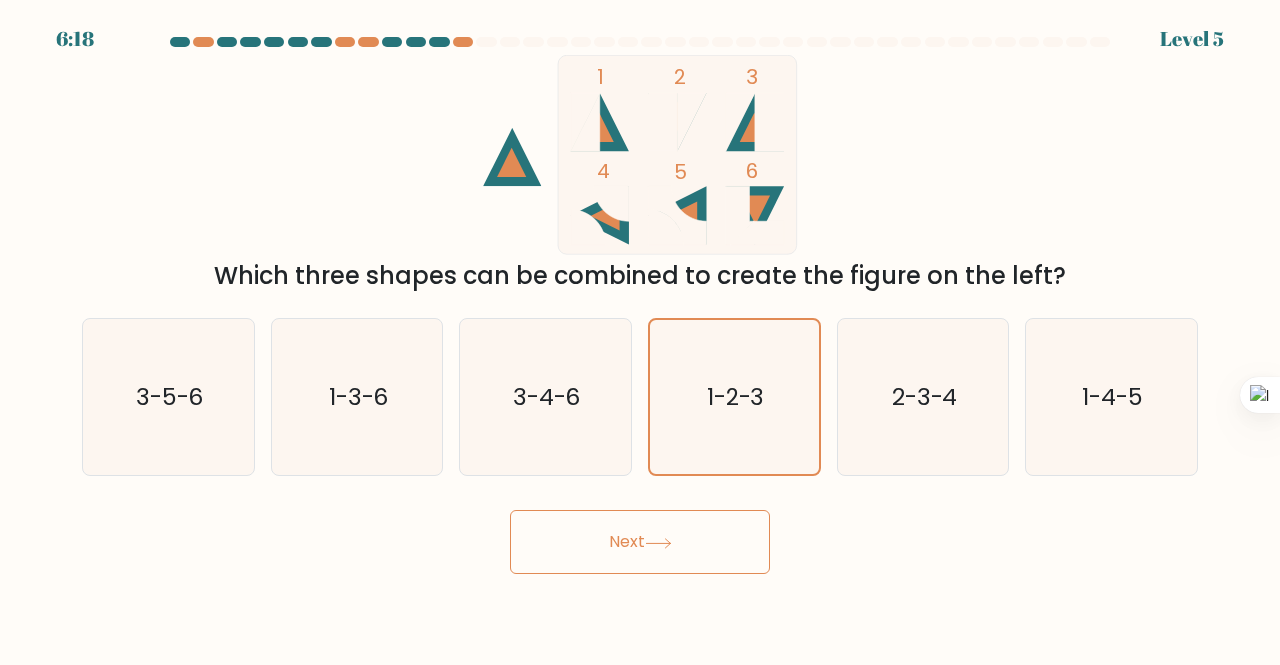 click on "Next" at bounding box center [640, 542] 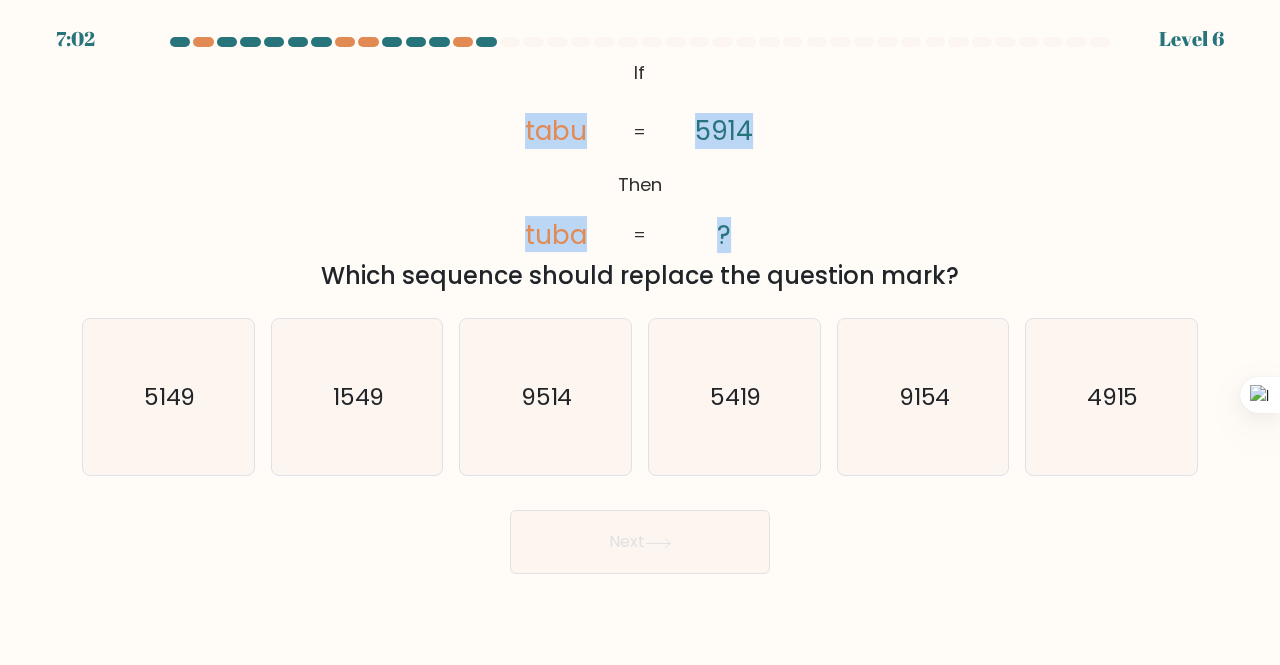 drag, startPoint x: 522, startPoint y: 137, endPoint x: 638, endPoint y: 139, distance: 116.01724 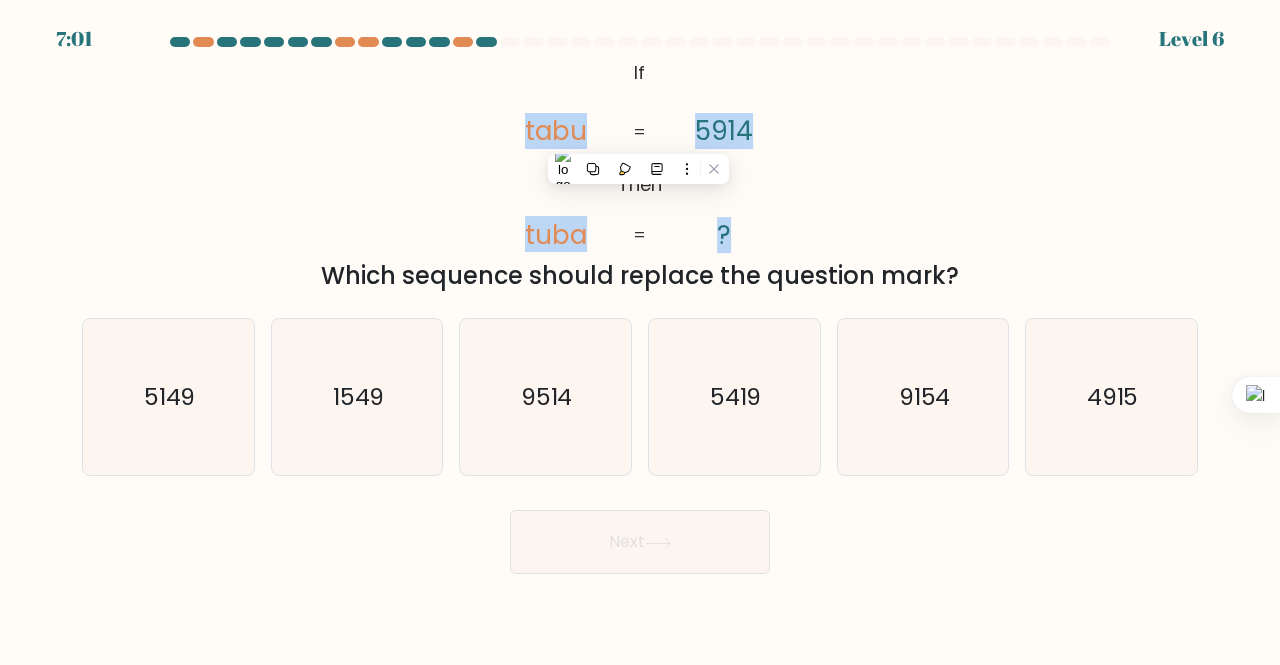 click at bounding box center (638, 169) 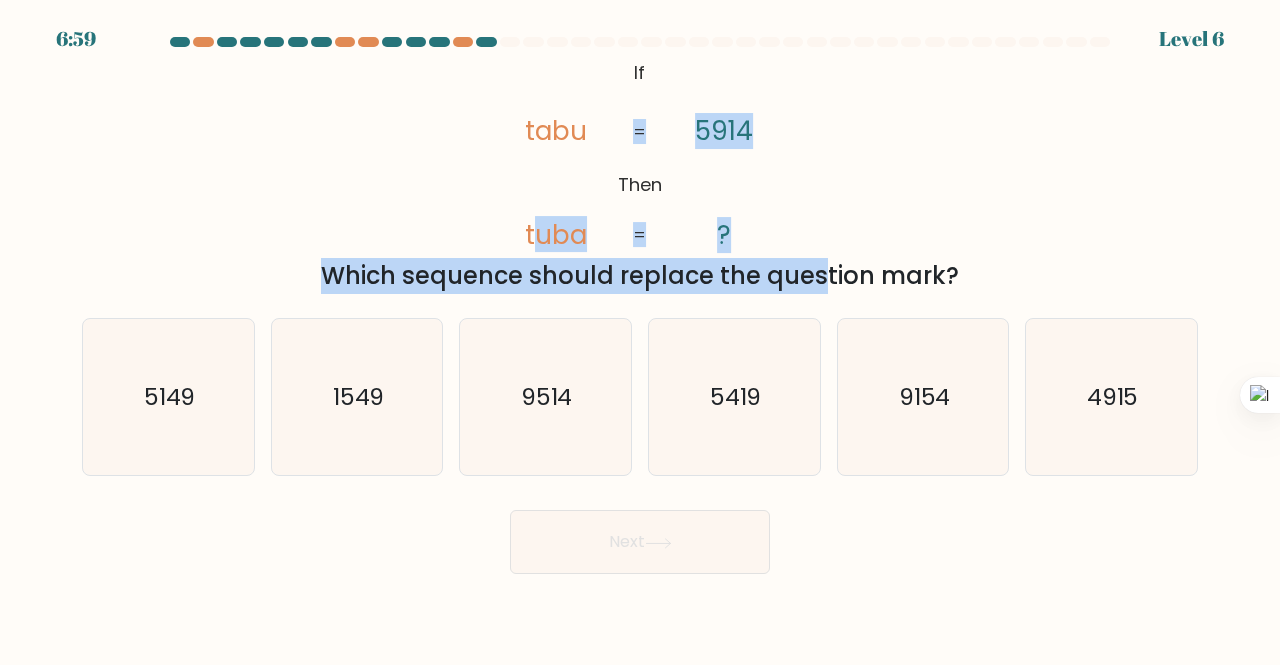 drag, startPoint x: 558, startPoint y: 253, endPoint x: 645, endPoint y: 267, distance: 88.11924 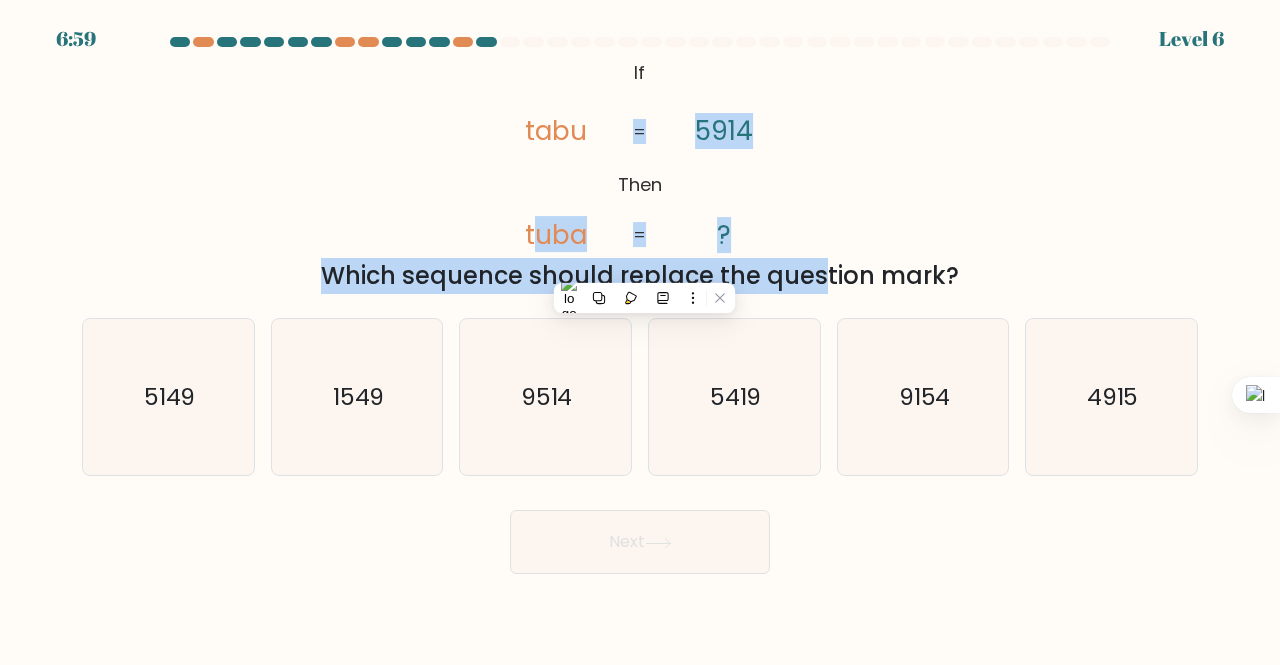 click on "tuba" 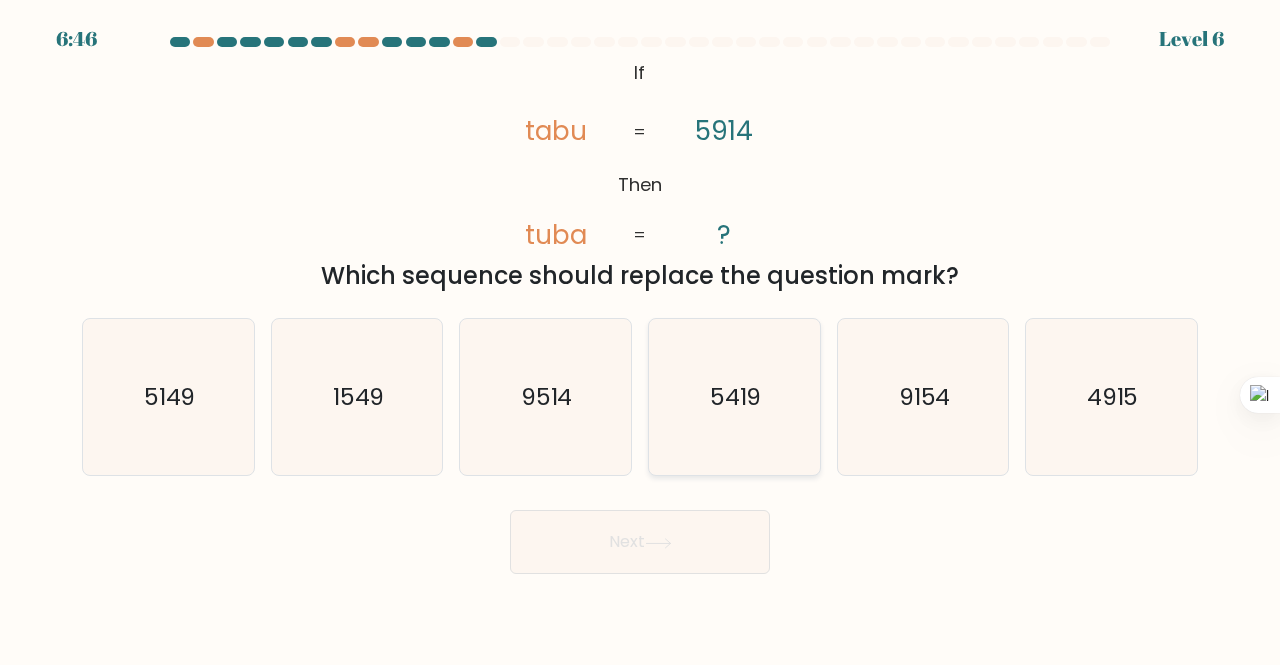 click on "5419" 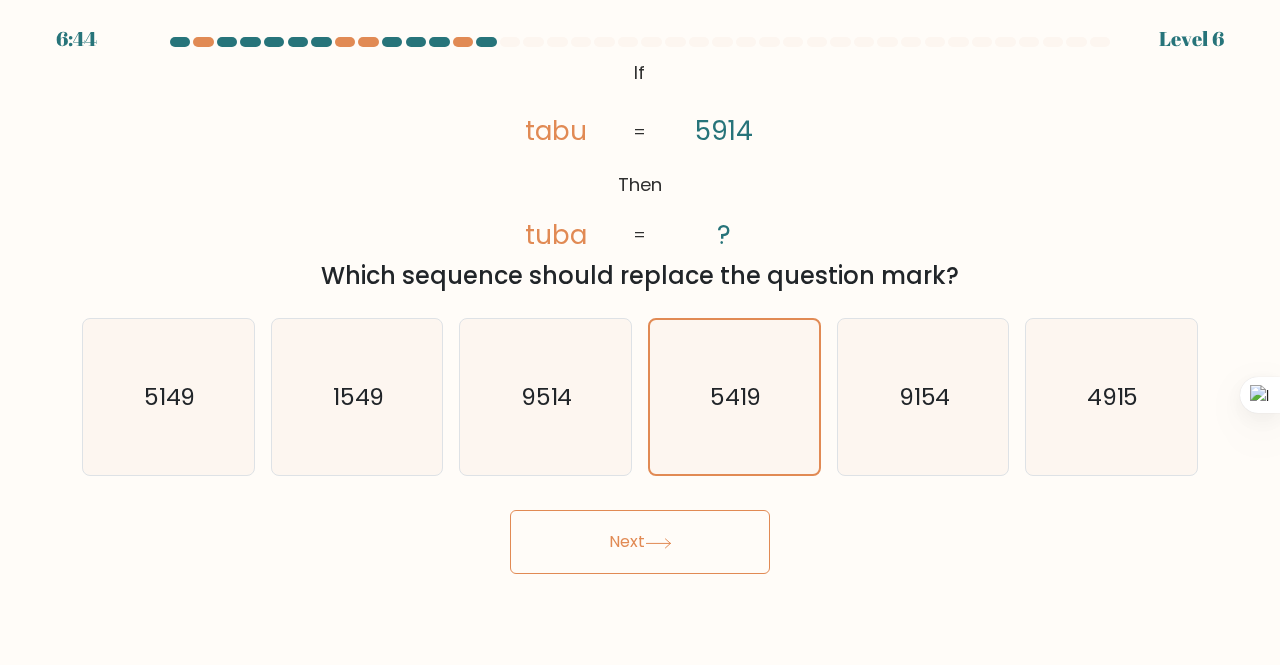 click on "Next" at bounding box center (640, 542) 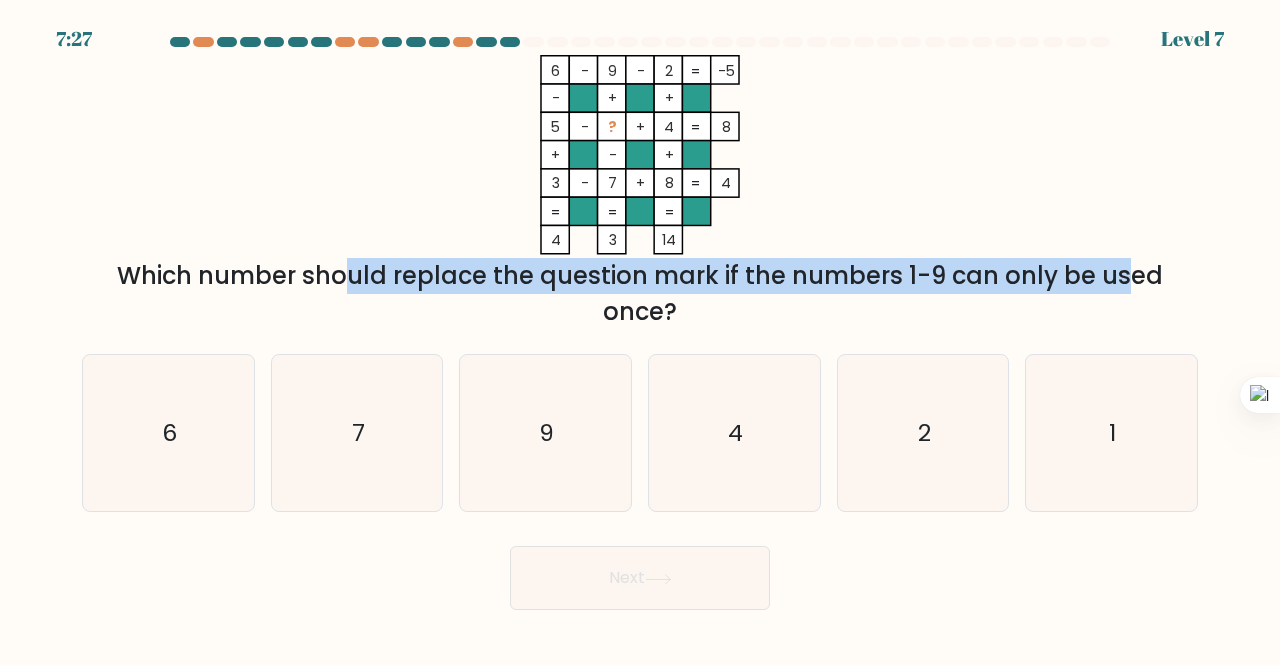 drag, startPoint x: 159, startPoint y: 293, endPoint x: 949, endPoint y: 278, distance: 790.1424 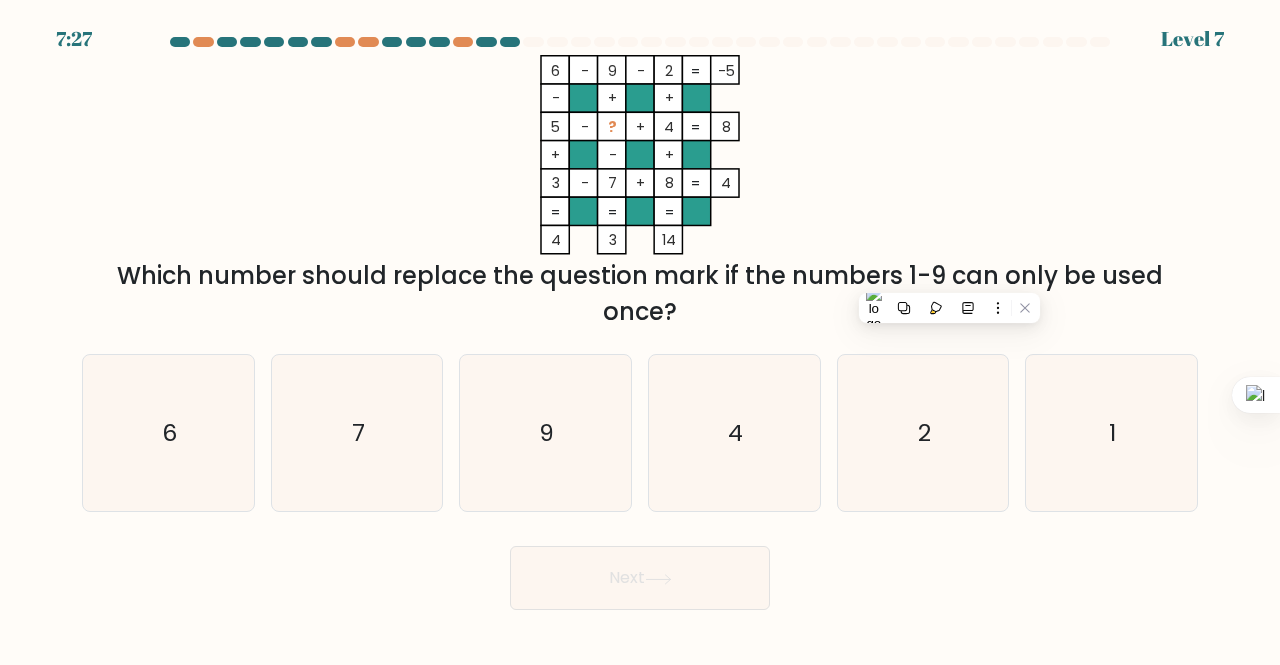 click on "6    -    9    -    2    -5    -    +    +    5    -    ?    +    4    8    +    -    +    3    -    7    +    8    =   4    =   =   =   =   4    3    14    =" 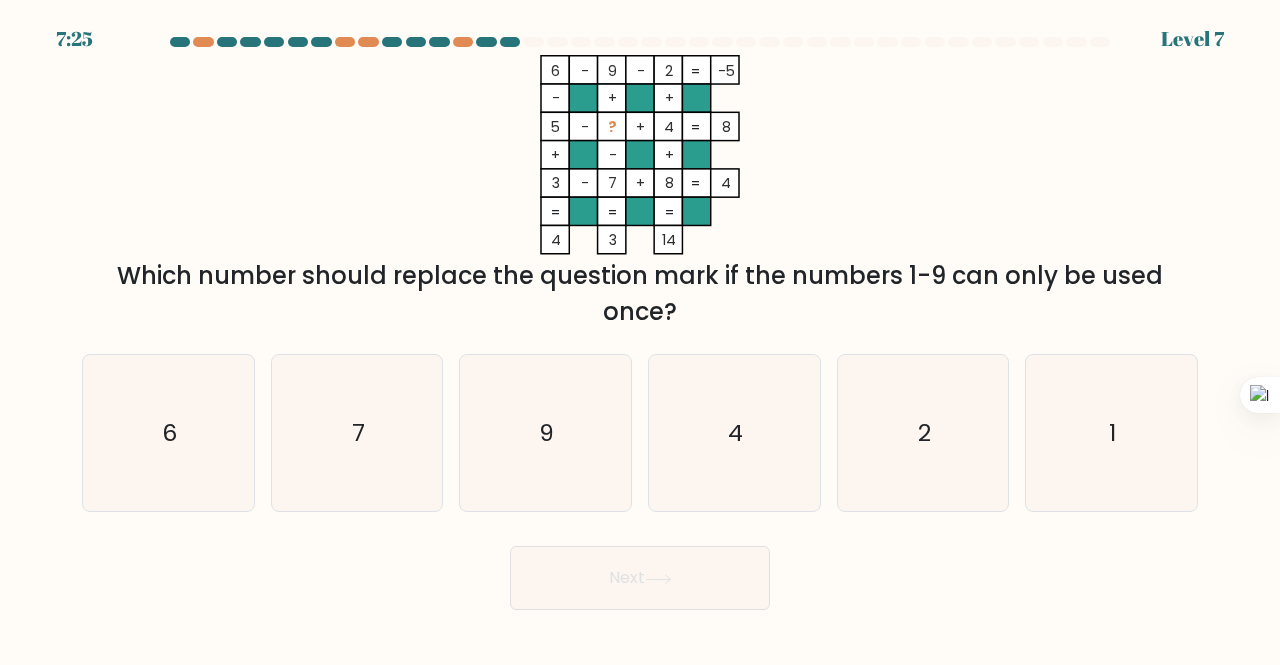 drag, startPoint x: 452, startPoint y: 281, endPoint x: 701, endPoint y: 301, distance: 249.80193 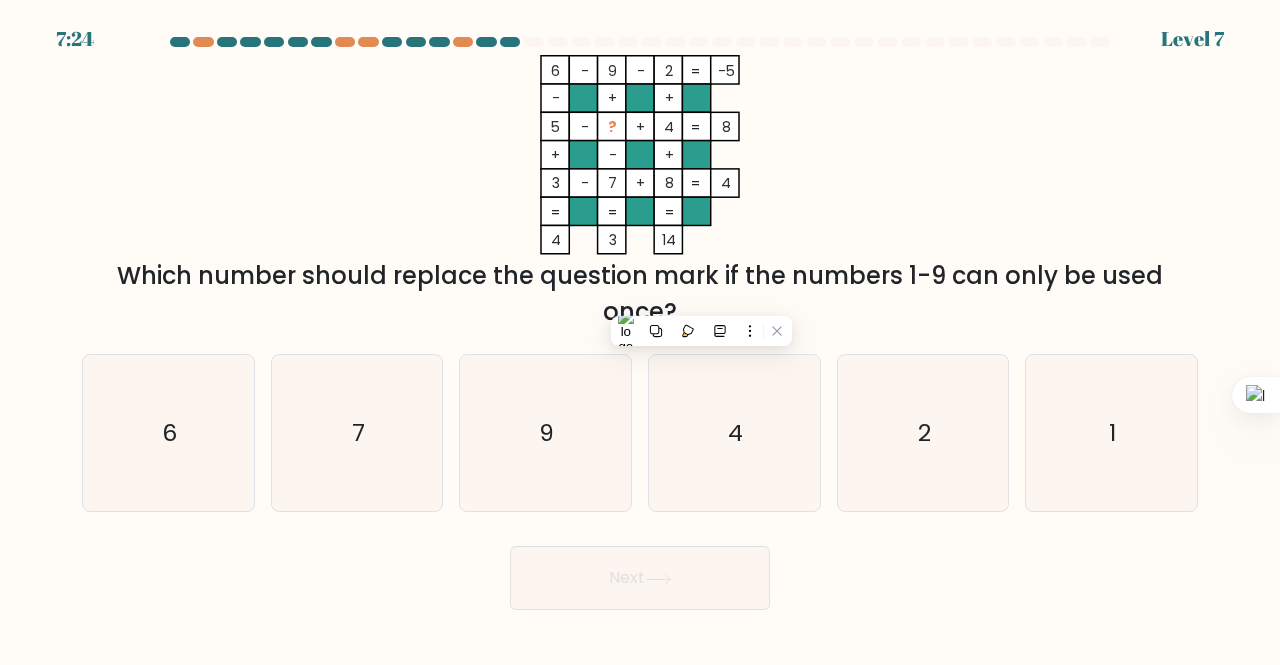 click on "6    -    9    -    2    -5    -    +    +    5    -    ?    +    4    8    +    -    +    3    -    7    +    8    =   4    =   =   =   =   4    3    14    =" 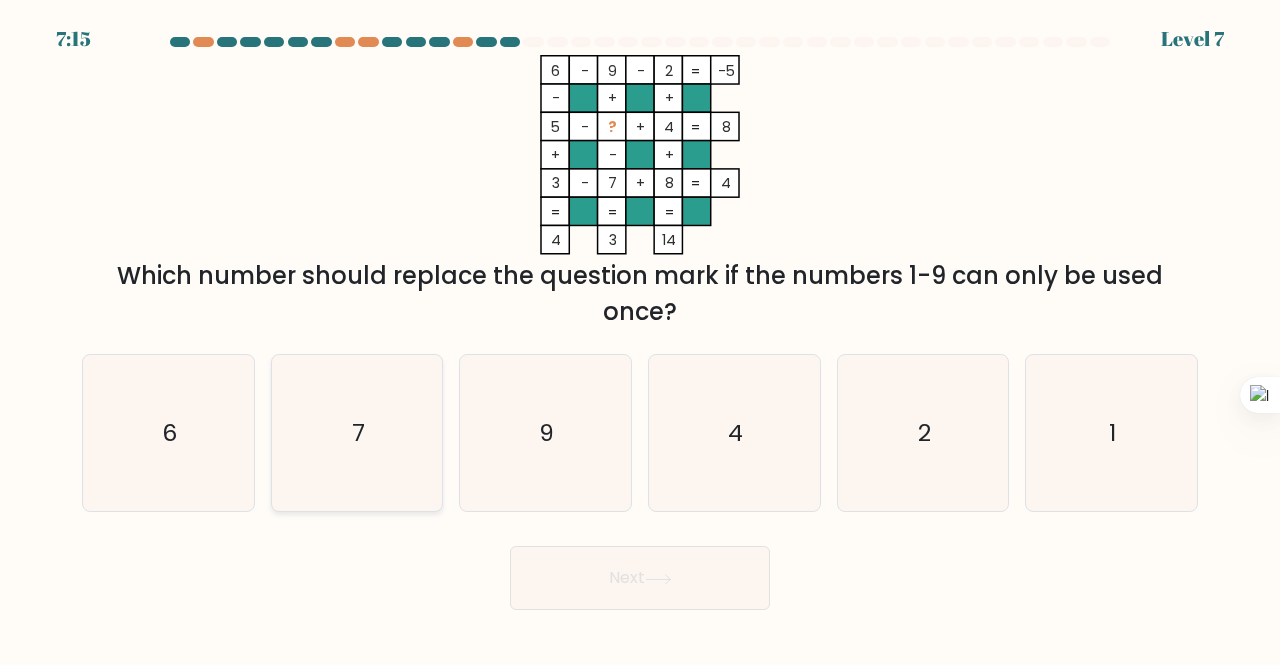 click on "7" 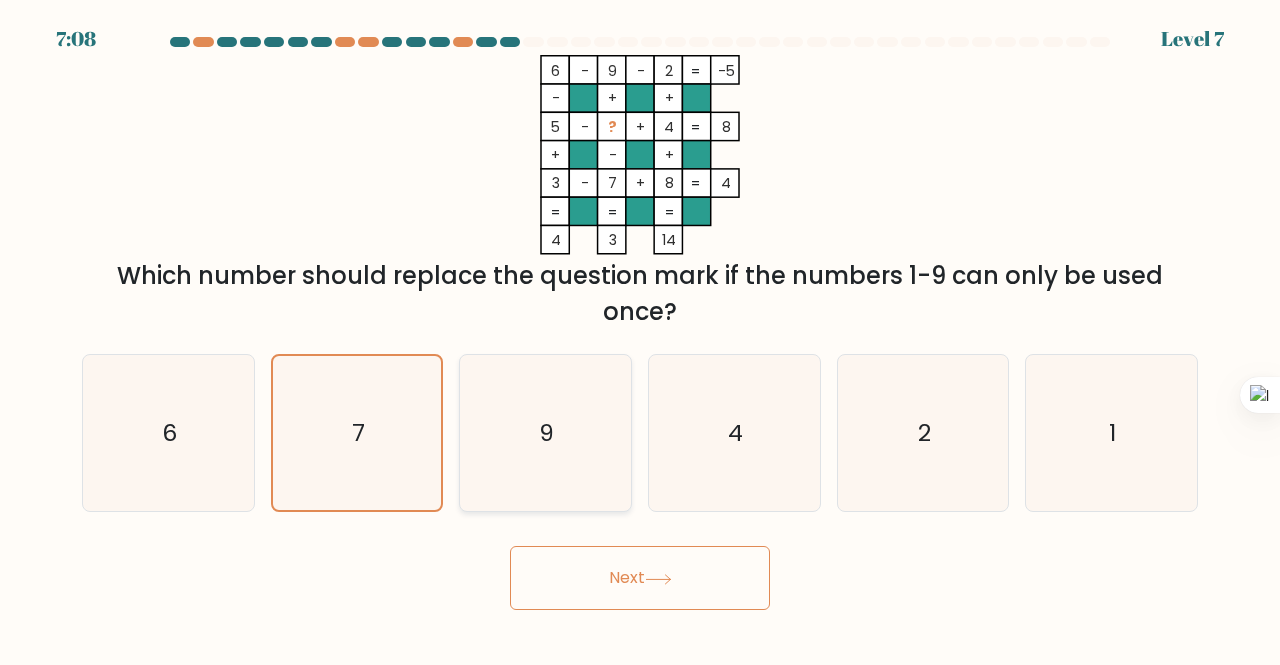 click on "9" 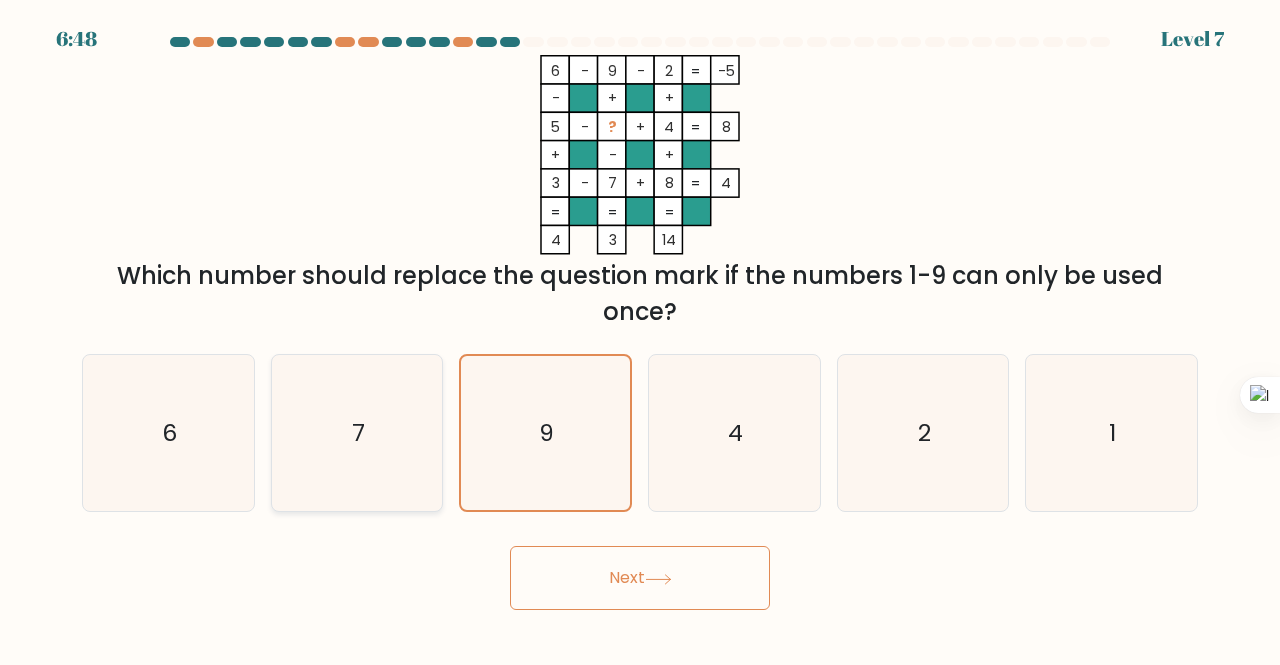 click on "7" 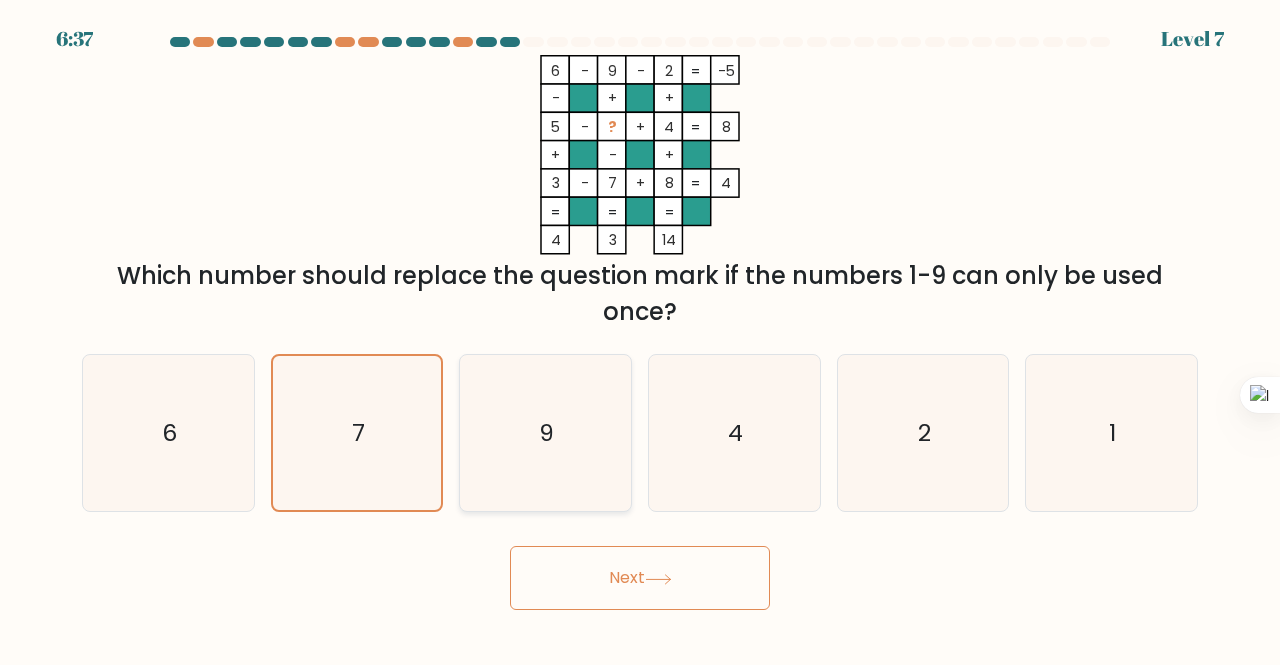 drag, startPoint x: 612, startPoint y: 428, endPoint x: 614, endPoint y: 483, distance: 55.03635 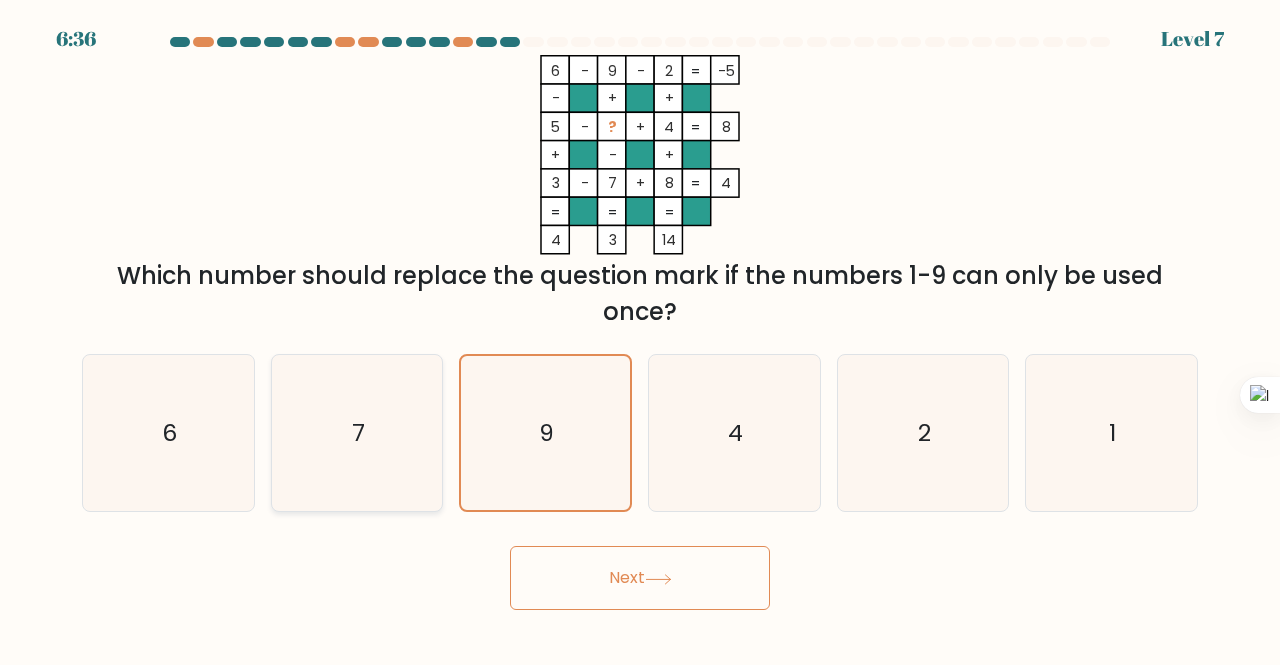 click on "7" 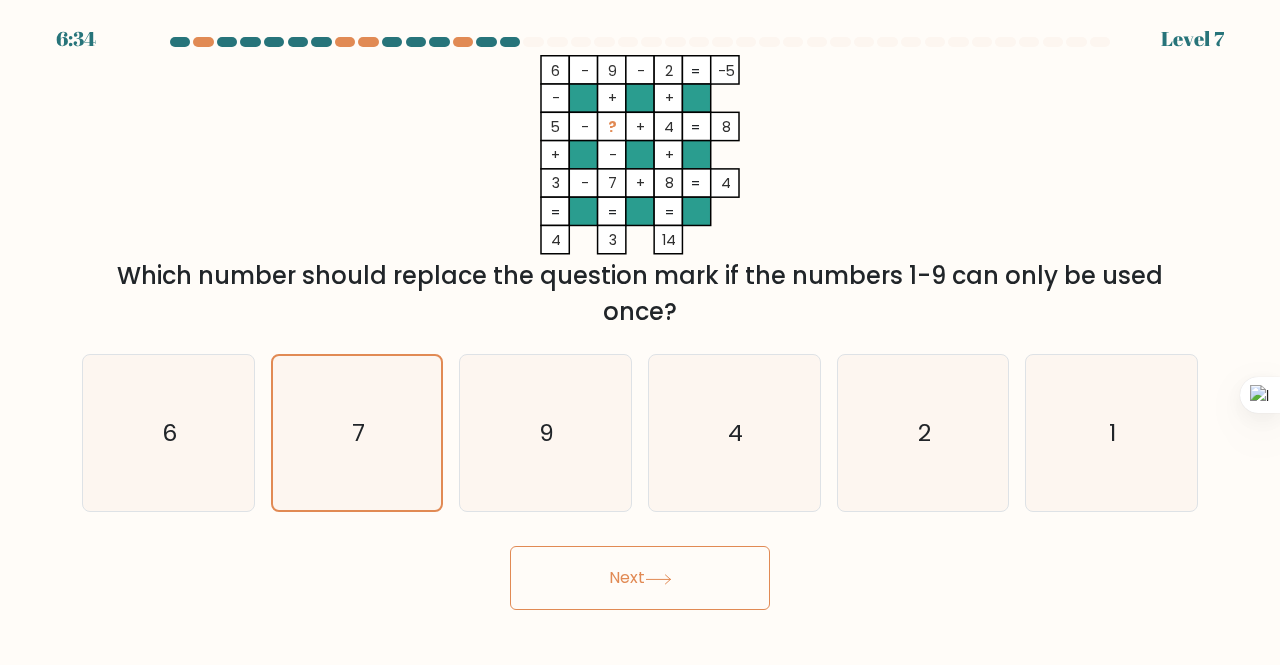 drag, startPoint x: 534, startPoint y: 420, endPoint x: 704, endPoint y: 629, distance: 269.4086 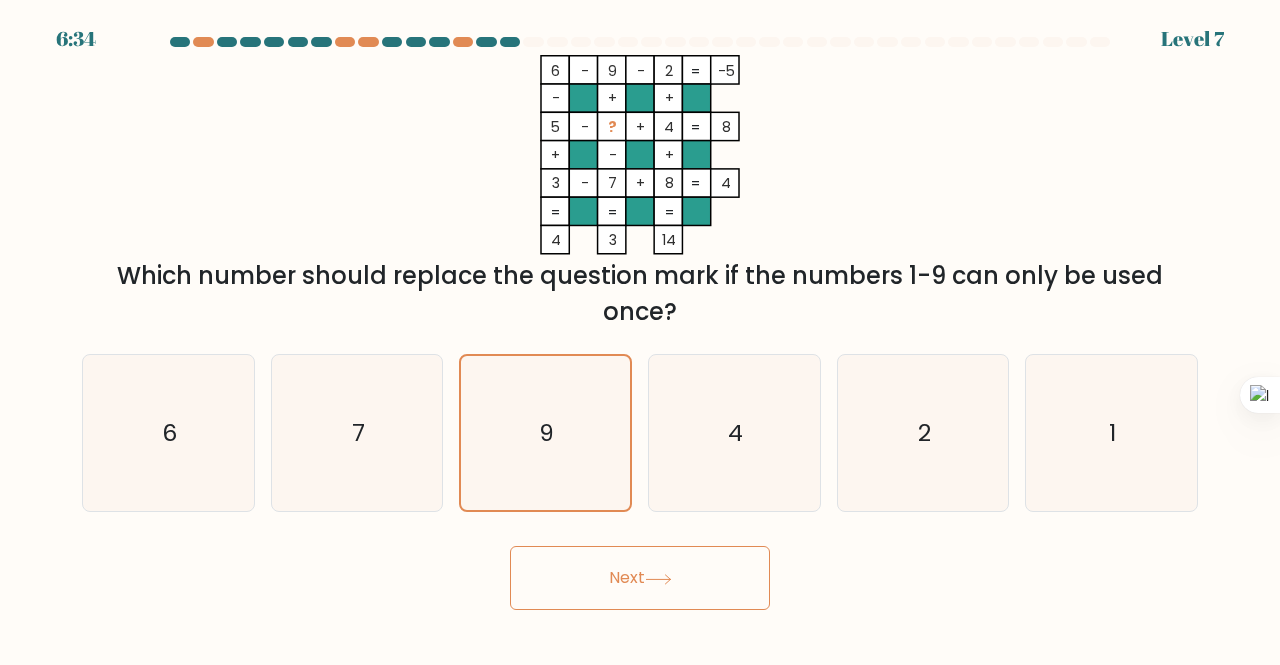 click on "6:34
Level 7" at bounding box center (640, 332) 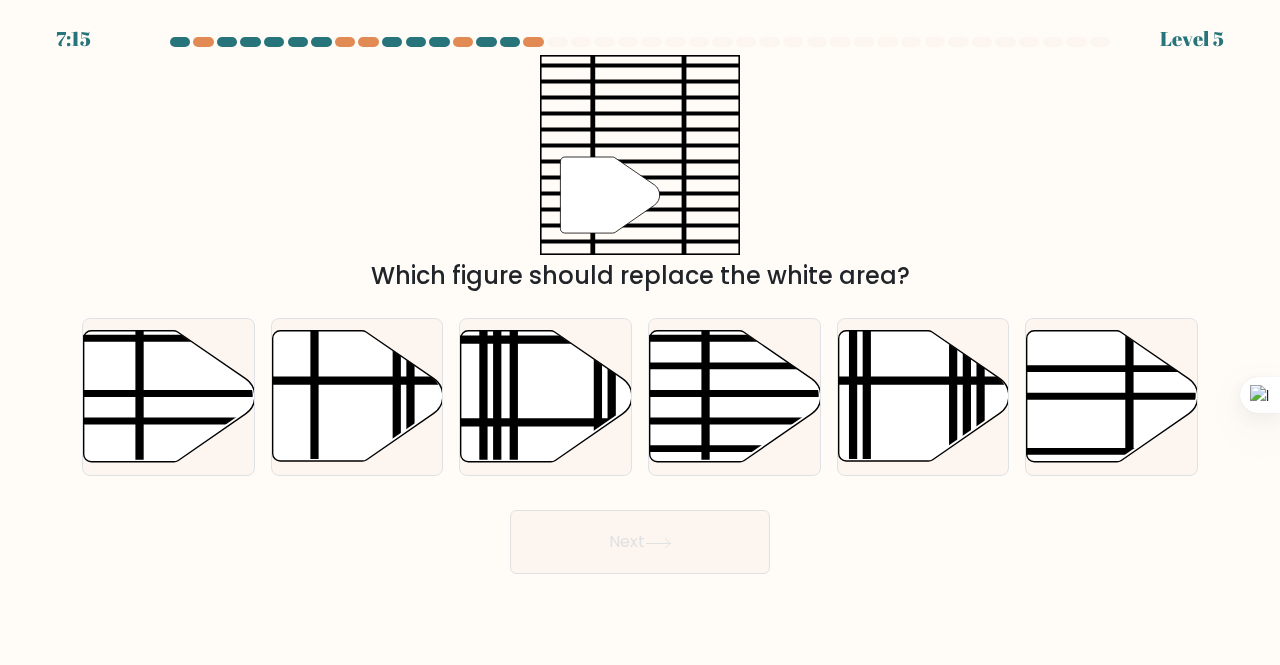 drag, startPoint x: 405, startPoint y: 263, endPoint x: 916, endPoint y: 286, distance: 511.51736 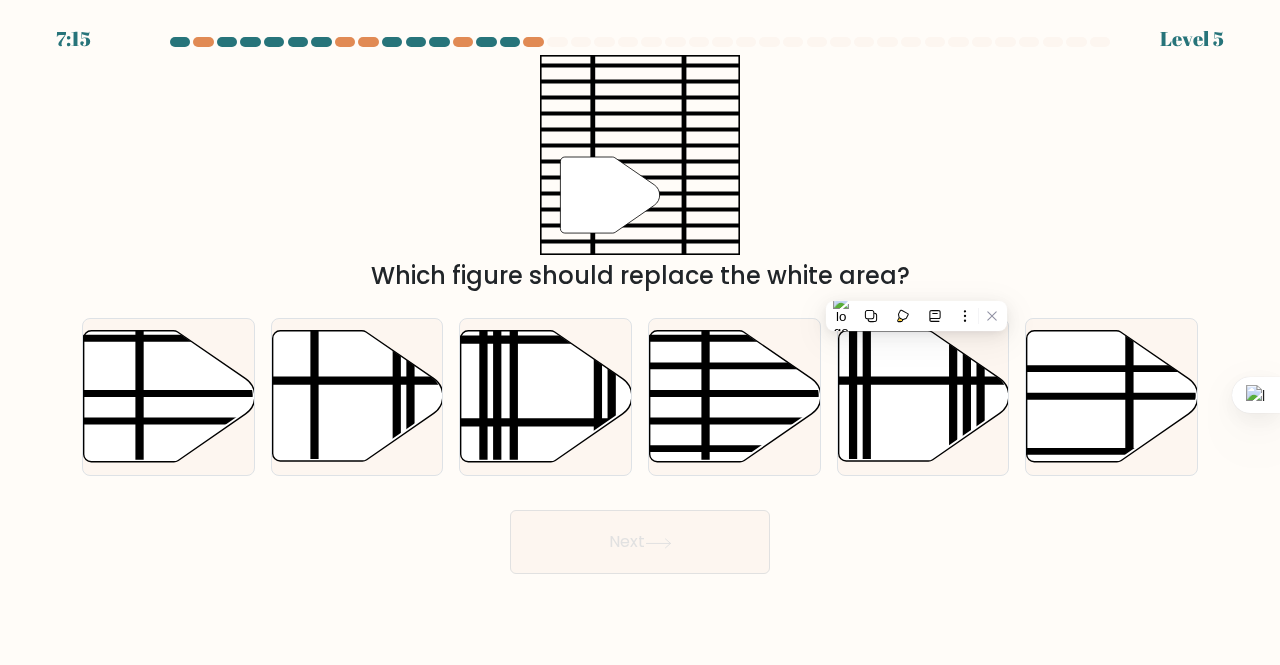 click on ""
Which figure should replace the white area?" at bounding box center [640, 174] 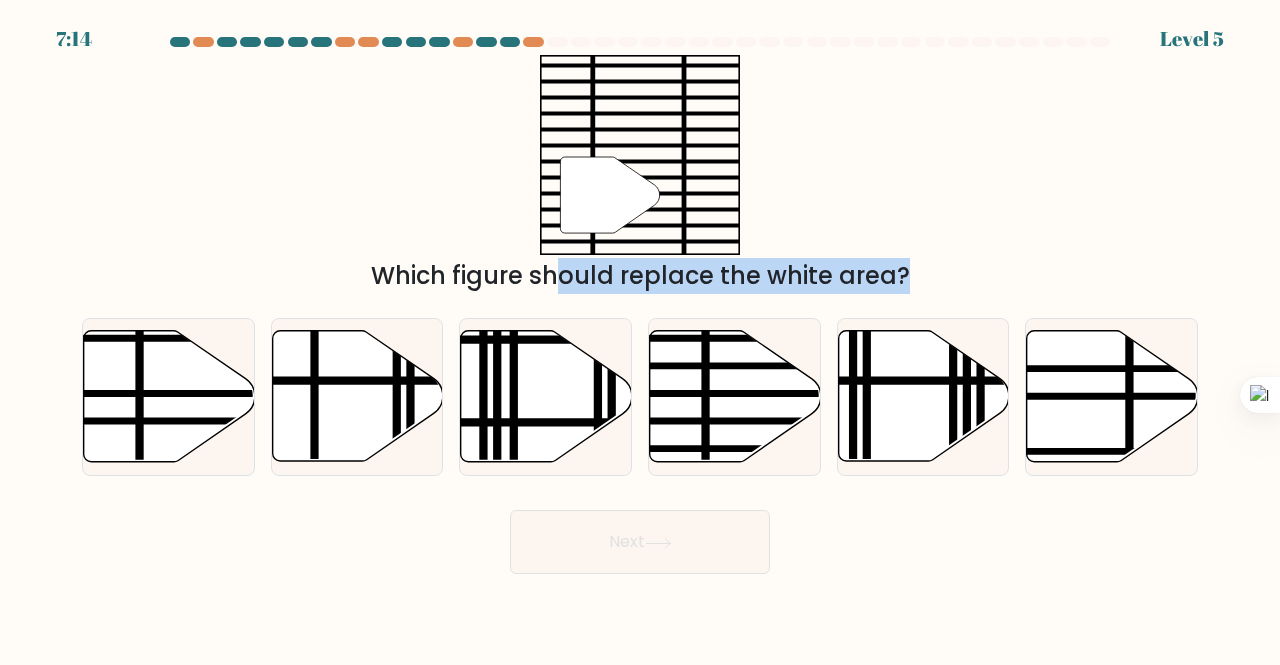 drag, startPoint x: 389, startPoint y: 285, endPoint x: 731, endPoint y: 307, distance: 342.70688 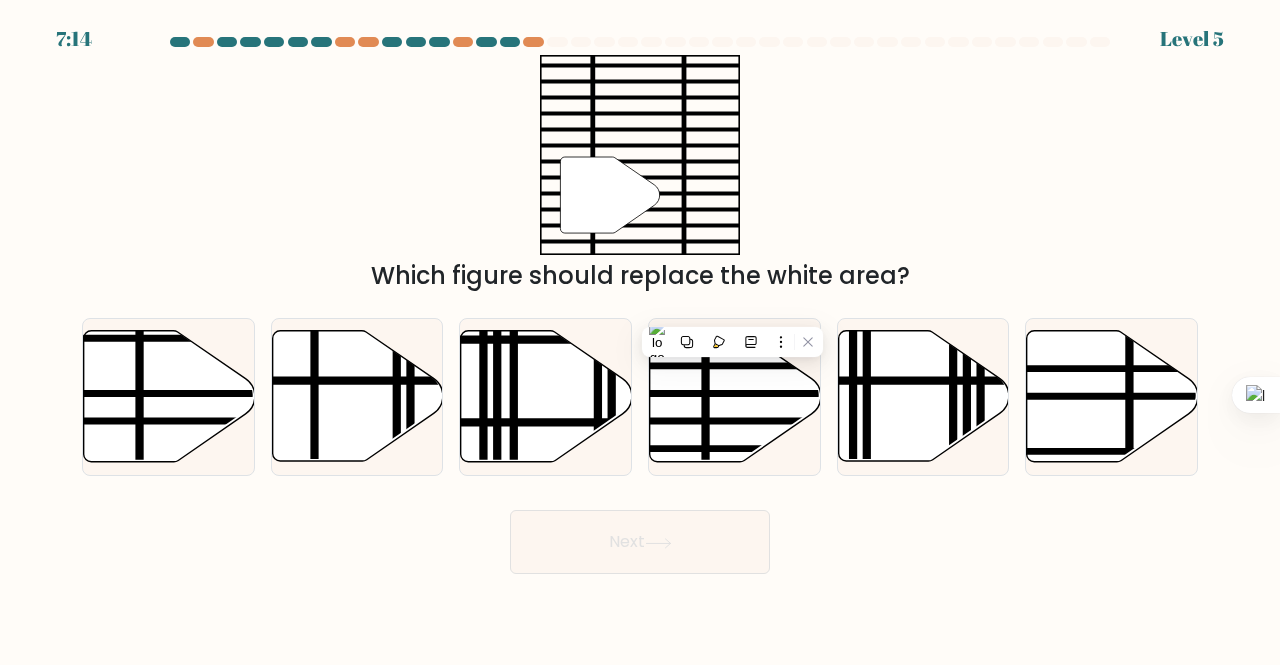 click on """ 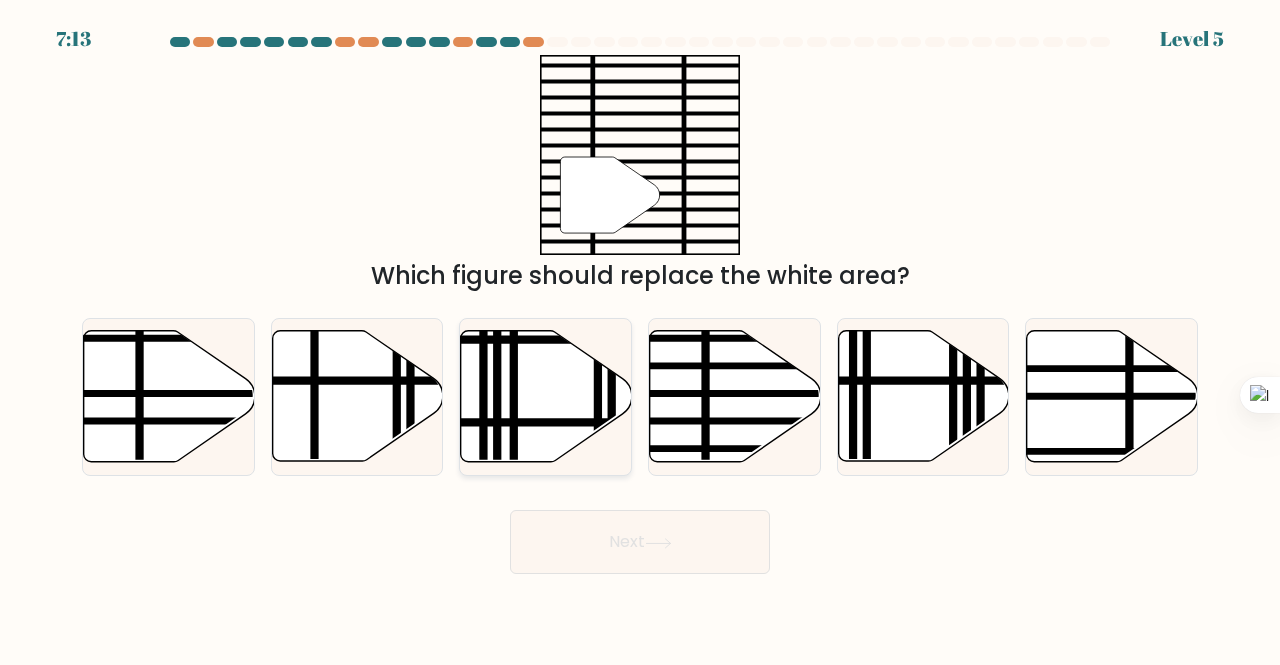 click 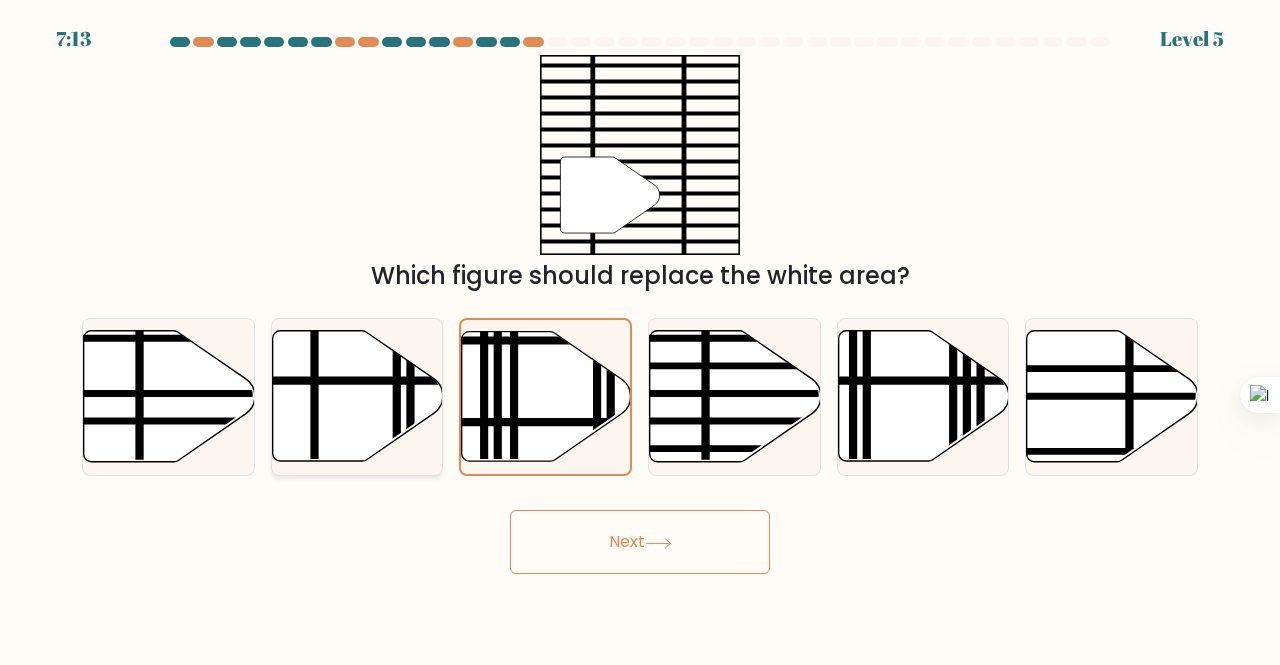 click 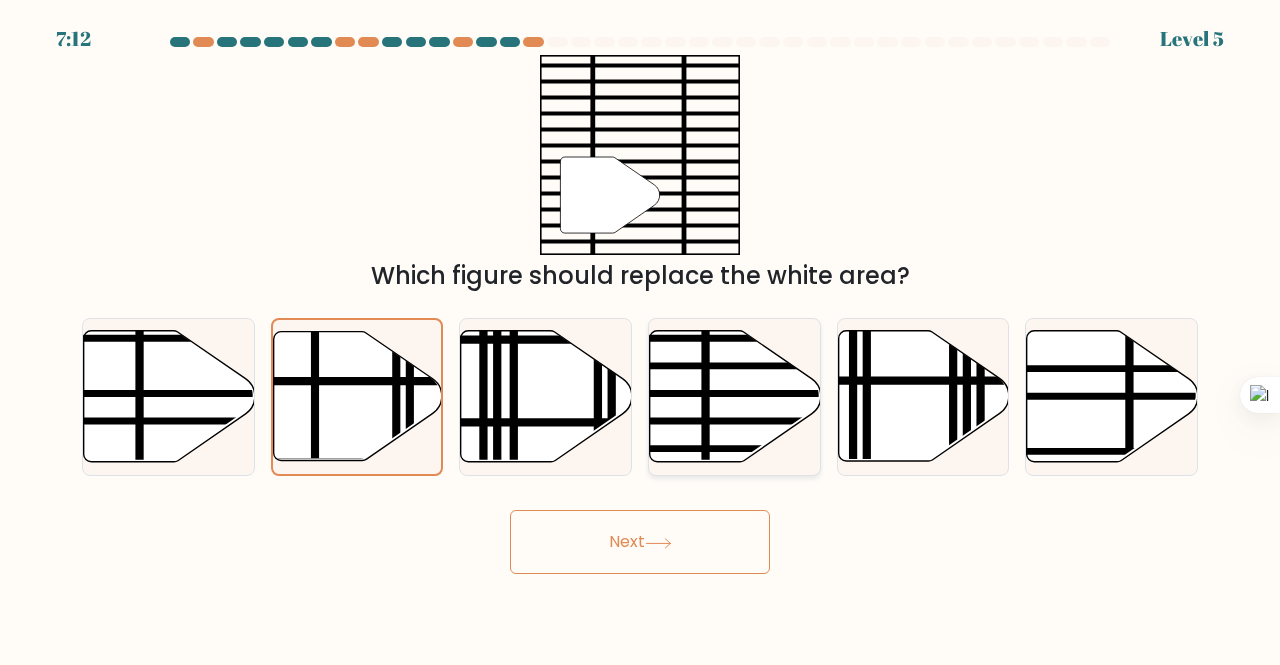 click 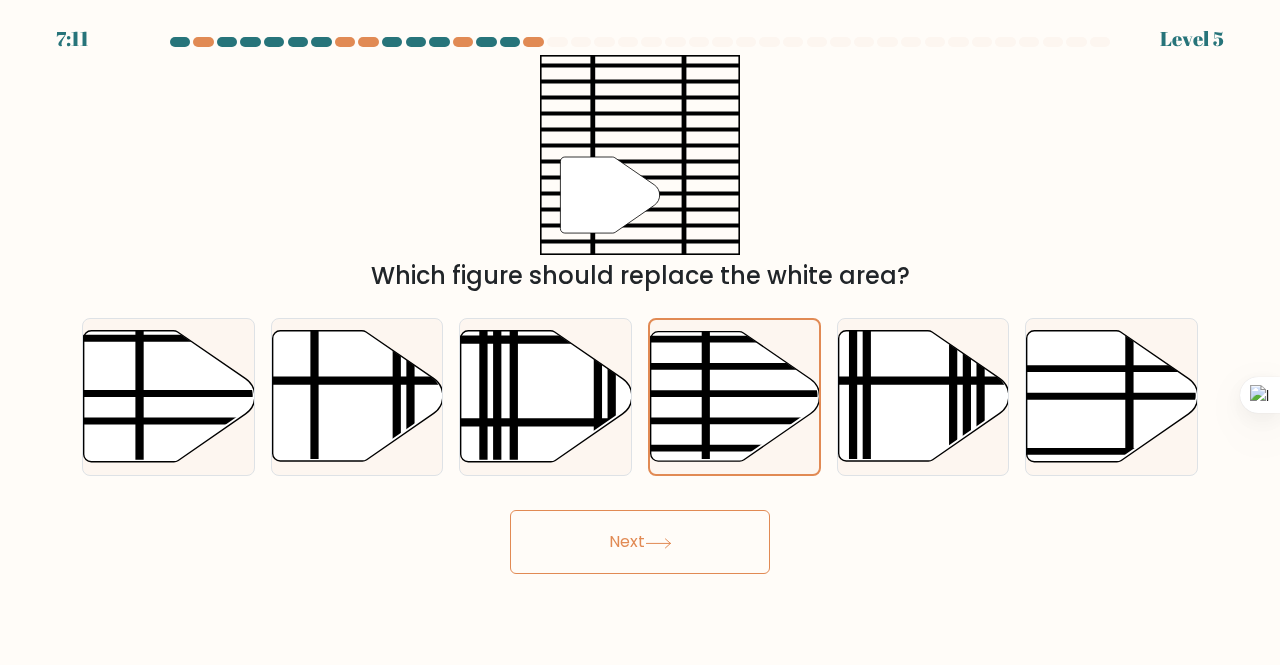 click on "Next" at bounding box center (640, 542) 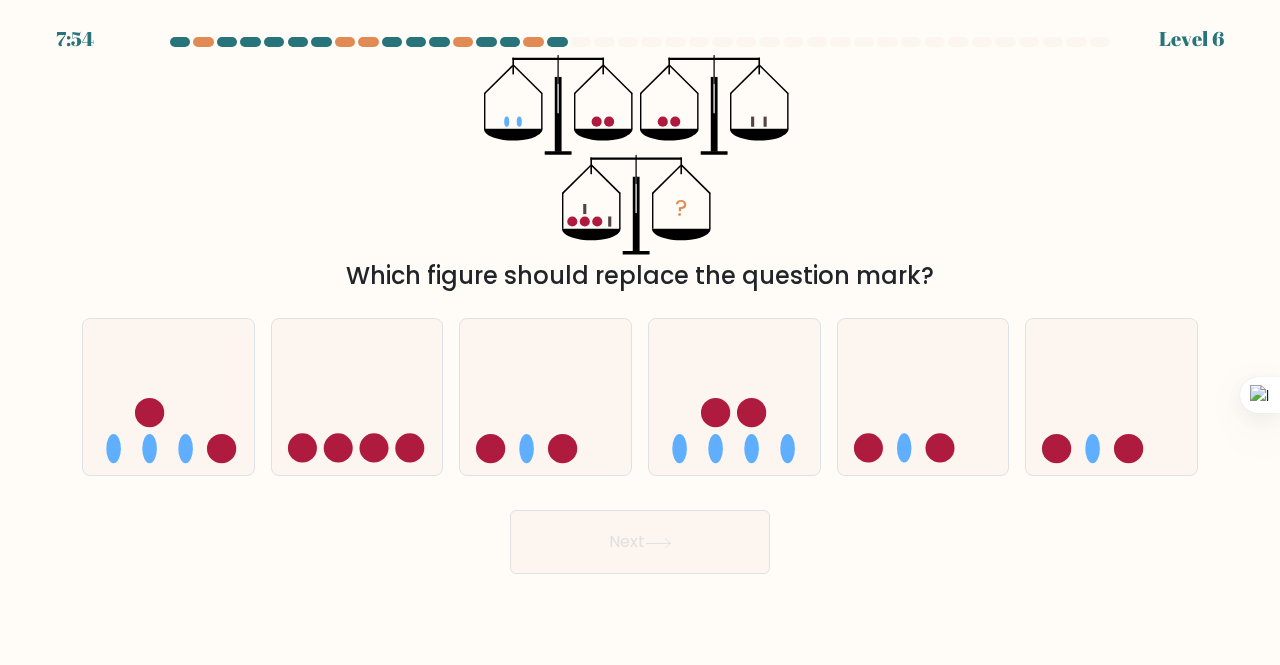 drag, startPoint x: 513, startPoint y: 125, endPoint x: 781, endPoint y: 123, distance: 268.00748 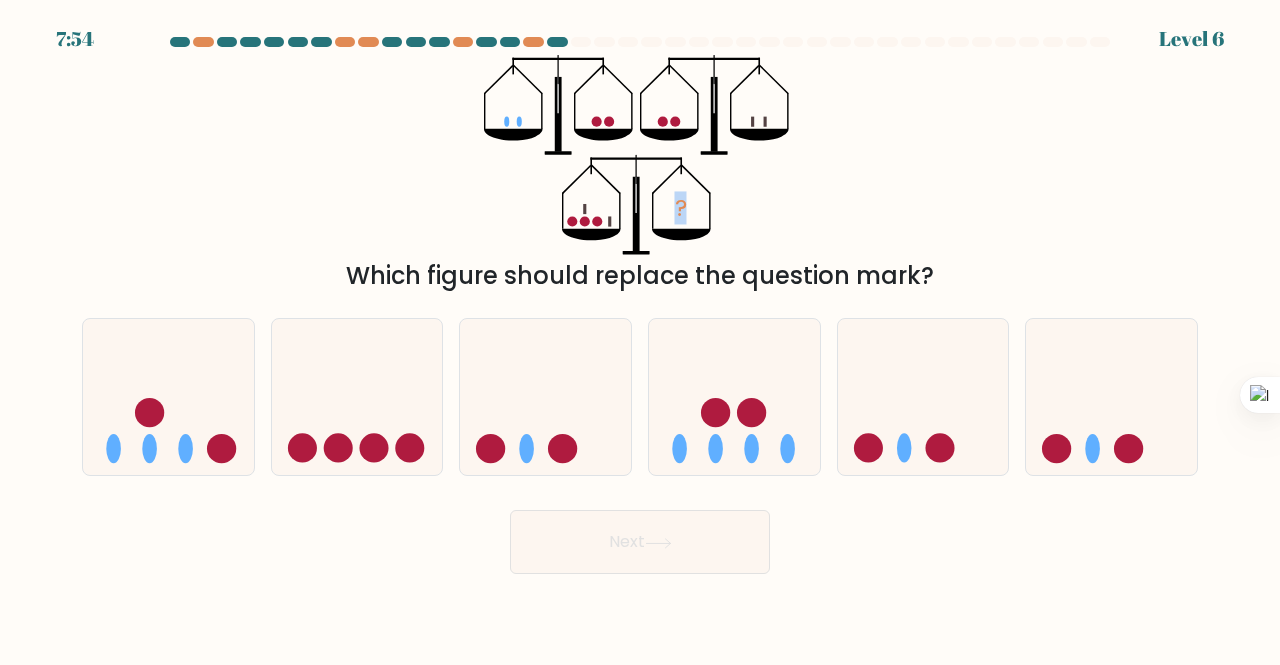click on "?" 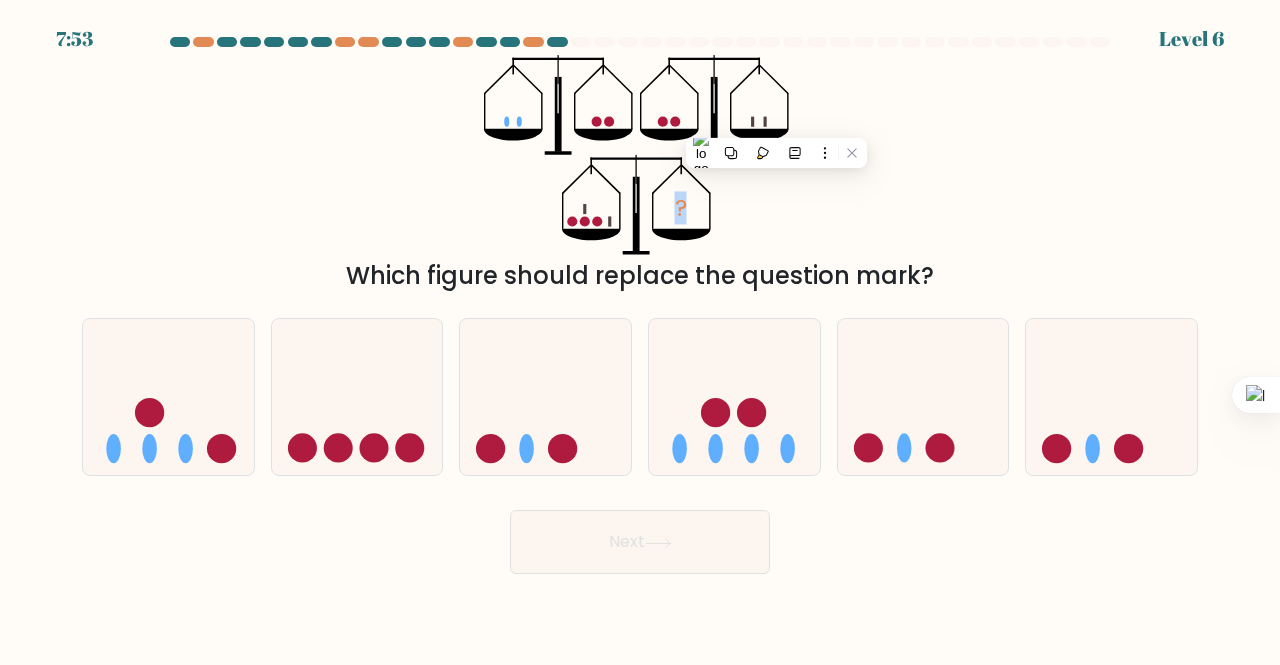 click on "?" 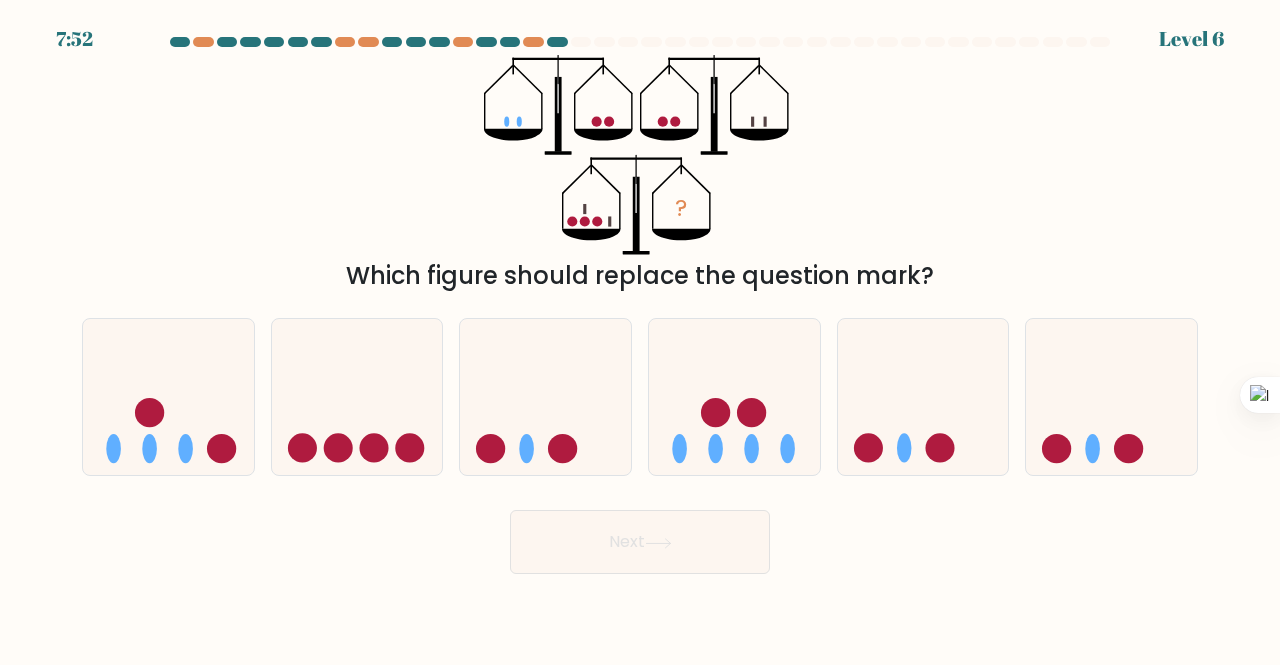 drag, startPoint x: 650, startPoint y: 135, endPoint x: 769, endPoint y: 135, distance: 119 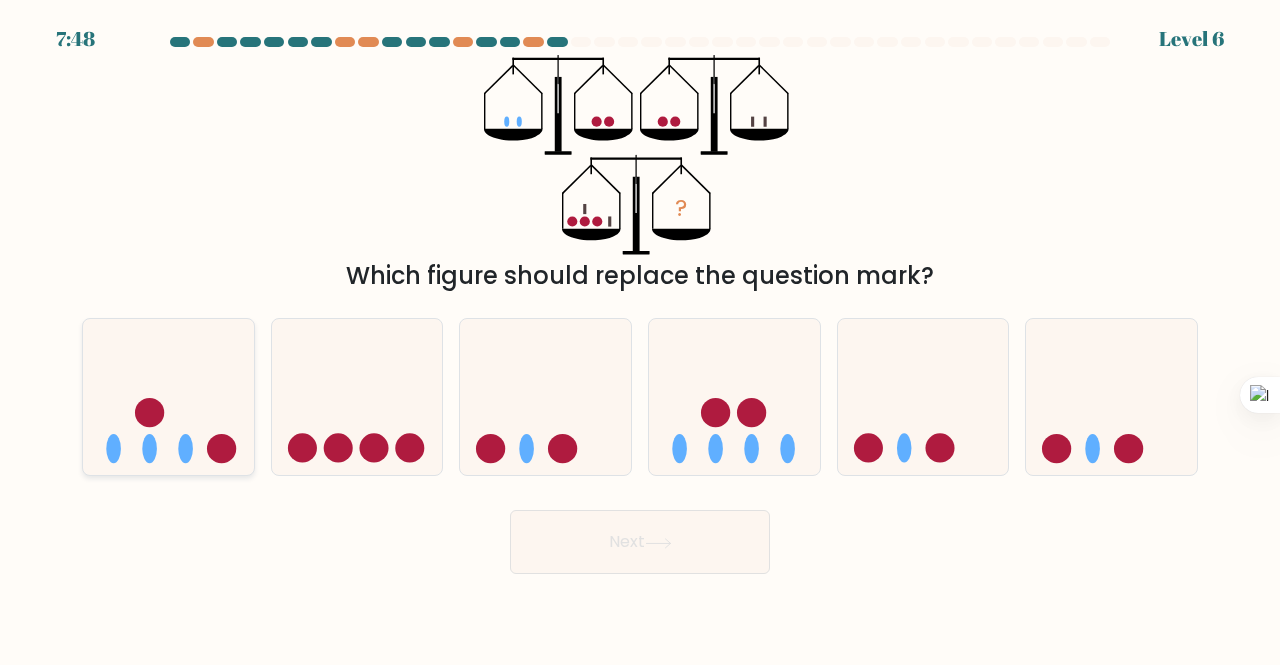 click 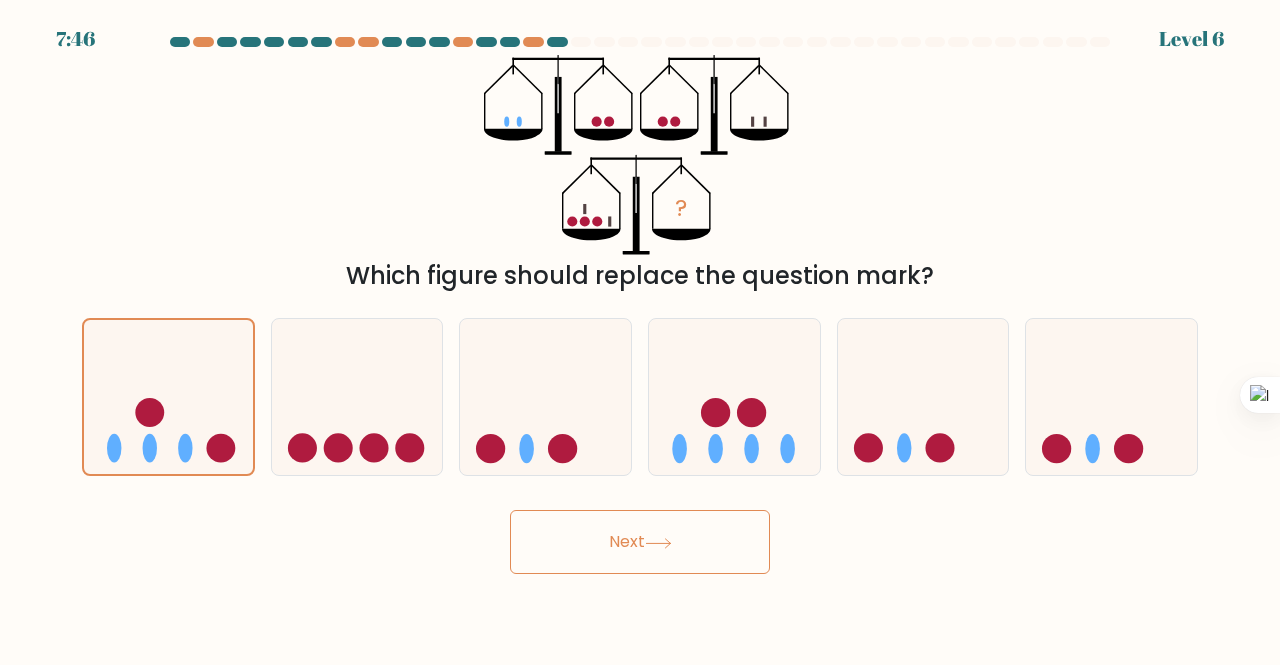 click on "Next" at bounding box center (640, 542) 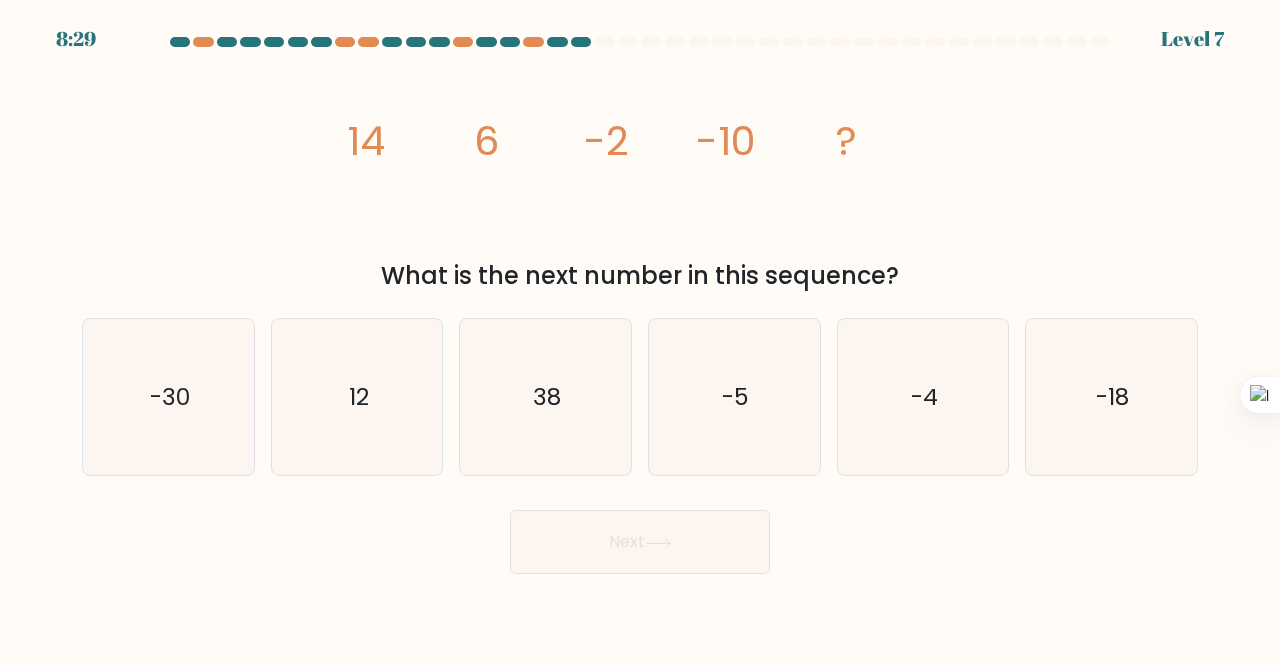 drag, startPoint x: 506, startPoint y: 141, endPoint x: 712, endPoint y: 139, distance: 206.0097 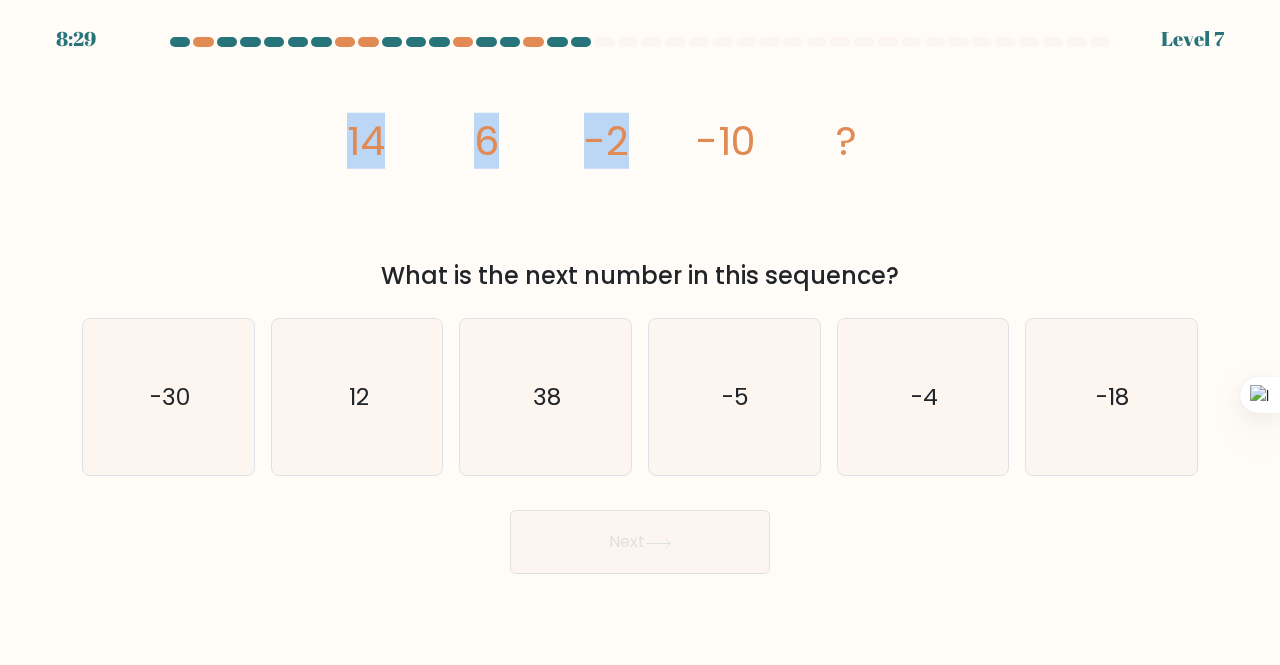 click on "image/svg+xml
14
6
-2
-10
?
What is the next number in this sequence?" at bounding box center (640, 174) 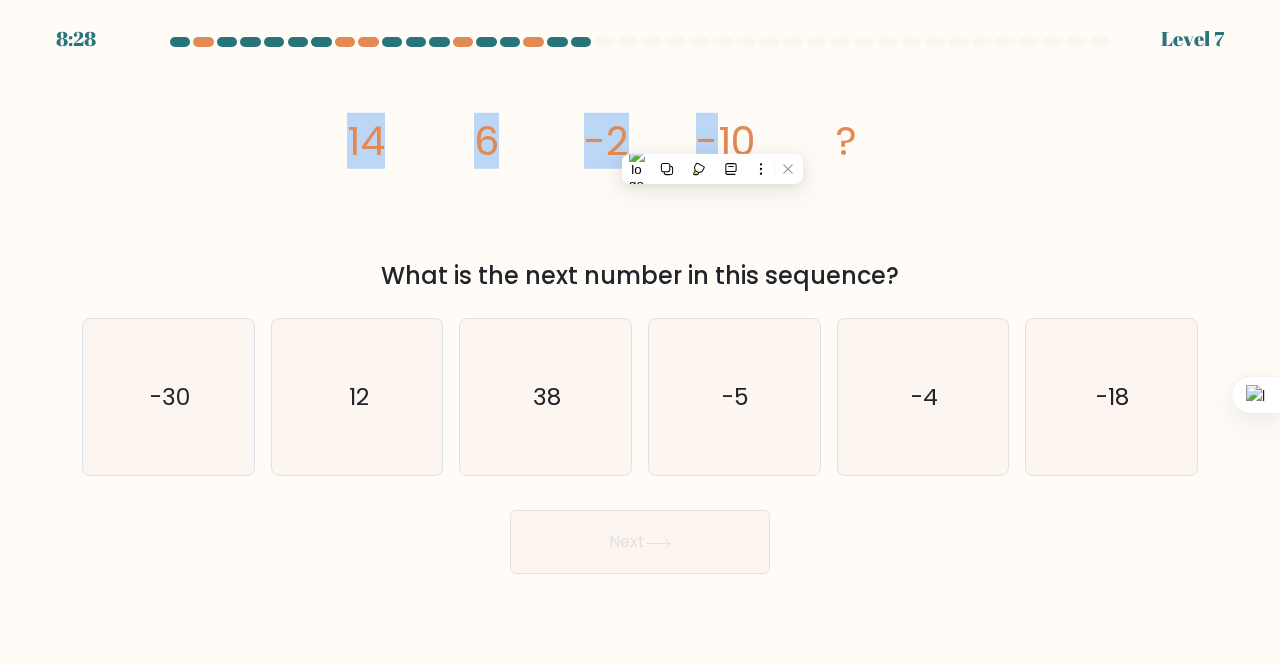 click on "image/svg+xml
14
6
-2
-10
?" 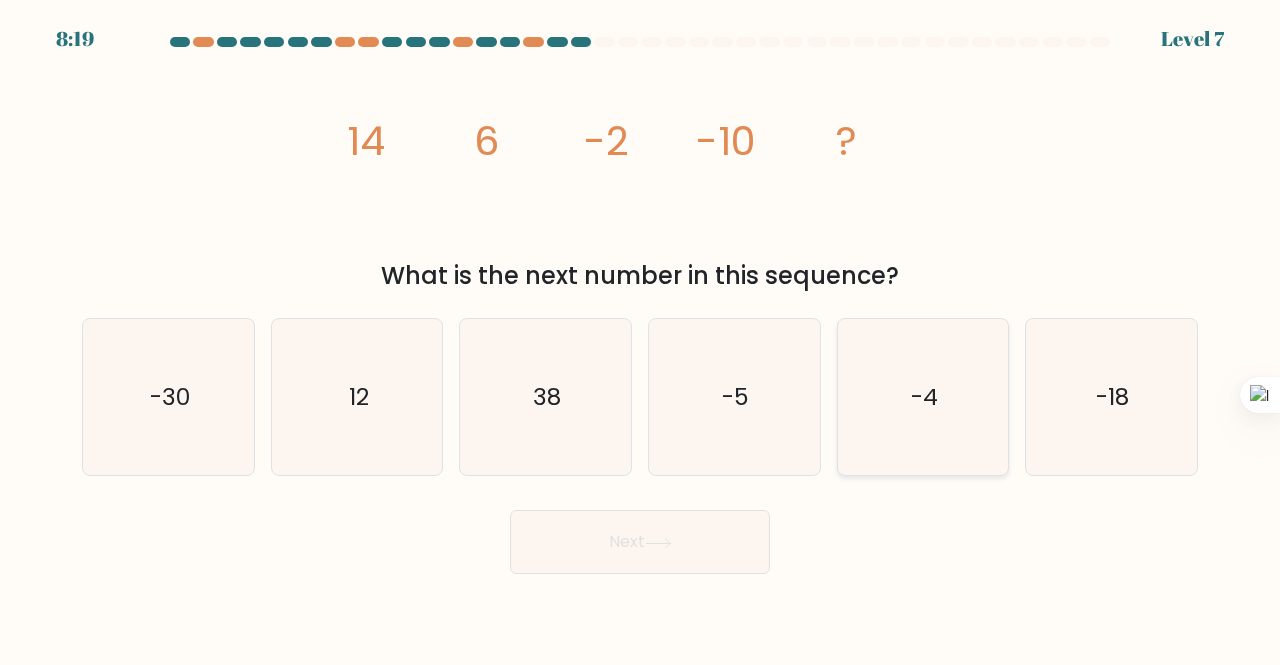 click on "-4" 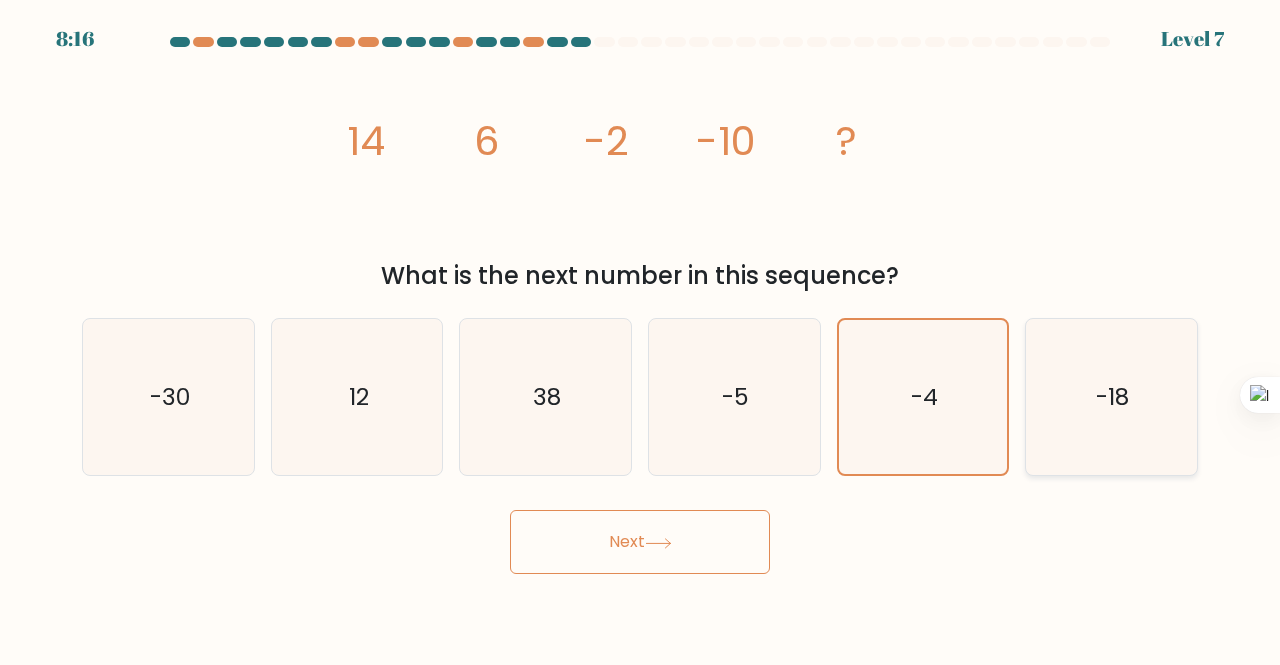 click on "-18" 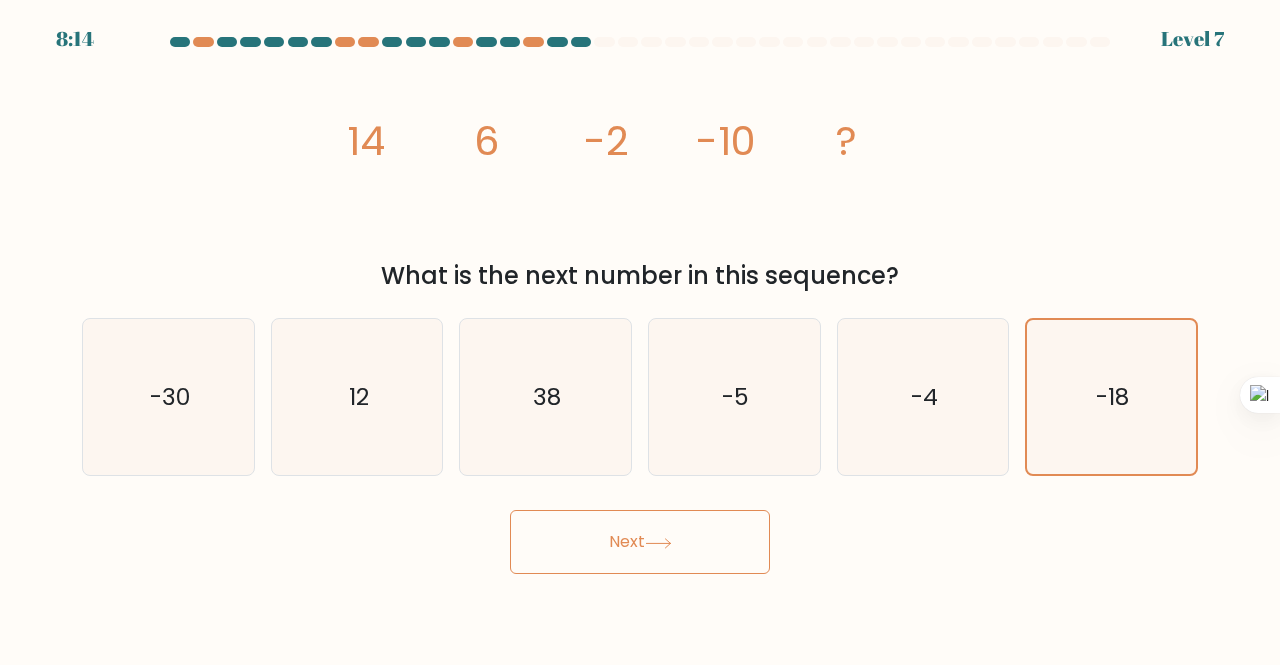 click on "Next" at bounding box center [640, 542] 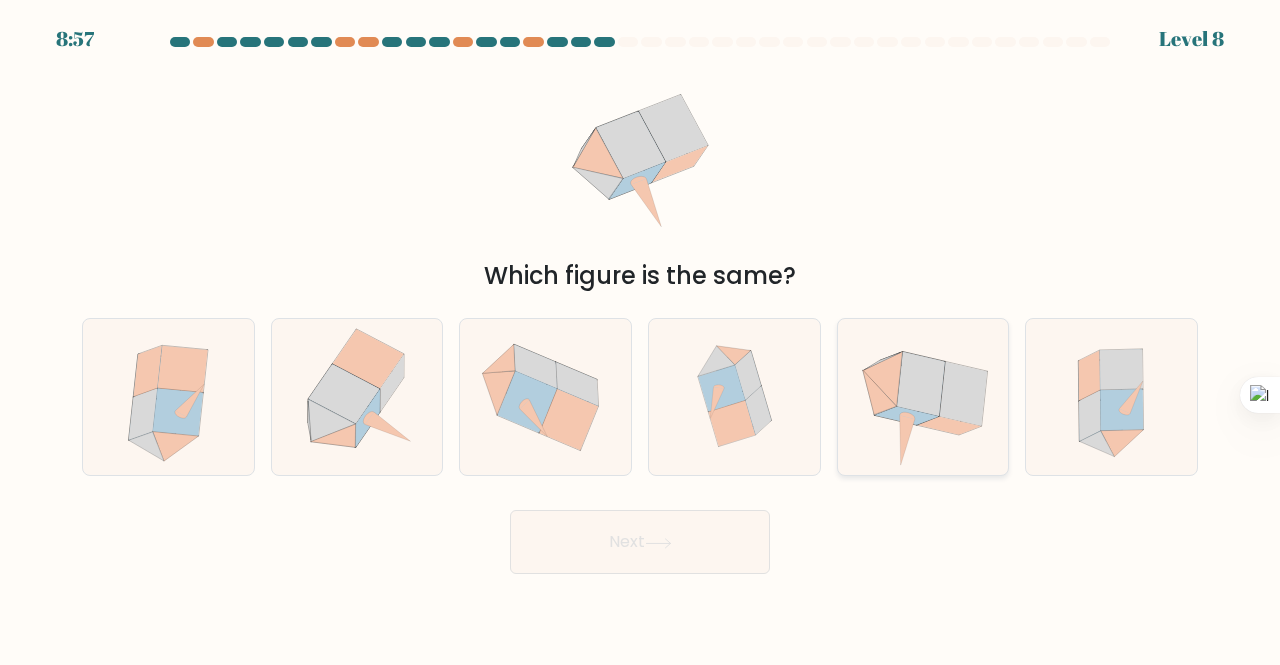 click 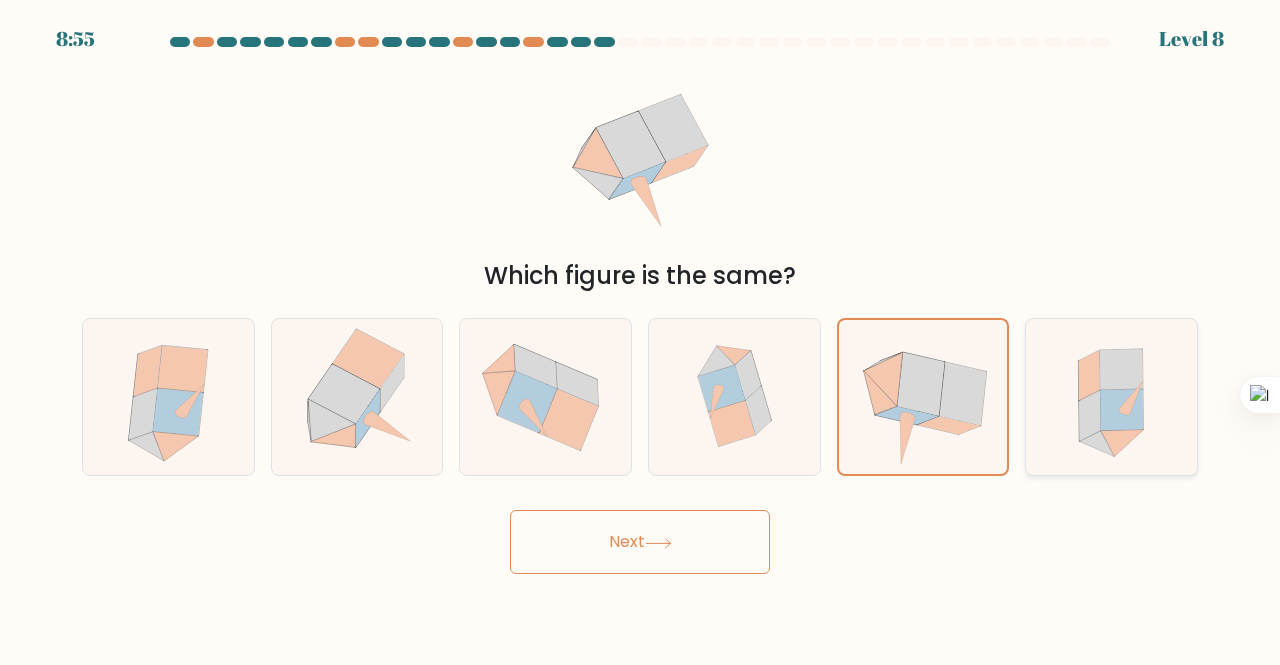 click 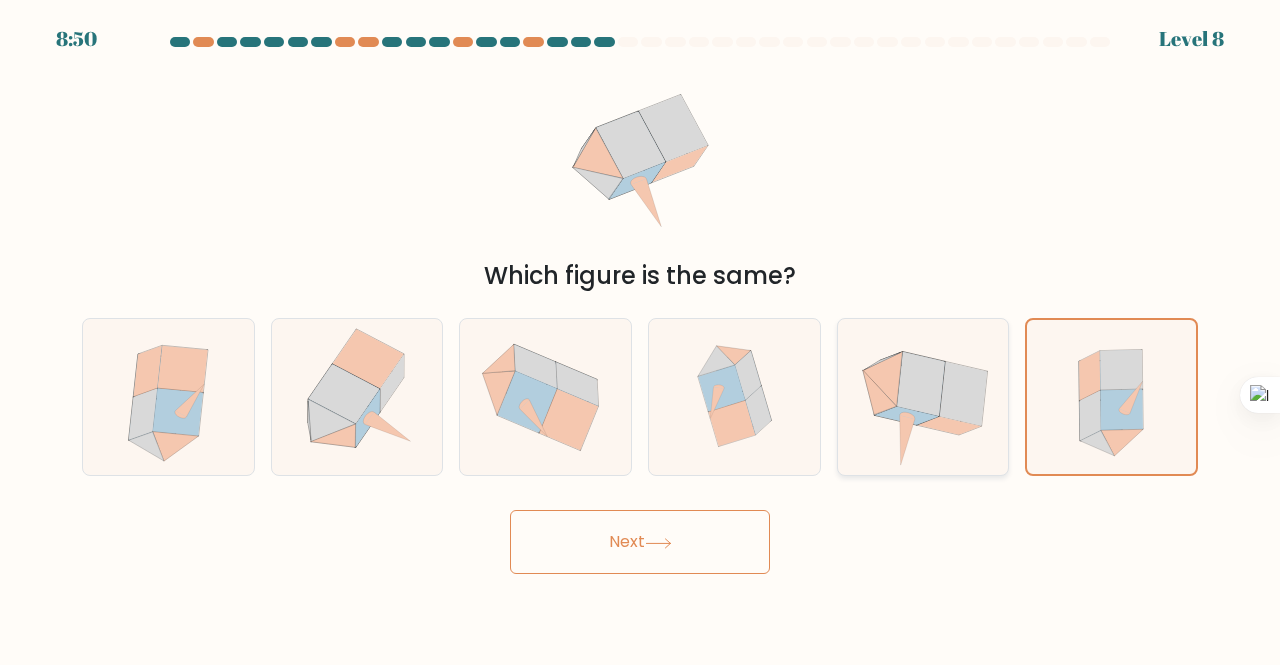click 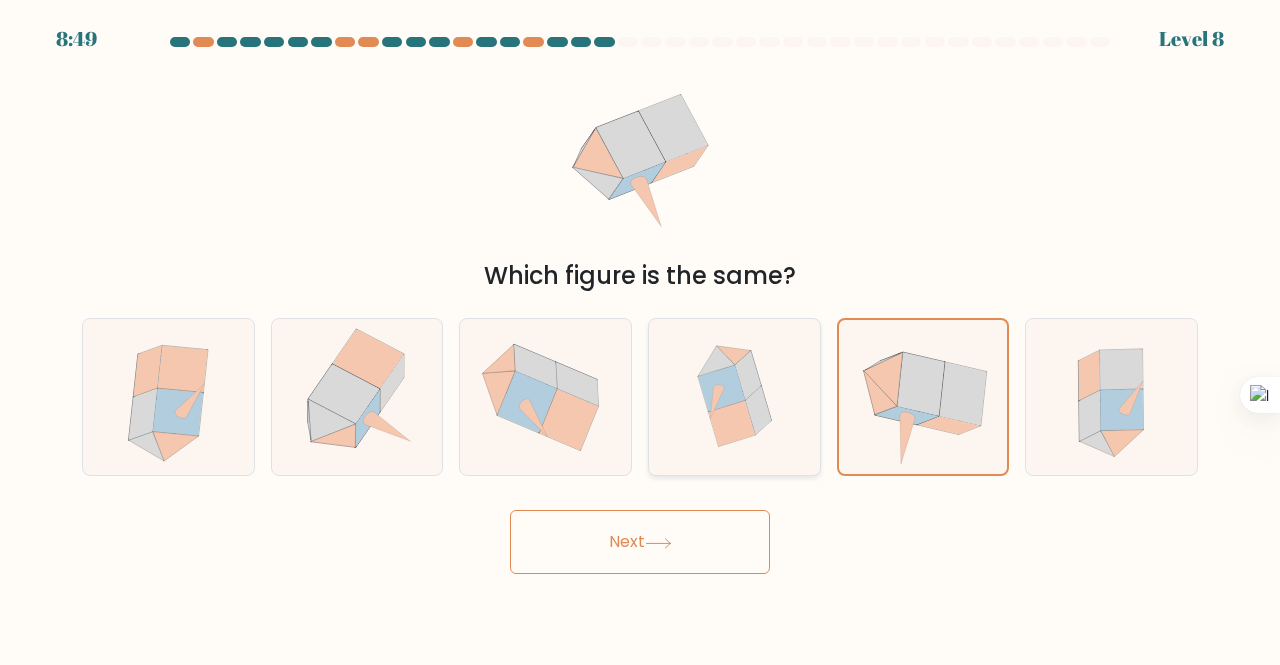 click 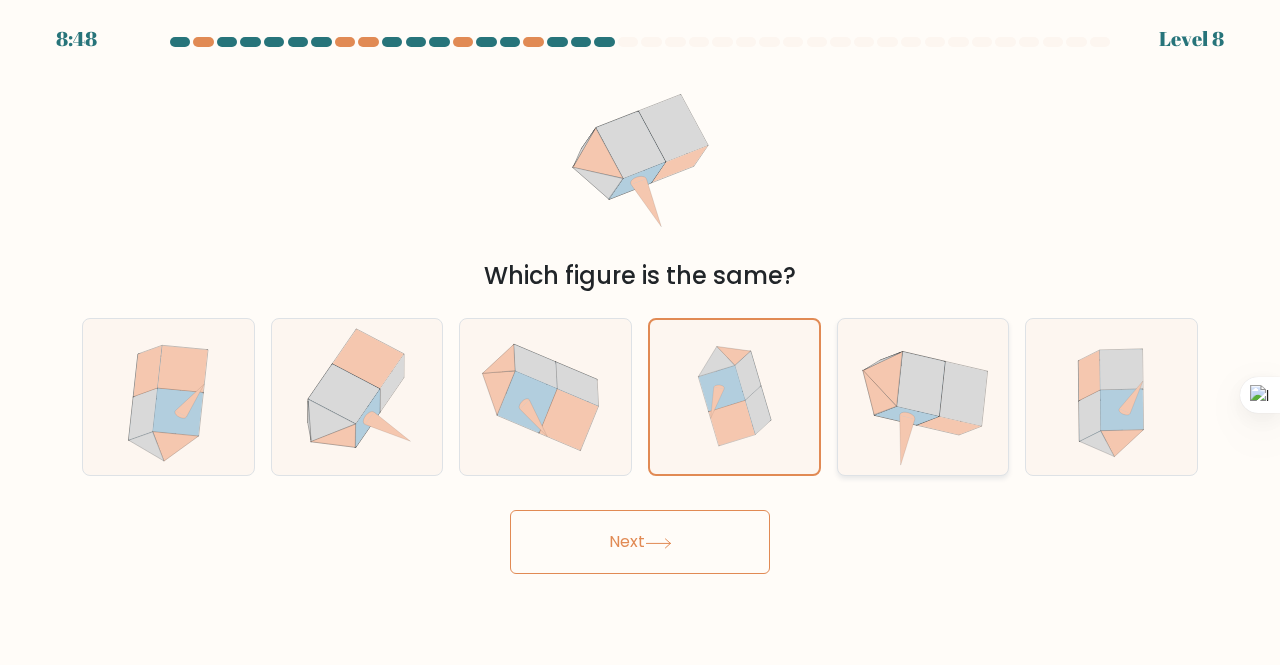 click 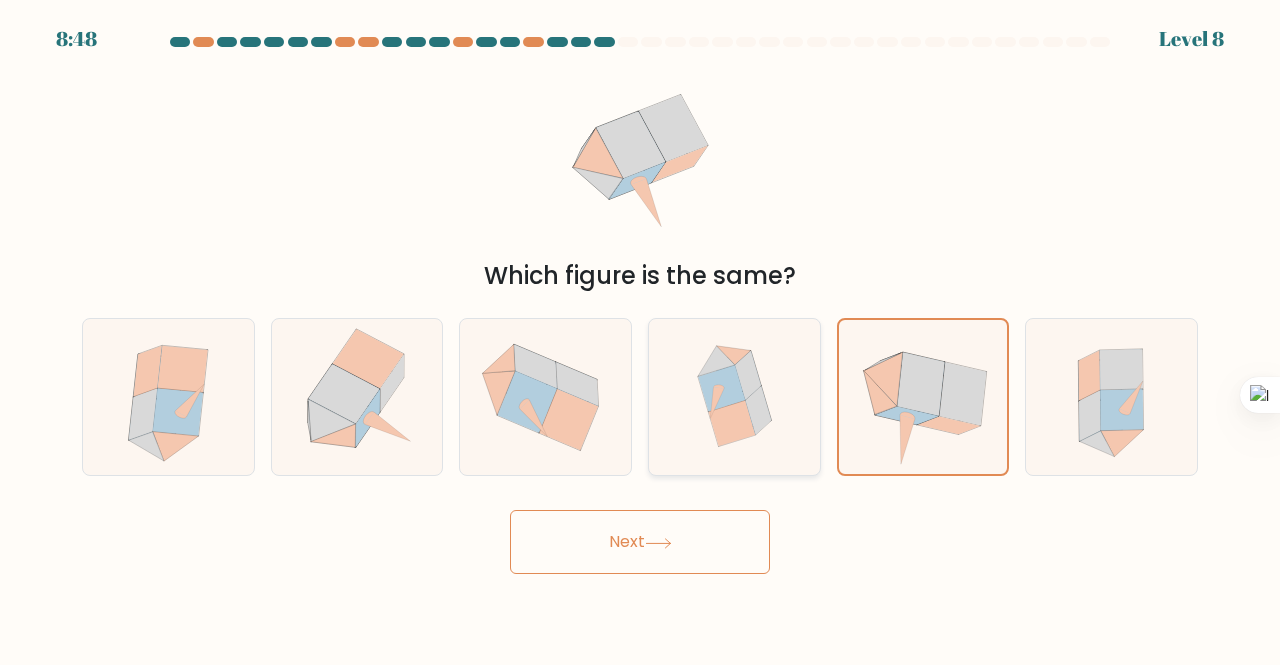click 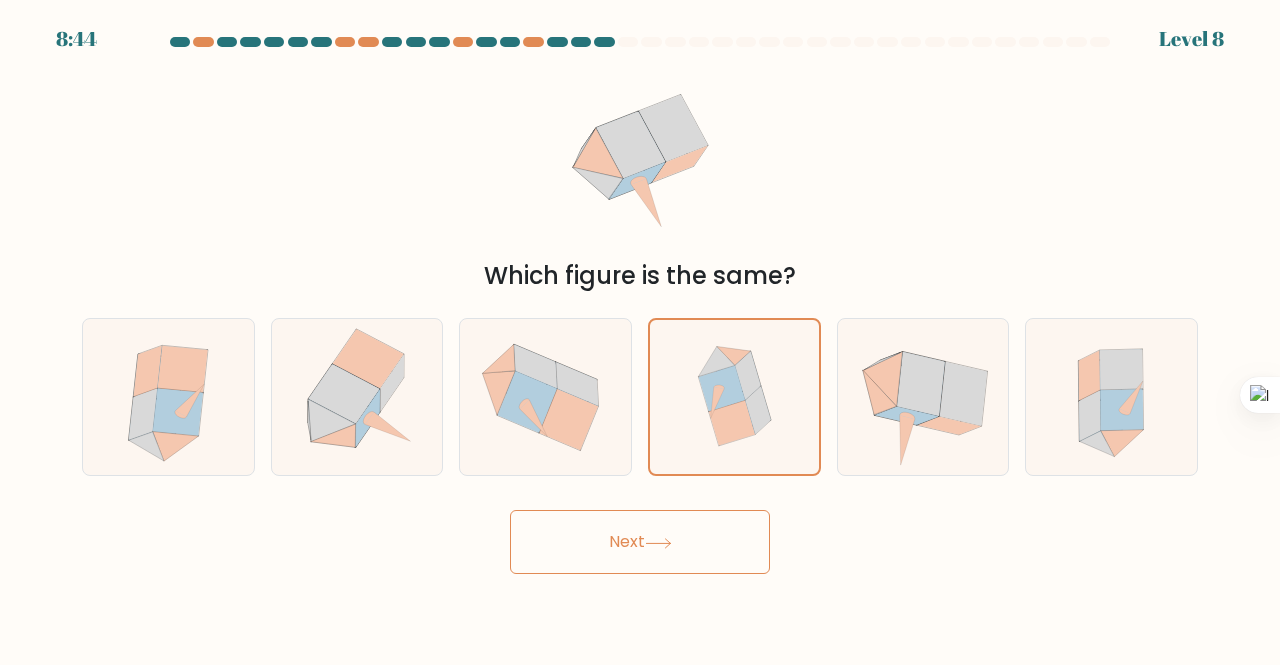 click on "Next" at bounding box center (640, 542) 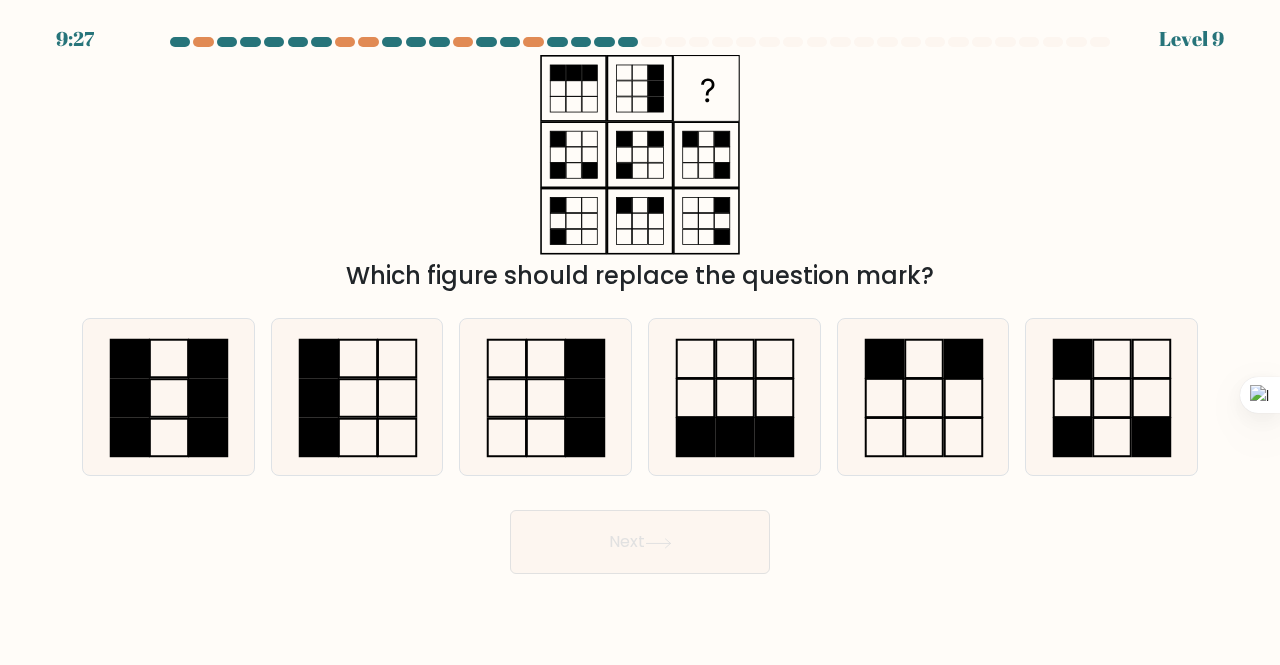 drag, startPoint x: 613, startPoint y: 97, endPoint x: 730, endPoint y: 99, distance: 117.01709 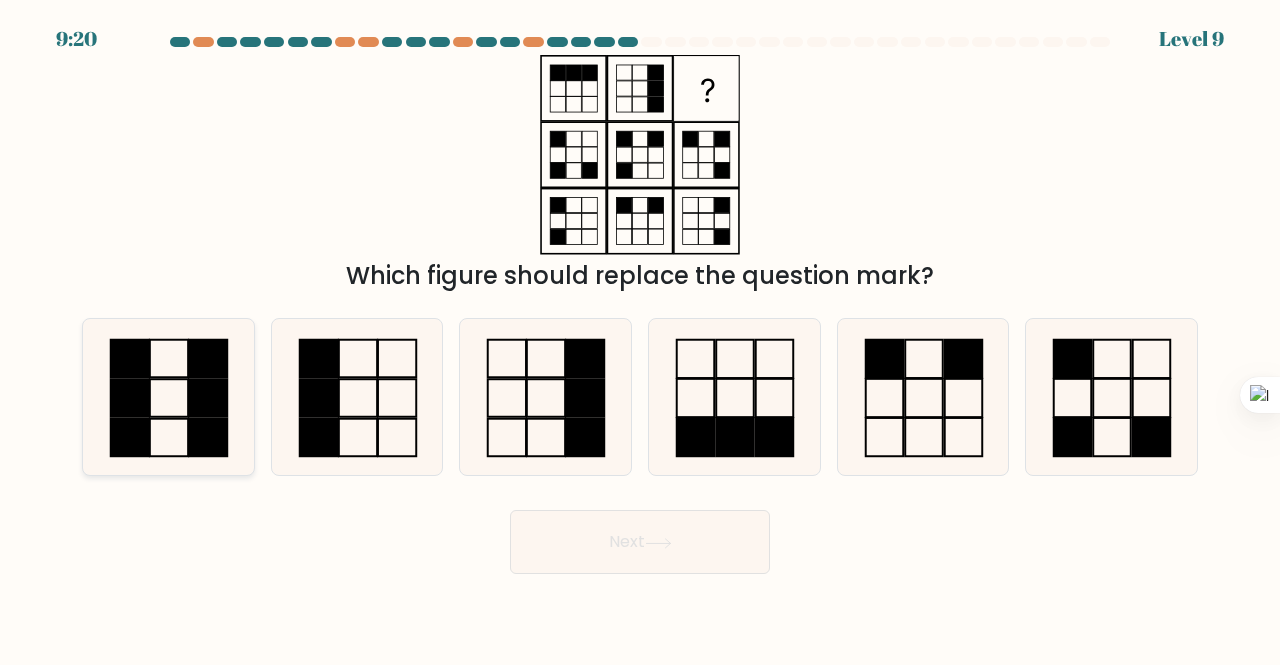click 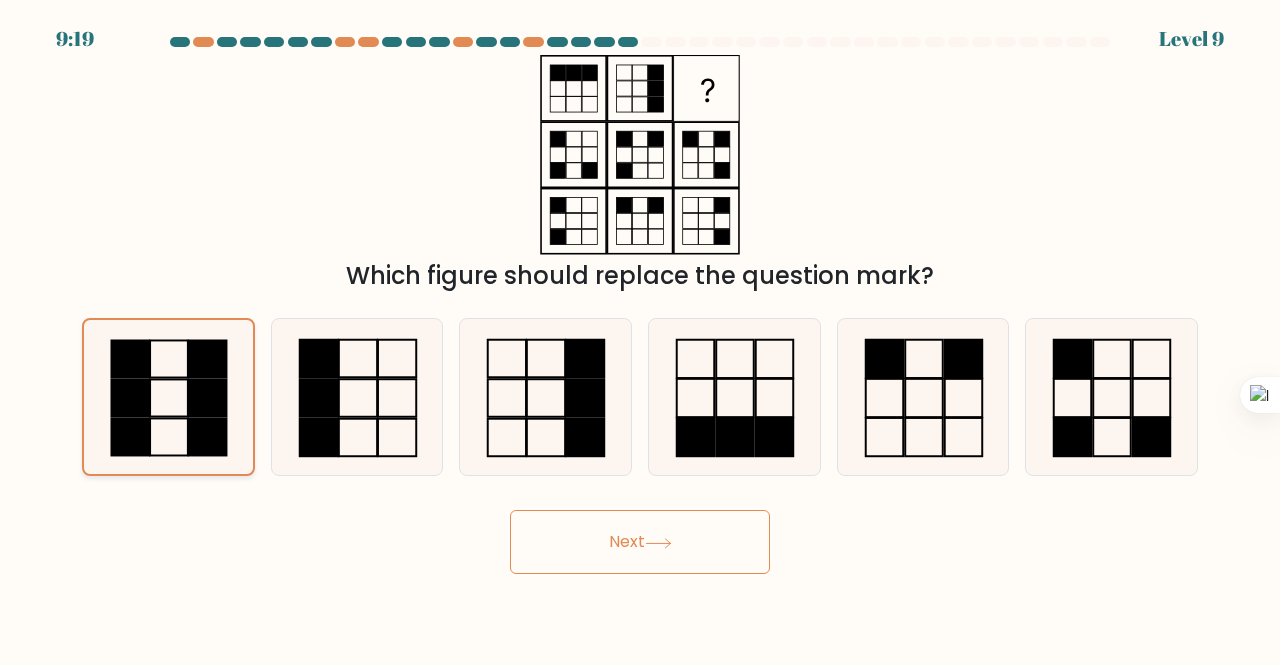 click 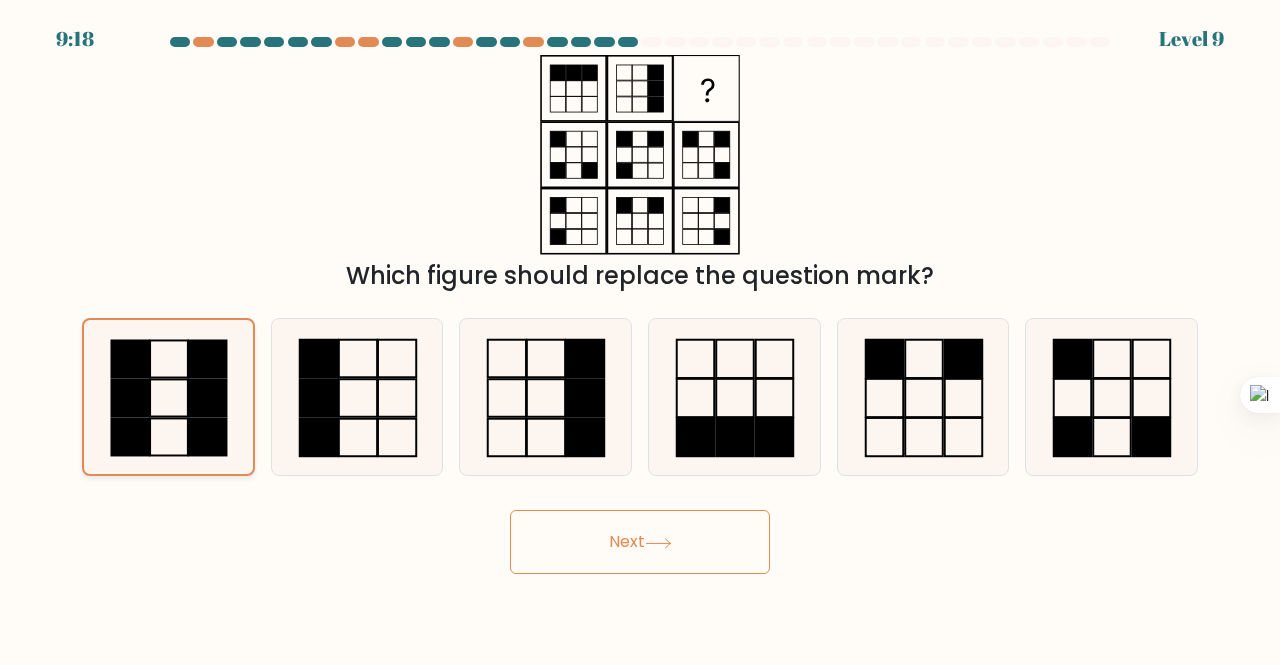 click 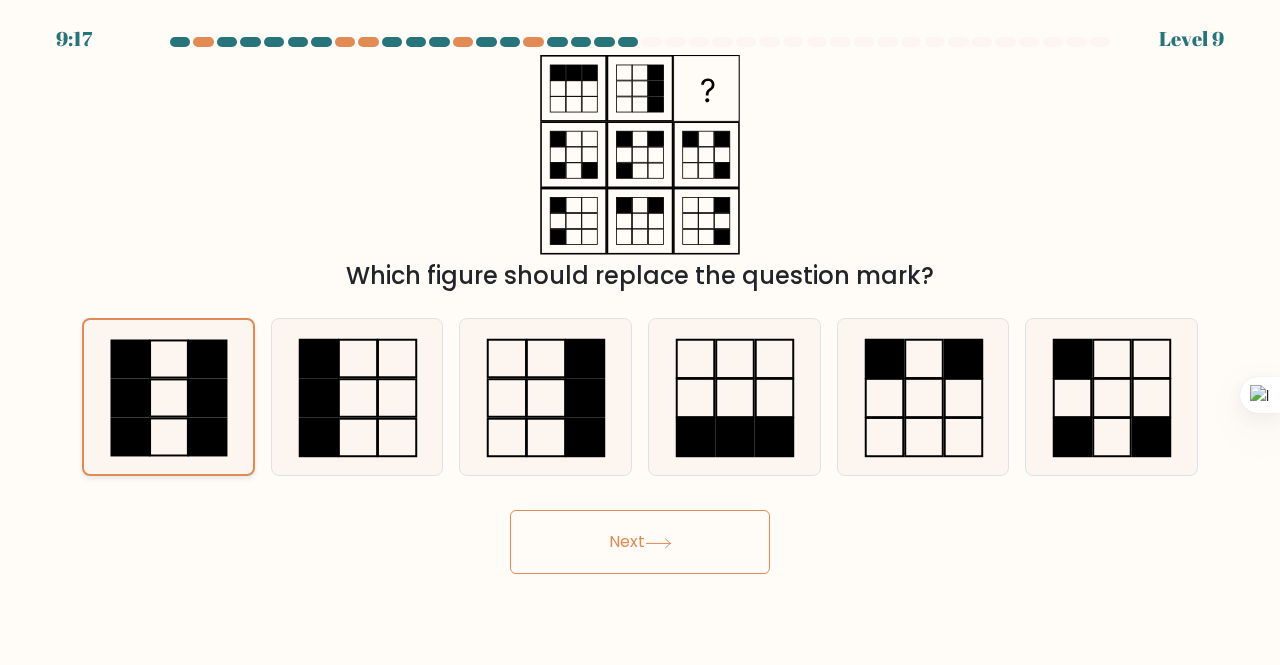 click 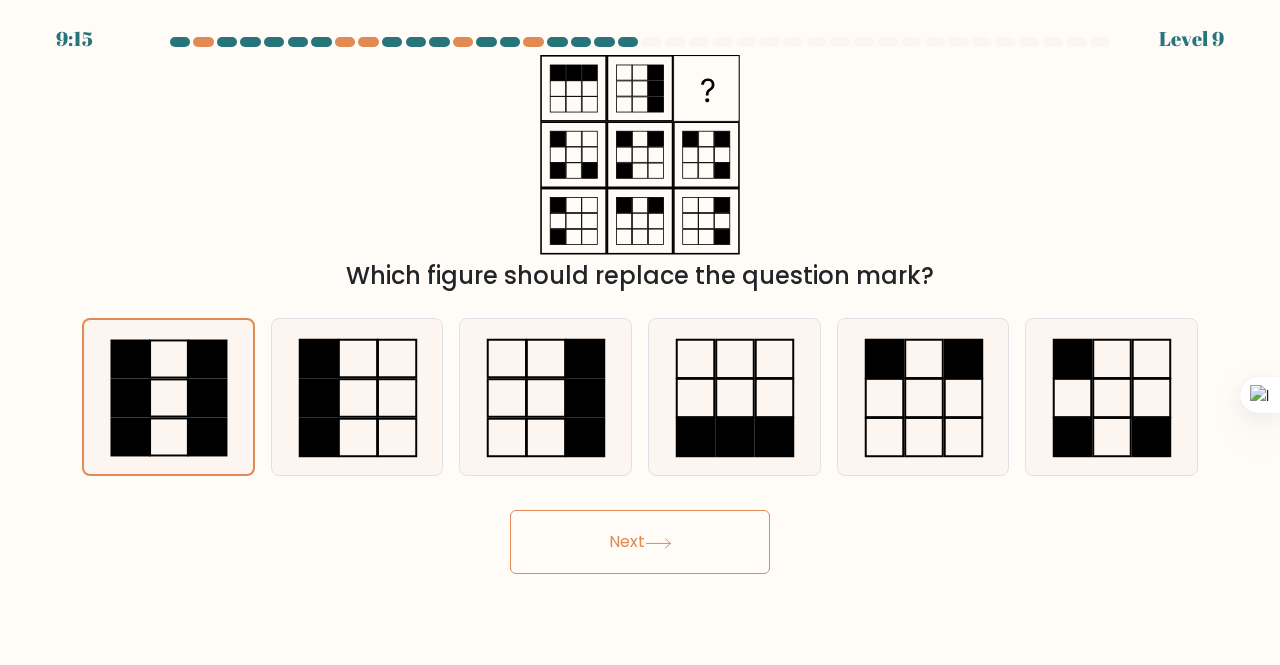 click on "Next" at bounding box center [640, 542] 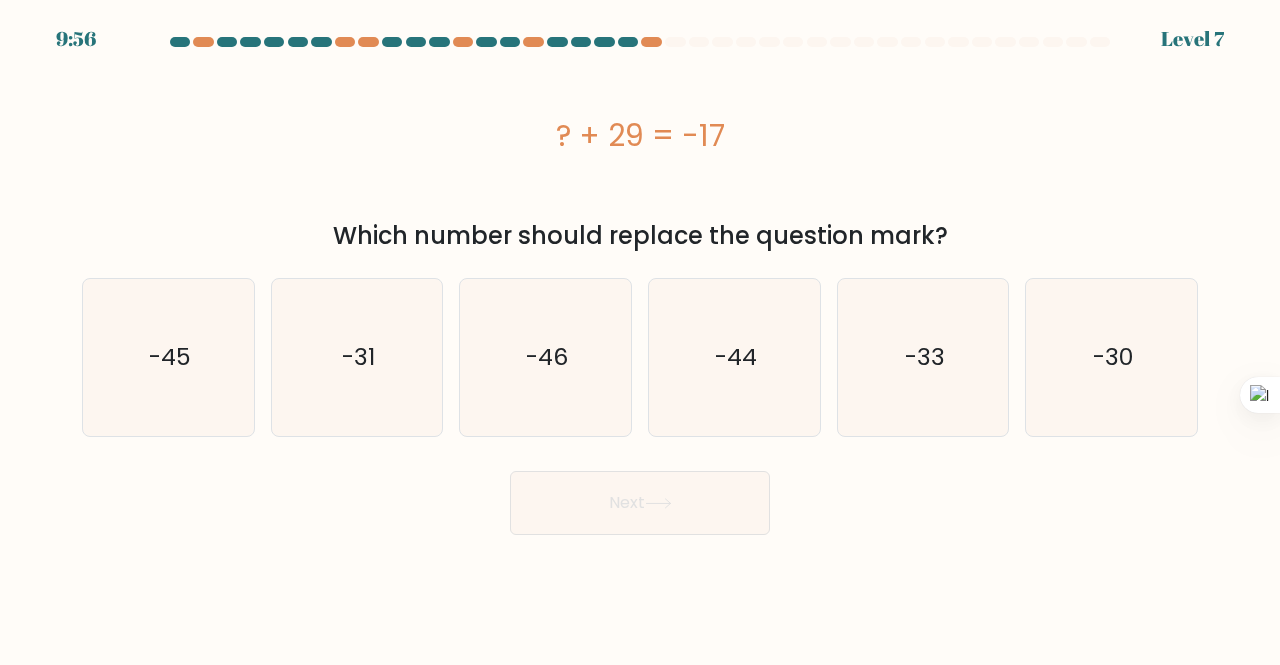 drag, startPoint x: 666, startPoint y: 248, endPoint x: 808, endPoint y: 235, distance: 142.59383 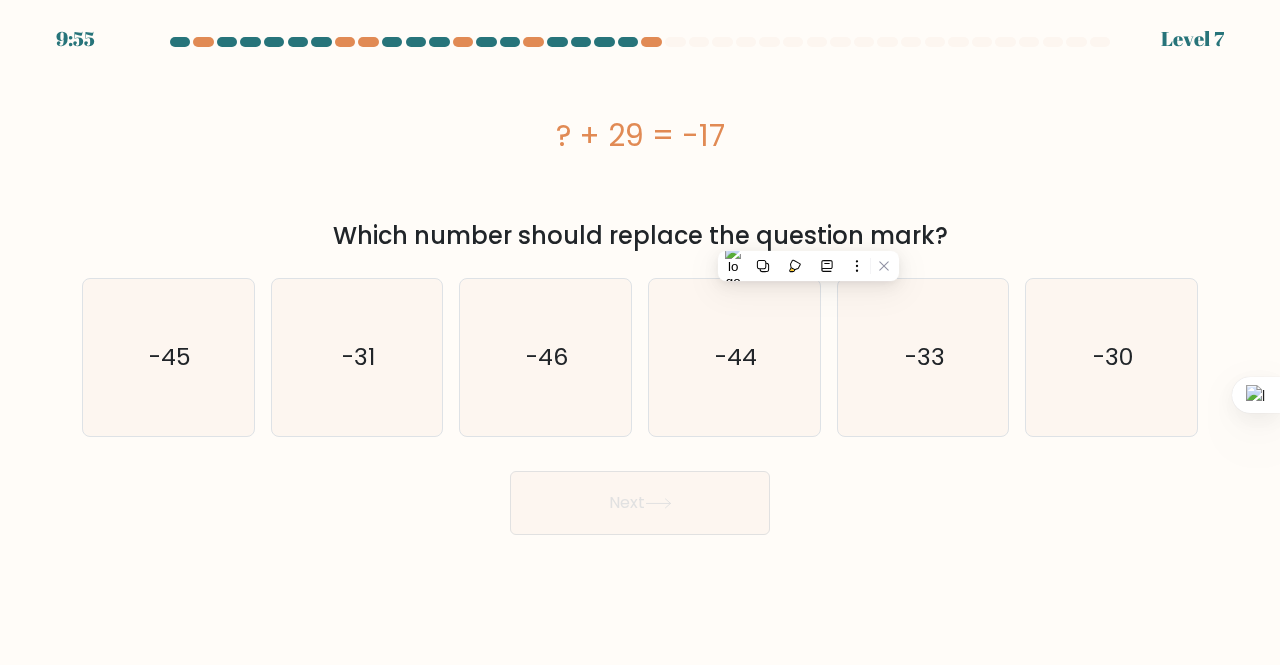click on "? + 29 = -17" at bounding box center (640, 135) 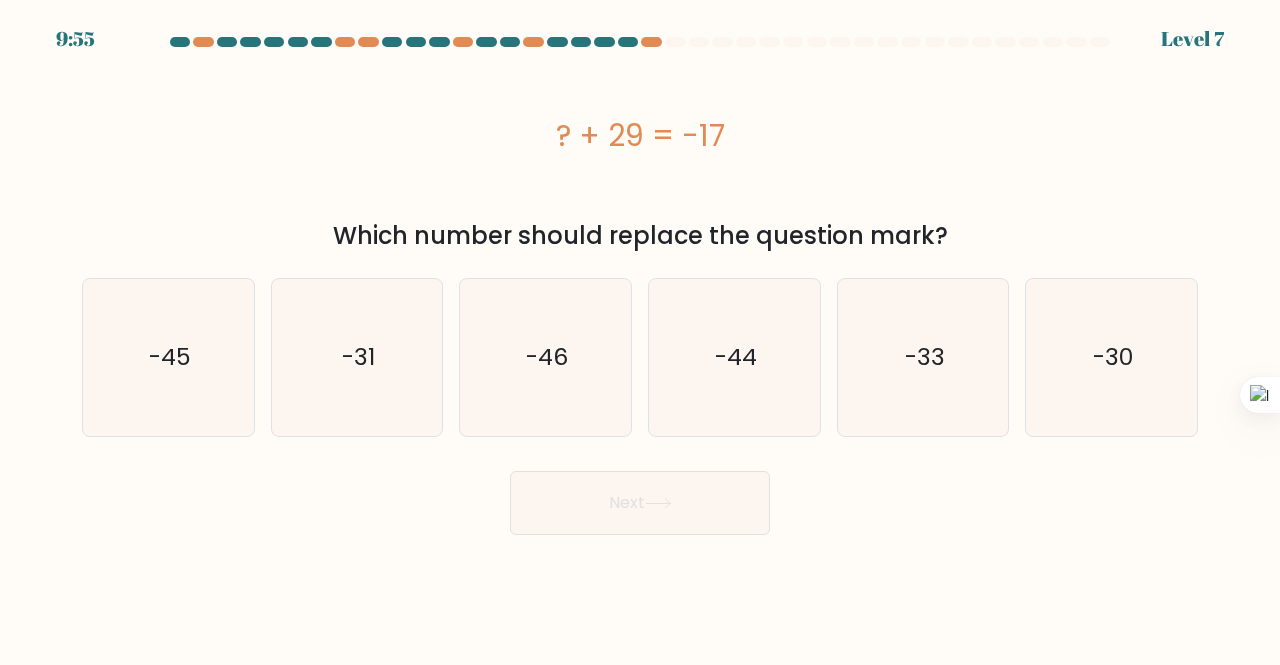 drag, startPoint x: 574, startPoint y: 127, endPoint x: 641, endPoint y: 138, distance: 67.89698 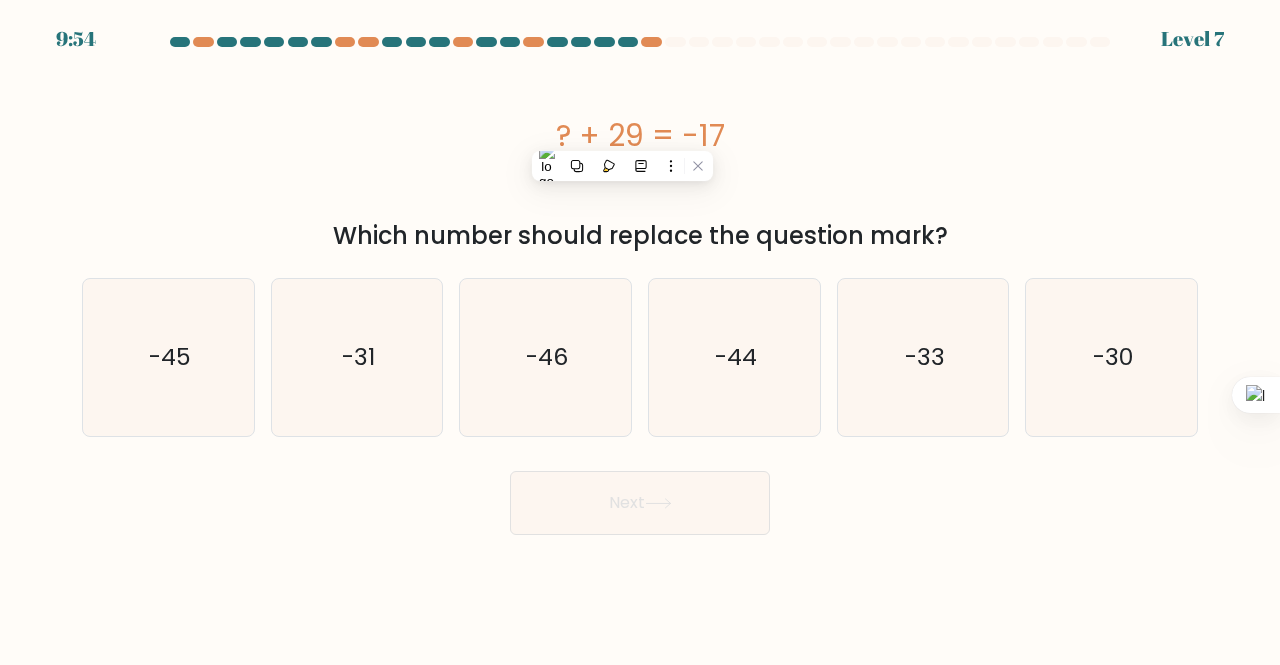 click on "? + 29 = -17" at bounding box center (640, 135) 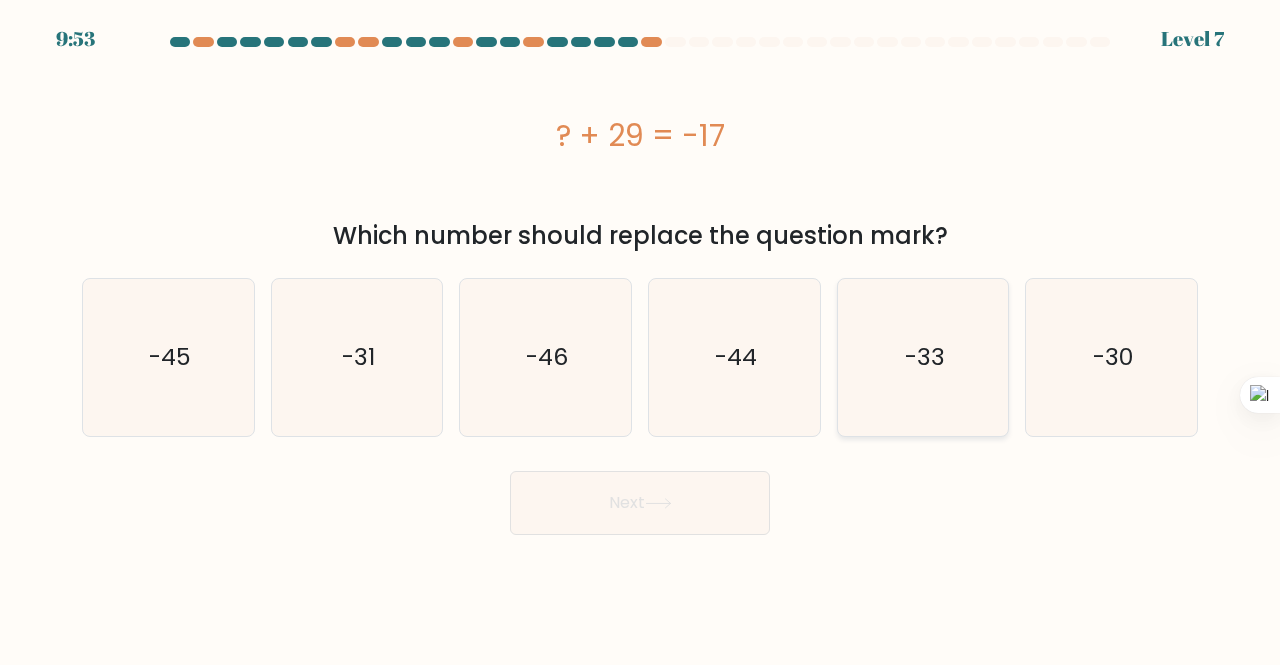 click on "-33" 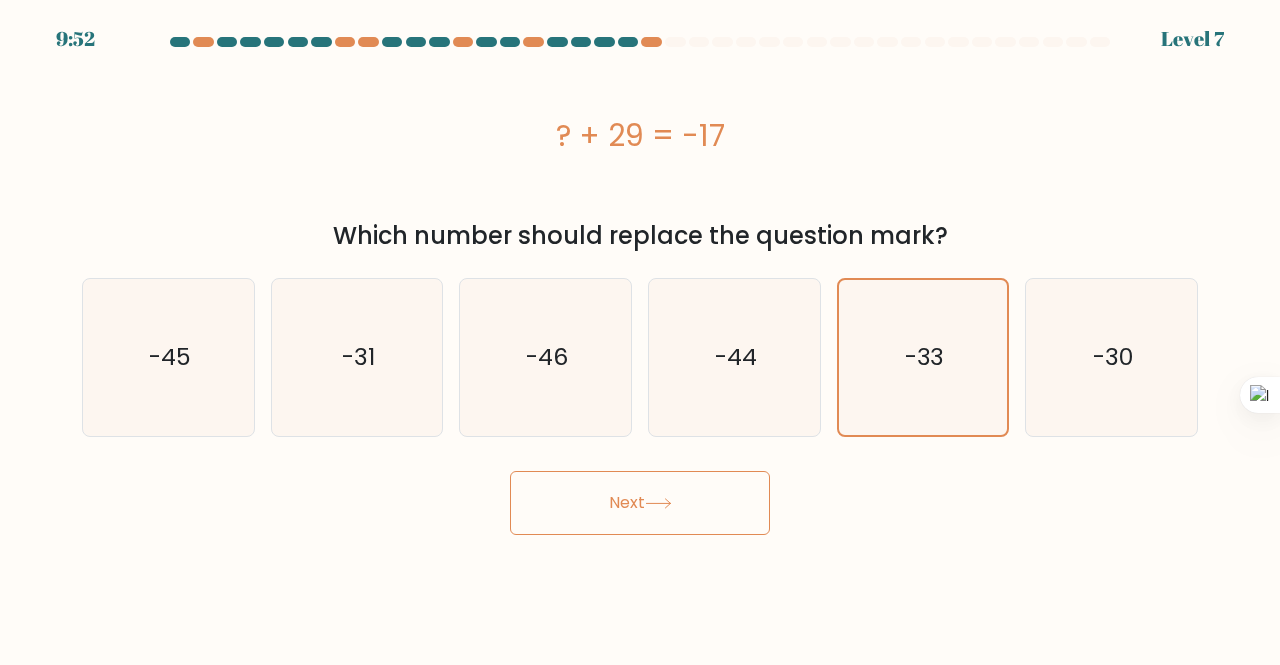click on "Next" at bounding box center [640, 503] 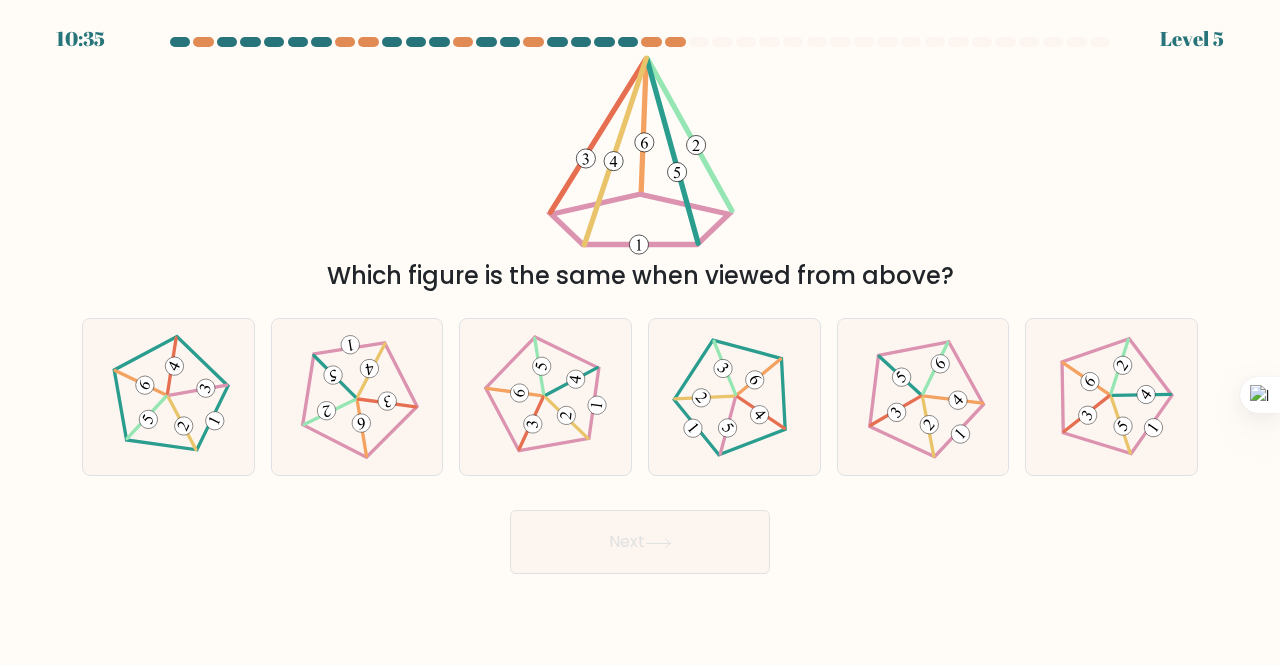 drag, startPoint x: 664, startPoint y: 276, endPoint x: 818, endPoint y: 291, distance: 154.72879 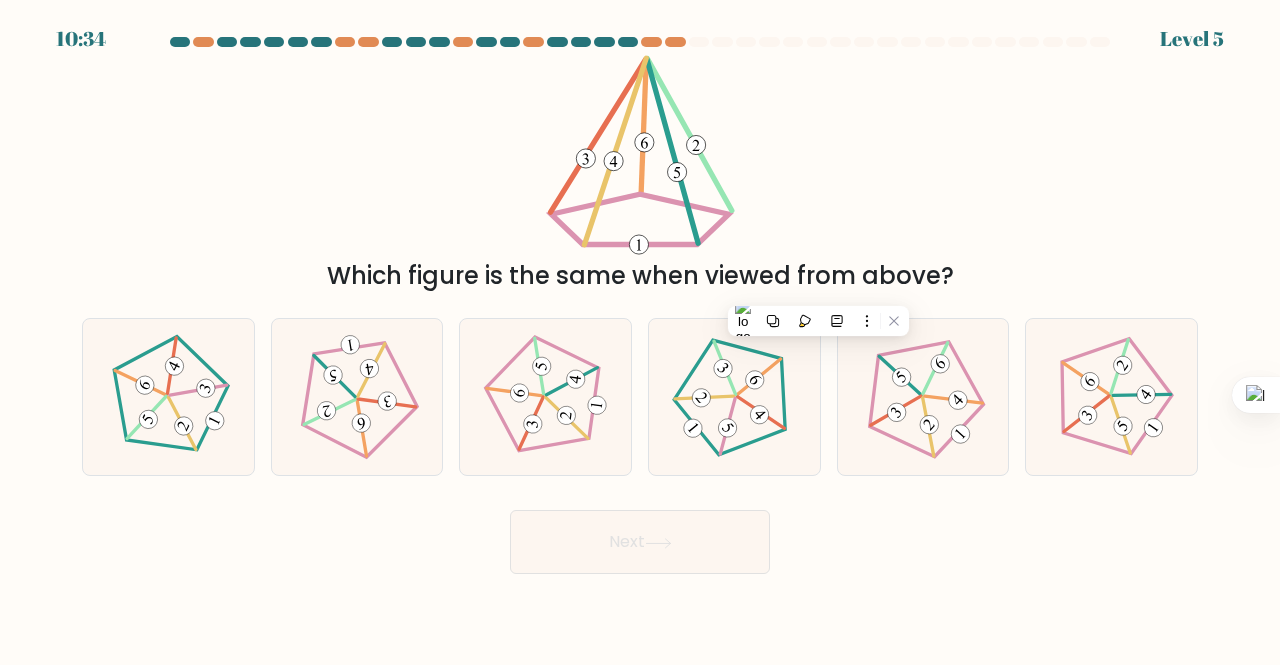 click on "Which figure is the same when viewed from above?" at bounding box center (640, 174) 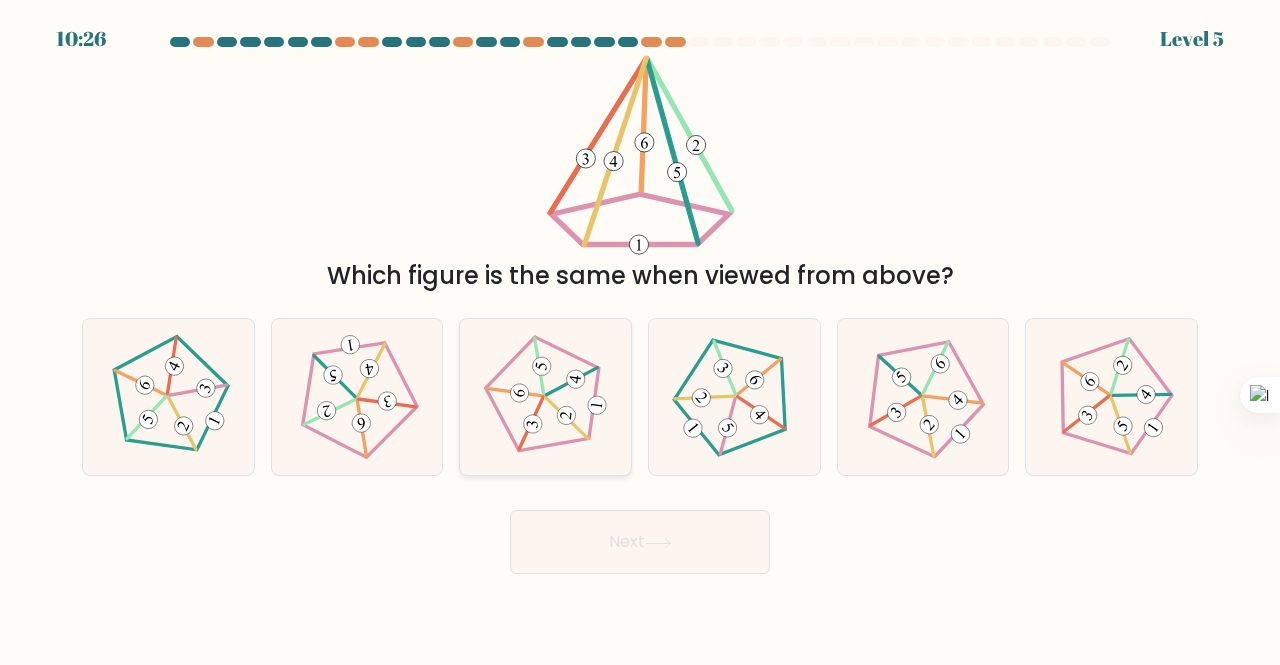 click 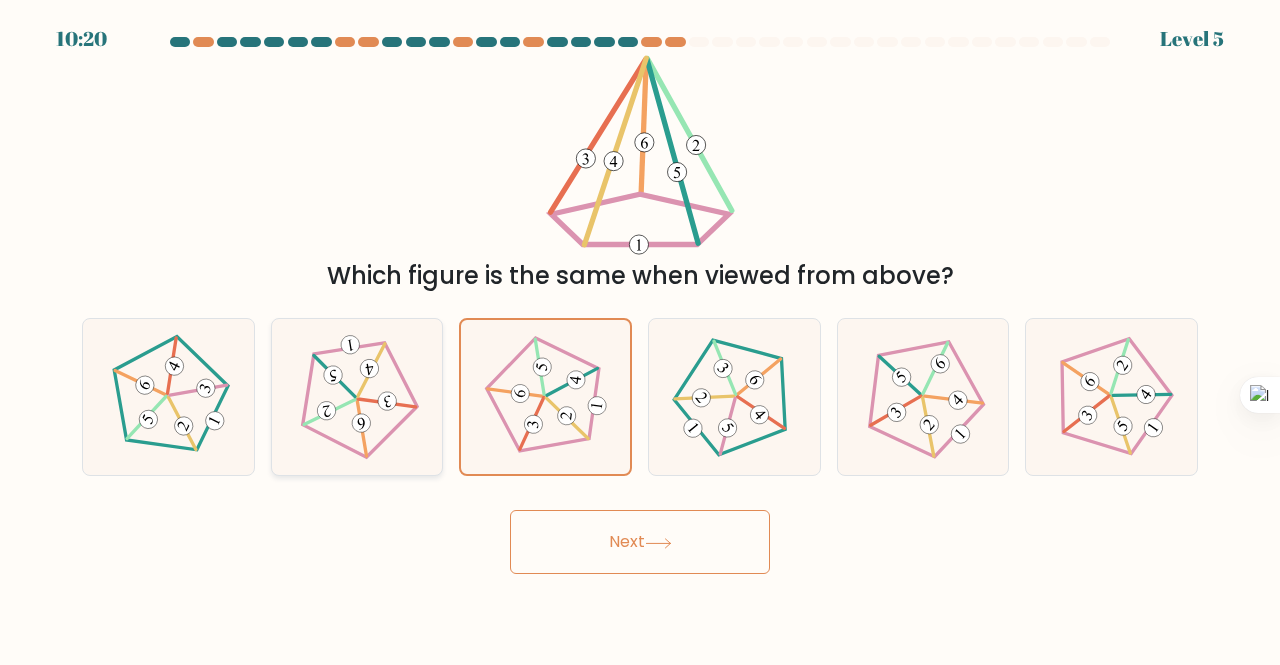 click 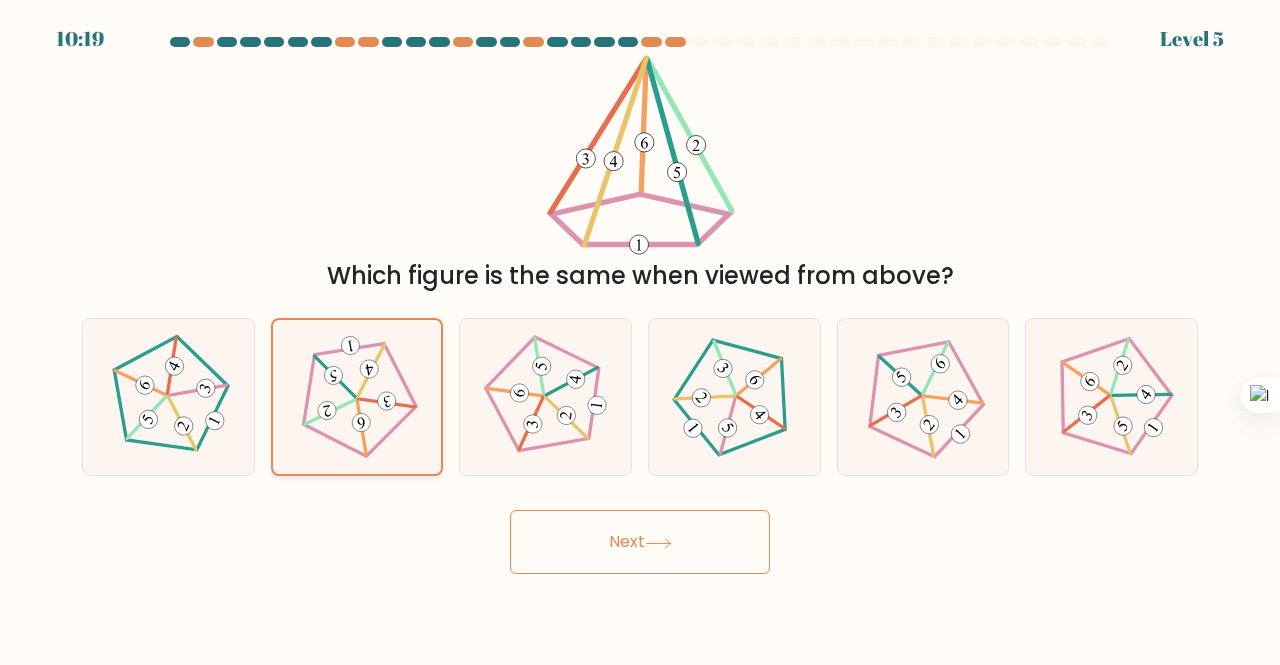 click 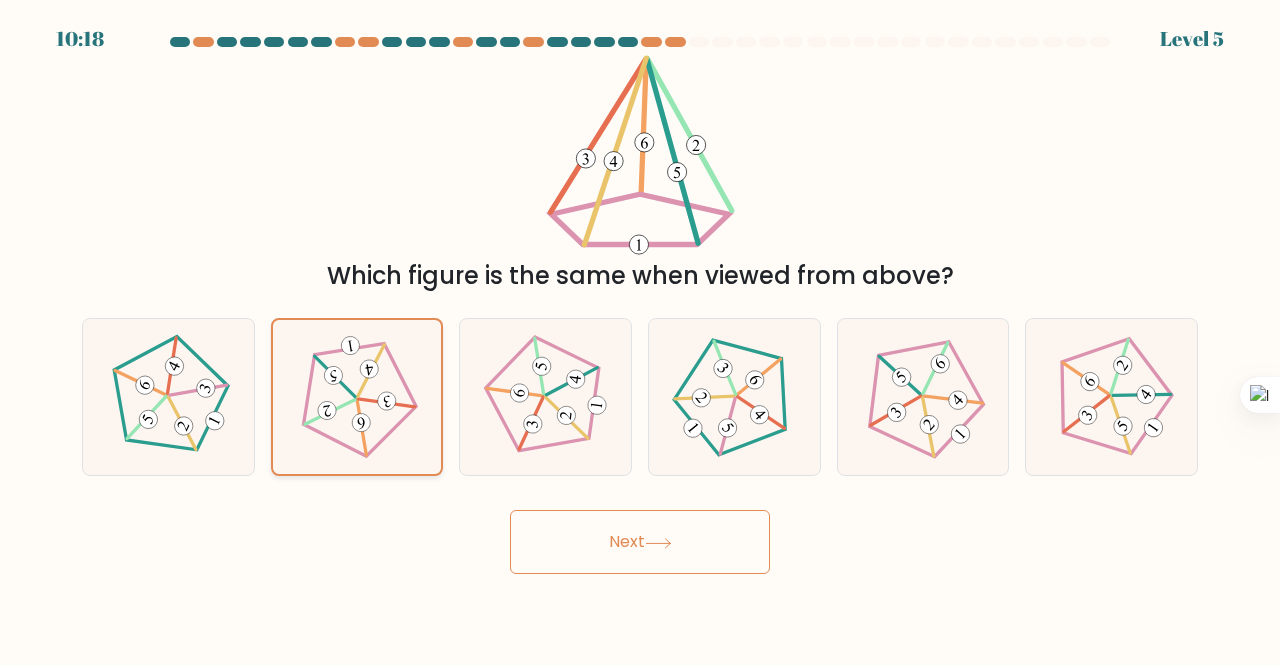 click 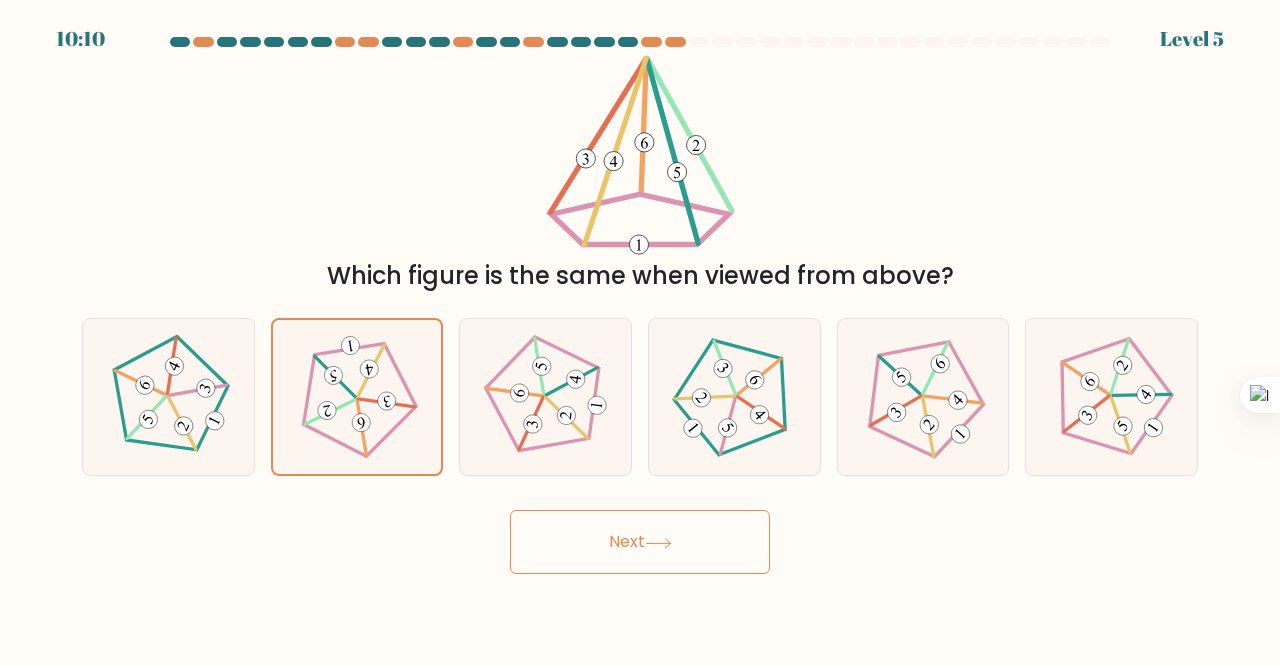 click on "Next" at bounding box center (640, 542) 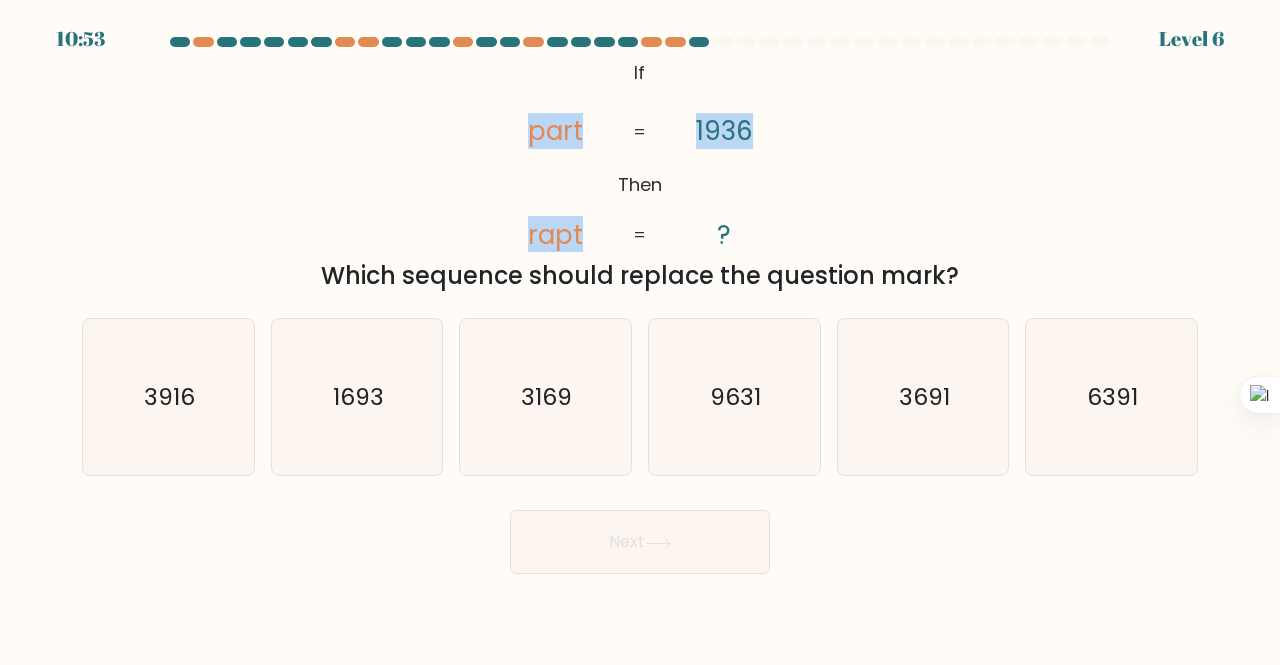 drag, startPoint x: 523, startPoint y: 125, endPoint x: 964, endPoint y: 217, distance: 450.49417 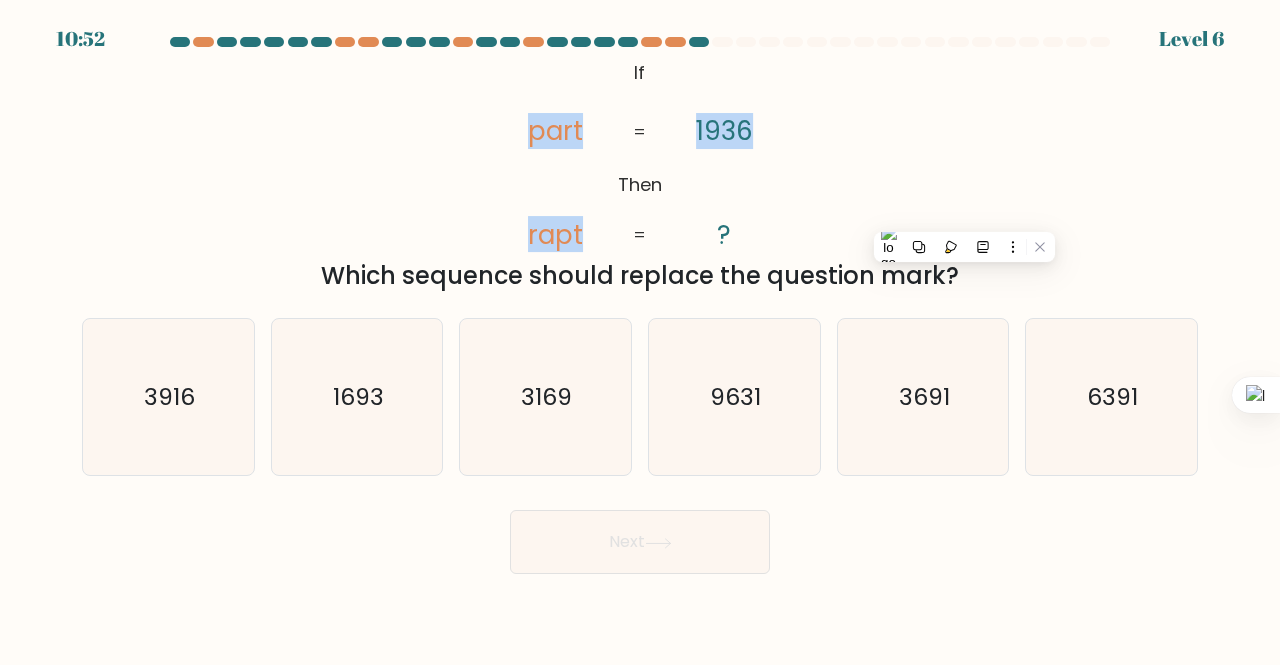 click on "@import url('https://fonts.googleapis.com/css?family=Abril+Fatface:400,100,100italic,300,300italic,400italic,500,500italic,700,700italic,900,900italic');           If       Then       part       rapt       1936       ?       =       =
Which sequence should replace the question mark?" at bounding box center (640, 174) 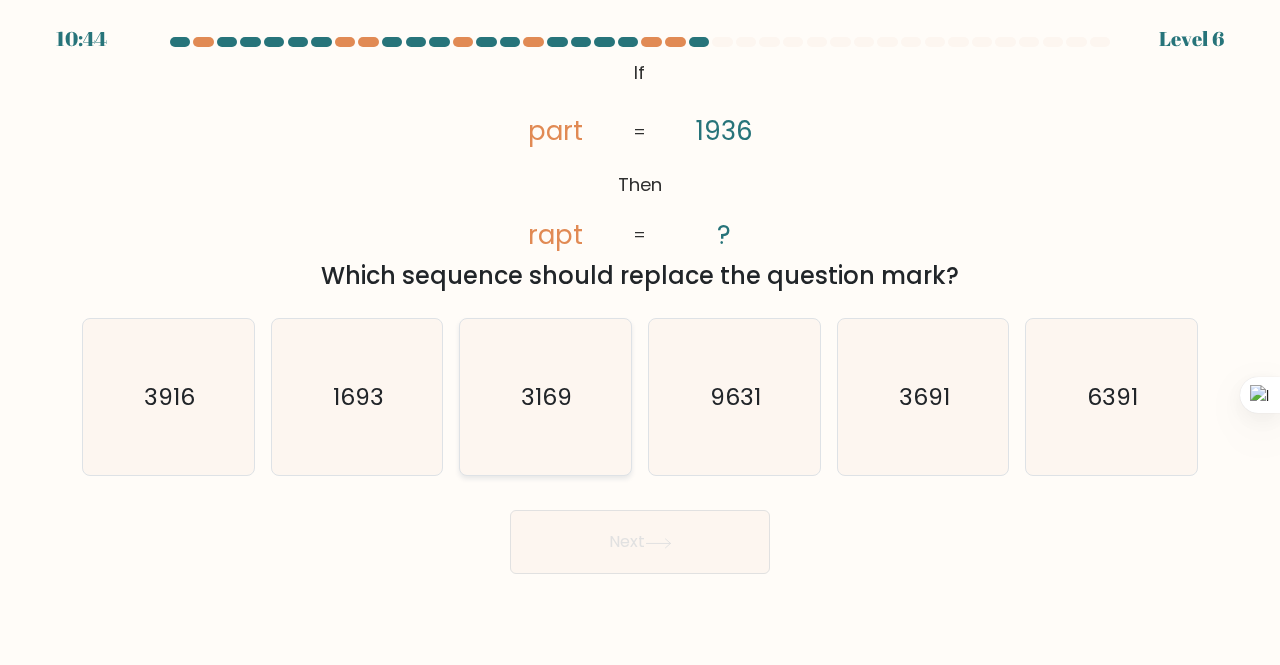 click on "3169" 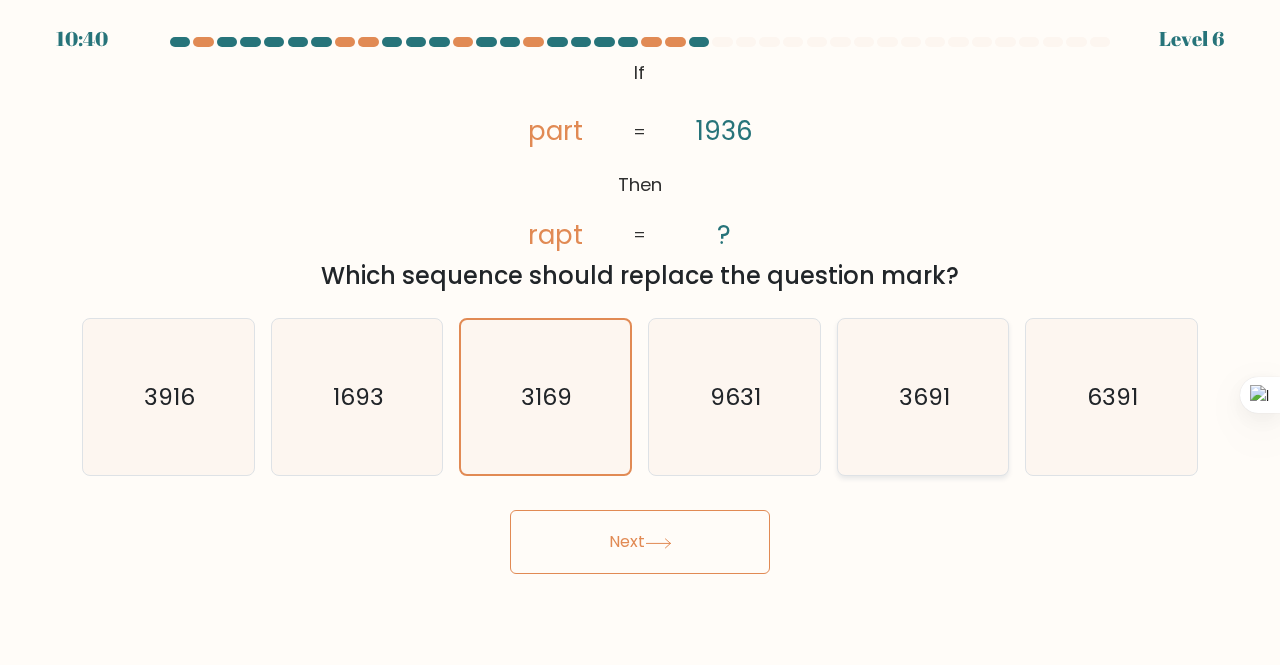 click on "3691" 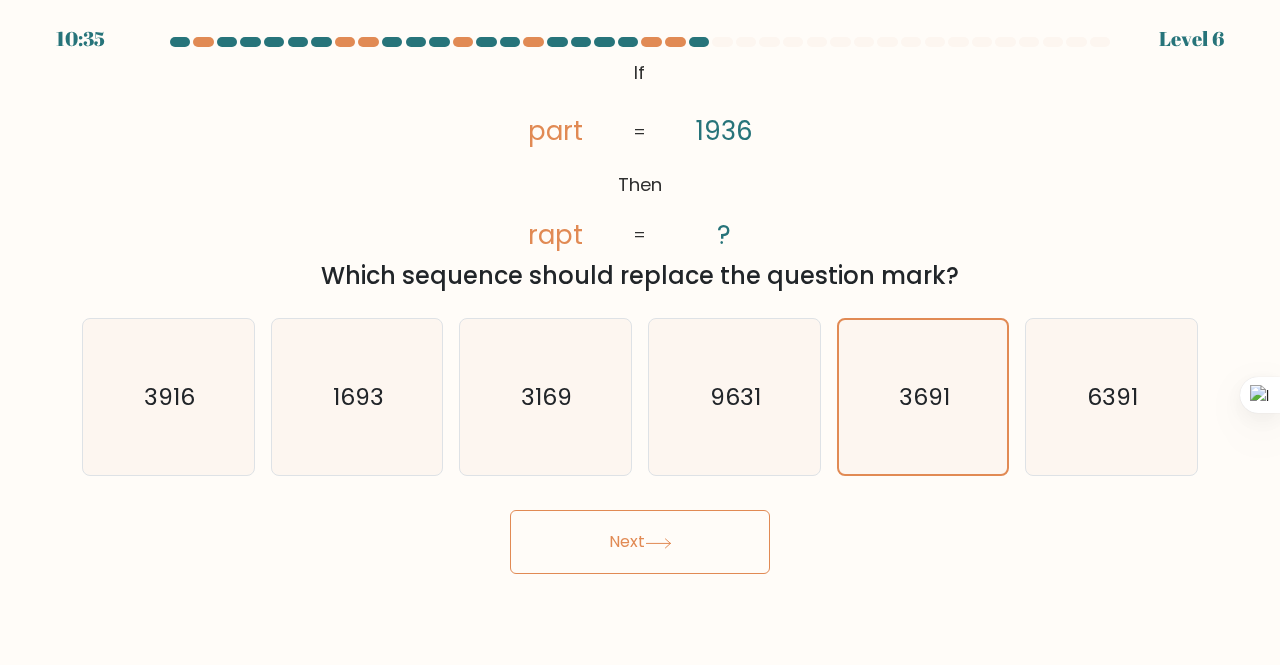 click on "@import url('https://fonts.googleapis.com/css?family=Abril+Fatface:400,100,100italic,300,300italic,400italic,500,500italic,700,700italic,900,900italic');           If       Then       part       rapt       1936       ?       =       =" 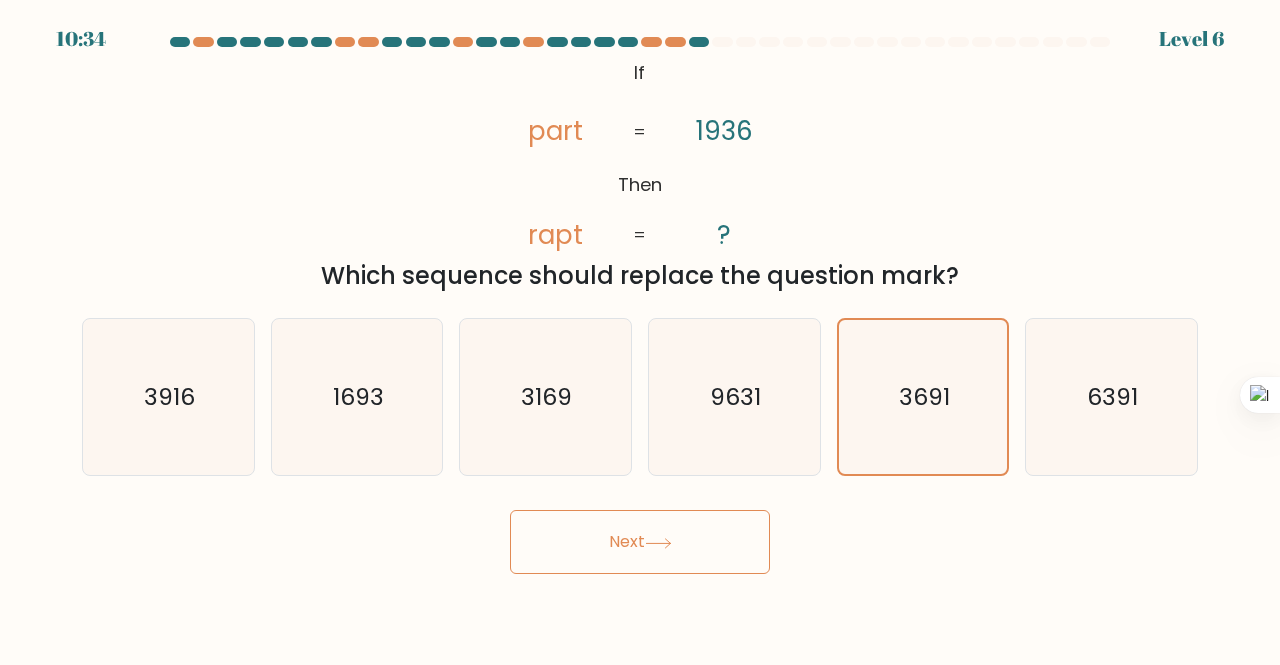 click on "rapt" 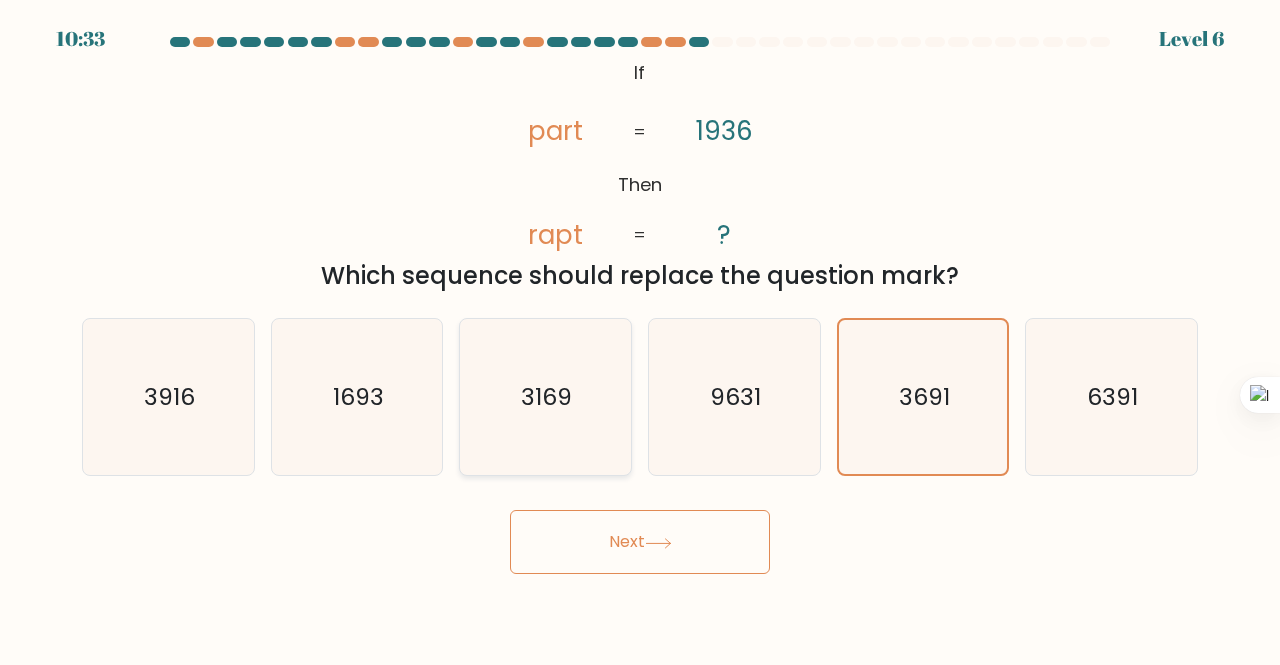 click on "3169" 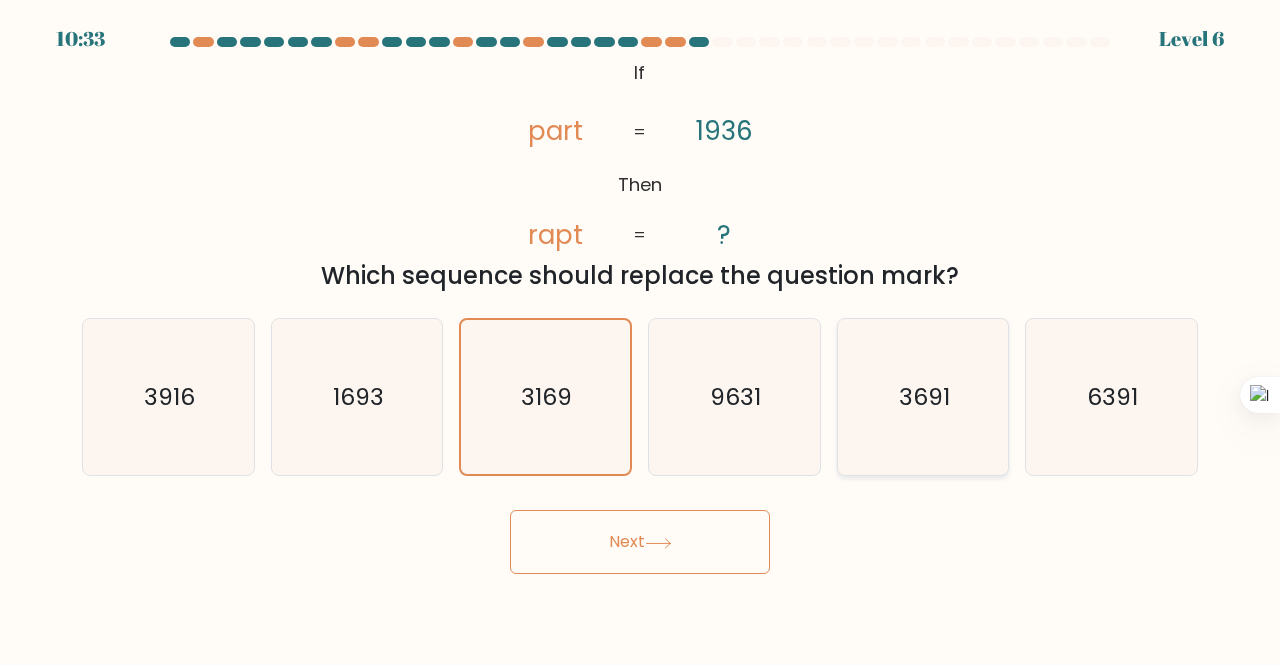 click on "3691" 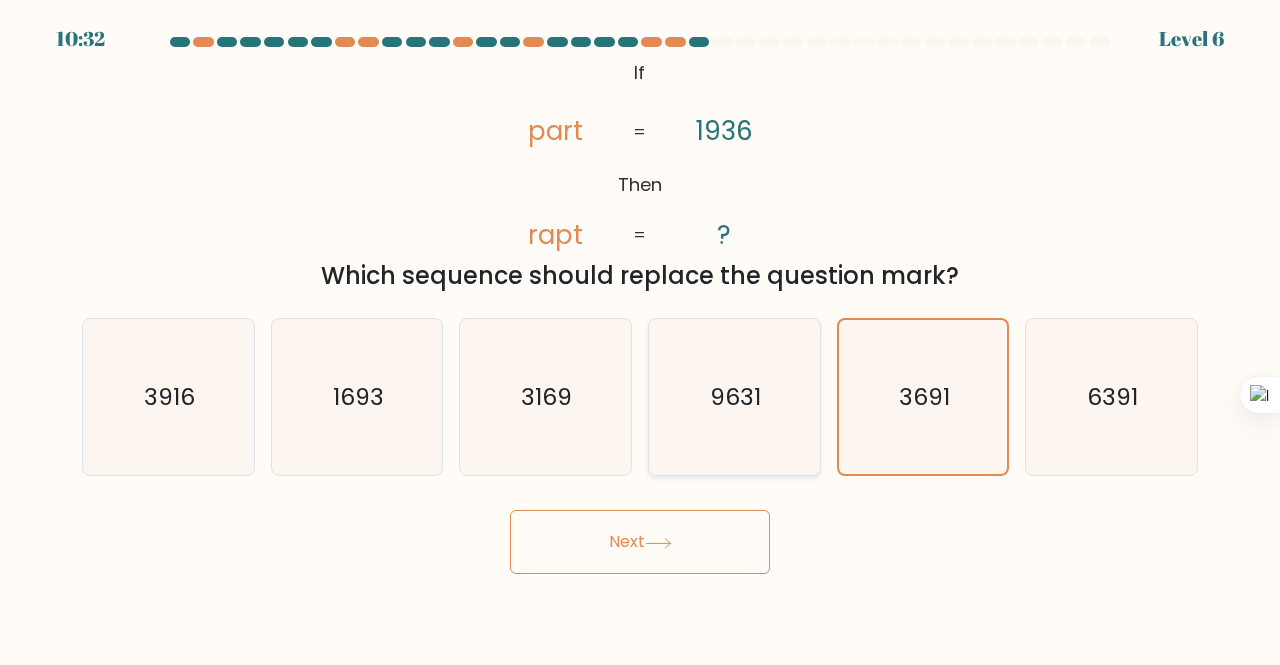 drag, startPoint x: 1090, startPoint y: 383, endPoint x: 780, endPoint y: 383, distance: 310 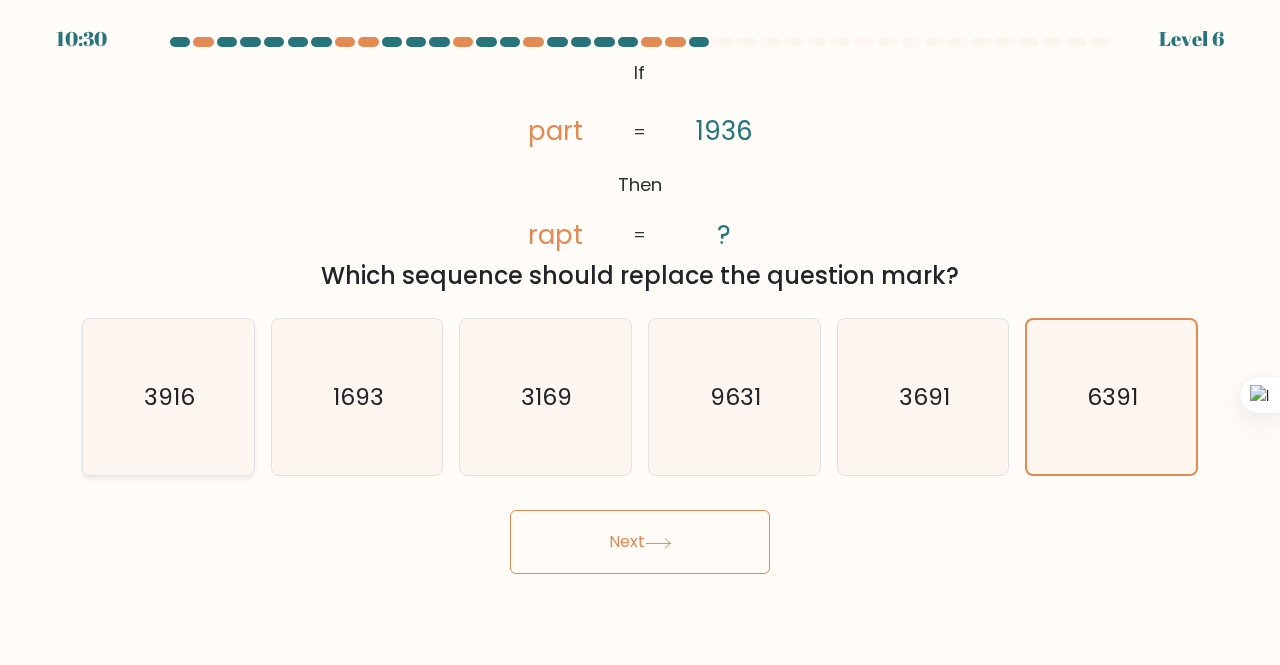 click on "3916" 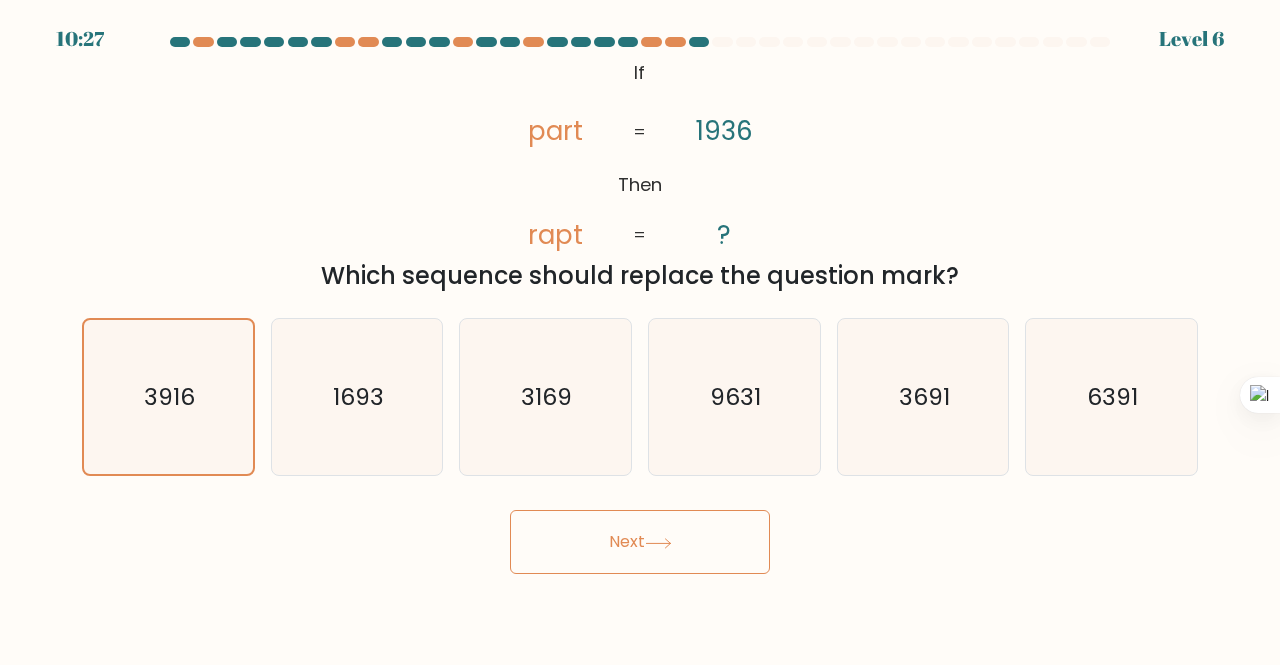 click on "Next" at bounding box center [640, 542] 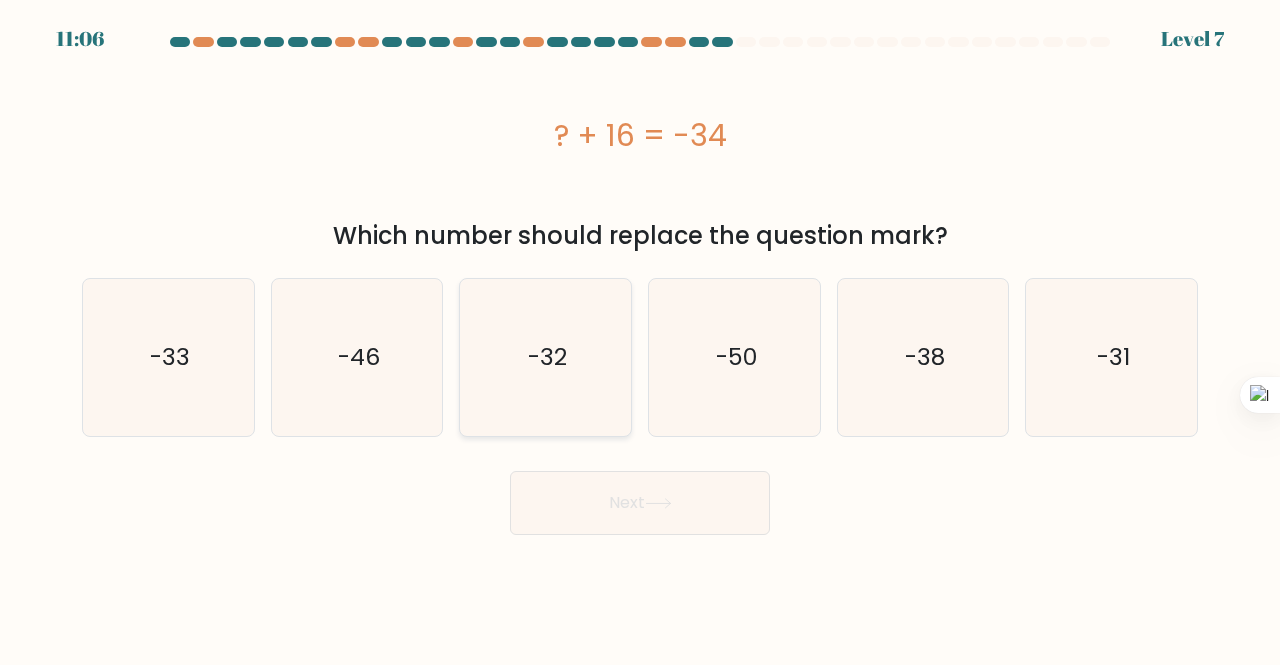 click on "-32" 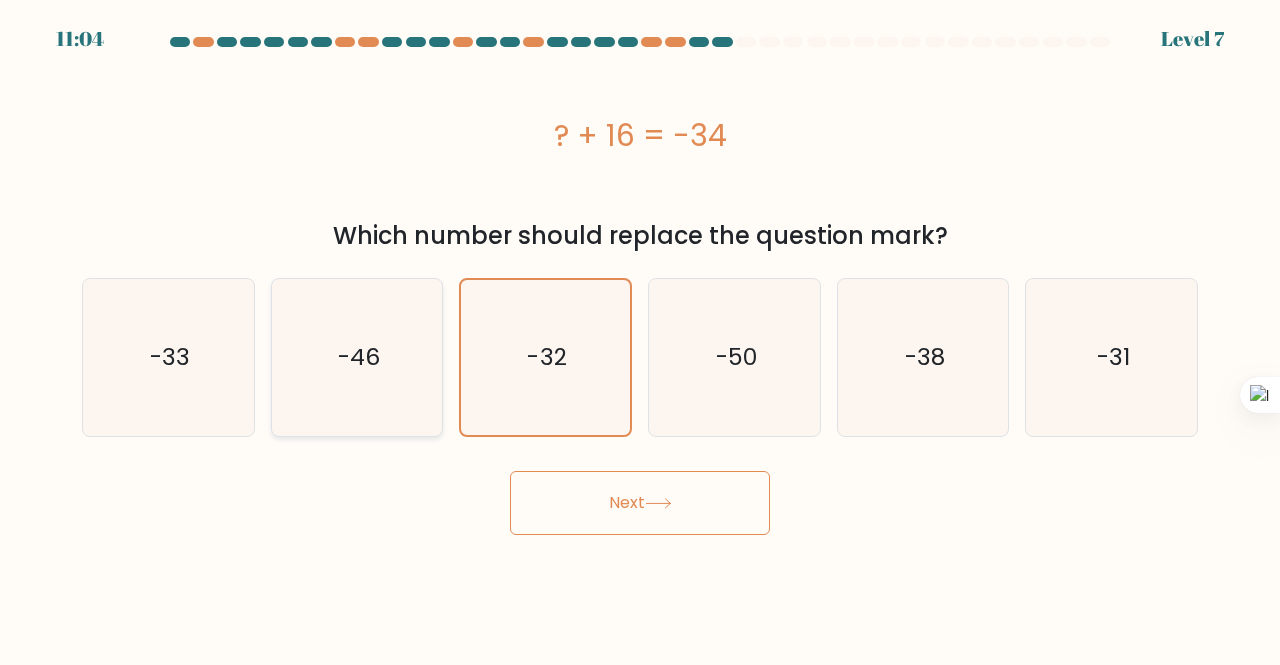 click on "-46" 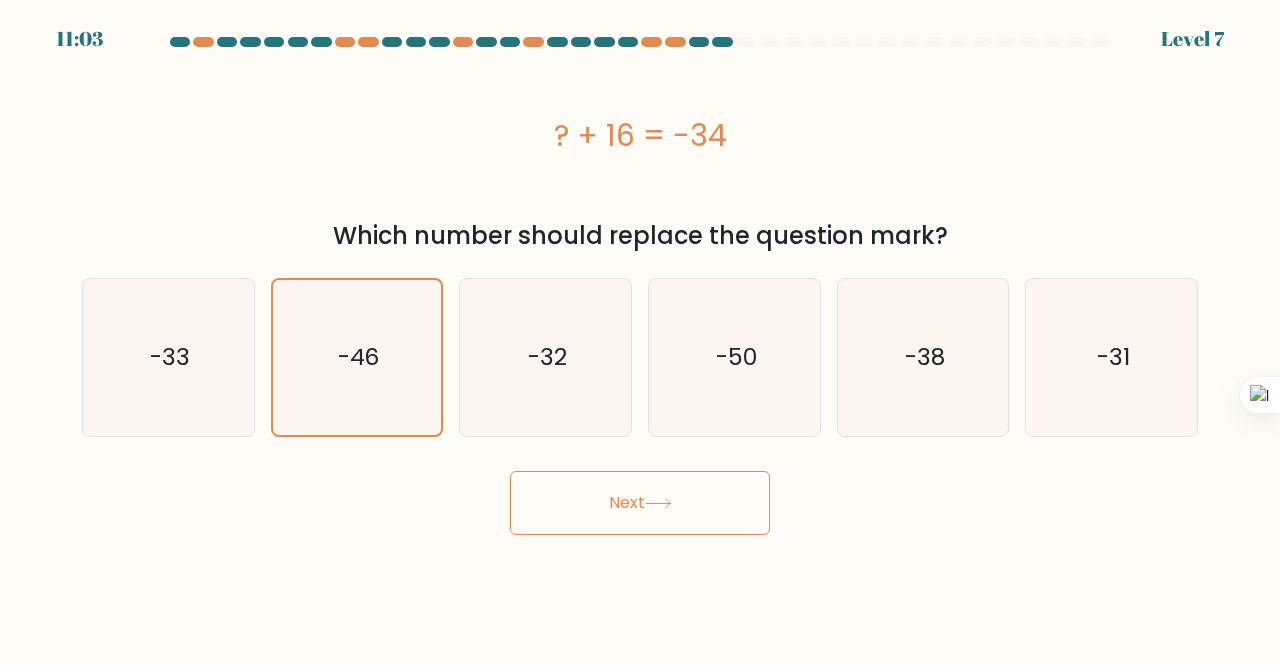 click on "11:03
Level 7" at bounding box center (640, 332) 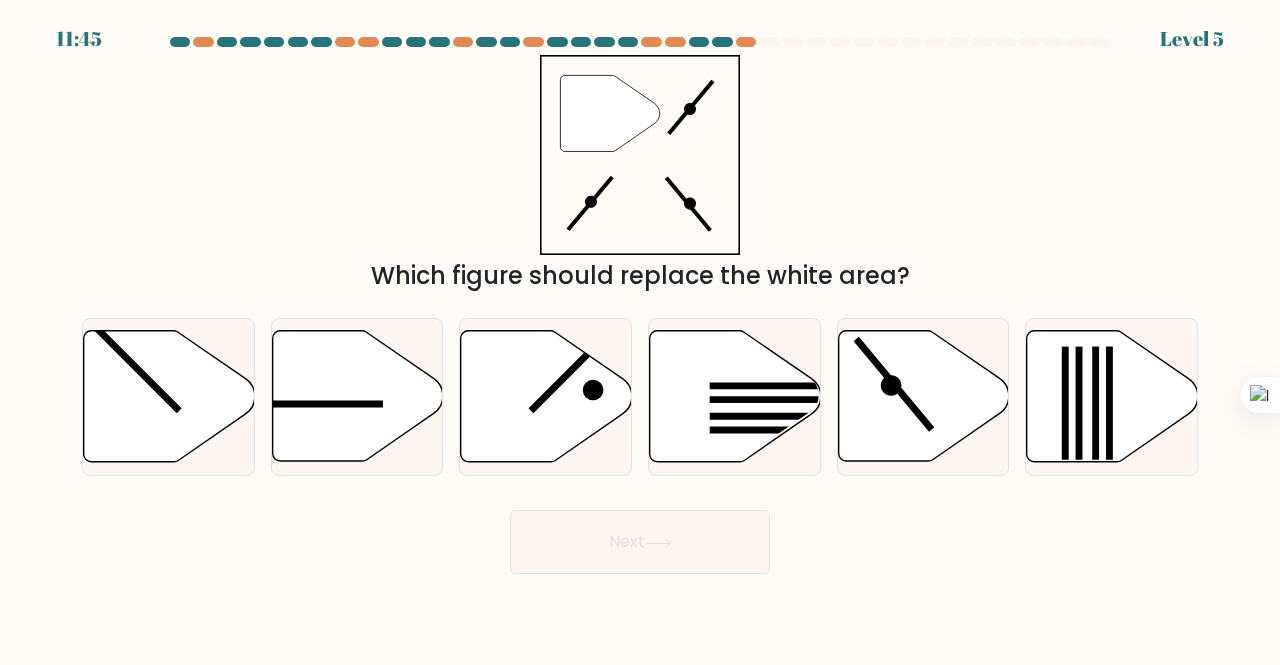 drag, startPoint x: 396, startPoint y: 259, endPoint x: 867, endPoint y: 267, distance: 471.06793 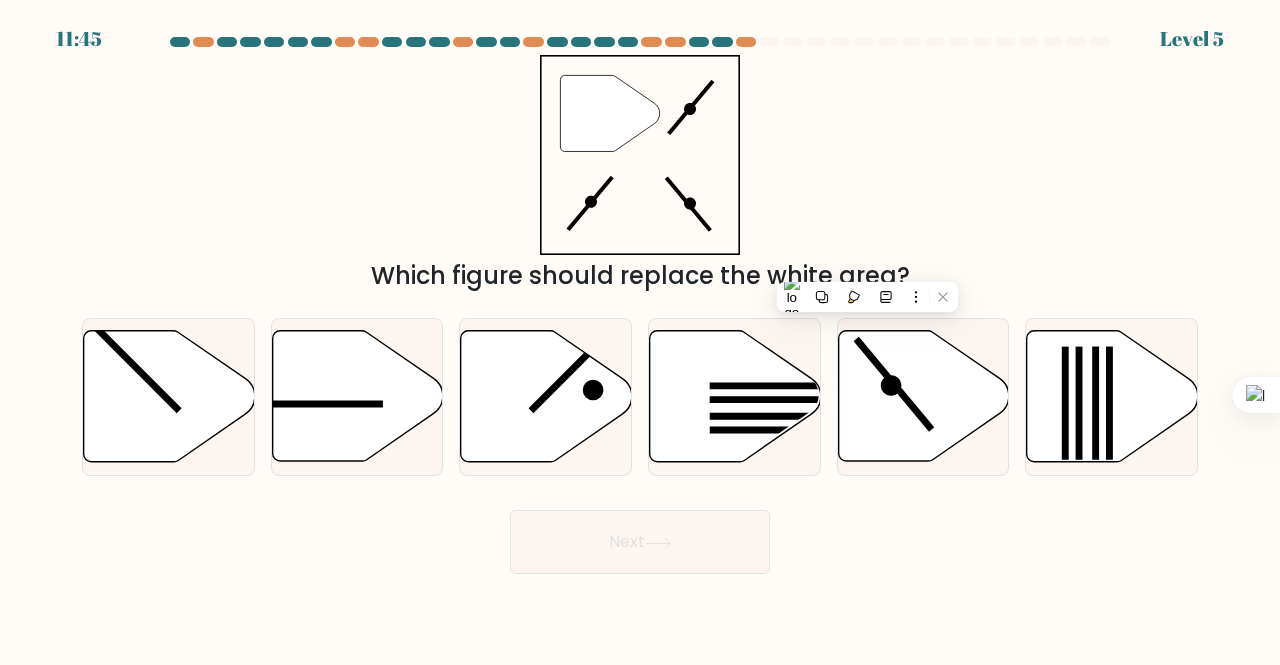 click on ""
Which figure should replace the white area?" at bounding box center (640, 174) 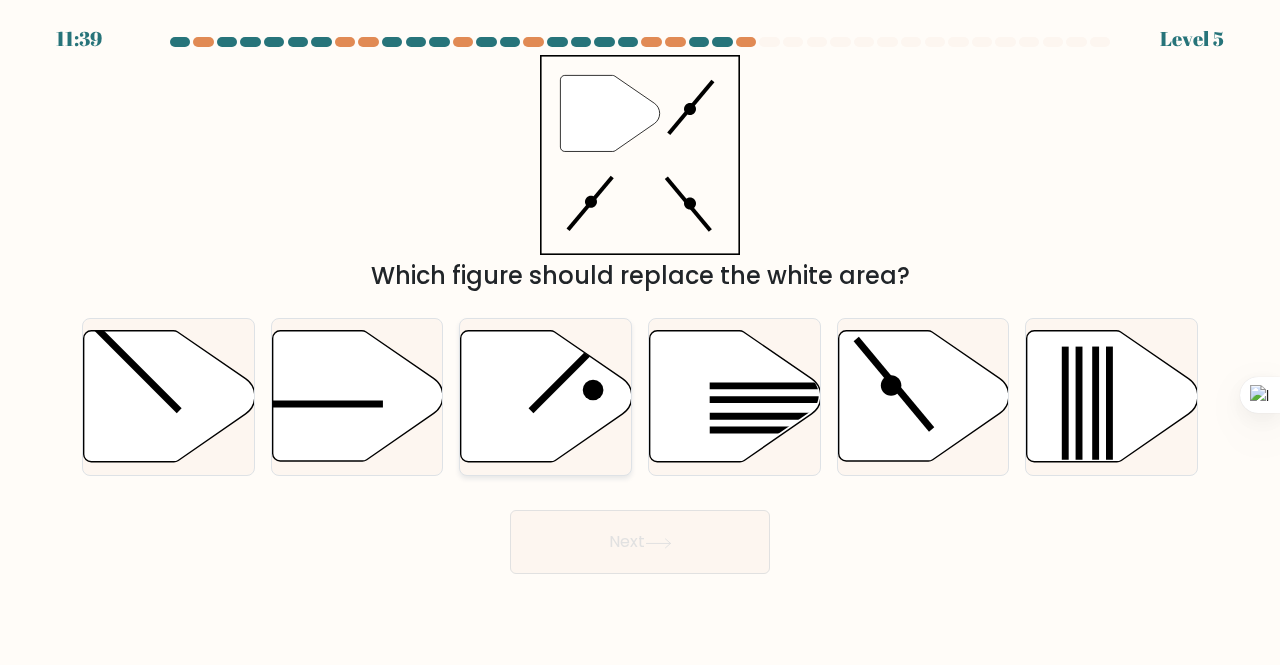 click 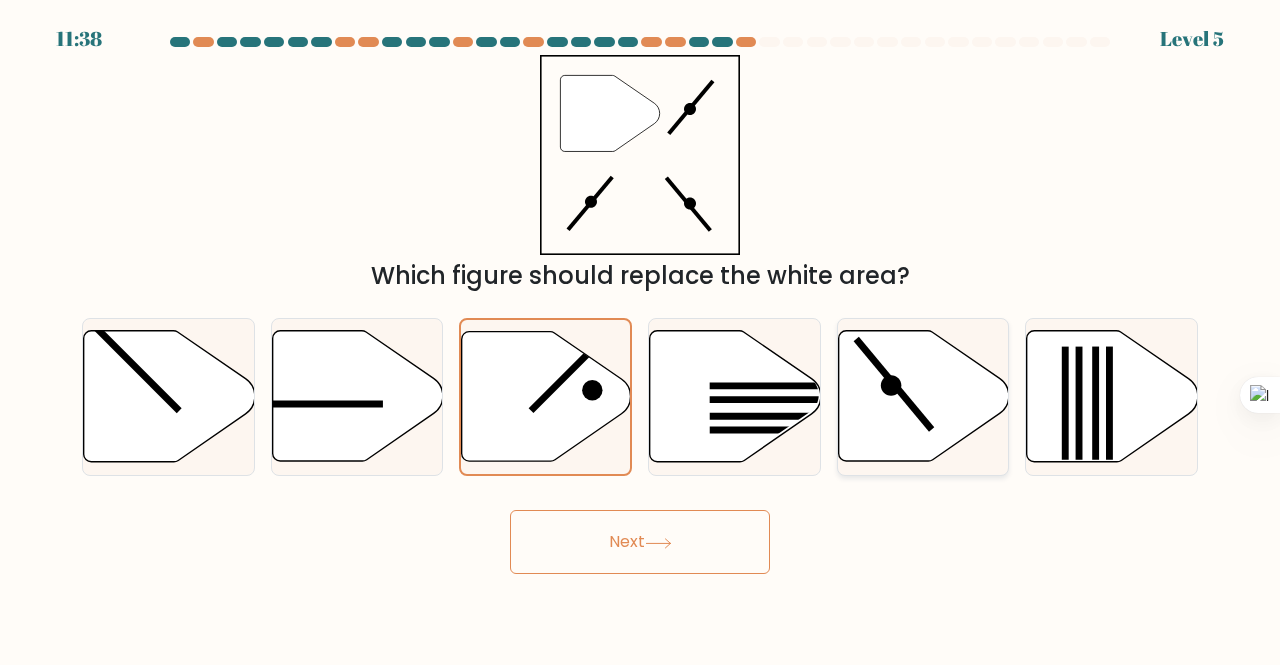 click 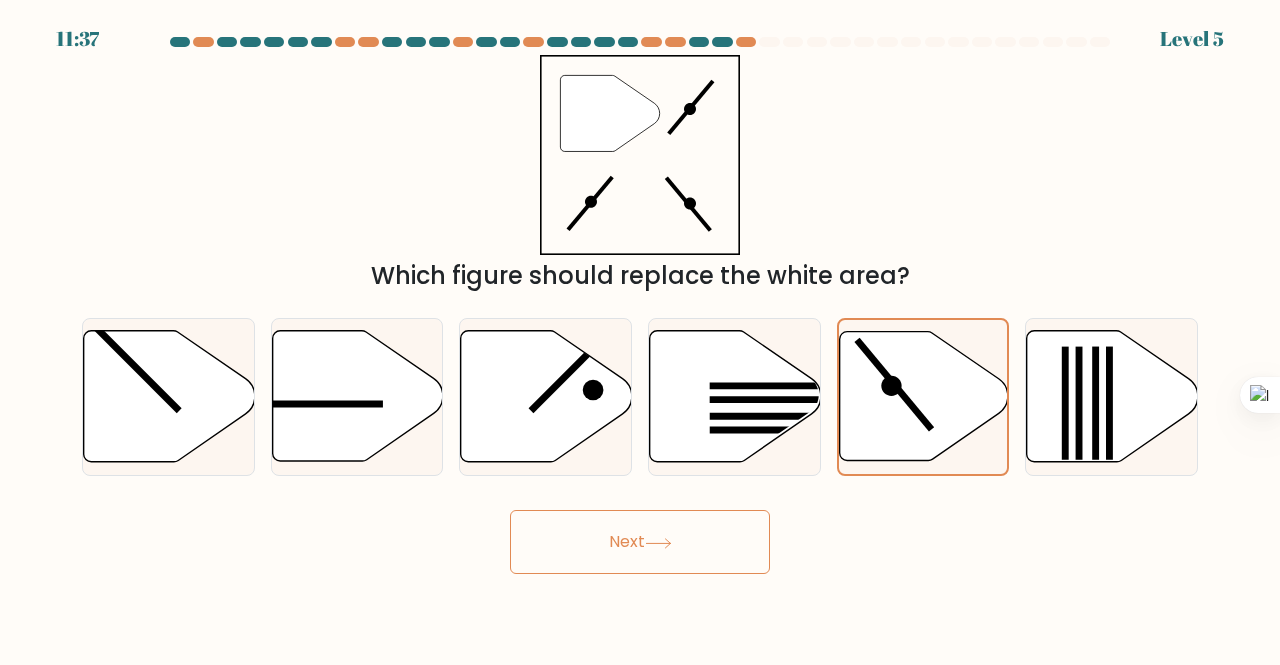click at bounding box center (640, 305) 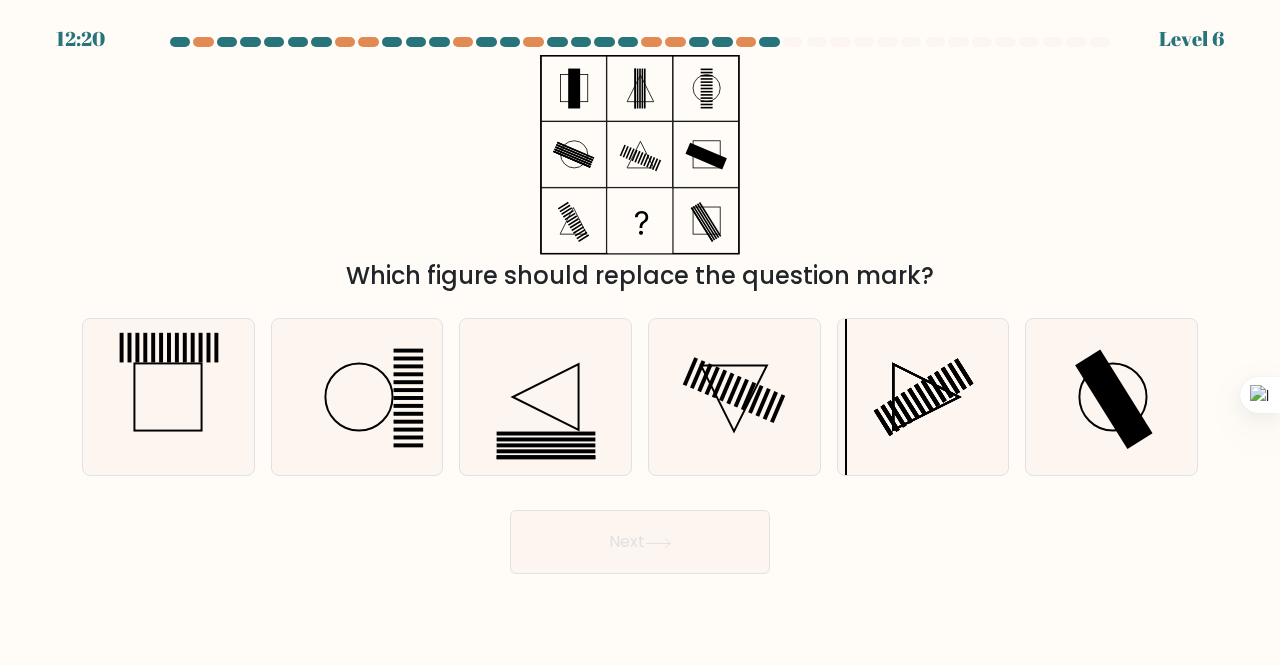 drag, startPoint x: 392, startPoint y: 277, endPoint x: 882, endPoint y: 289, distance: 490.1469 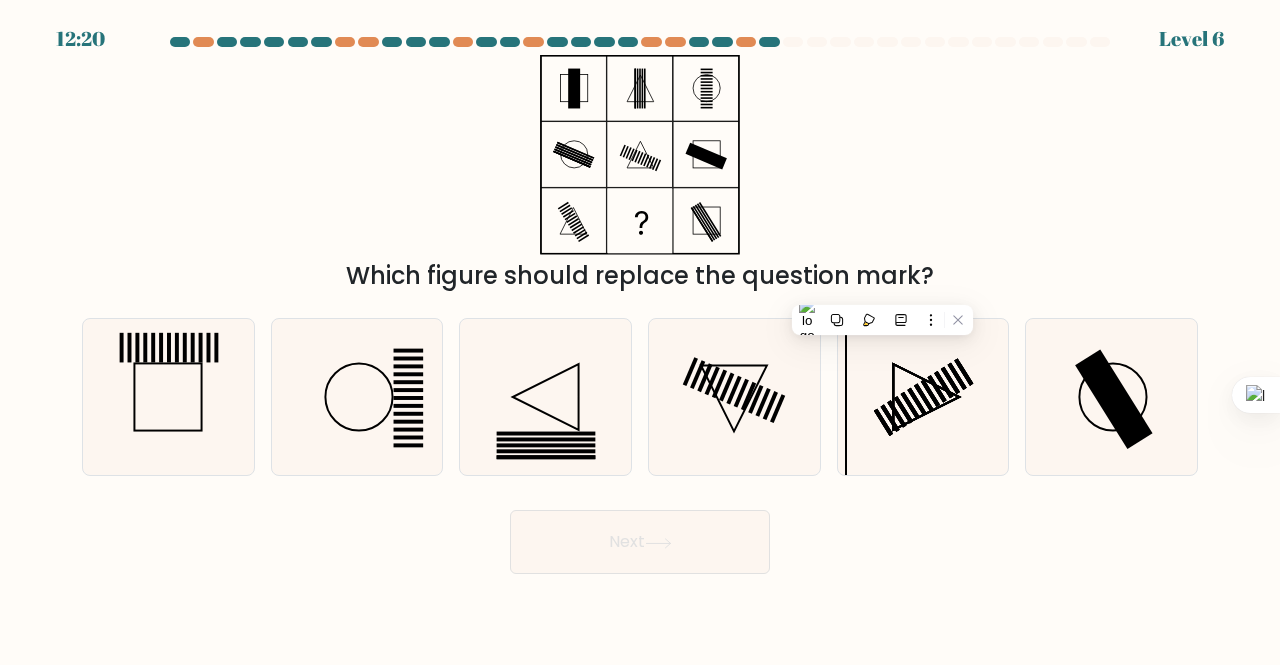 click on "Which figure should replace the question mark?" at bounding box center (640, 174) 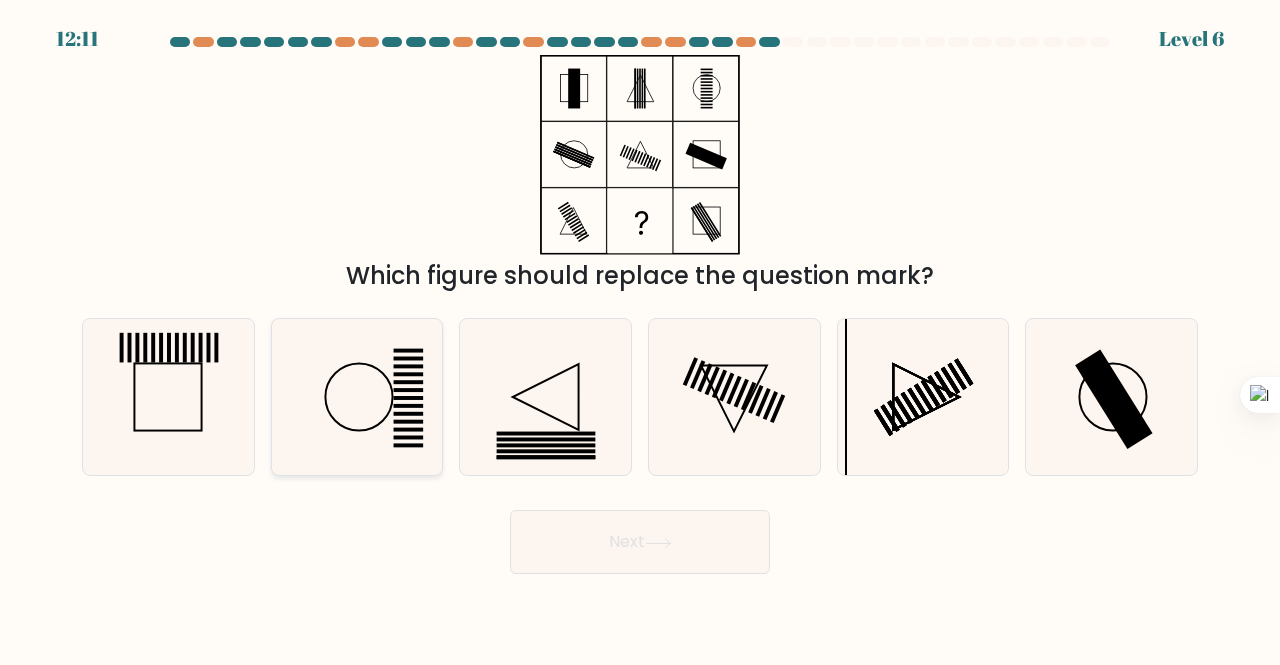 click 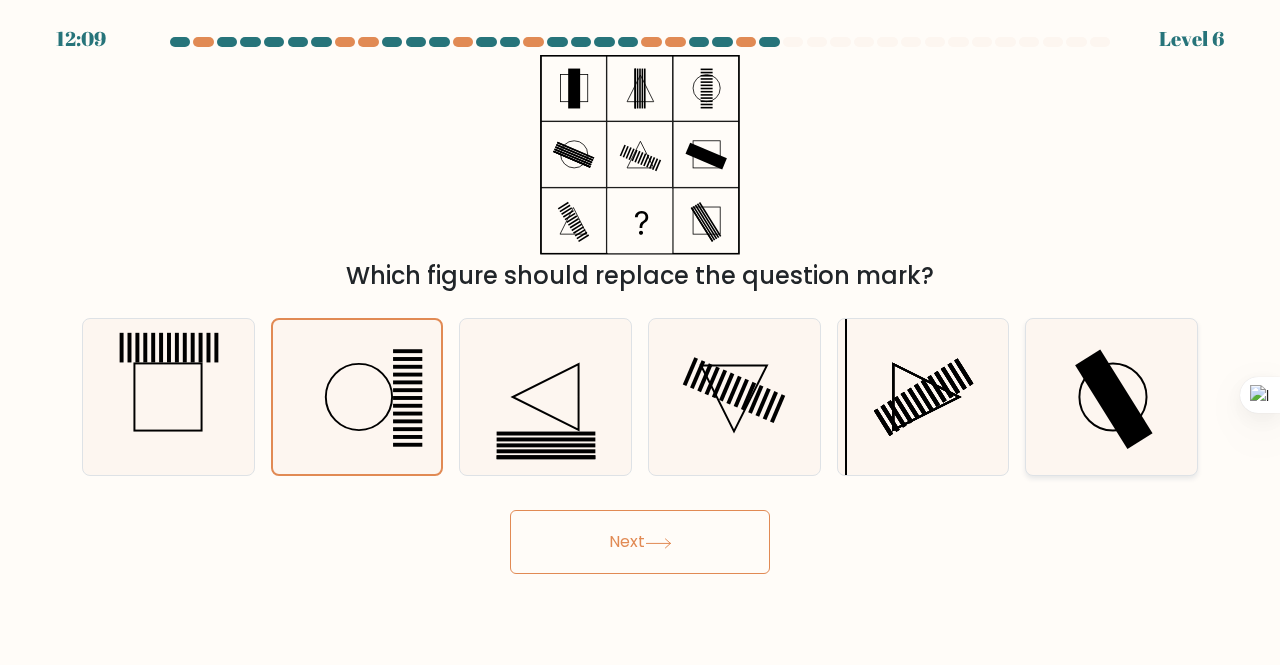 click 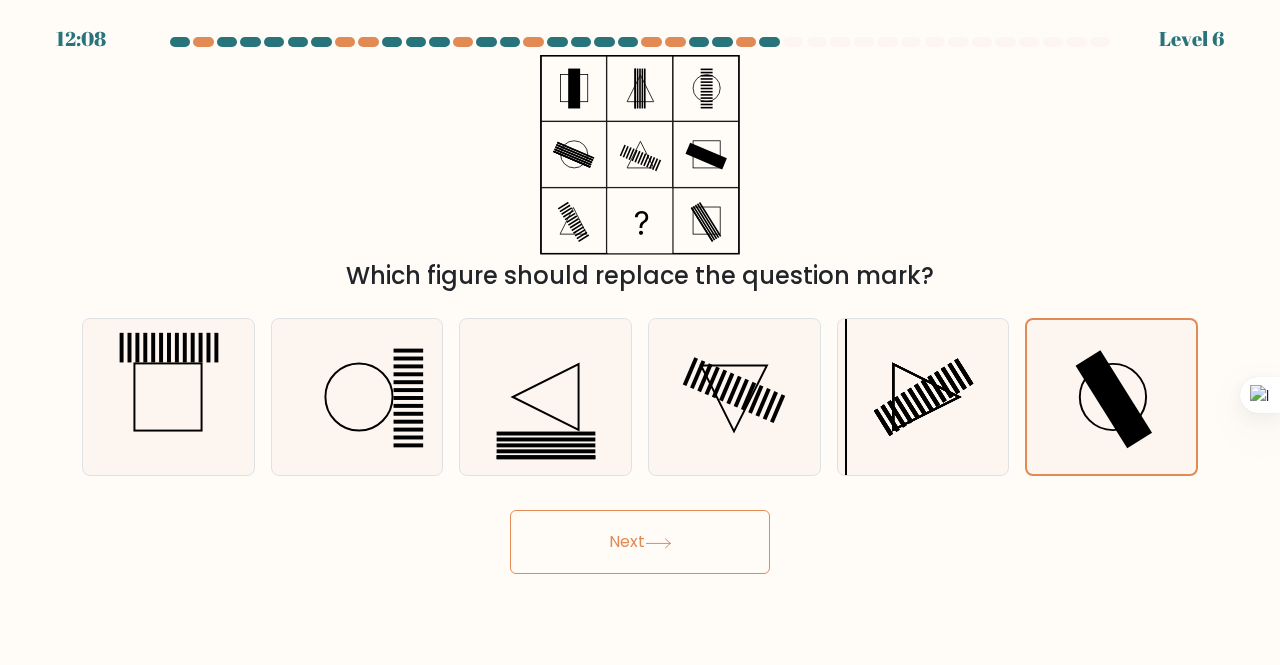 click on "Next" at bounding box center [640, 542] 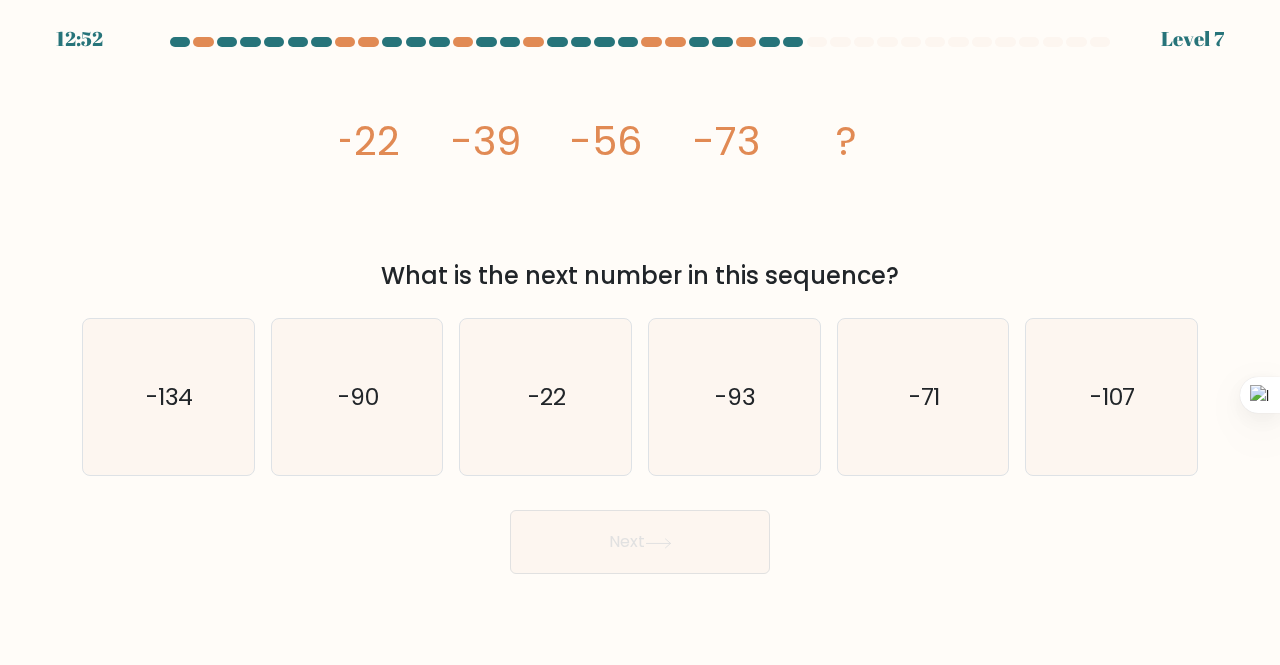drag, startPoint x: 326, startPoint y: 145, endPoint x: 844, endPoint y: 273, distance: 533.5804 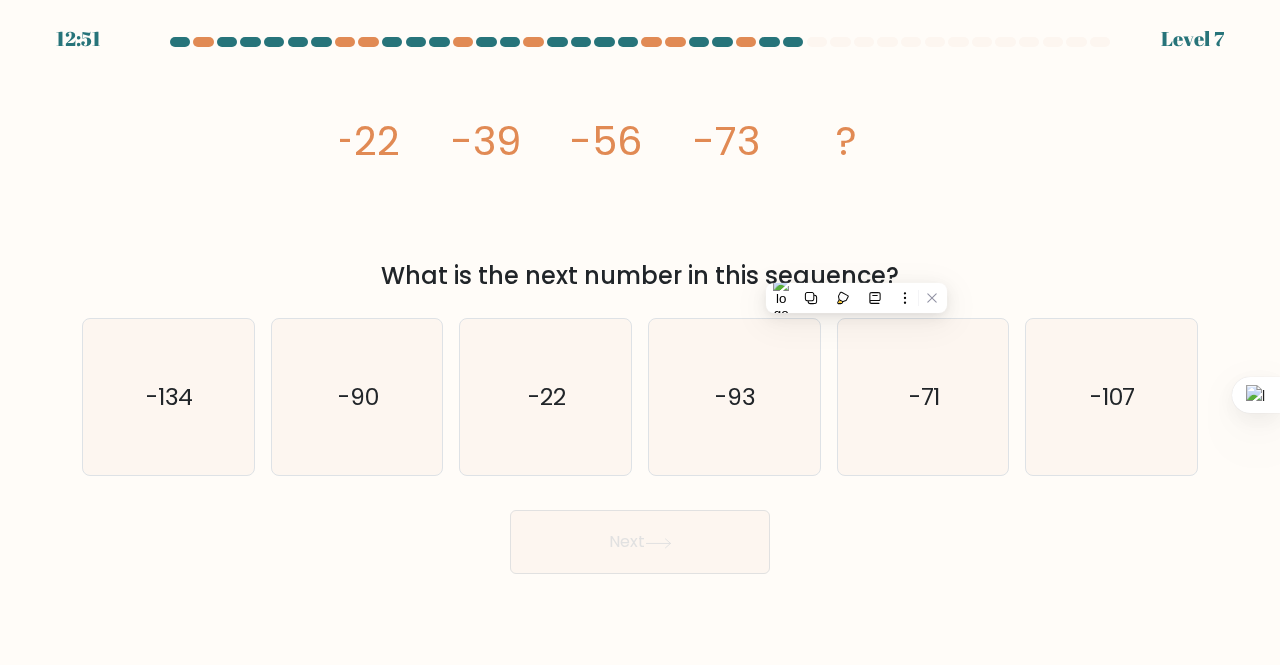 click on "What is the next number in this sequence?" at bounding box center [640, 276] 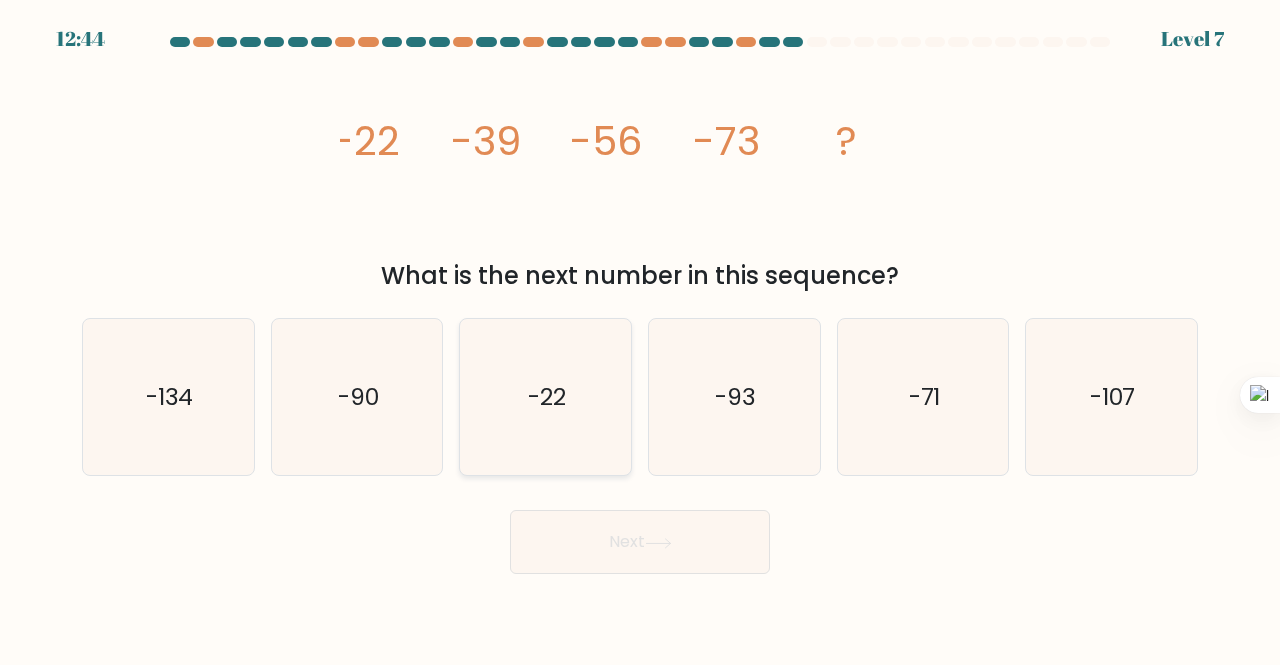click on "-22" 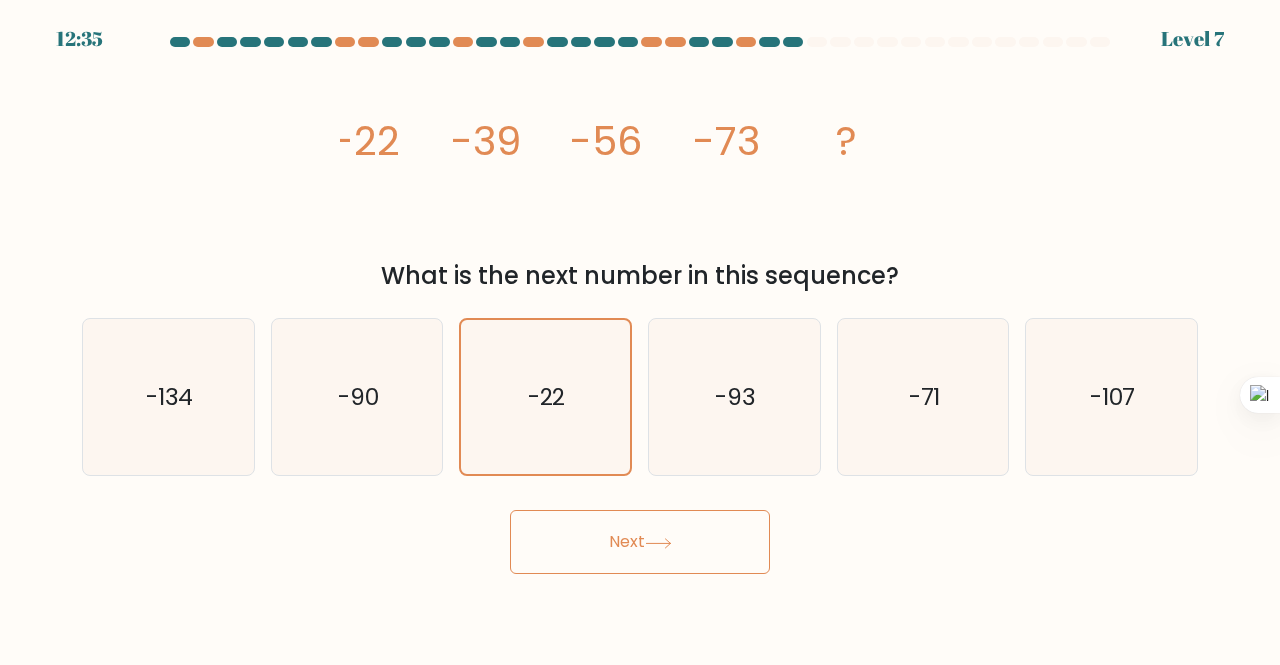 click at bounding box center [640, 305] 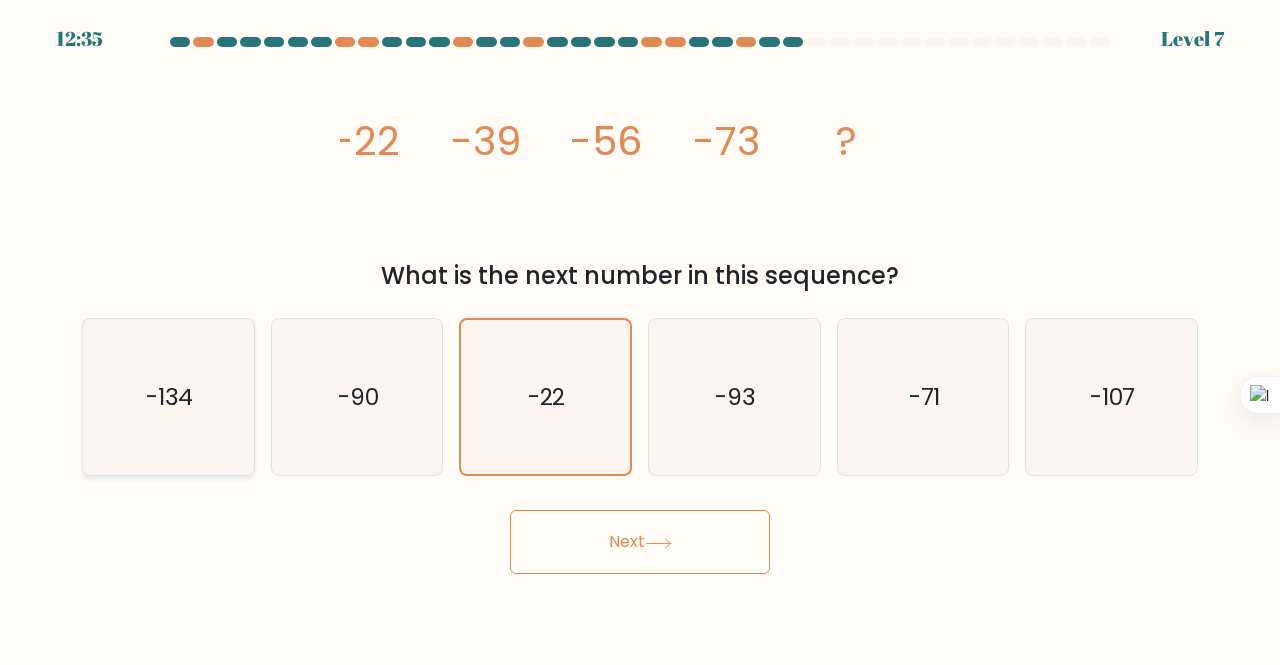 click on "-134" 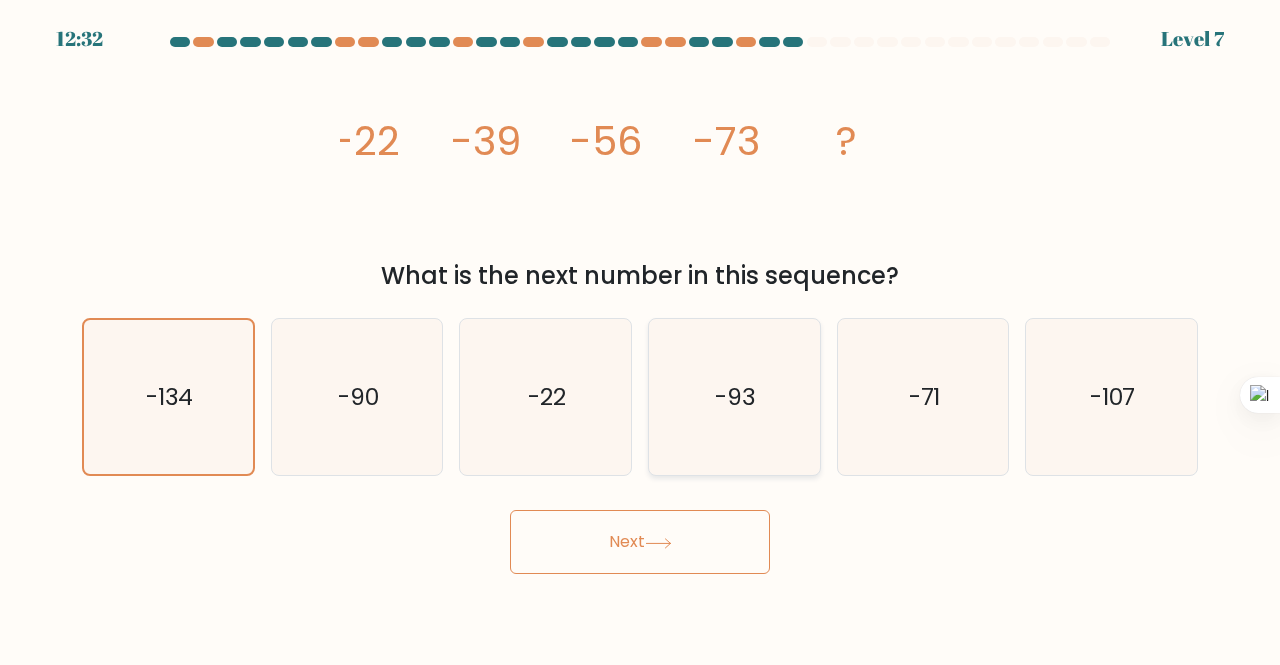 click on "-93" 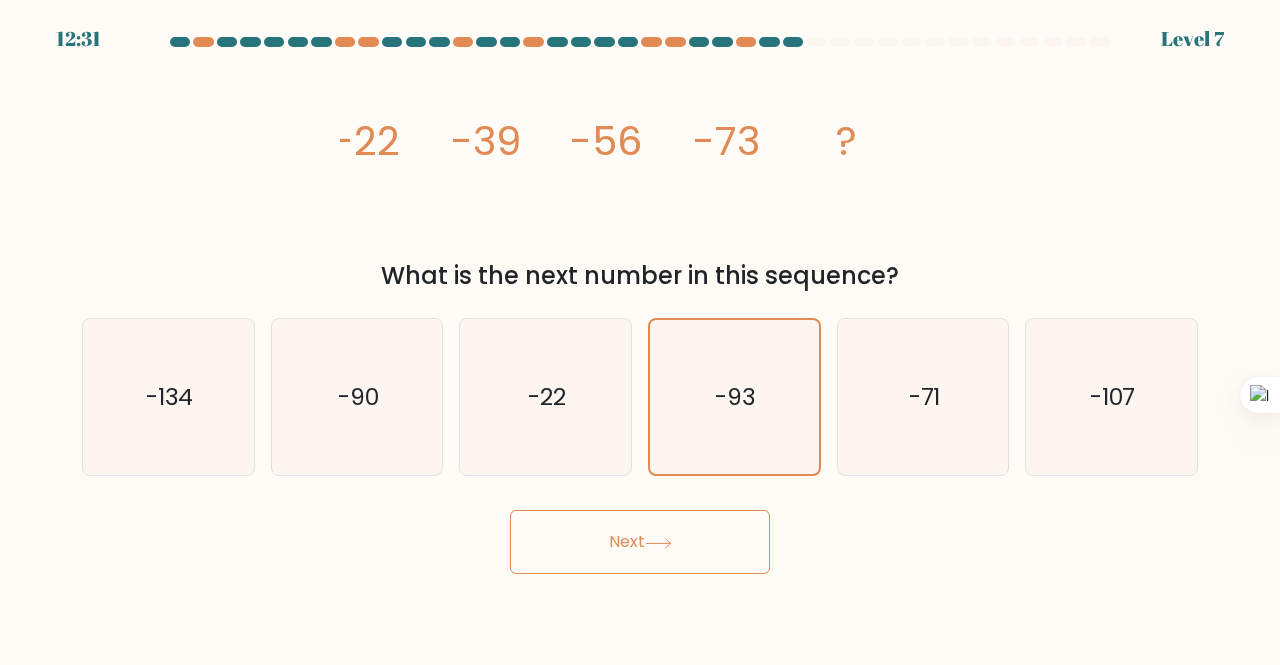 click on "Next" at bounding box center [640, 542] 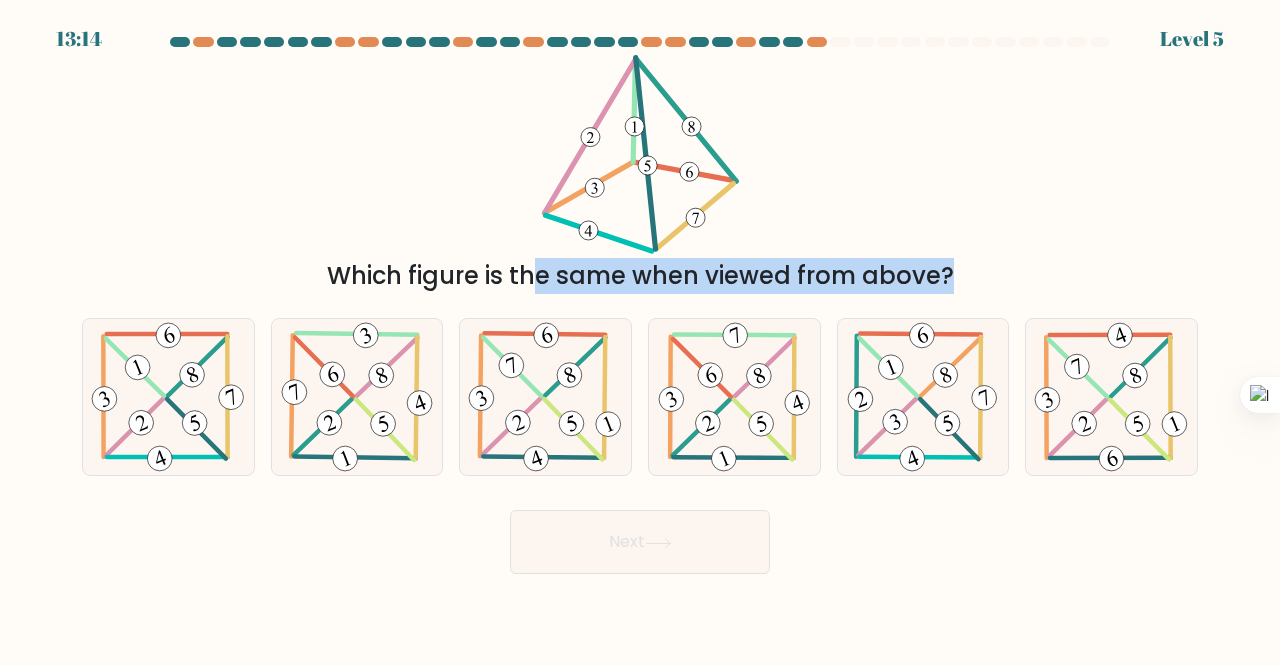 drag, startPoint x: 388, startPoint y: 269, endPoint x: 822, endPoint y: 300, distance: 435.10574 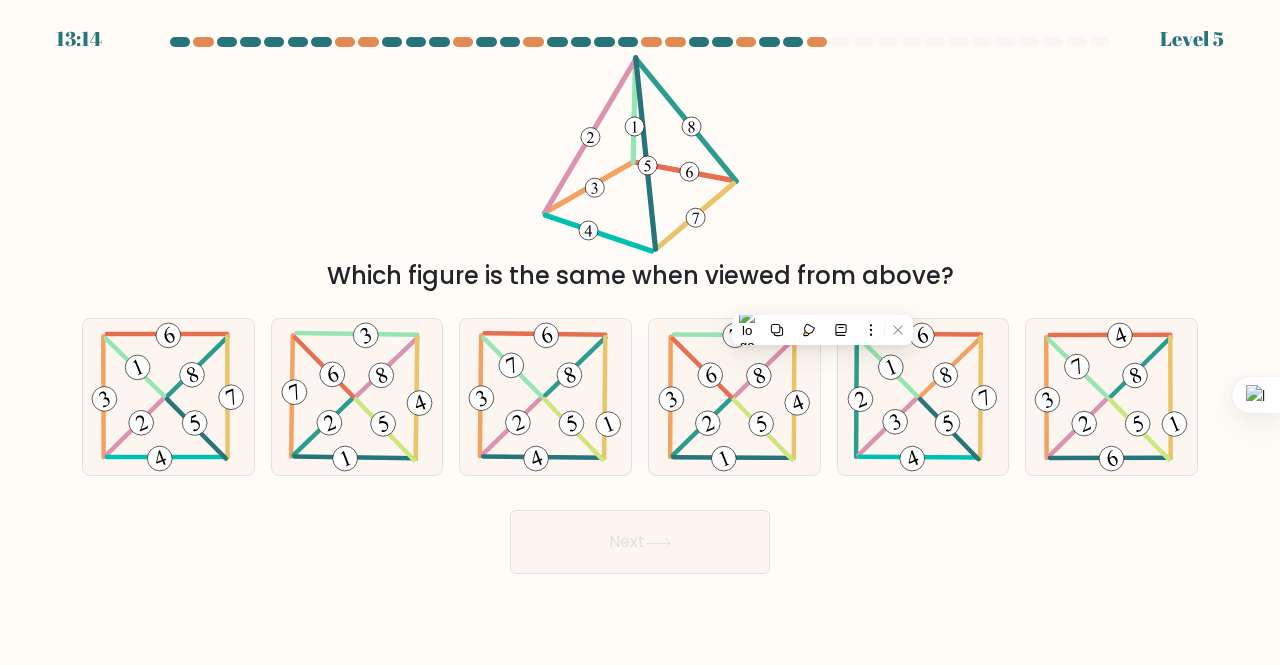 click 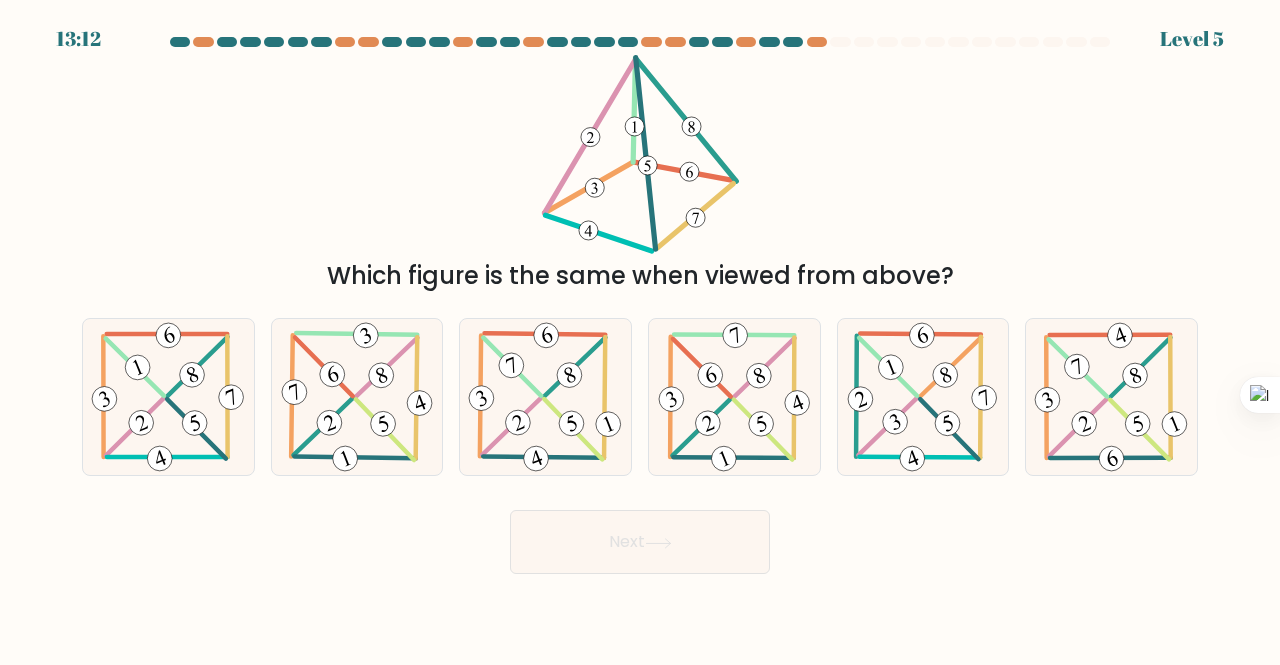 click 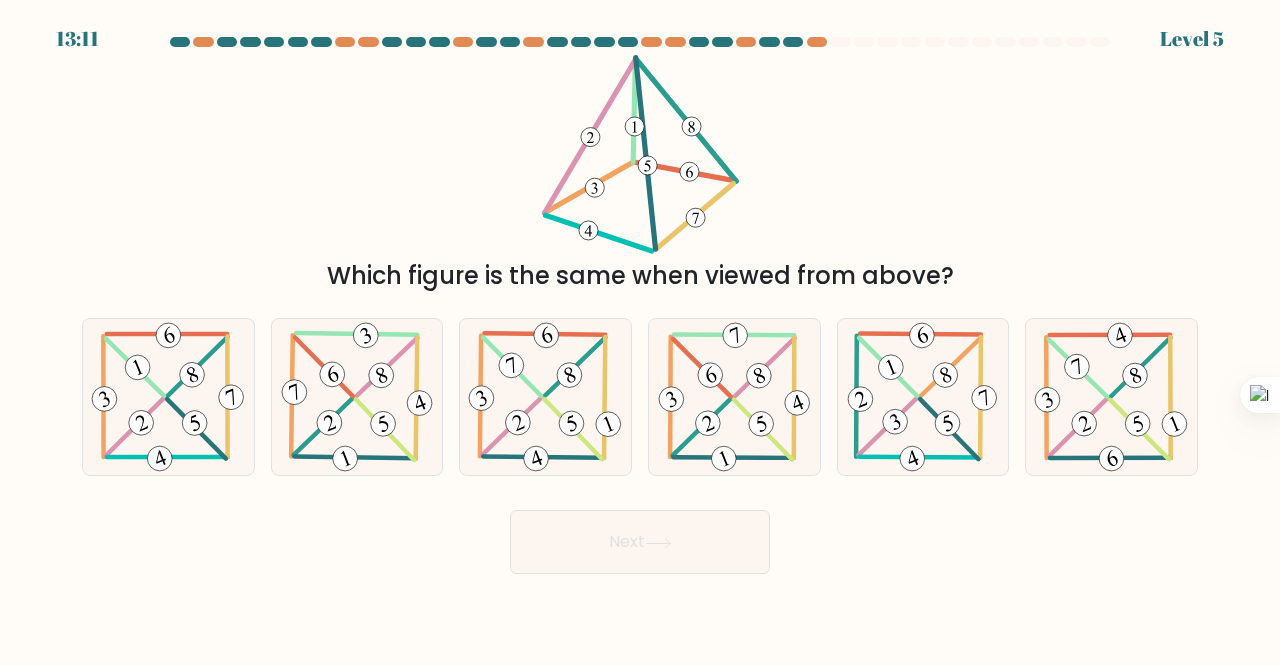 click 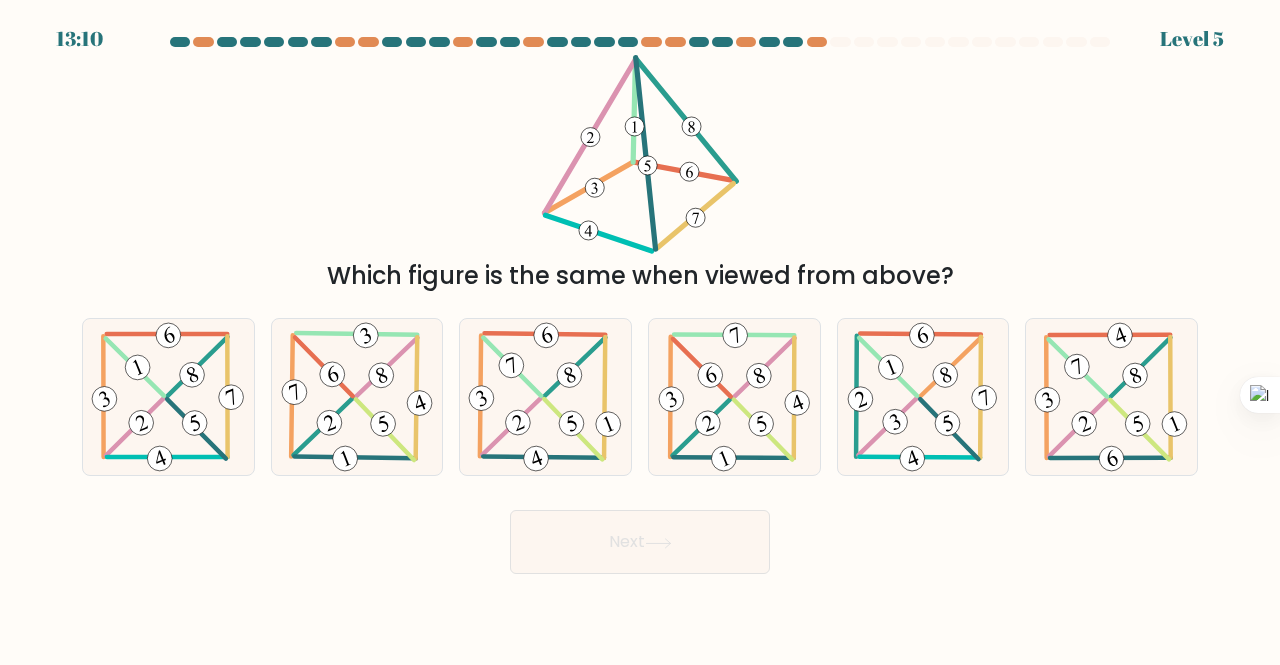 click 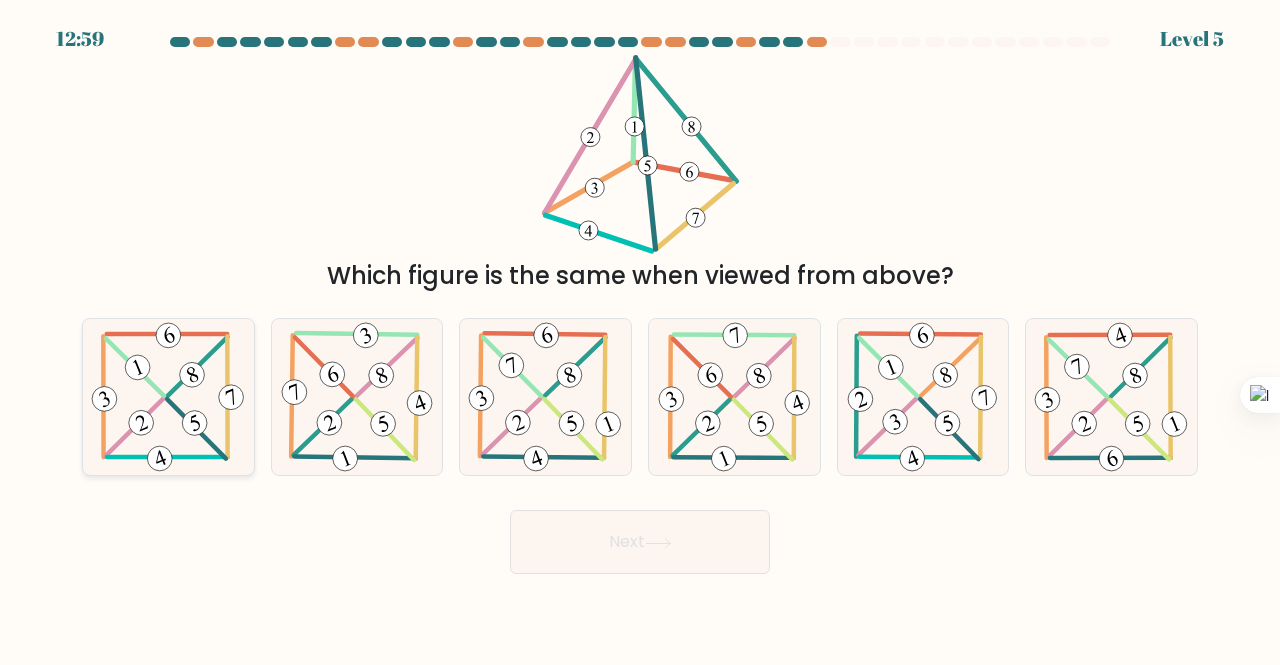 click 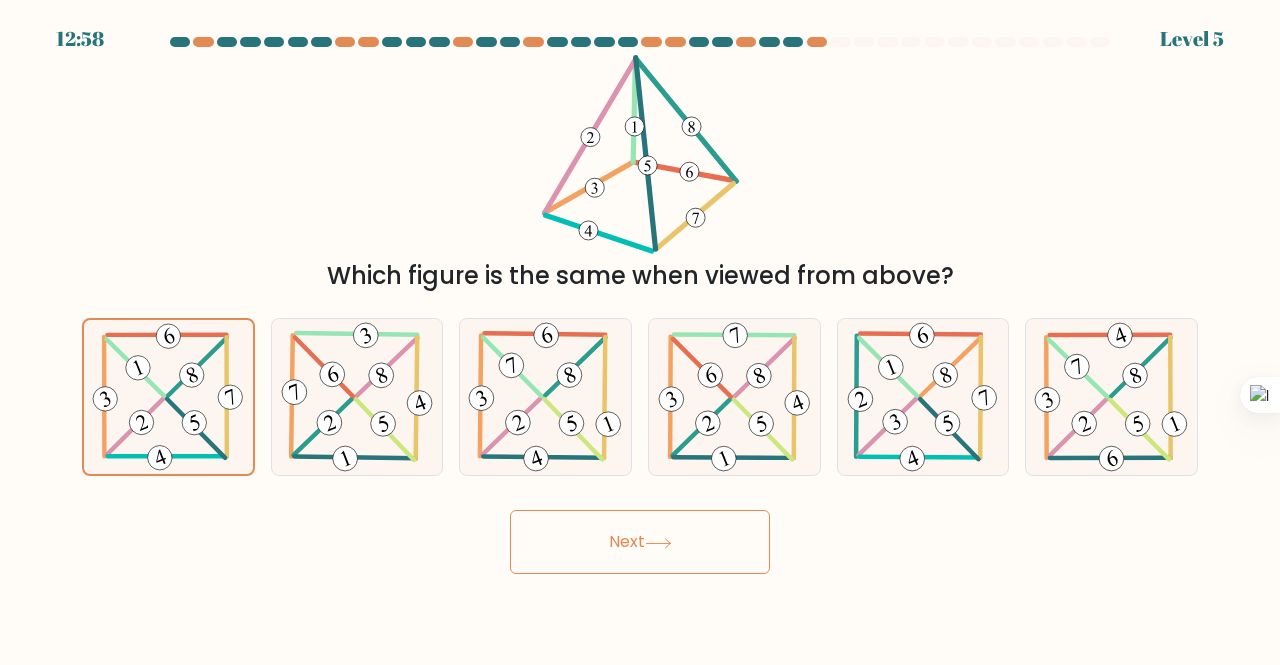 click on "Next" at bounding box center (640, 542) 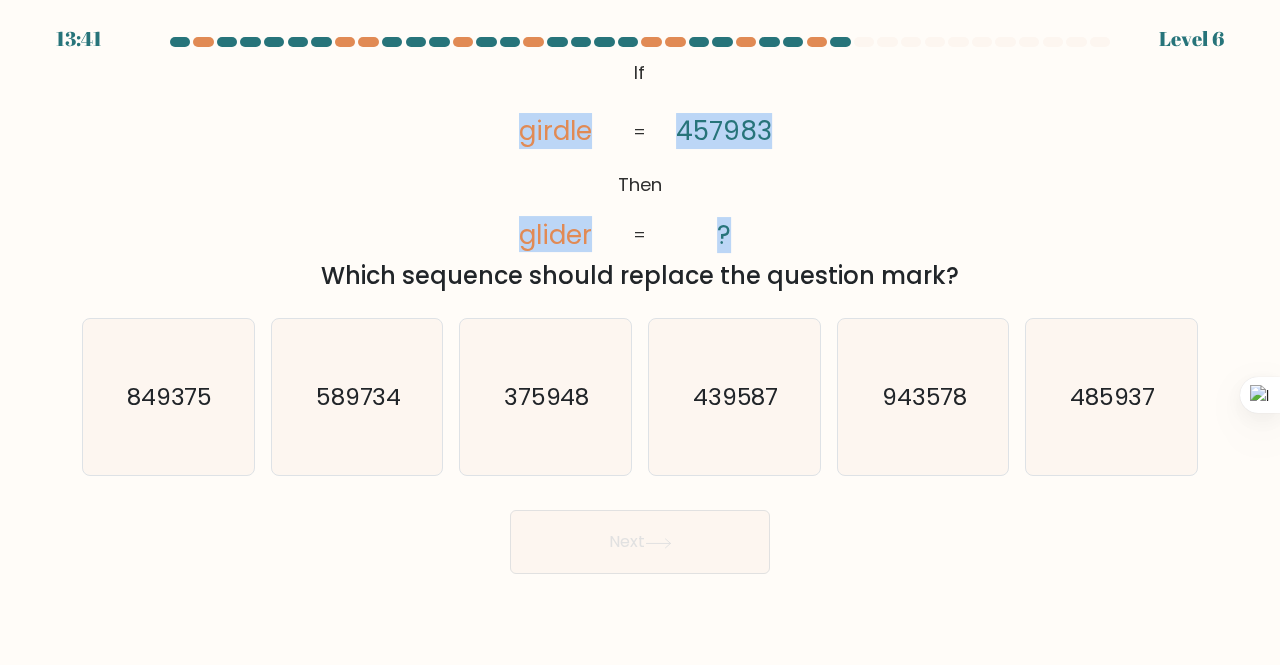 drag, startPoint x: 516, startPoint y: 117, endPoint x: 645, endPoint y: 117, distance: 129 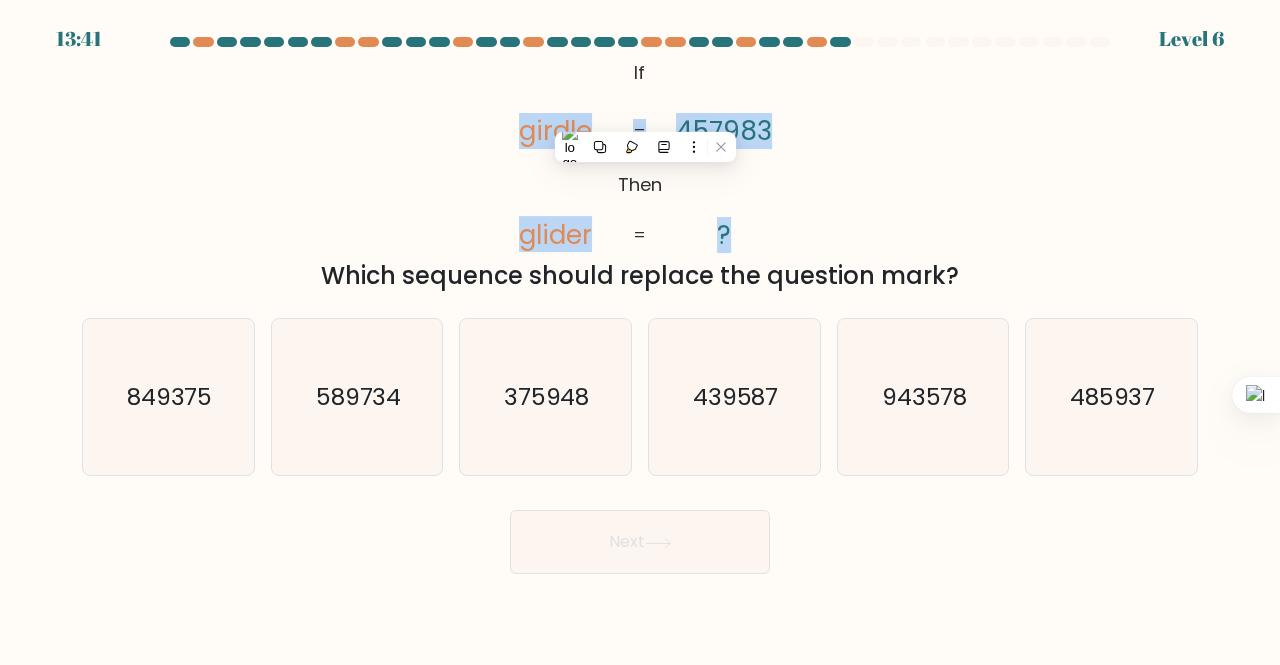 click on "@import url('https://fonts.googleapis.com/css?family=Abril+Fatface:400,100,100italic,300,300italic,400italic,500,500italic,700,700italic,900,900italic');           If       Then       girdle       glider       457983       ?       =       =" 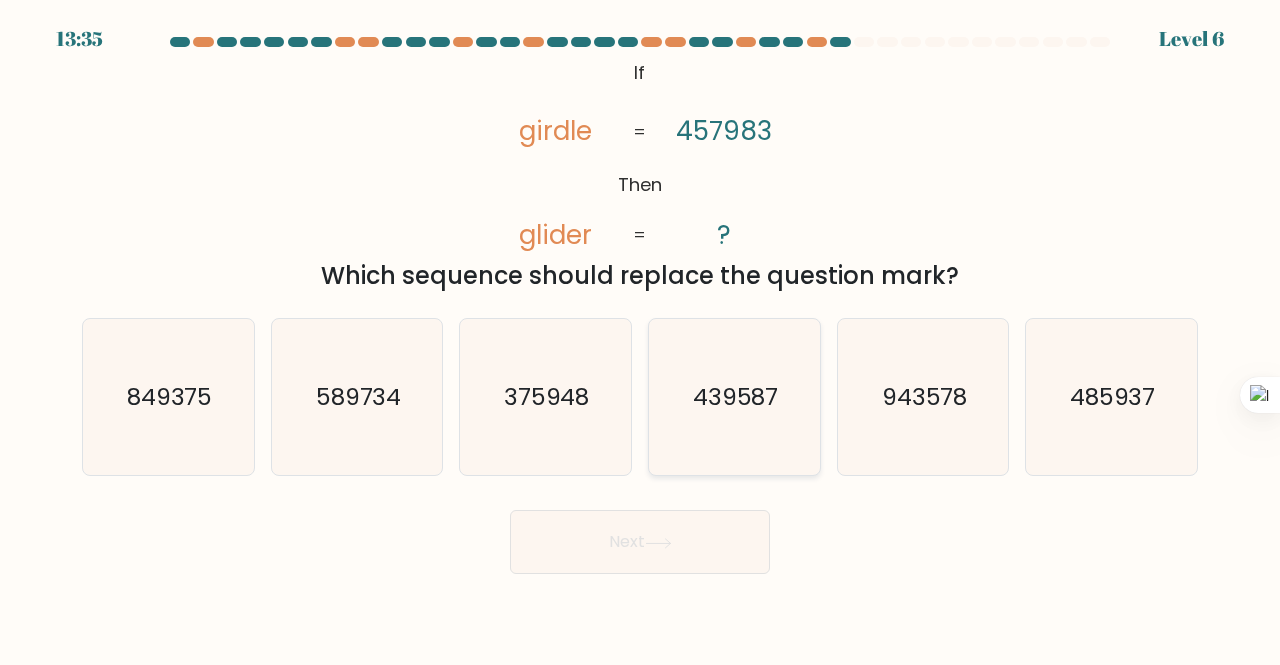 click on "439587" 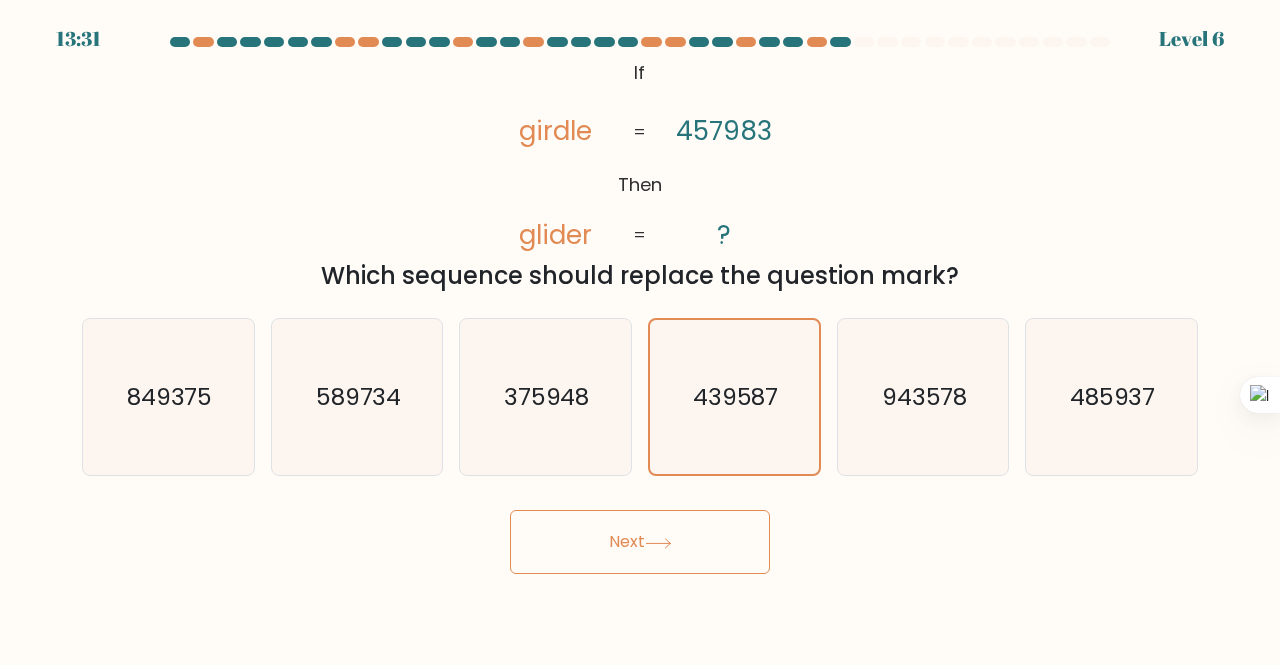 click on "glider" 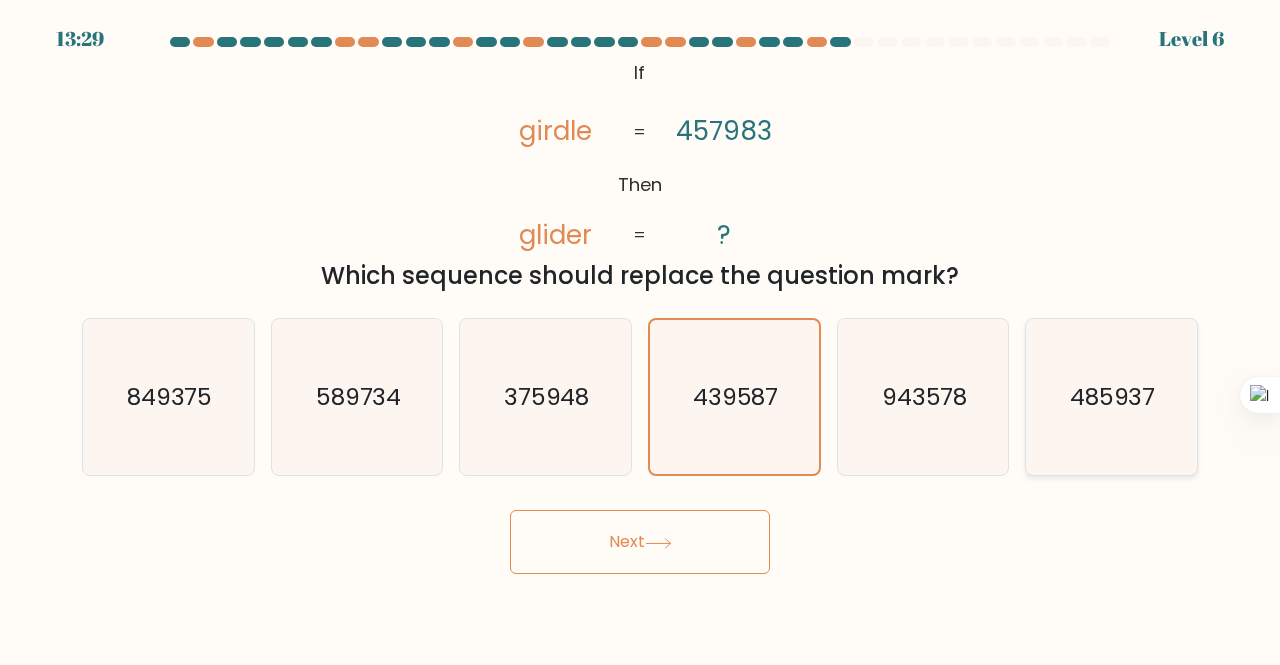 click on "485937" 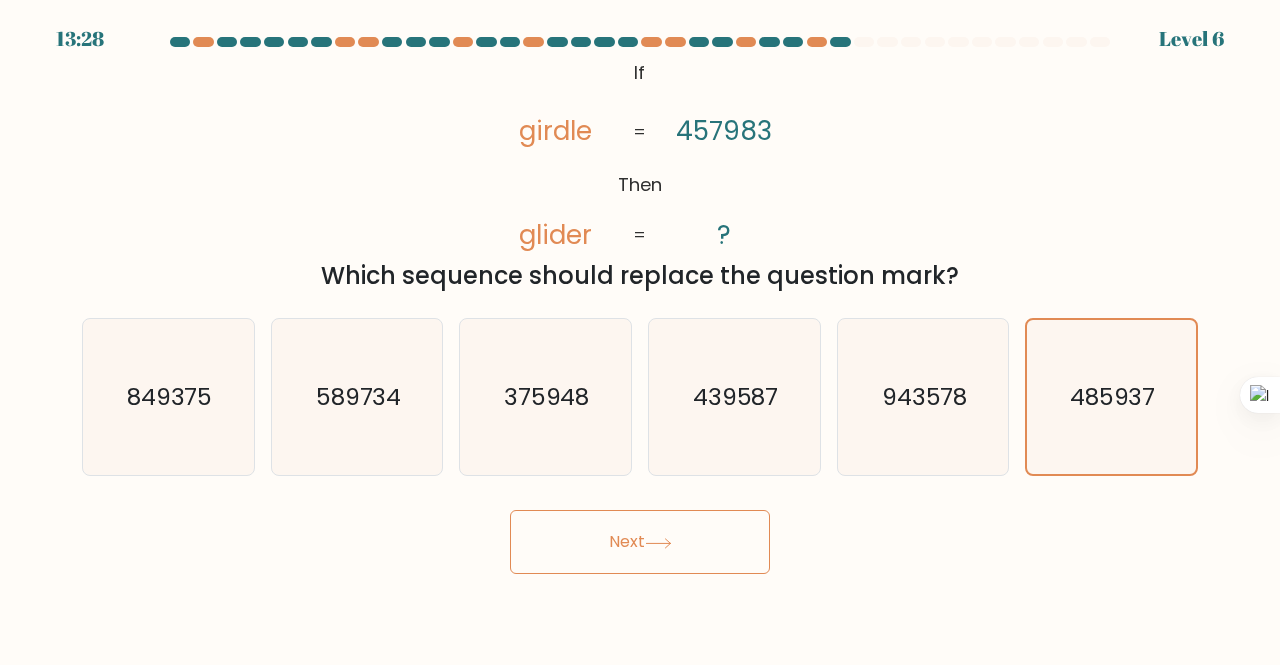 drag, startPoint x: 764, startPoint y: 509, endPoint x: 740, endPoint y: 521, distance: 26.832815 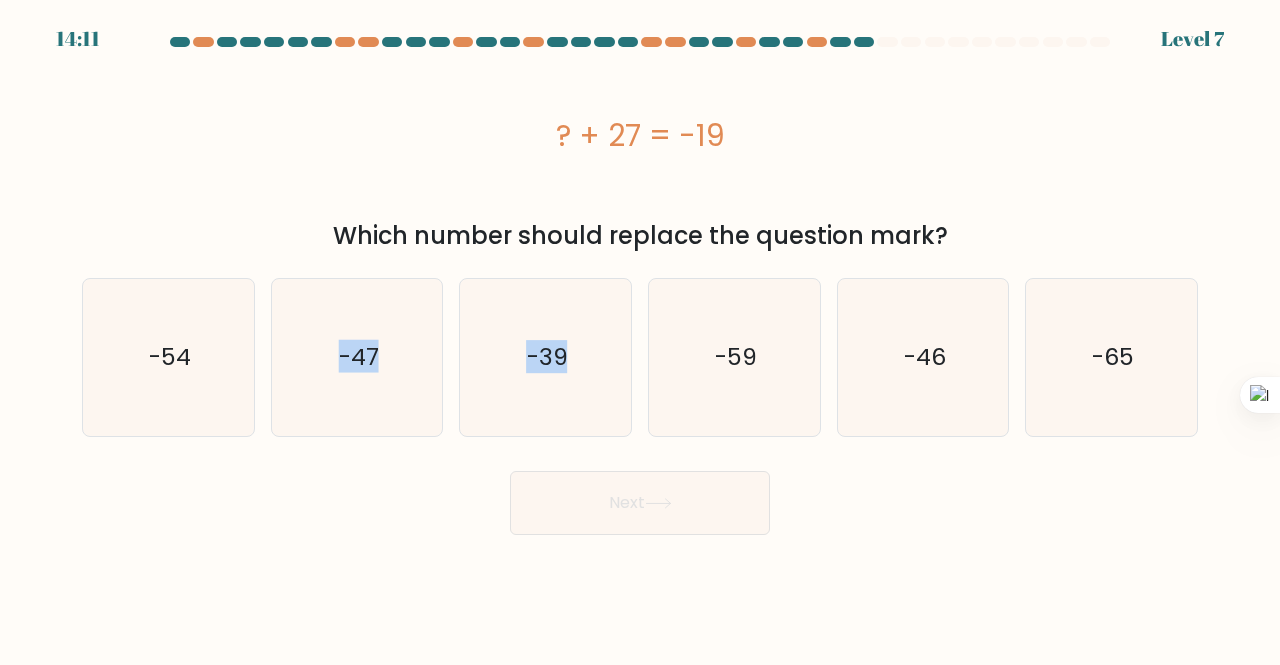 drag, startPoint x: 392, startPoint y: 258, endPoint x: 677, endPoint y: 255, distance: 285.01578 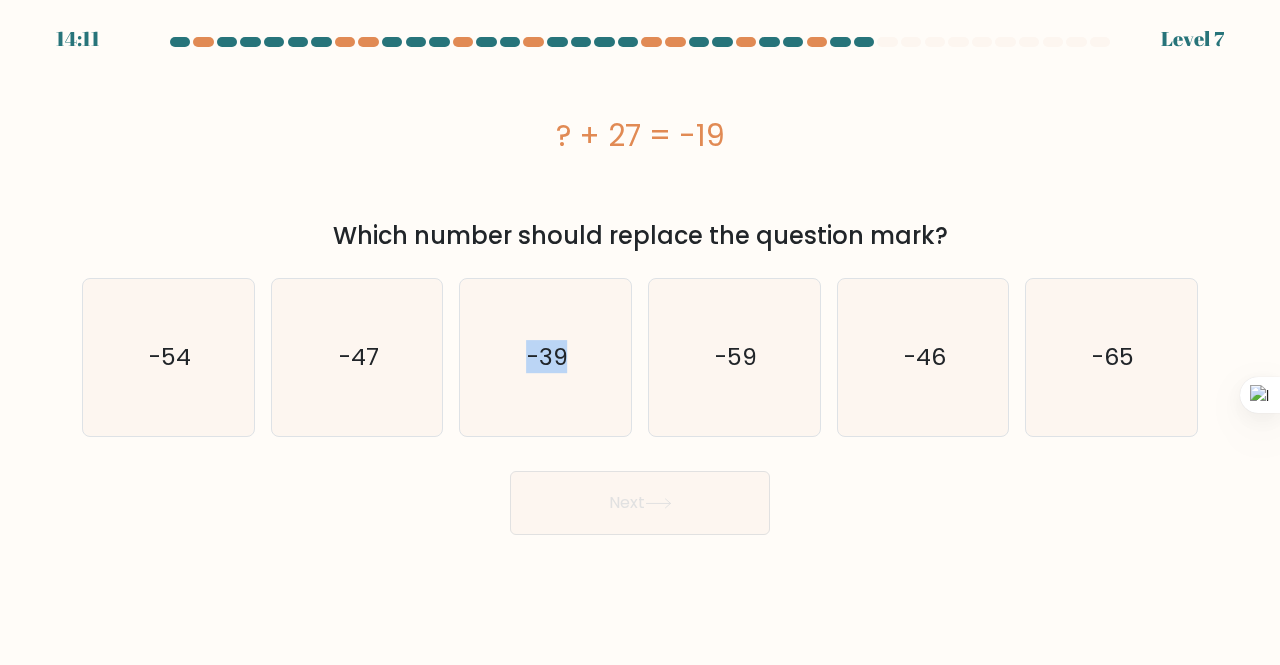 click on "a." at bounding box center [640, 286] 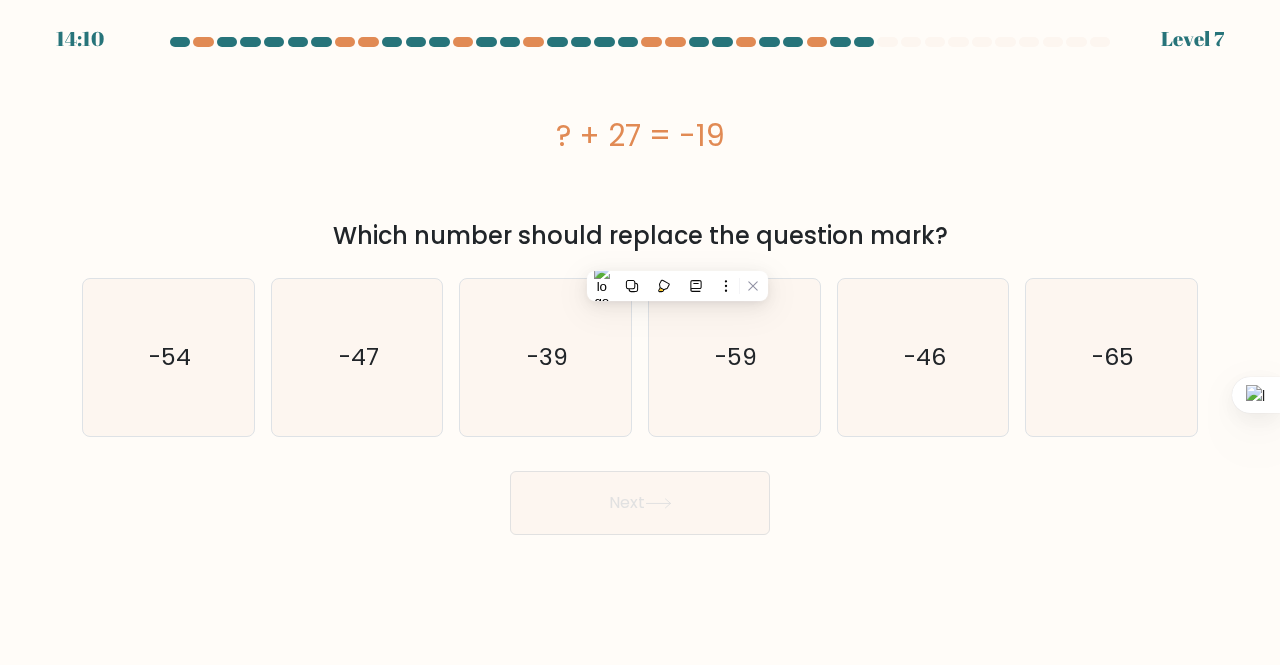 click on "? + 27 = -19" at bounding box center (640, 135) 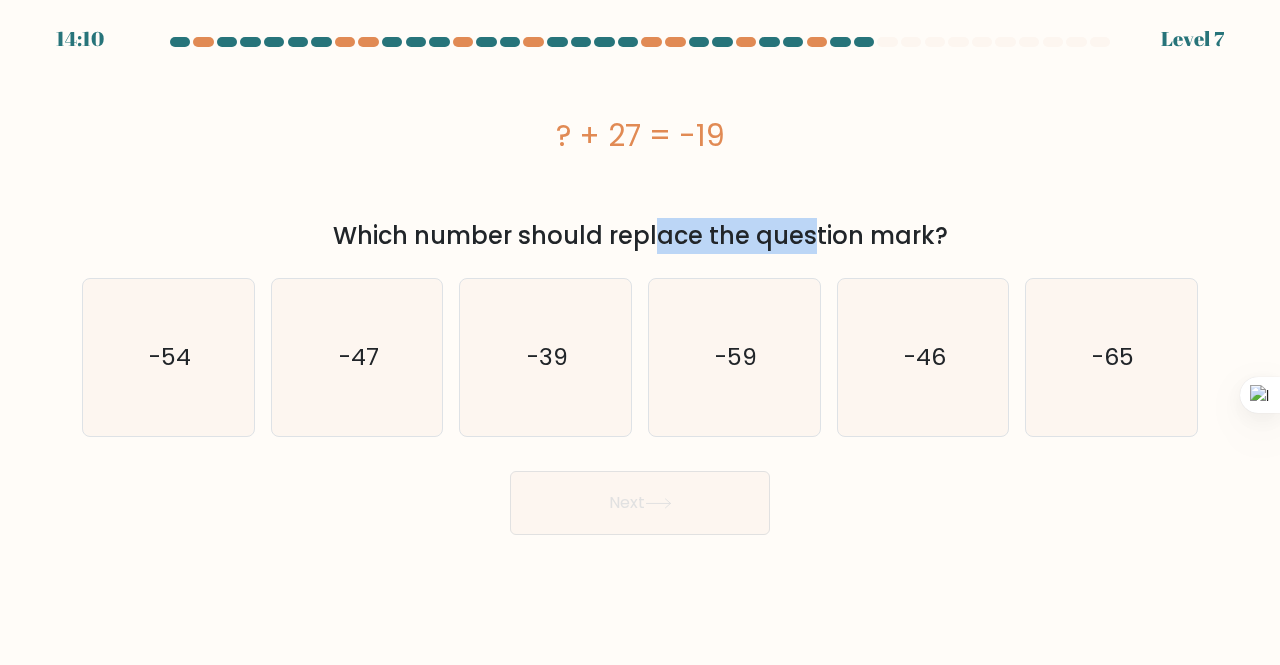 drag, startPoint x: 642, startPoint y: 239, endPoint x: 739, endPoint y: 211, distance: 100.96039 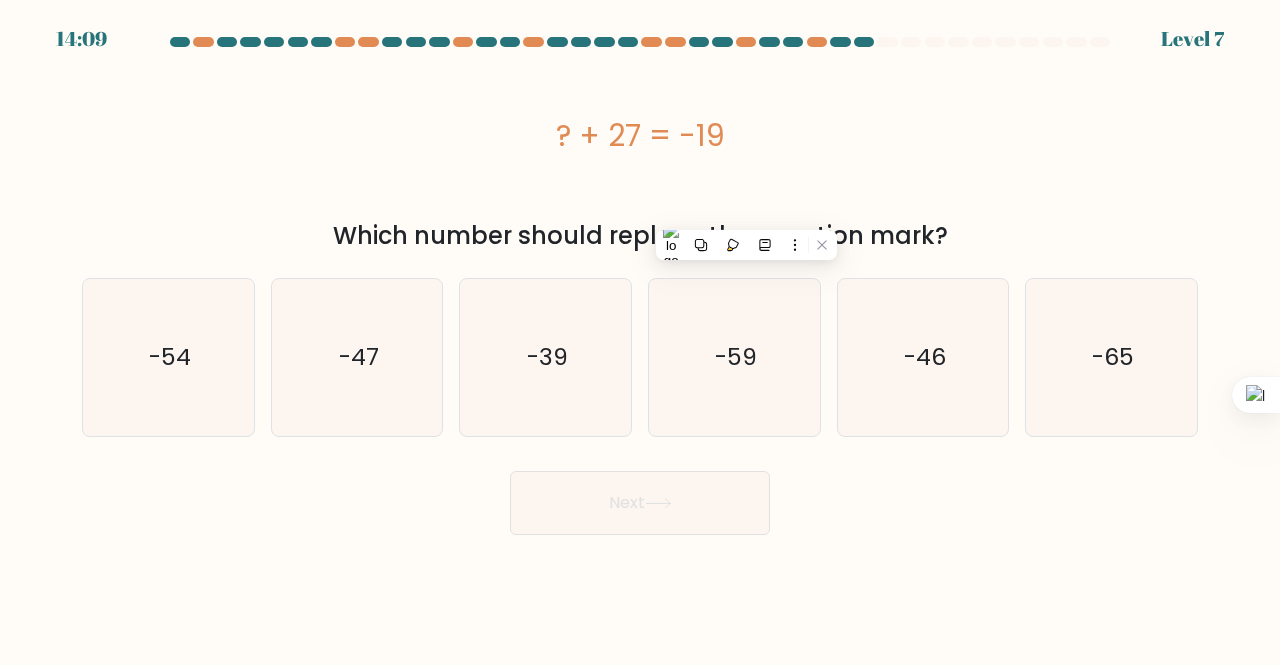 click on "? + 27 = -19" at bounding box center [640, 135] 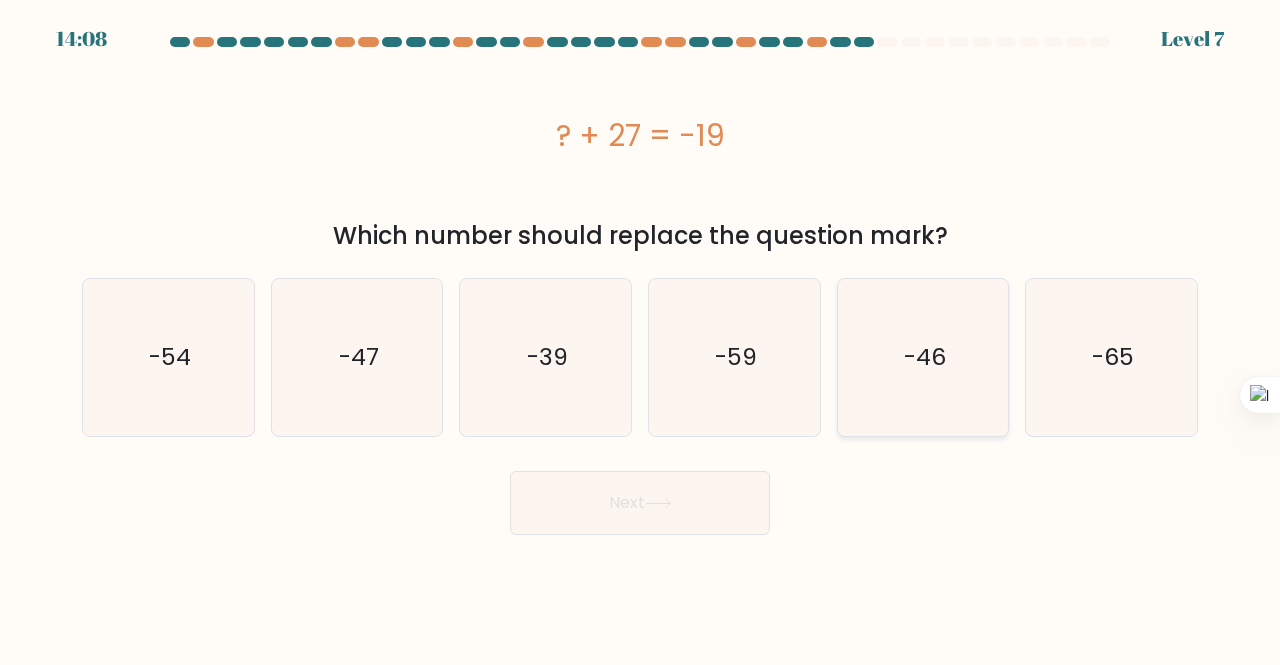 click on "-46" 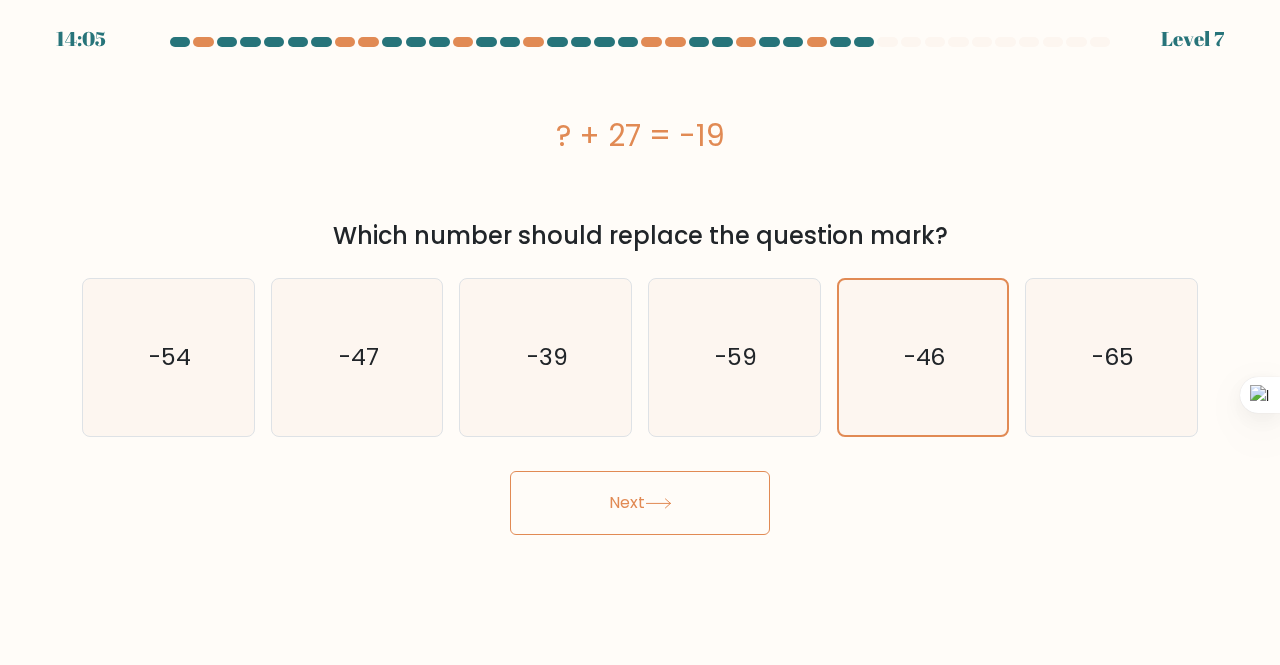 click on "Next" at bounding box center [640, 503] 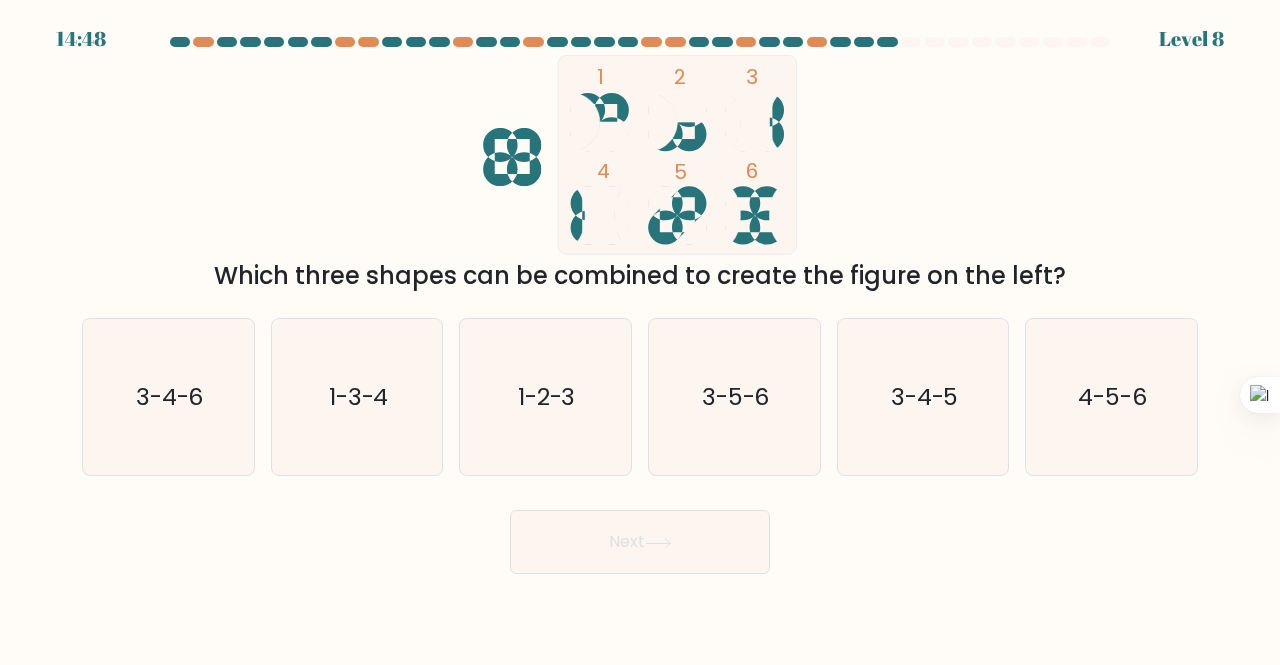 drag, startPoint x: 255, startPoint y: 275, endPoint x: 998, endPoint y: 258, distance: 743.19446 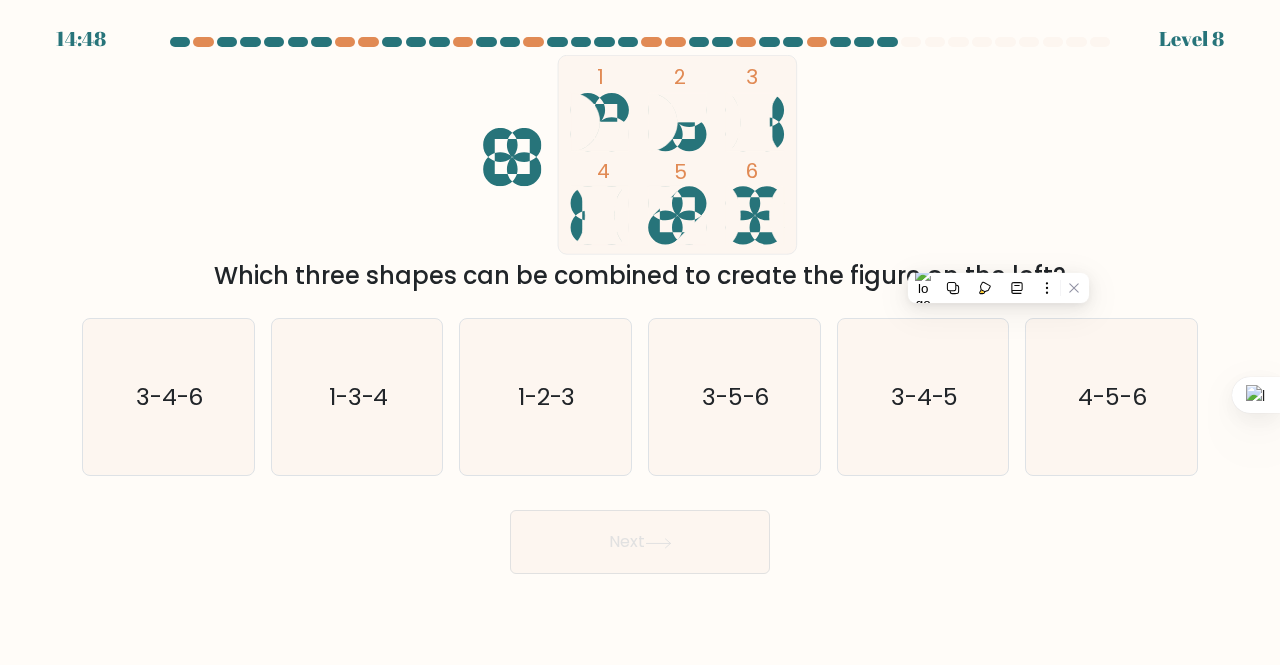 click on "1
2
3
4
5
6" 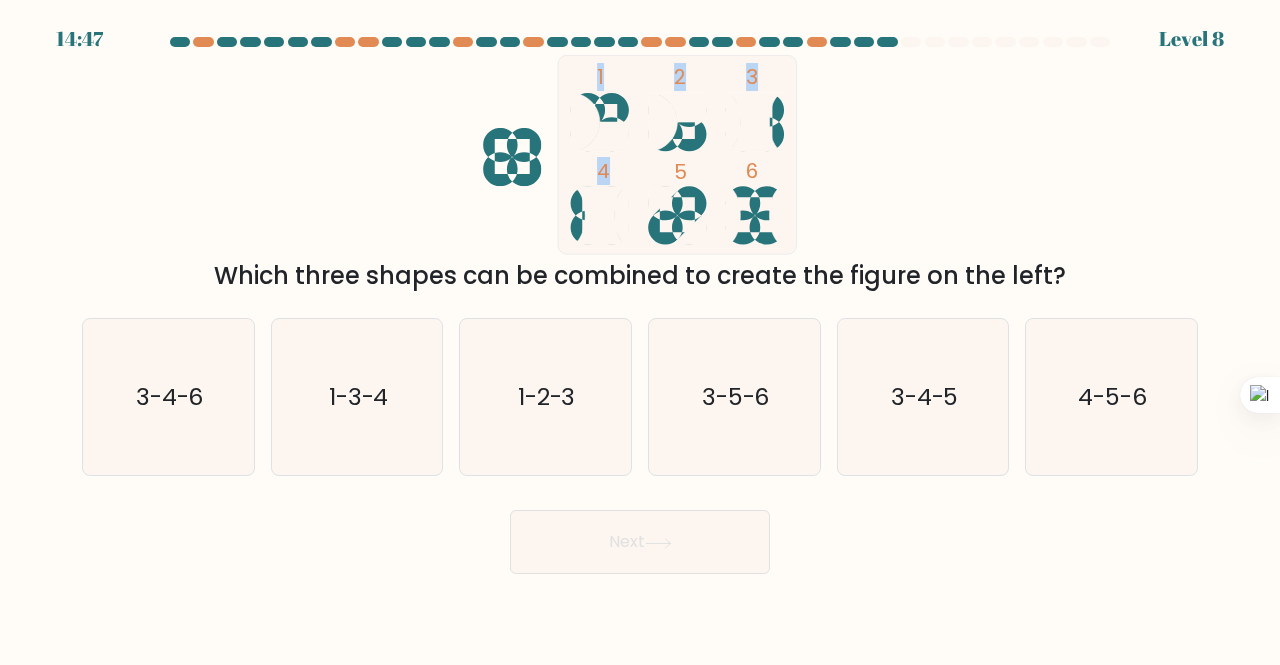 drag, startPoint x: 514, startPoint y: 153, endPoint x: 638, endPoint y: 151, distance: 124.01613 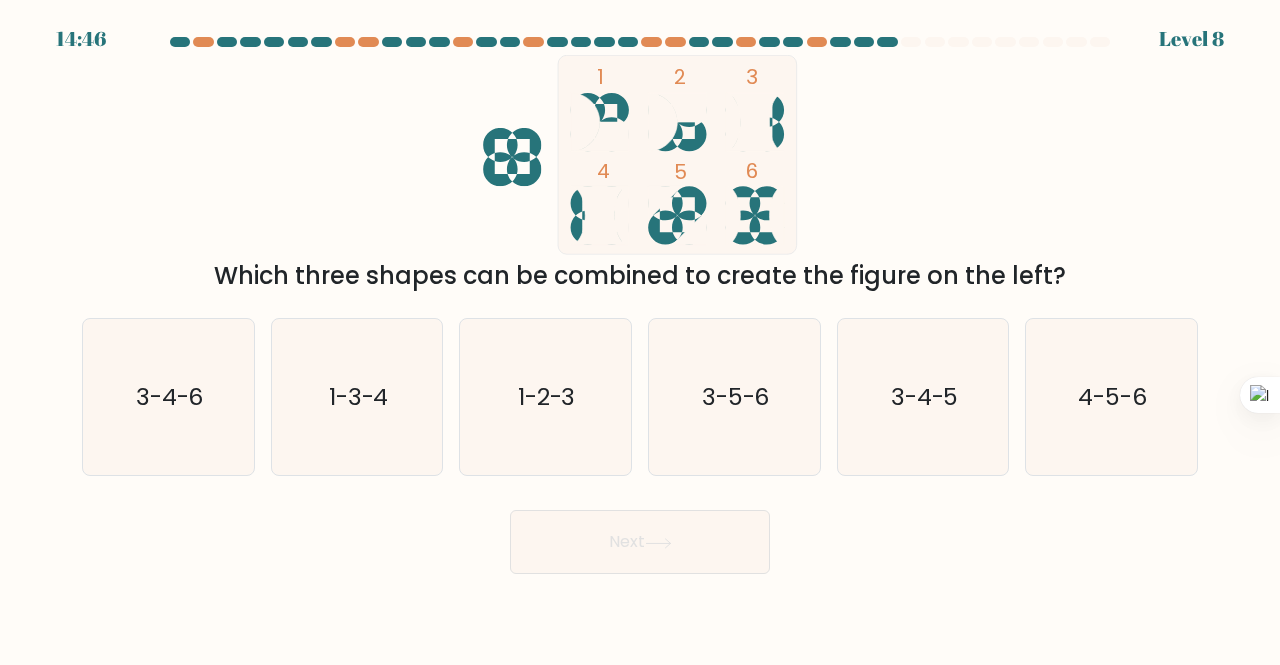 click on "1
2
3
4
5
6" 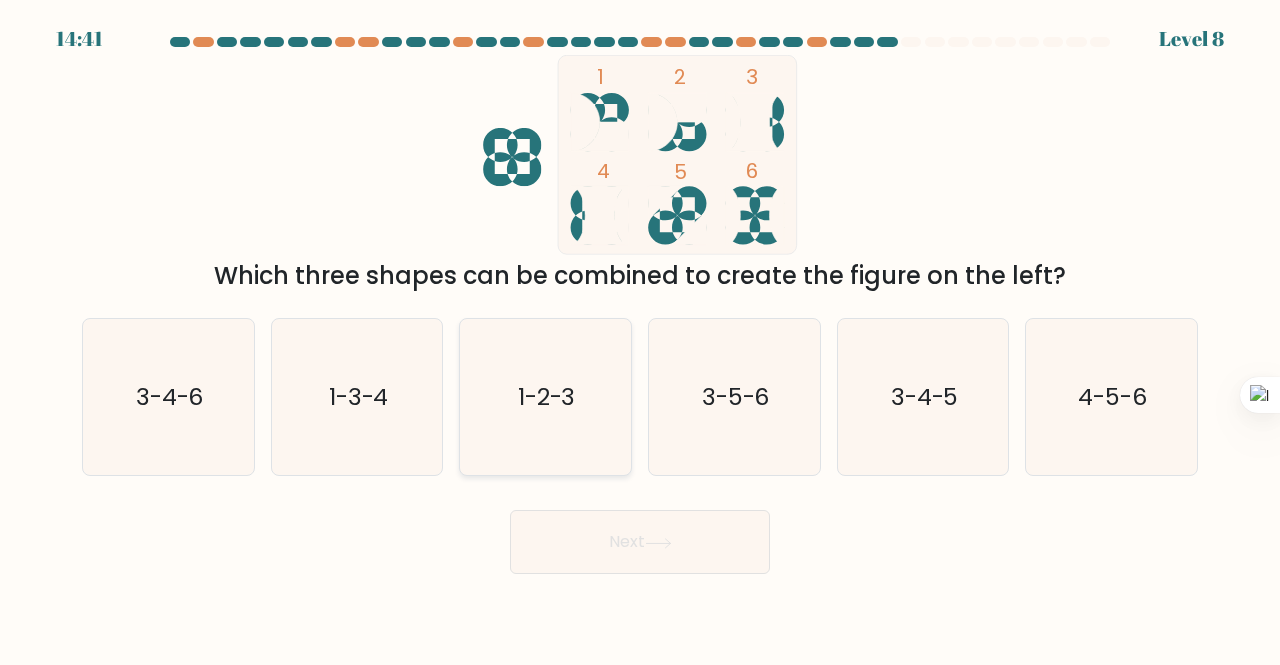click on "1-2-3" 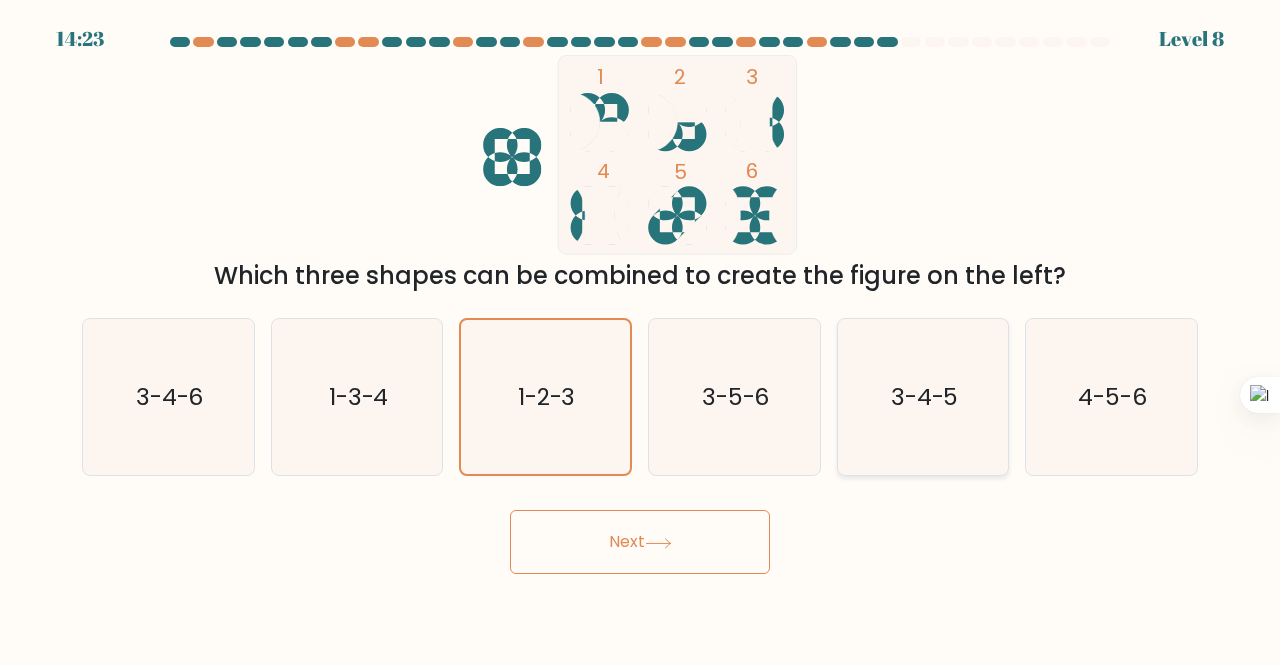 click on "3-4-5" 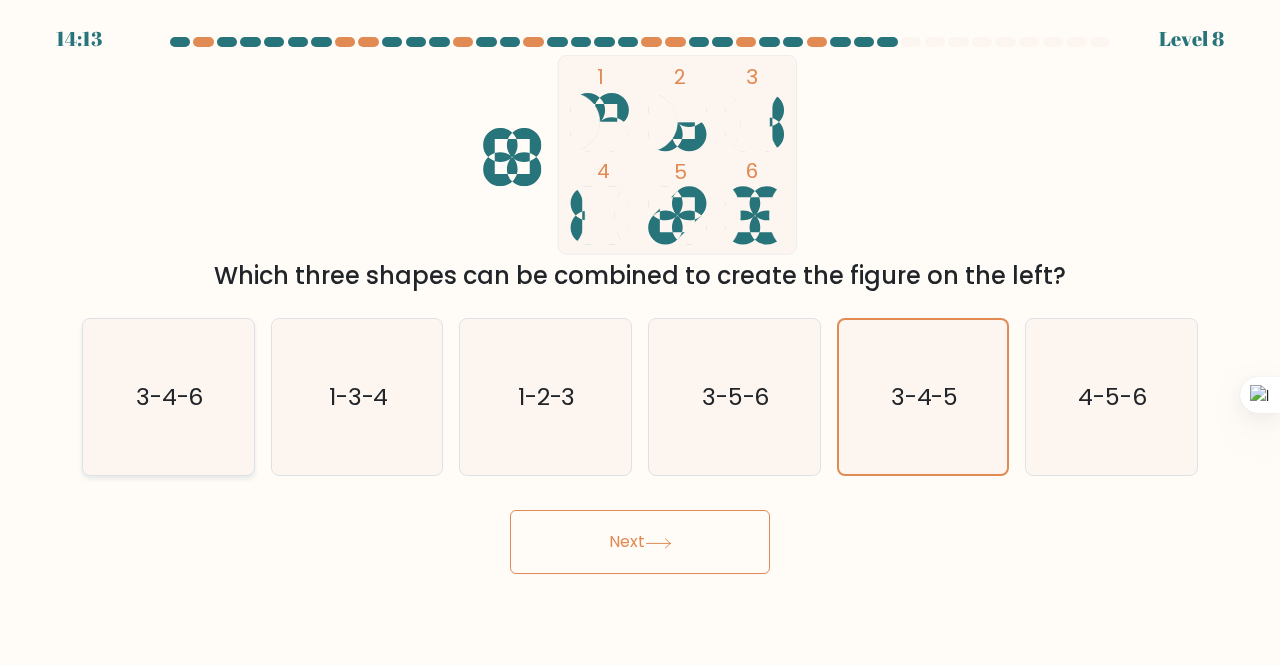 click on "3-4-6" 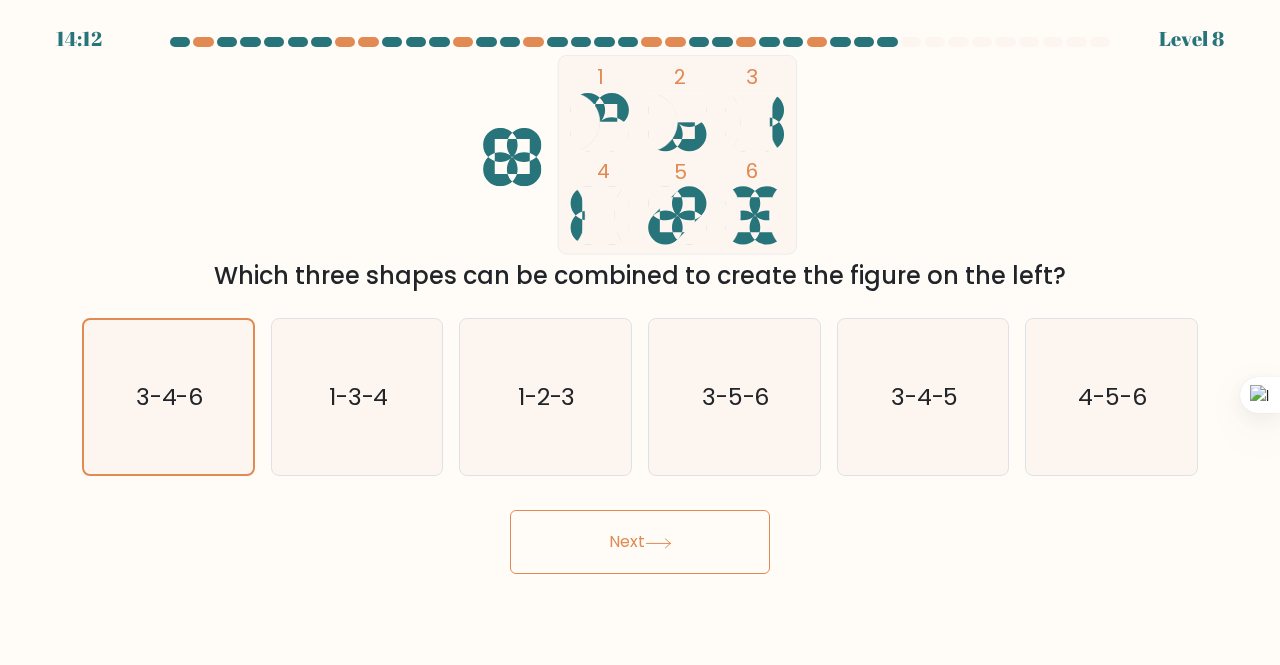 click on "Next" at bounding box center [640, 542] 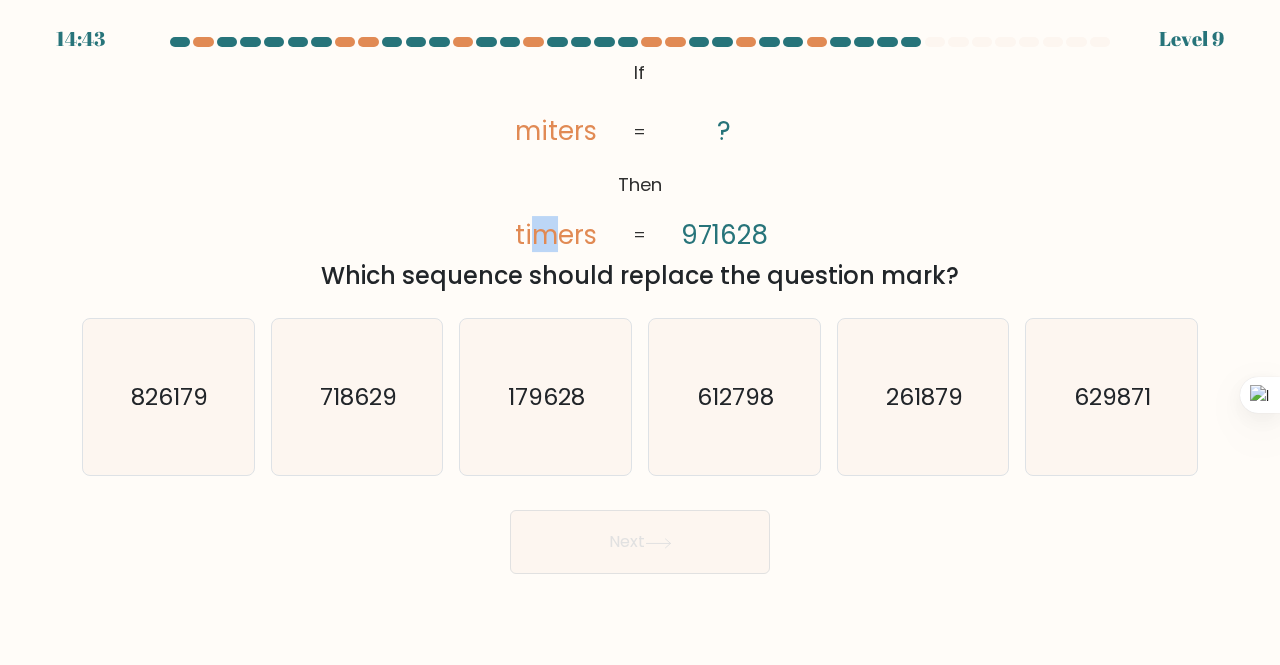 drag, startPoint x: 533, startPoint y: 232, endPoint x: 562, endPoint y: 230, distance: 29.068884 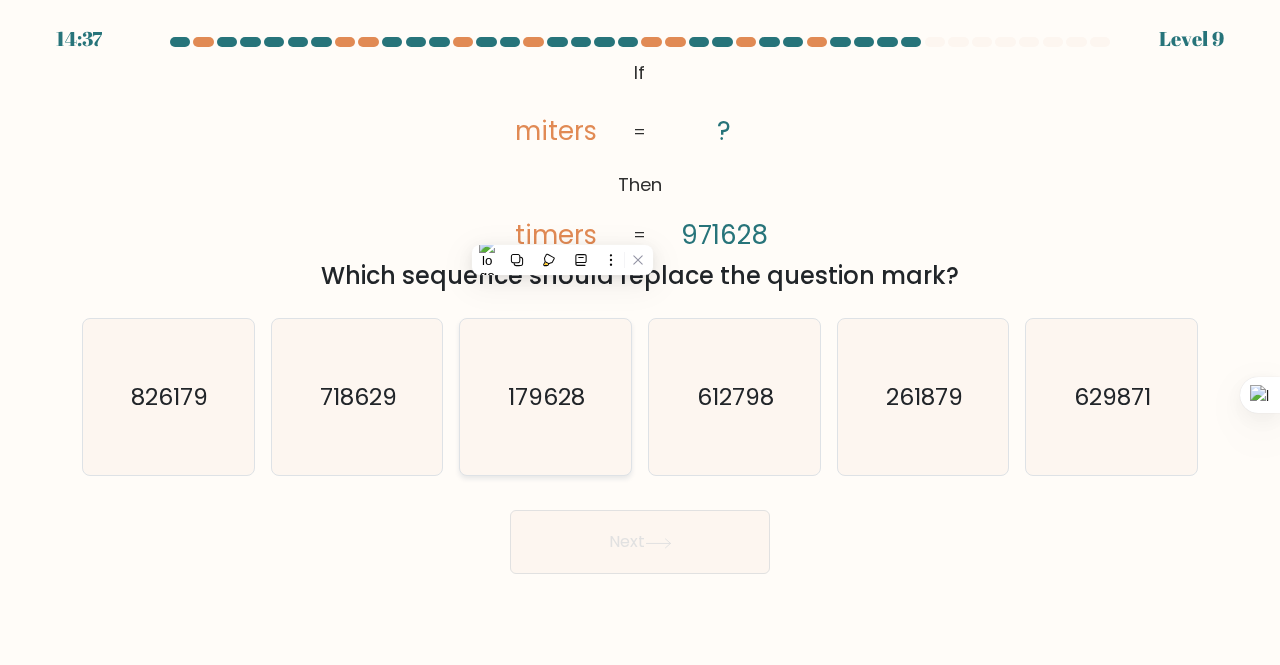 click on "179628" 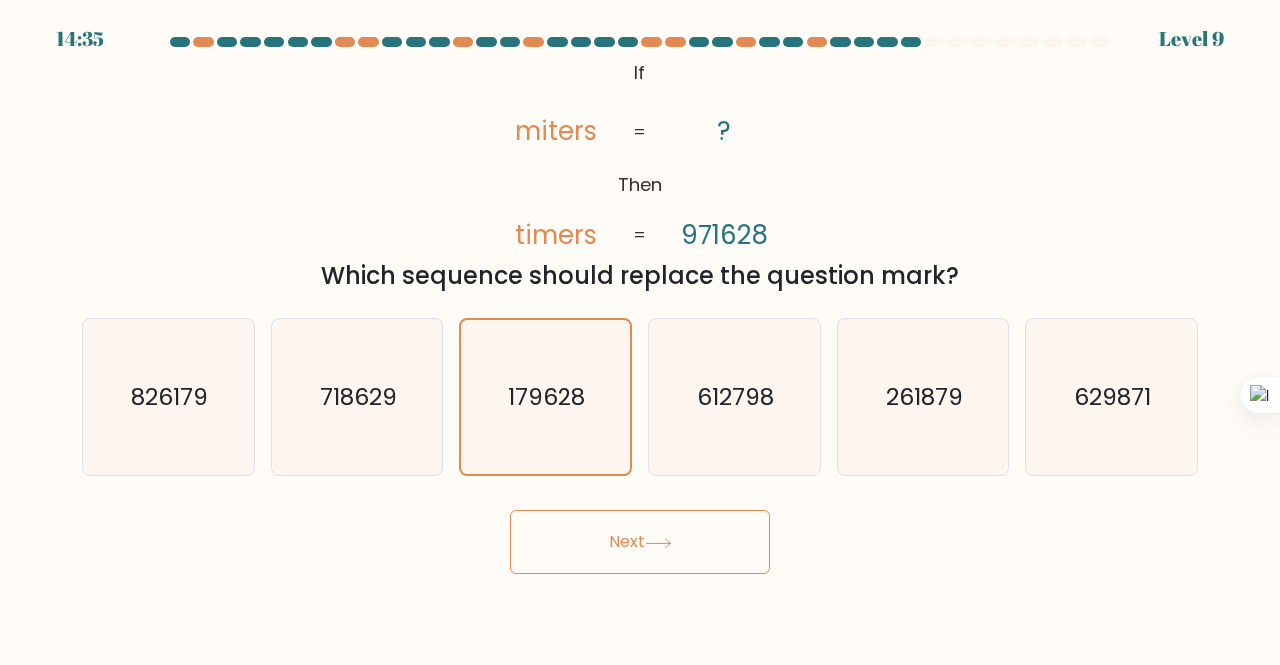 click on "Next" at bounding box center [640, 542] 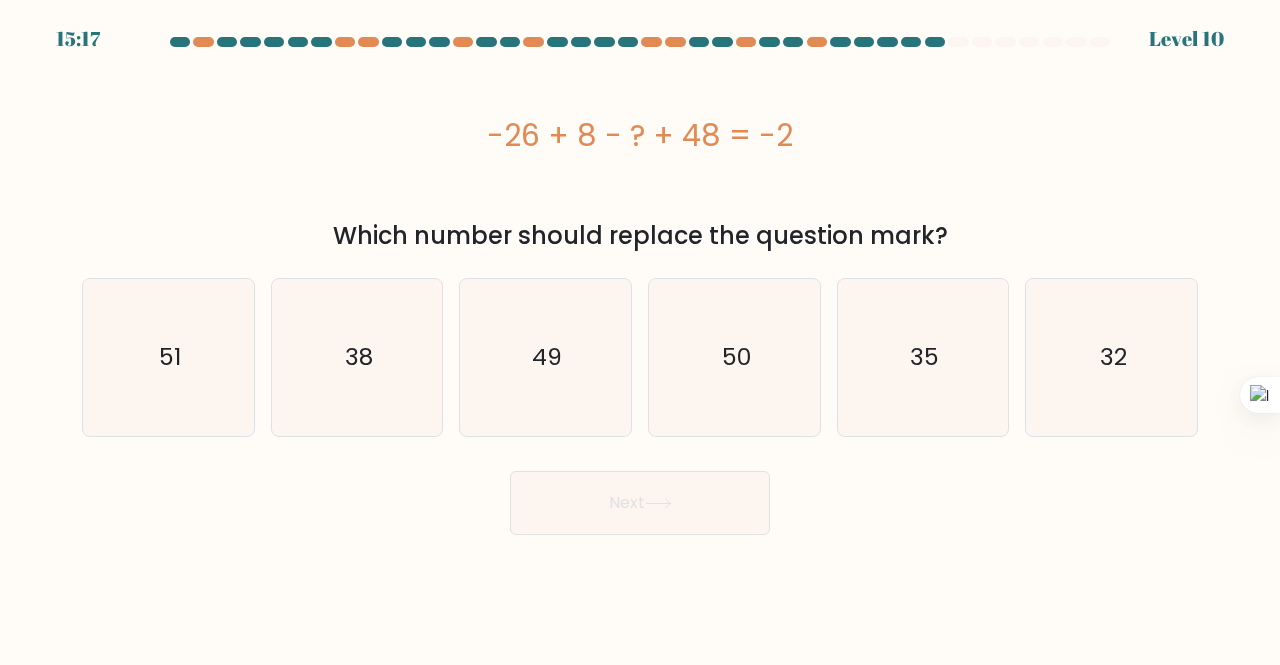 drag, startPoint x: 445, startPoint y: 245, endPoint x: 946, endPoint y: 245, distance: 501 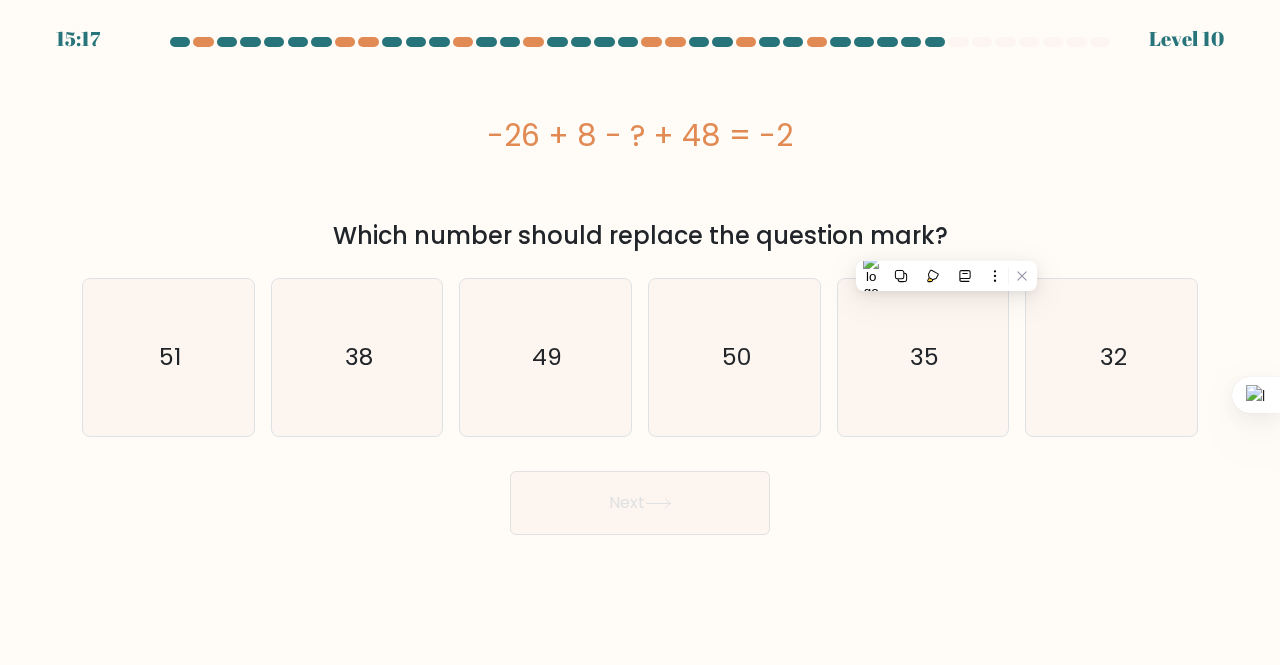 click on "-26 + 8 - ? + 48 = -2" at bounding box center (640, 135) 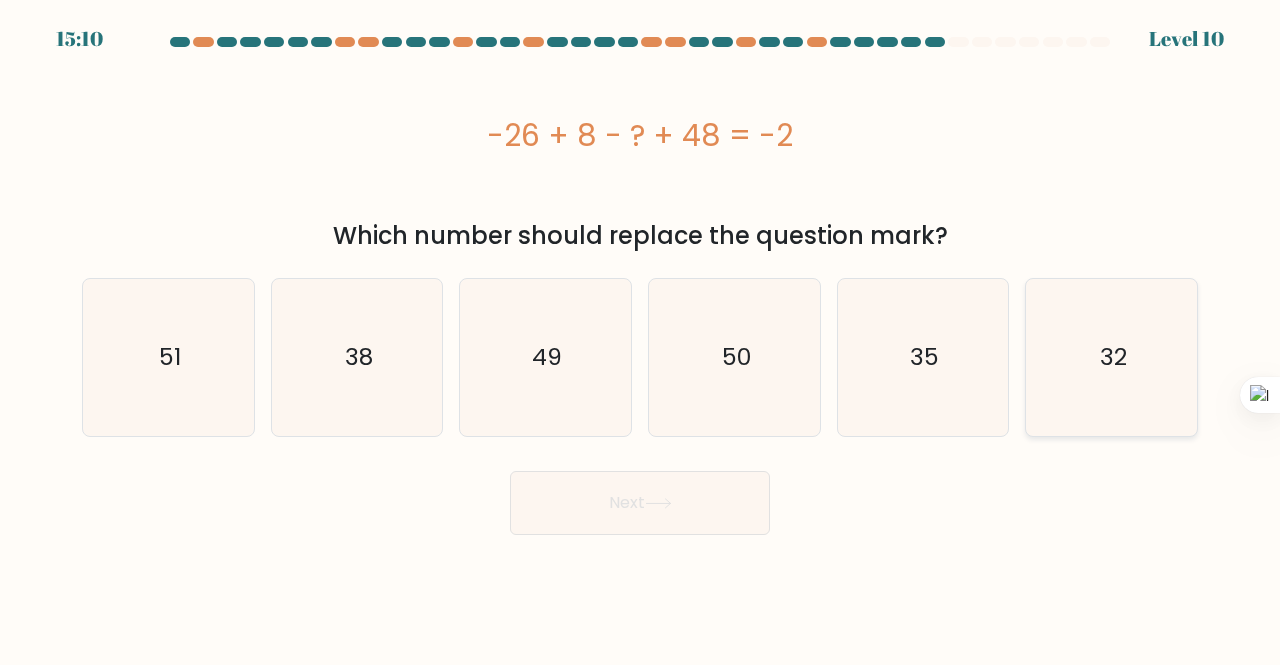 click on "32" 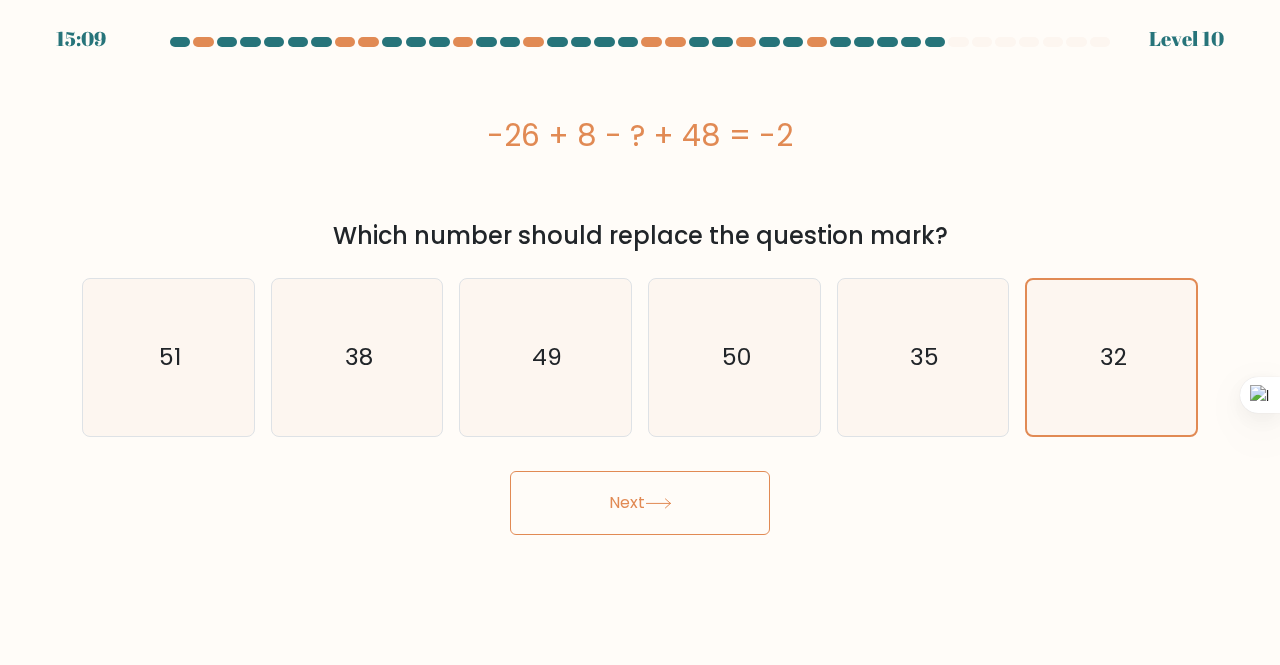 click on "Next" at bounding box center [640, 503] 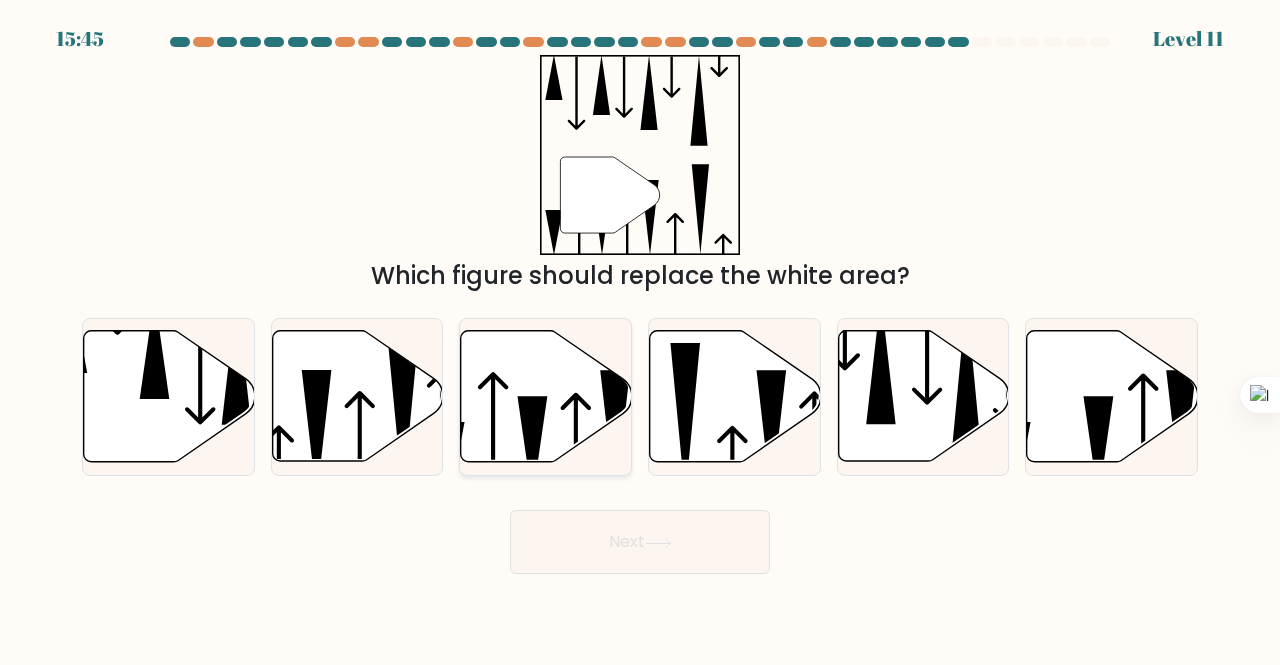 click 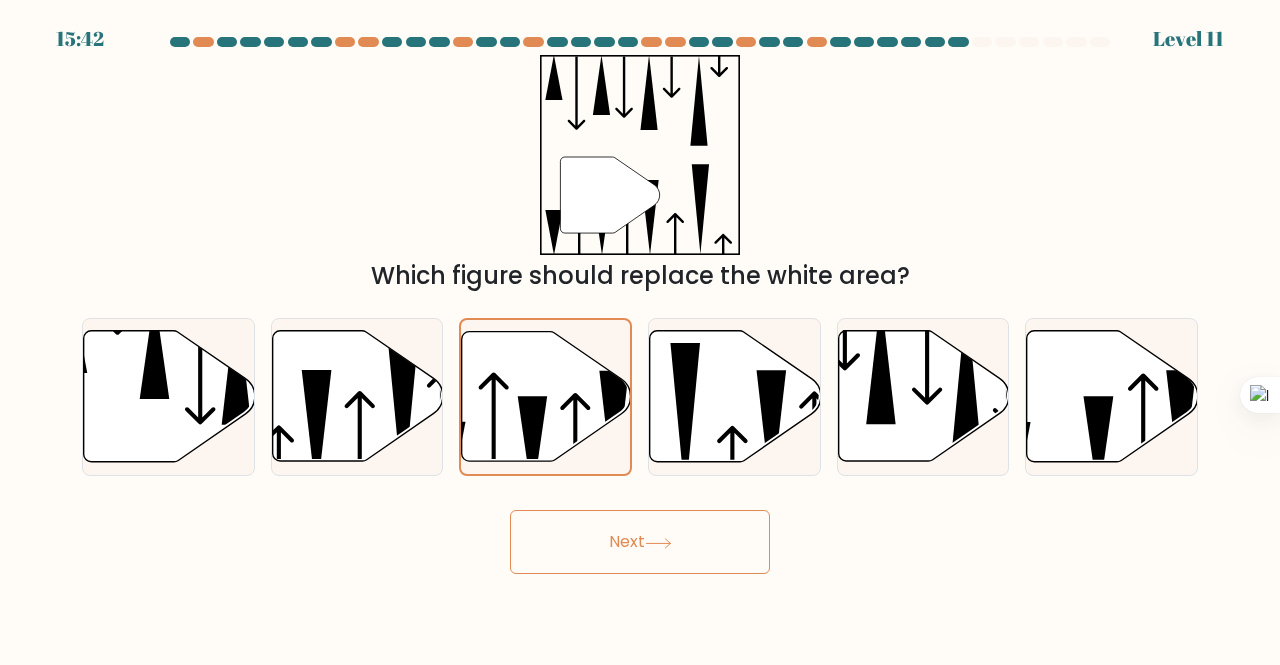 click on "Next" at bounding box center [640, 542] 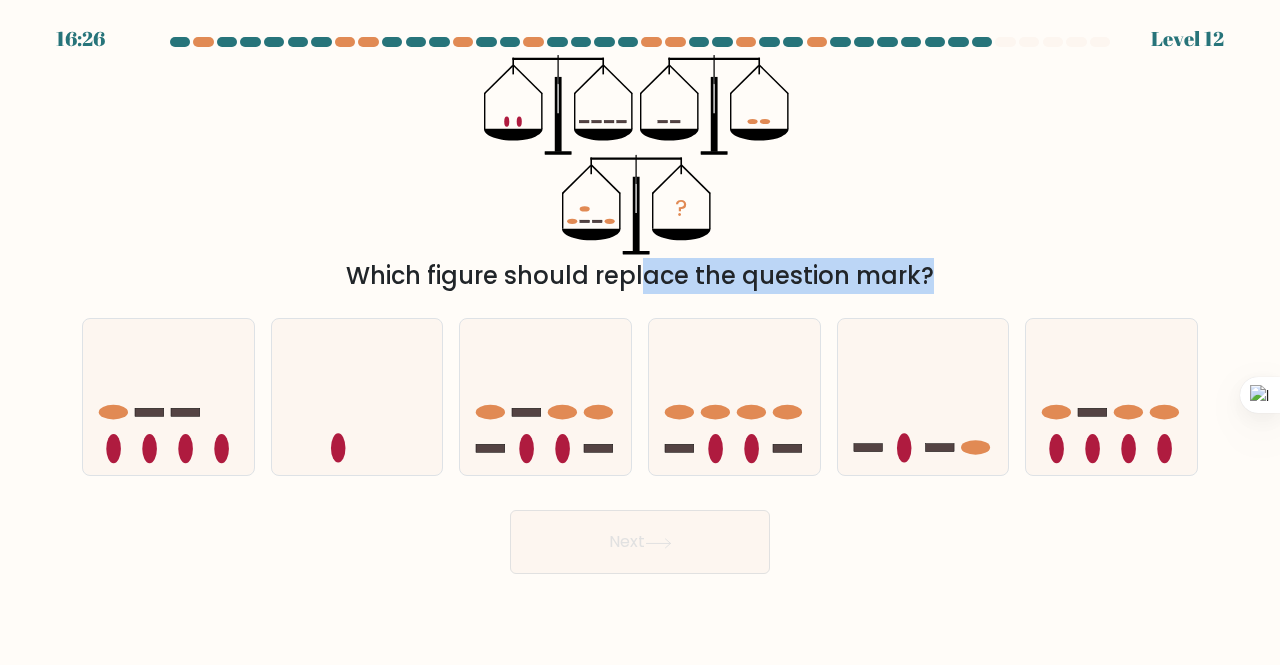drag, startPoint x: 478, startPoint y: 263, endPoint x: 746, endPoint y: 266, distance: 268.01678 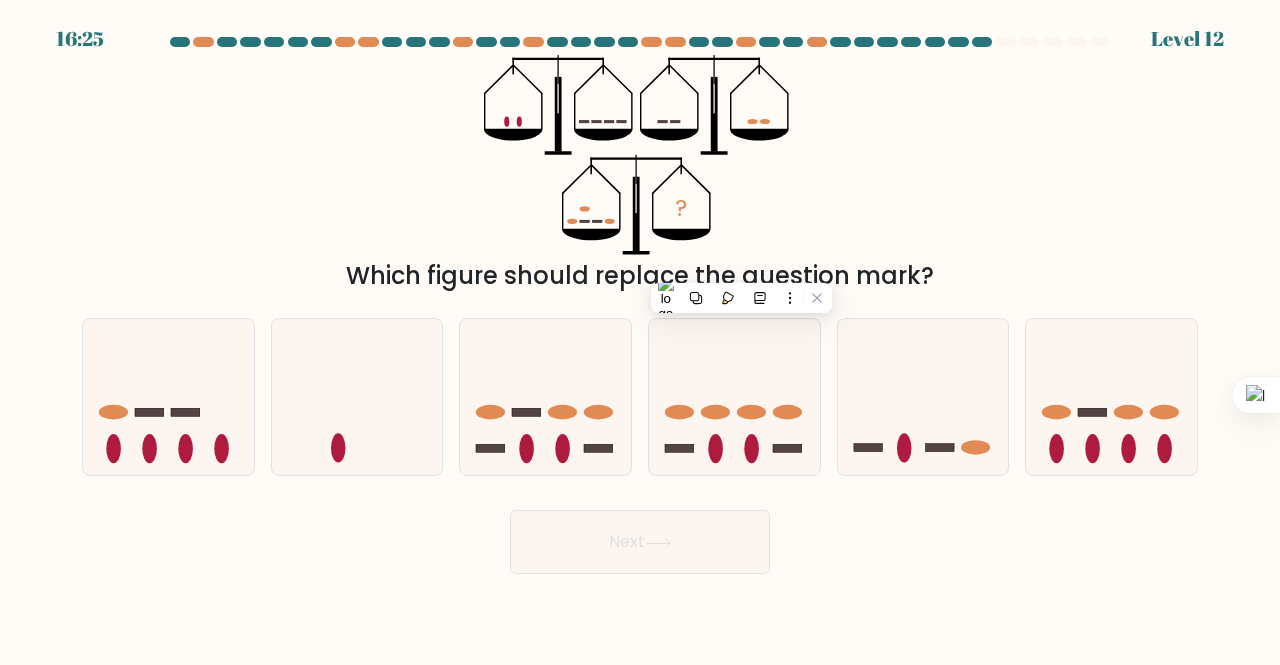 click on "?" 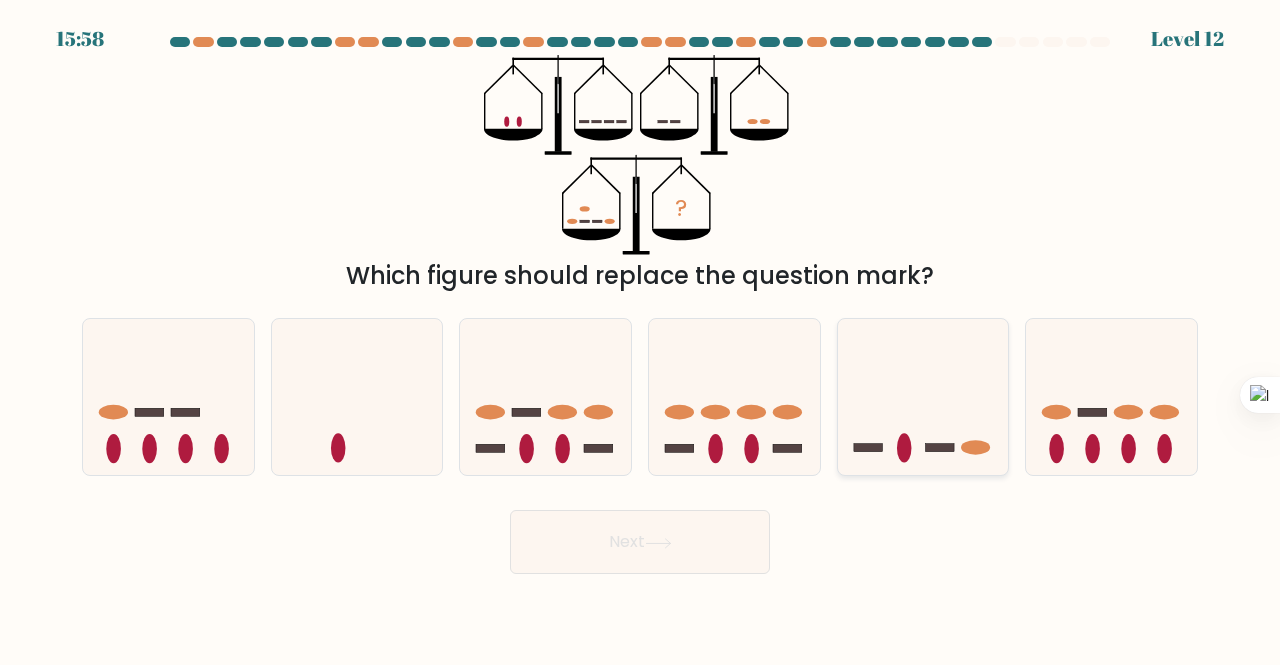 click 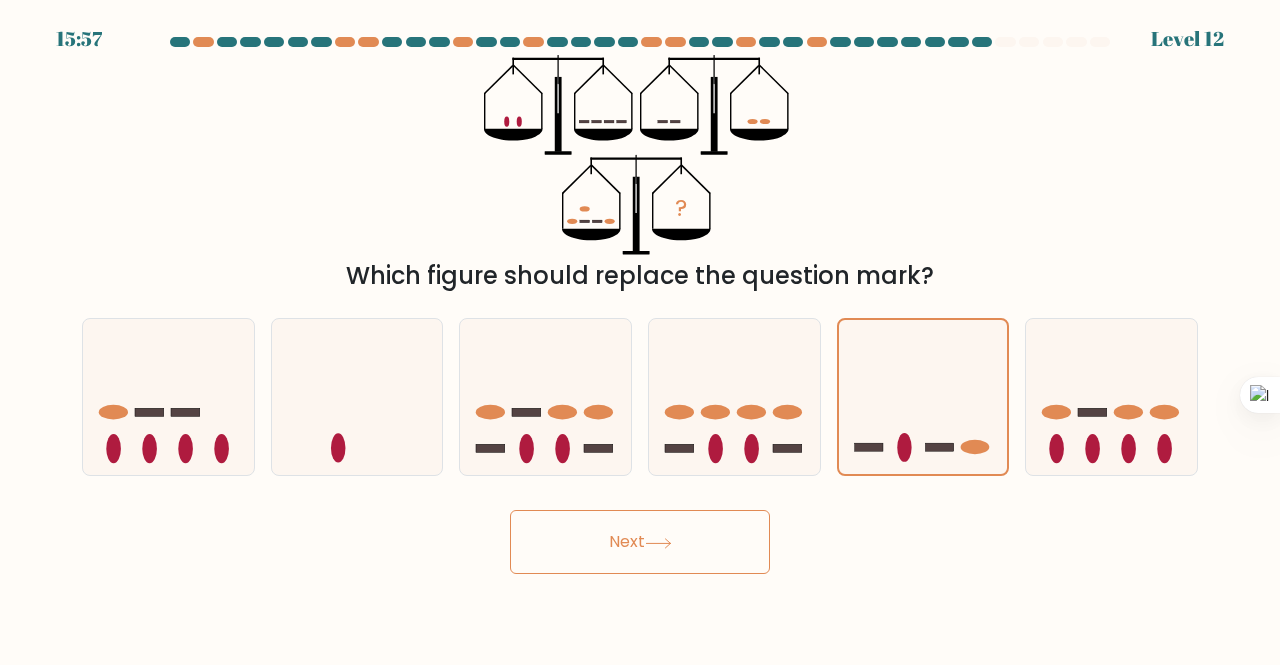 drag, startPoint x: 586, startPoint y: 504, endPoint x: 599, endPoint y: 537, distance: 35.468296 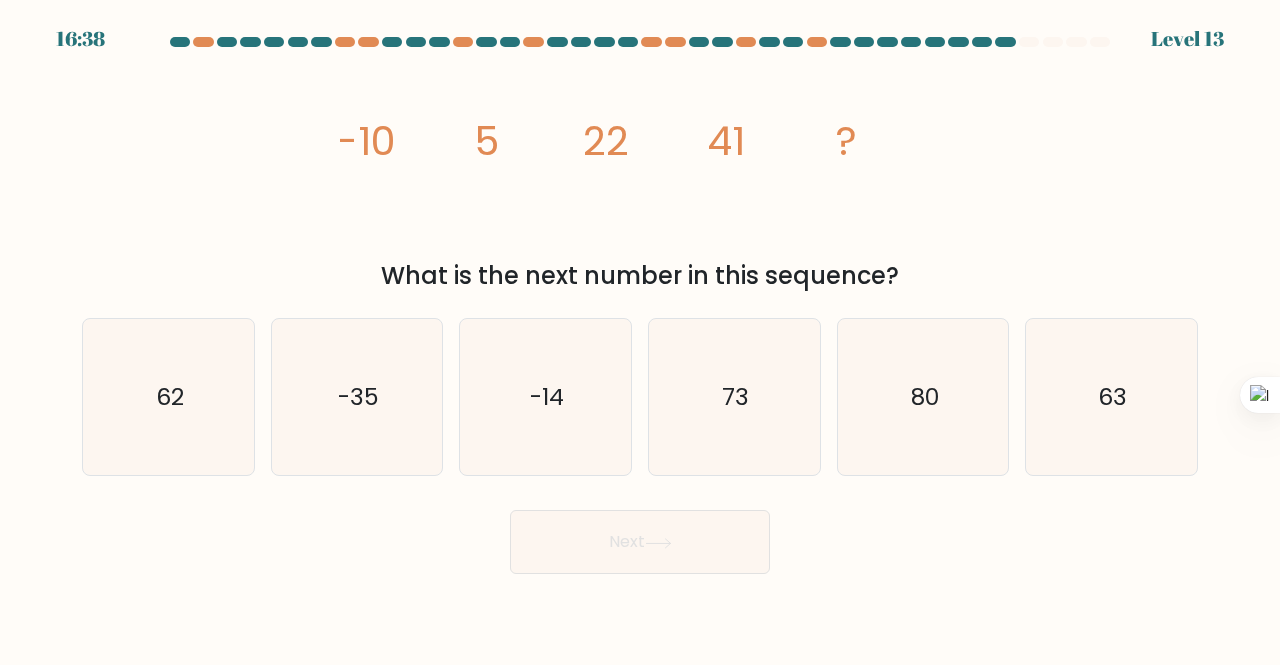 drag, startPoint x: 501, startPoint y: 288, endPoint x: 830, endPoint y: 257, distance: 330.45724 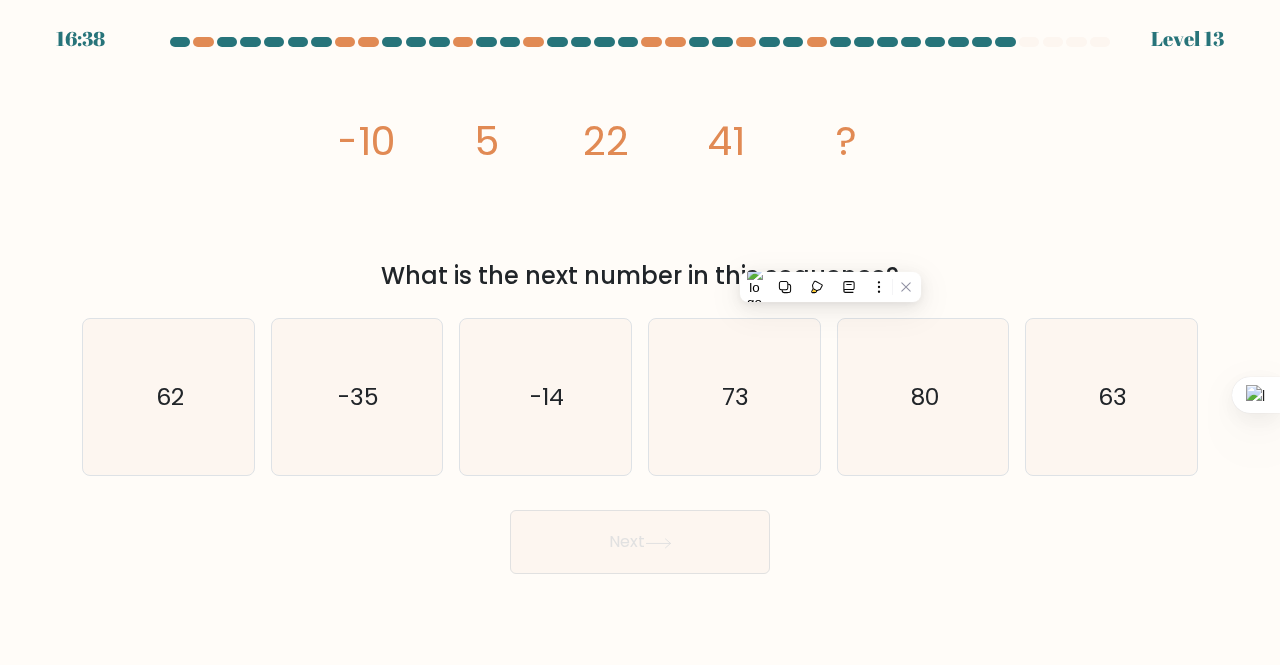 click on "image/svg+xml
-10
5
22
41
?" 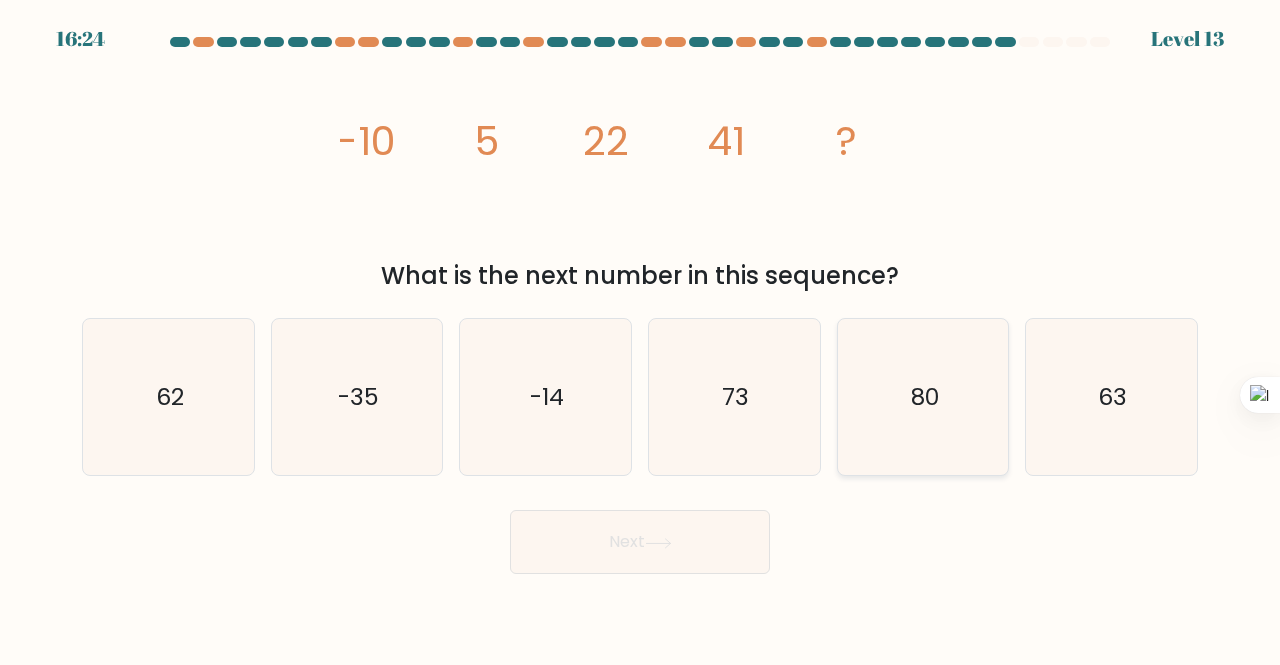 click on "80" 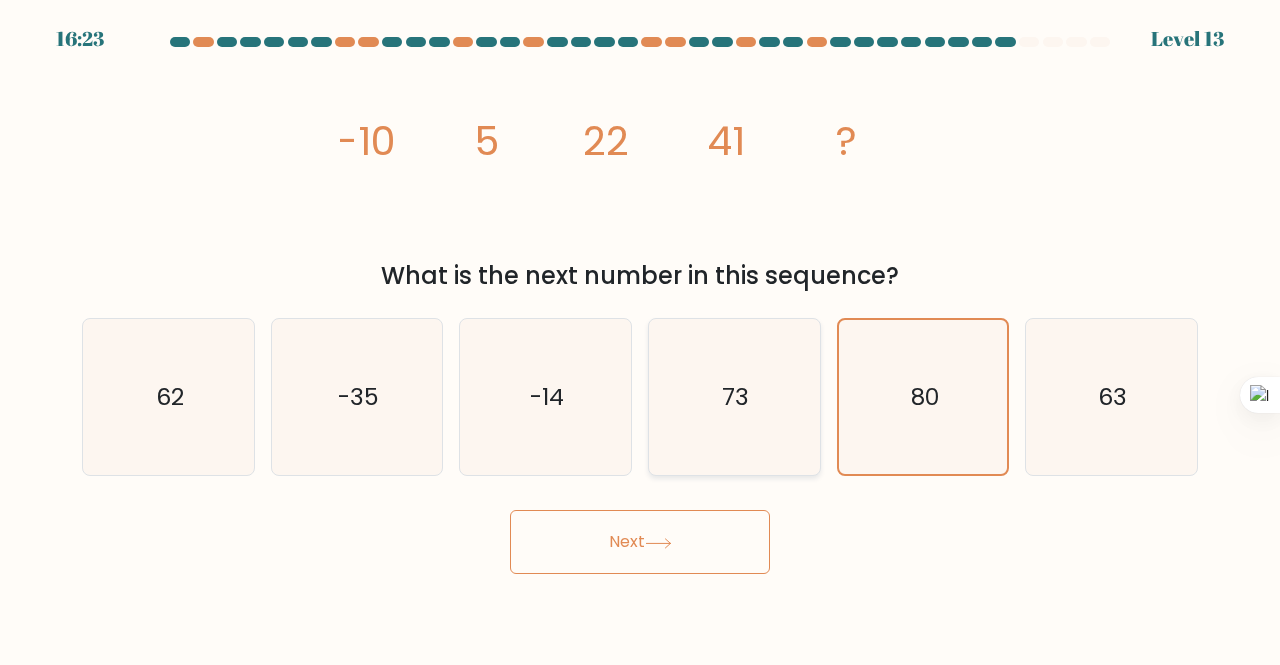 click on "73" 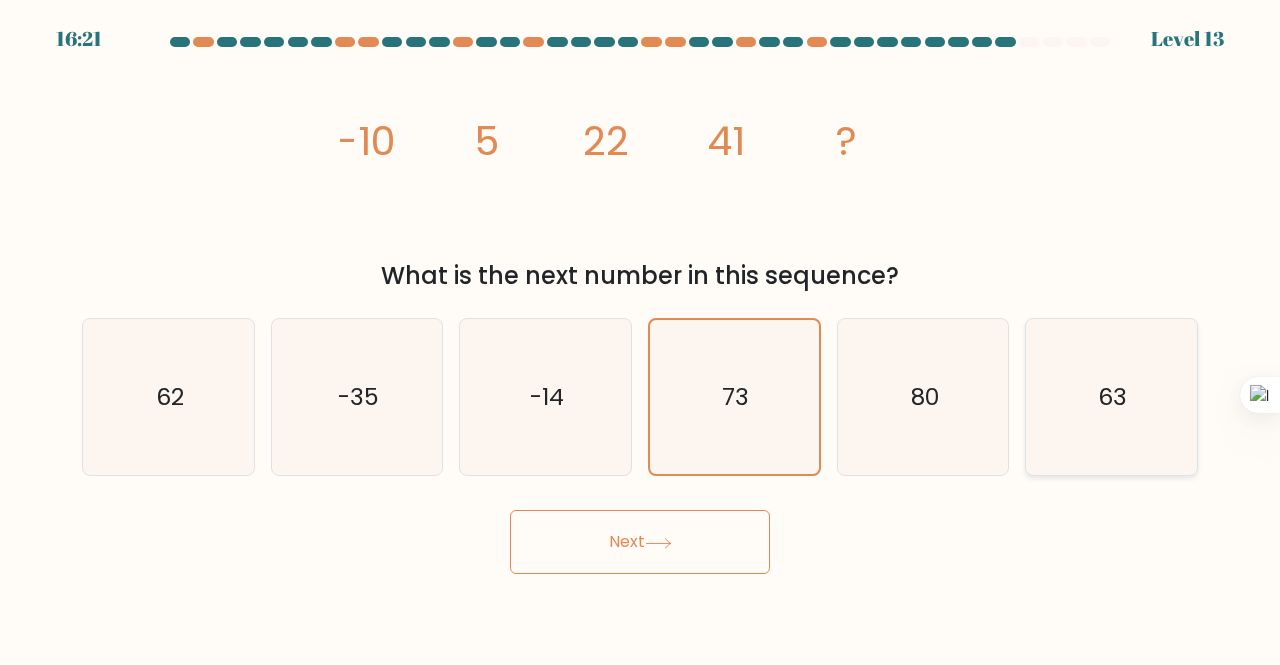 click on "63" 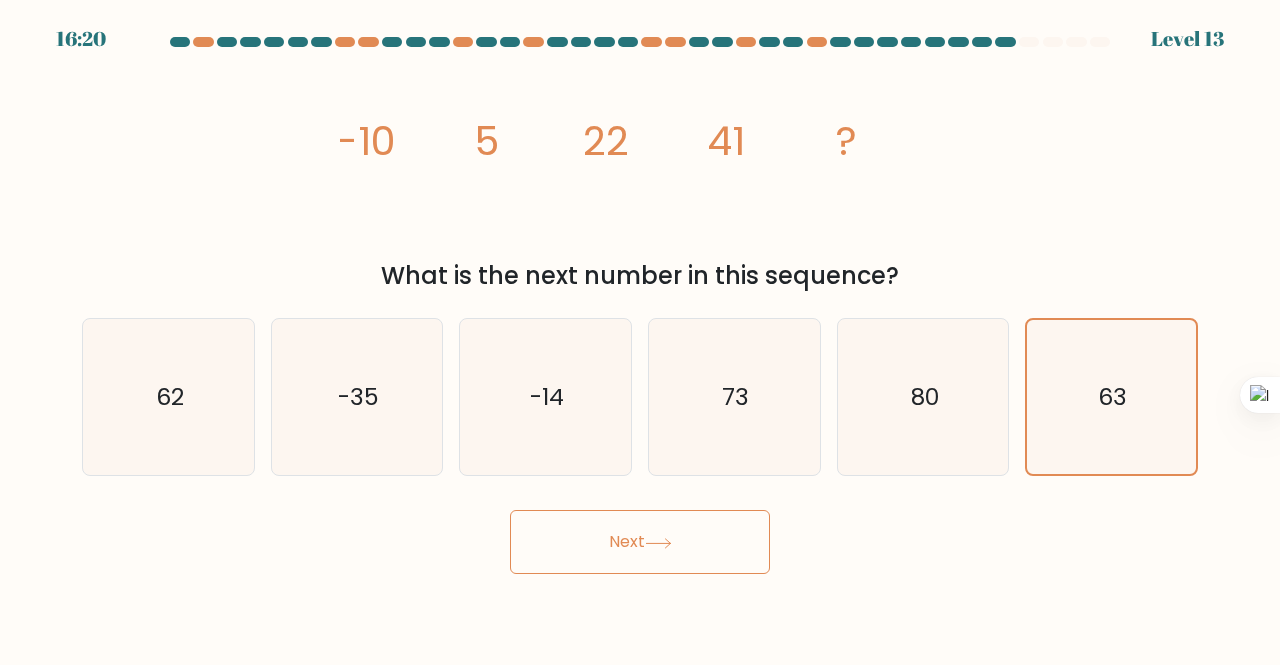 click on "Next" at bounding box center (640, 542) 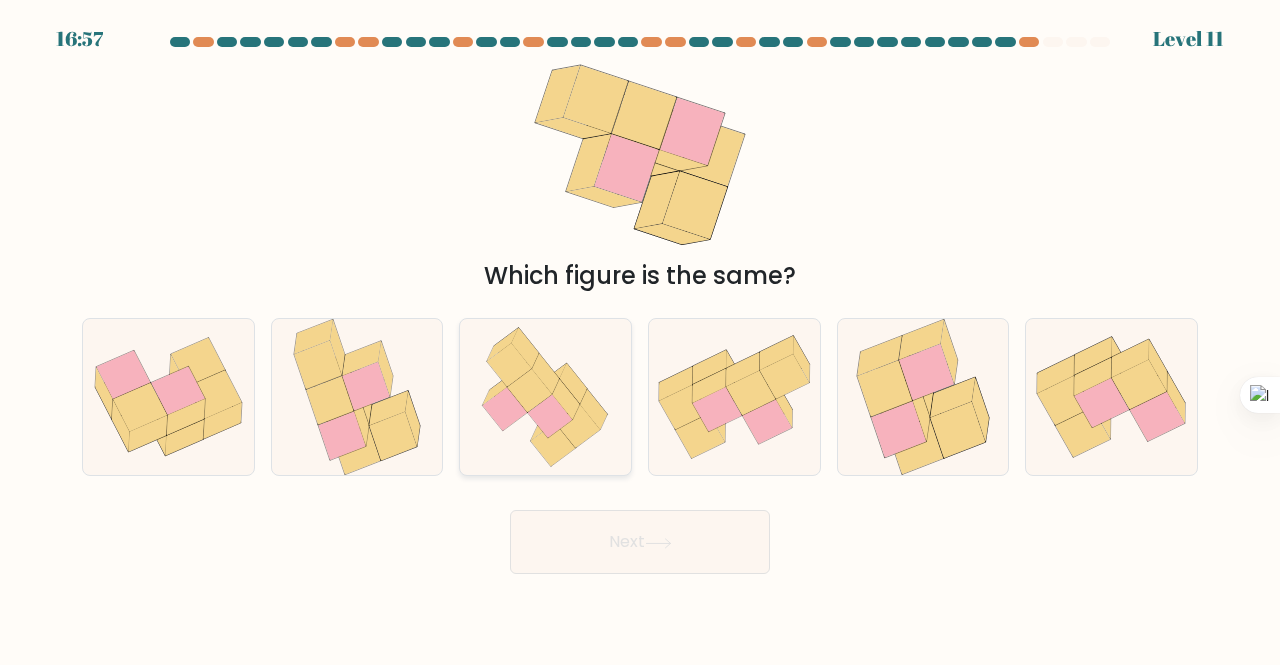 click 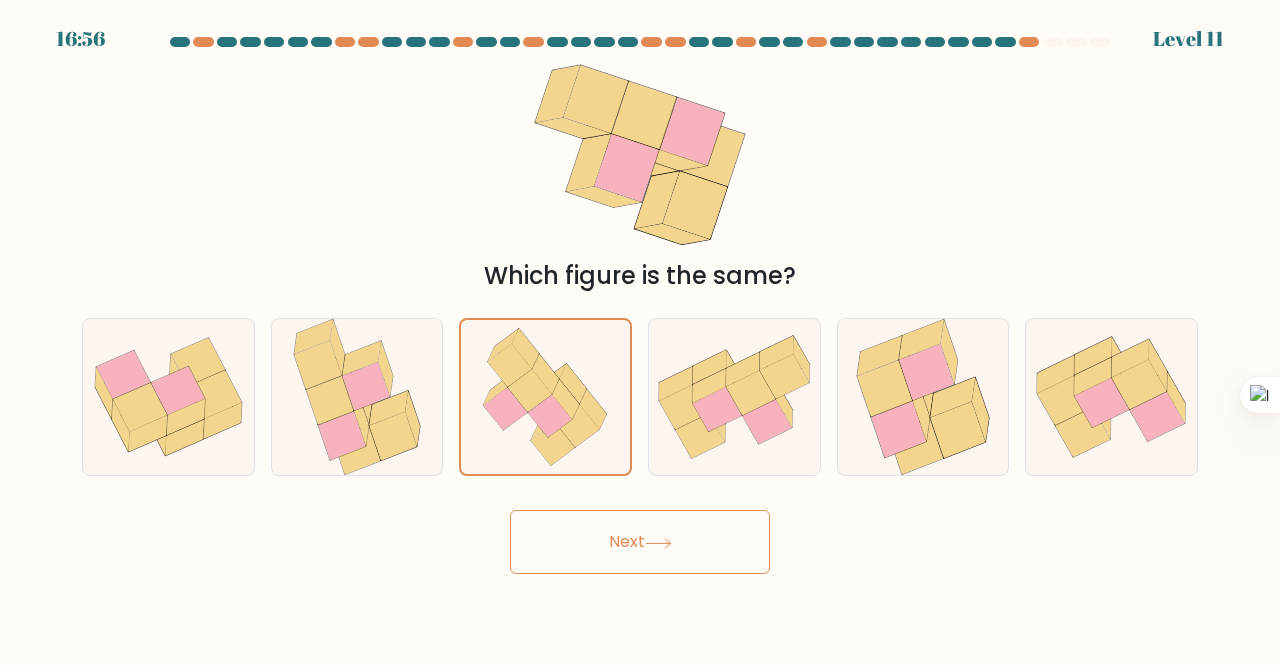 click on "Next" at bounding box center (640, 542) 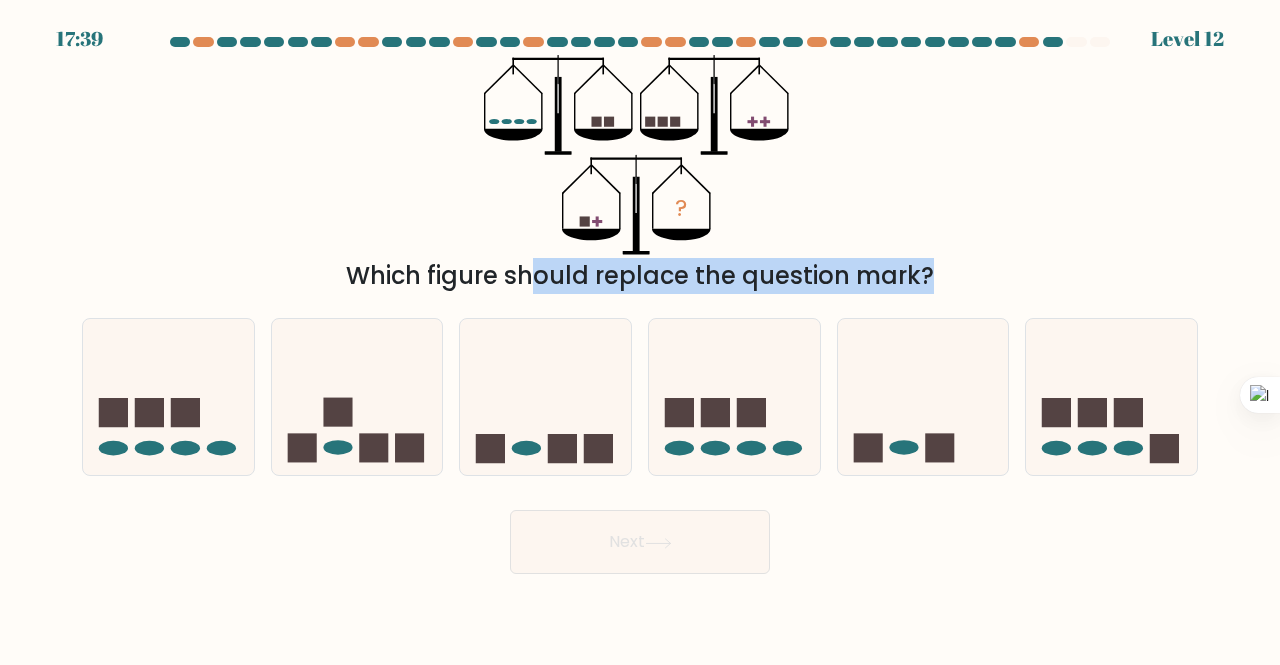 drag, startPoint x: 498, startPoint y: 319, endPoint x: 850, endPoint y: 294, distance: 352.88666 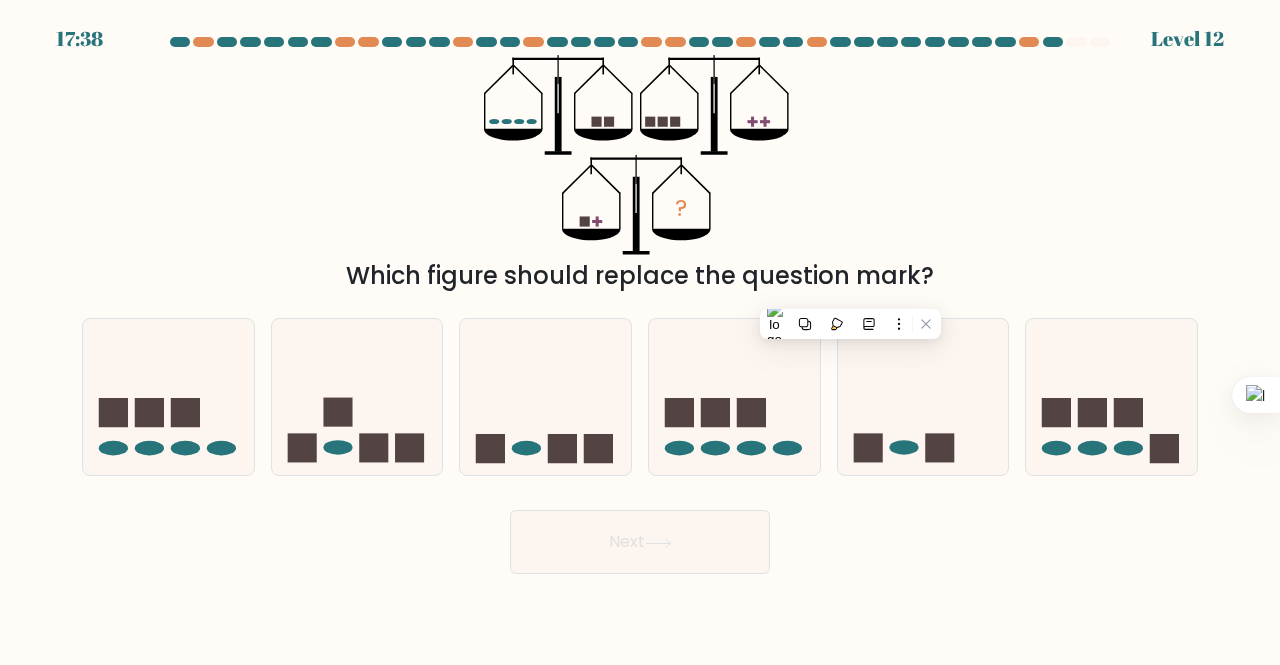 click on "?
Which figure should replace the question mark?" at bounding box center [640, 174] 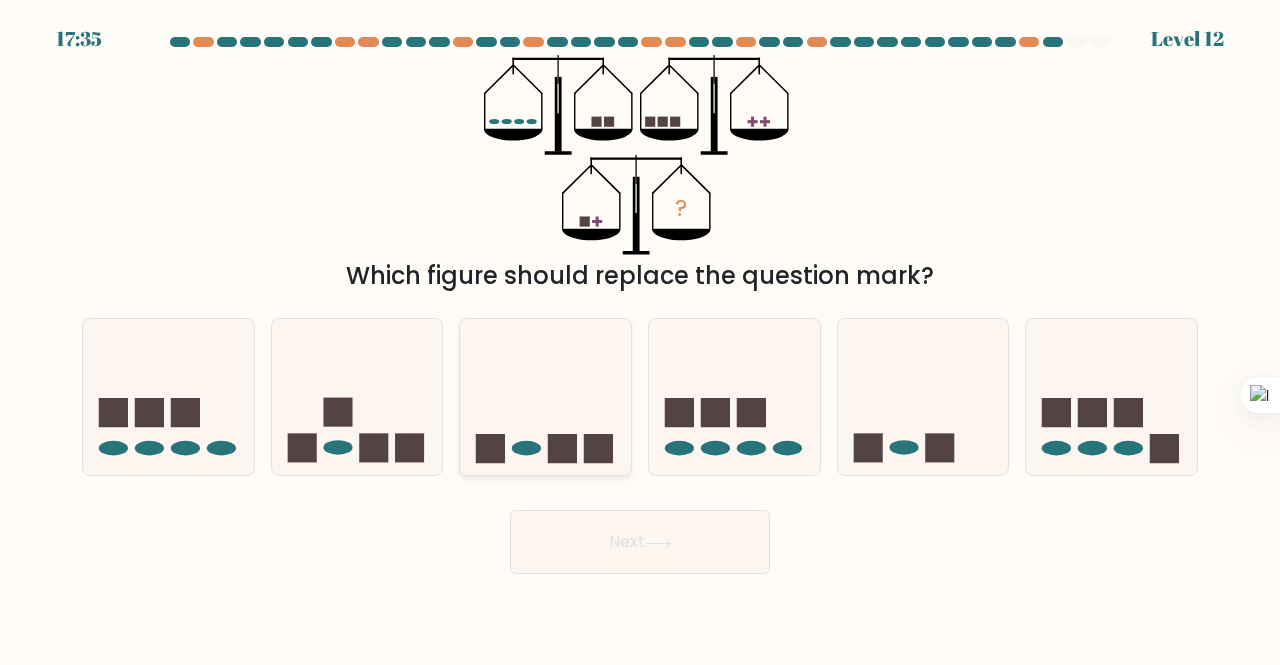 click 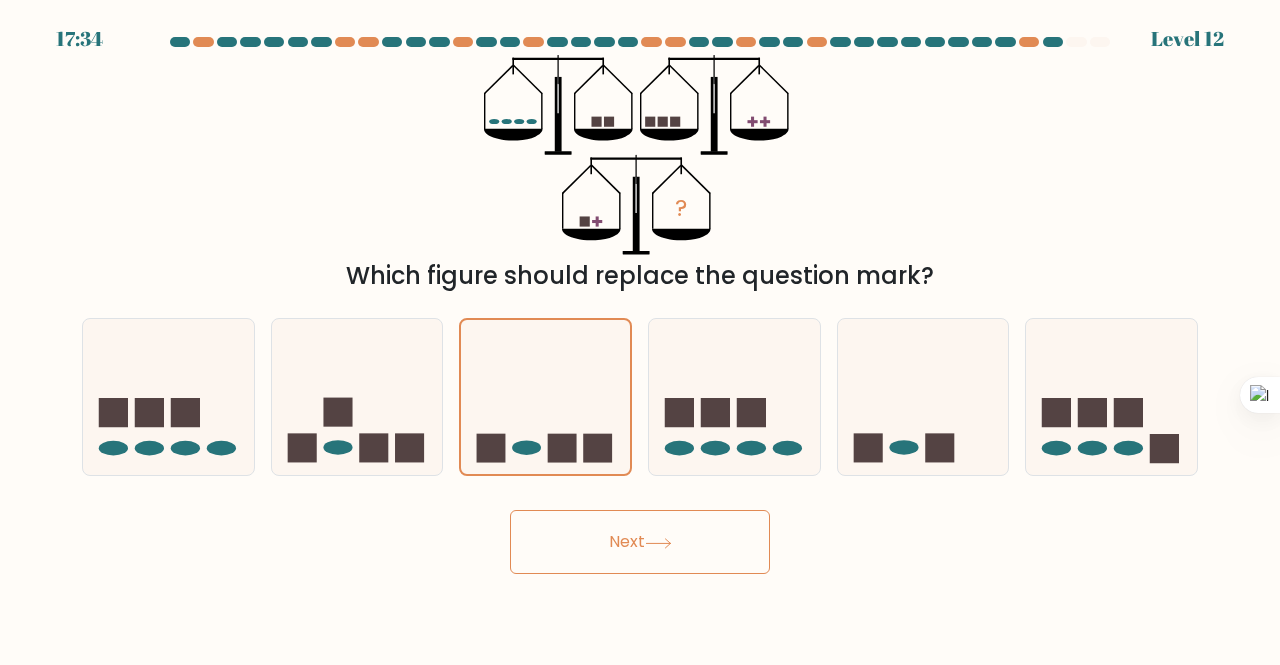 click on "Next" at bounding box center (640, 542) 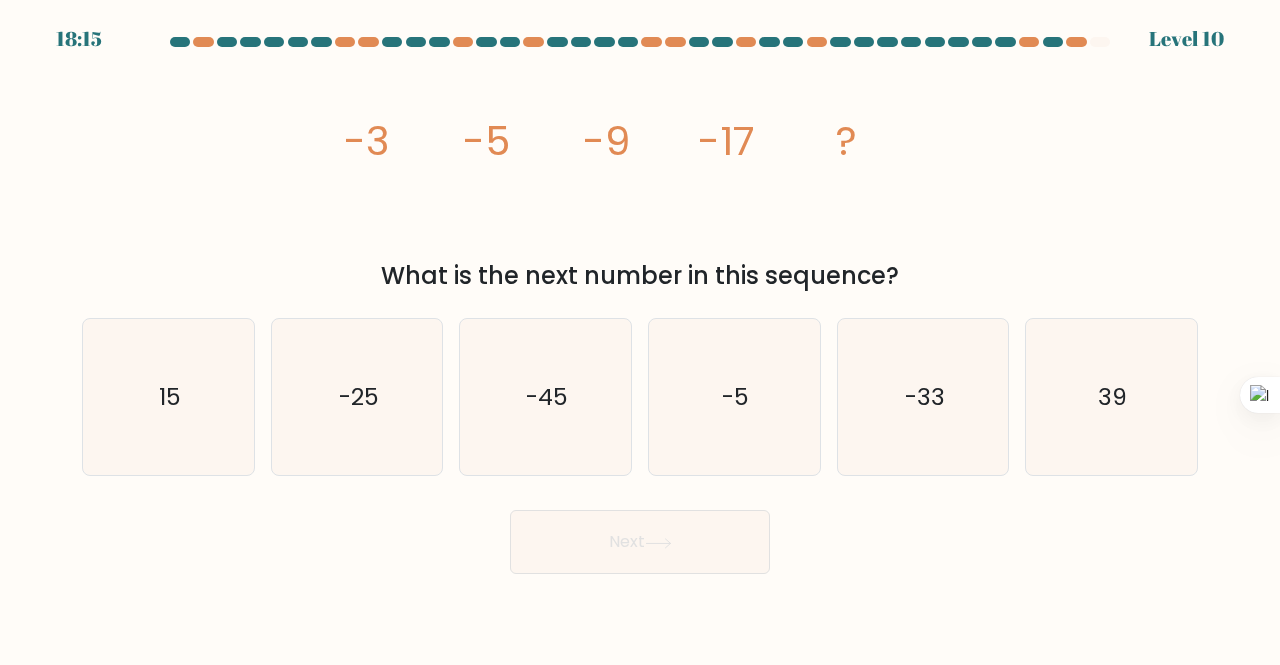 drag, startPoint x: 339, startPoint y: 285, endPoint x: 928, endPoint y: 265, distance: 589.3395 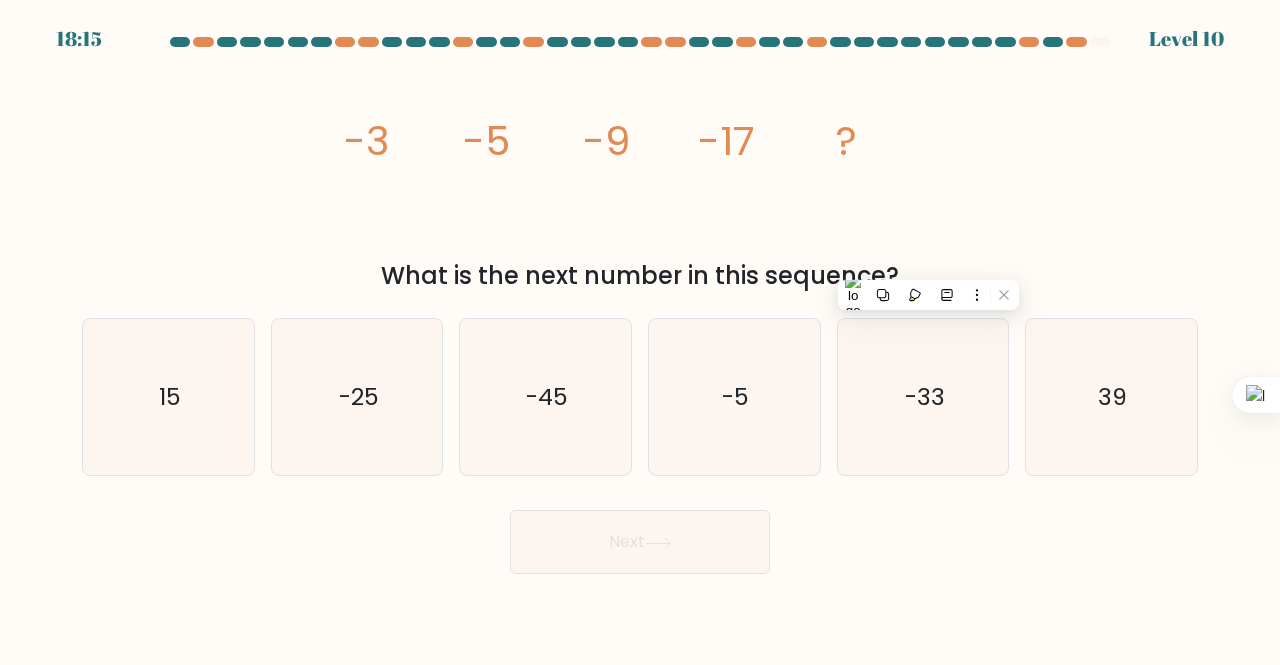 click on "image/svg+xml
-3
-5
-9
-17
?" 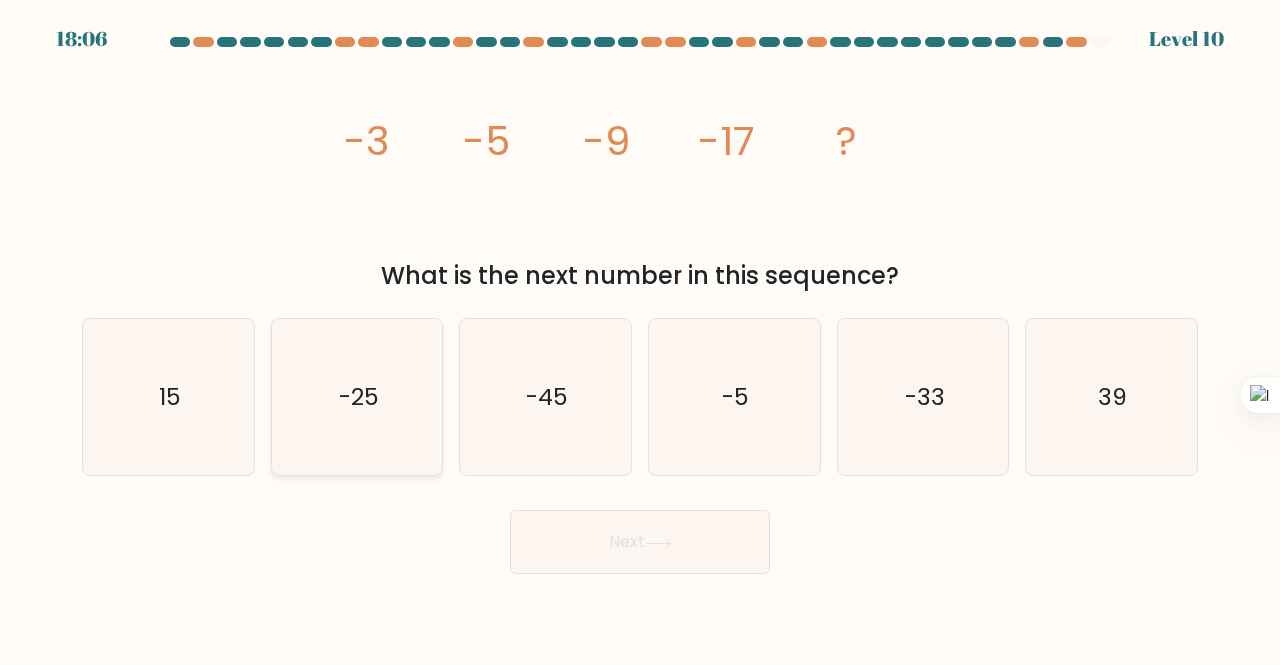 click on "-25" 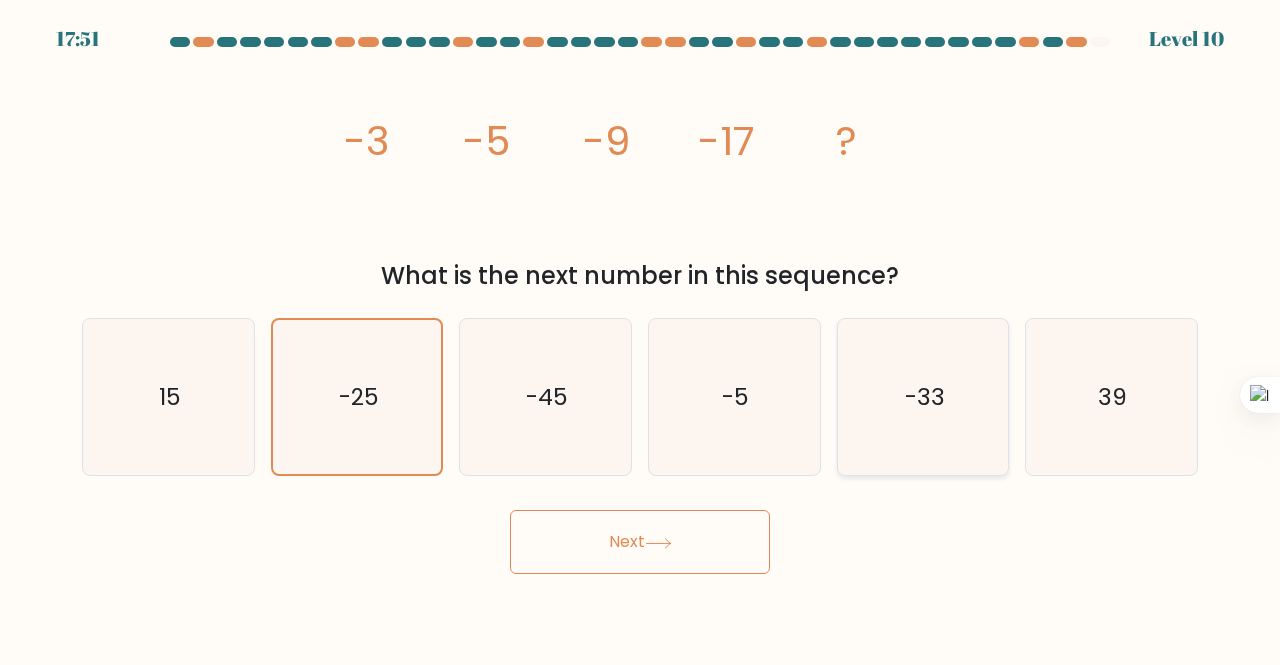 click on "-33" 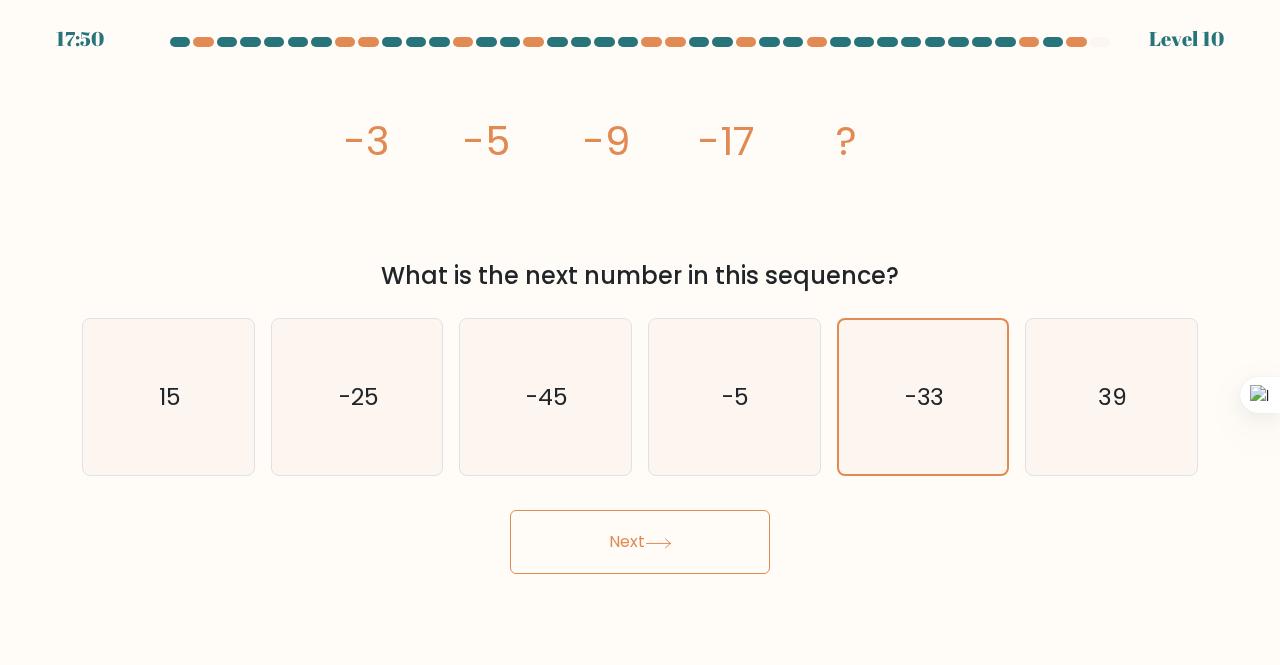 click on "Next" at bounding box center (640, 542) 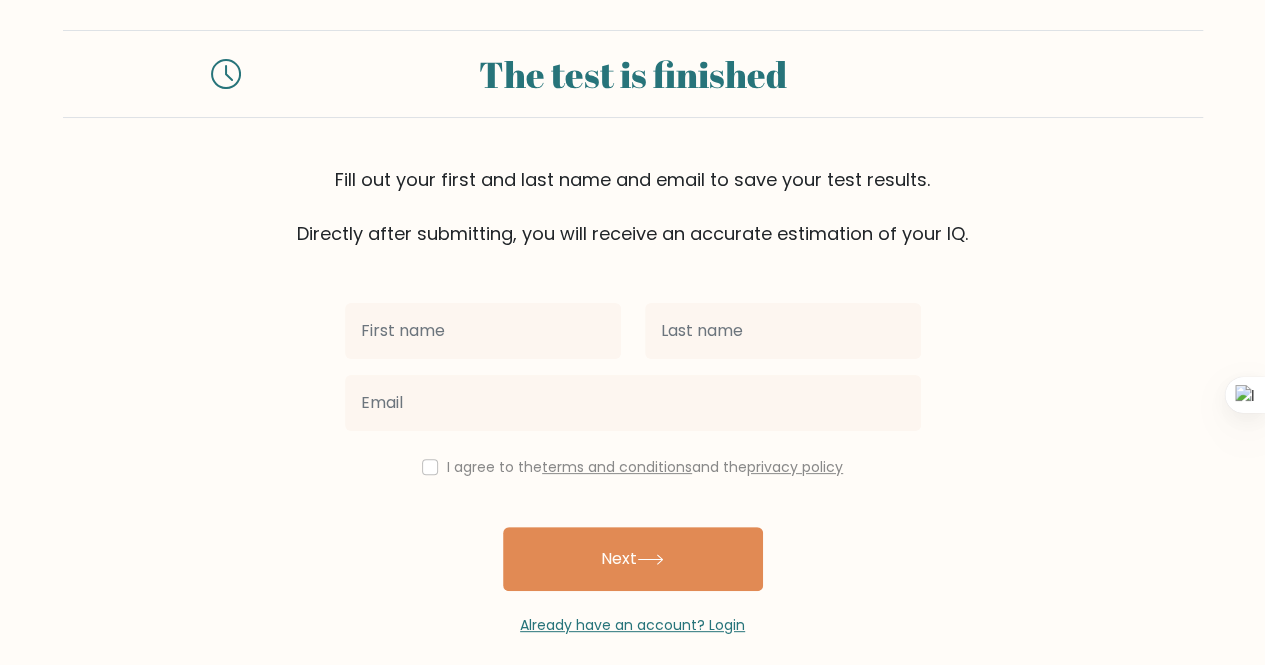 scroll, scrollTop: 35, scrollLeft: 0, axis: vertical 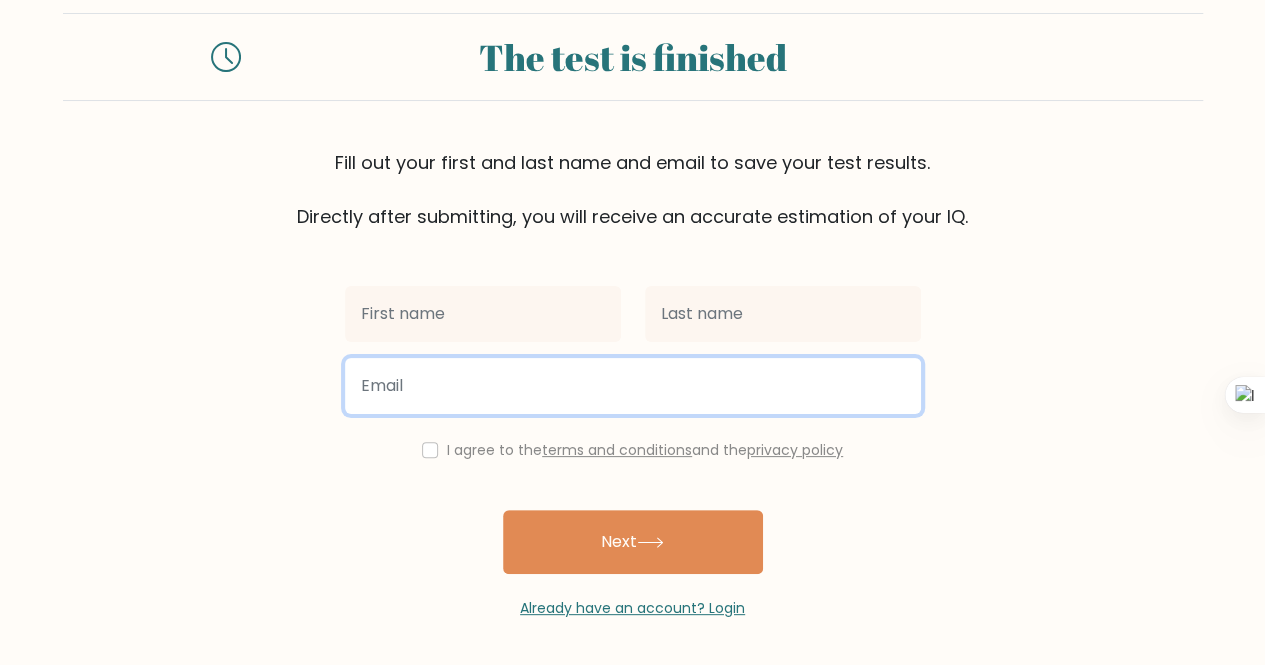 click at bounding box center (633, 386) 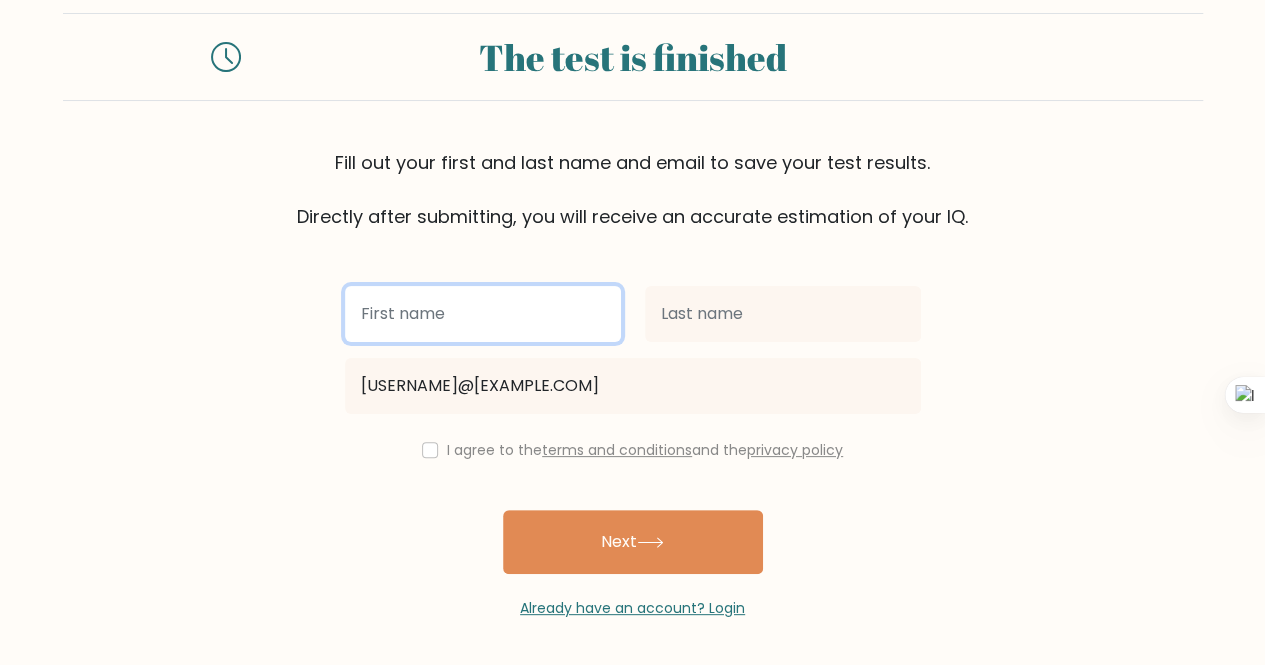click at bounding box center [483, 314] 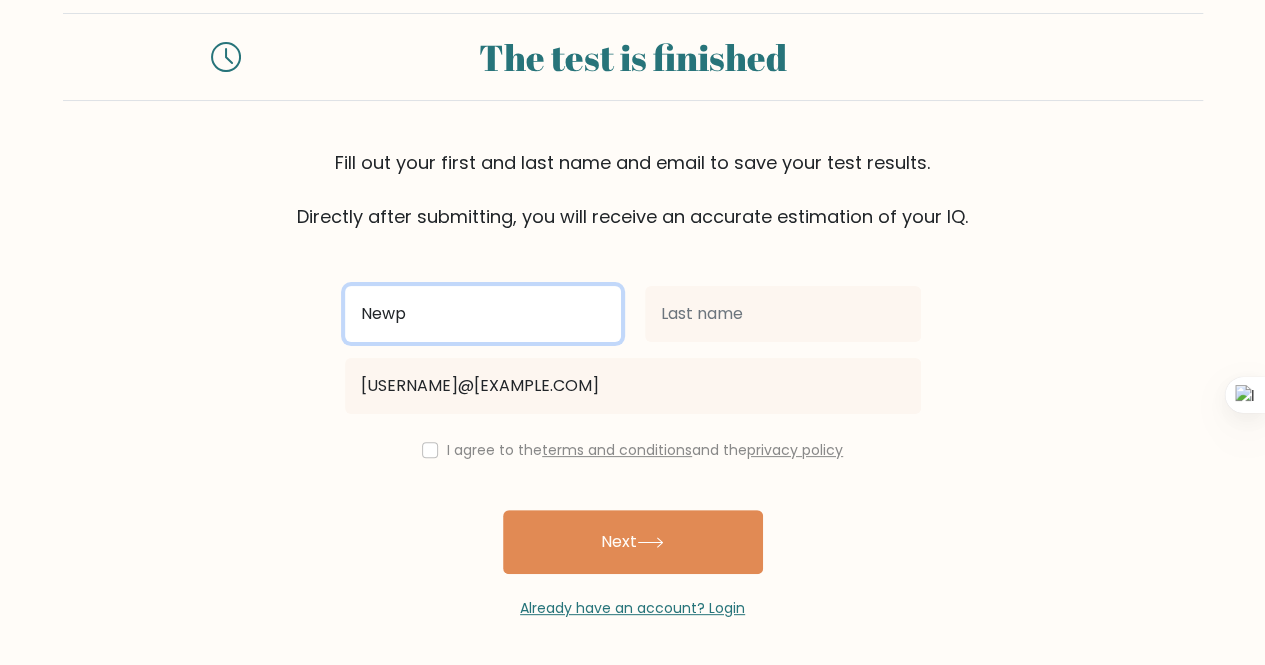 type on "Newp" 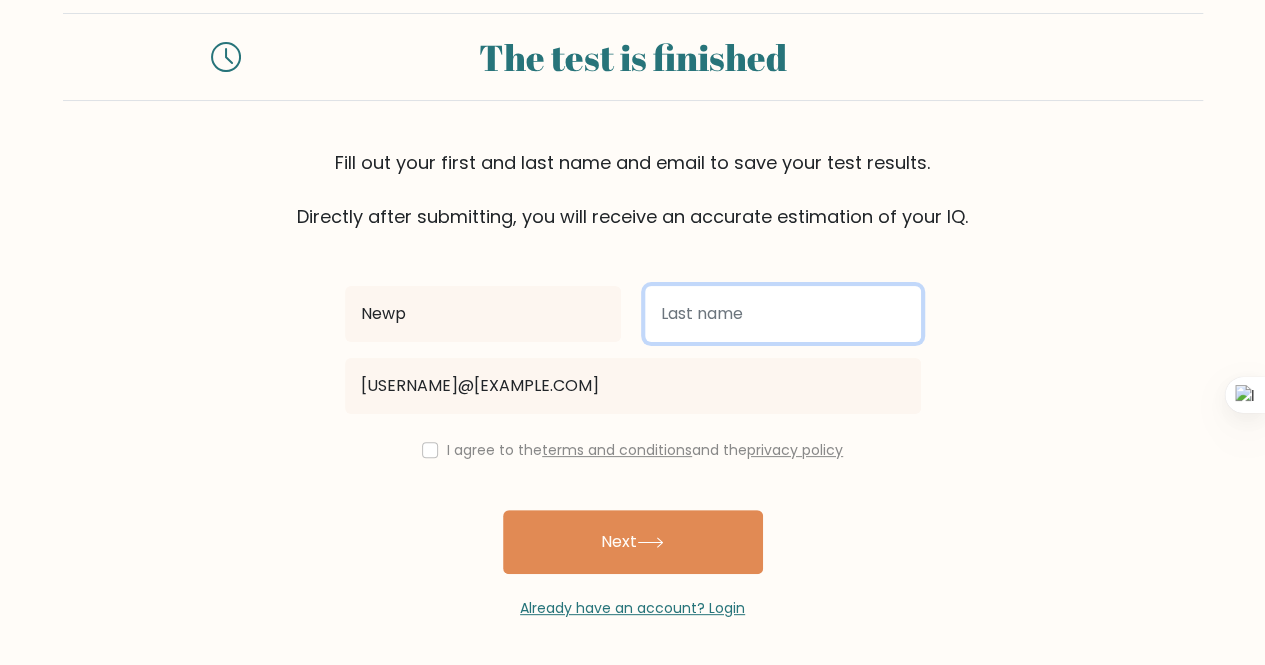 click at bounding box center (783, 314) 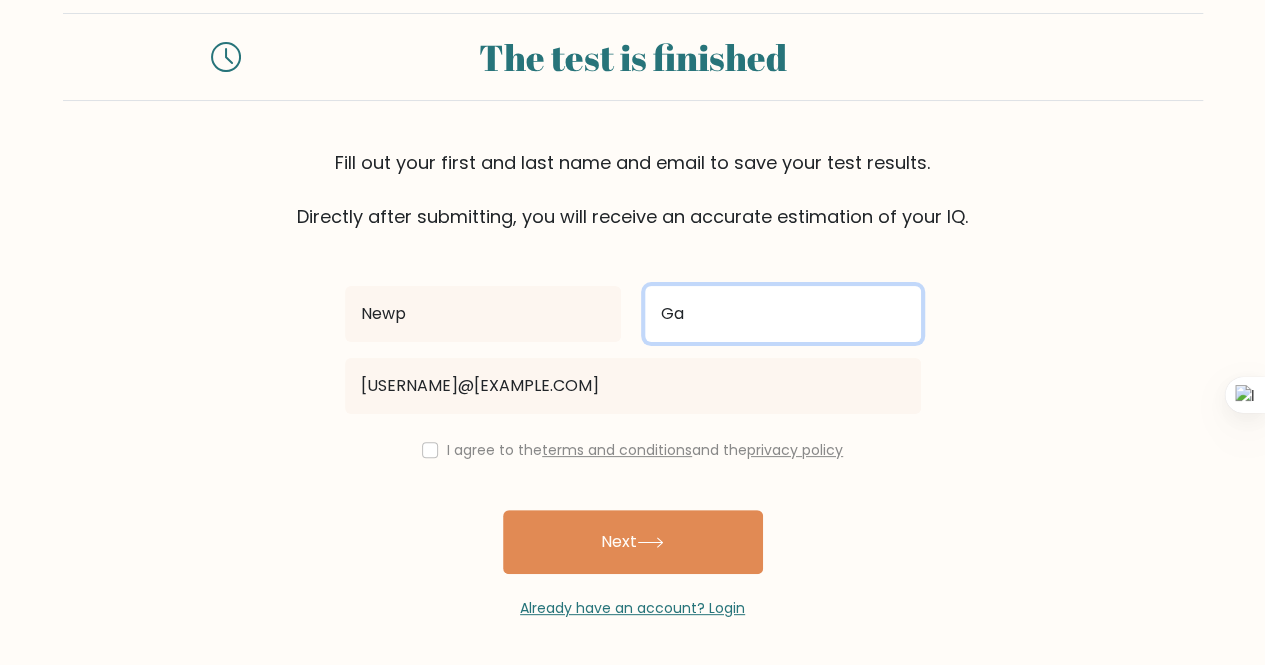 type on "Ga" 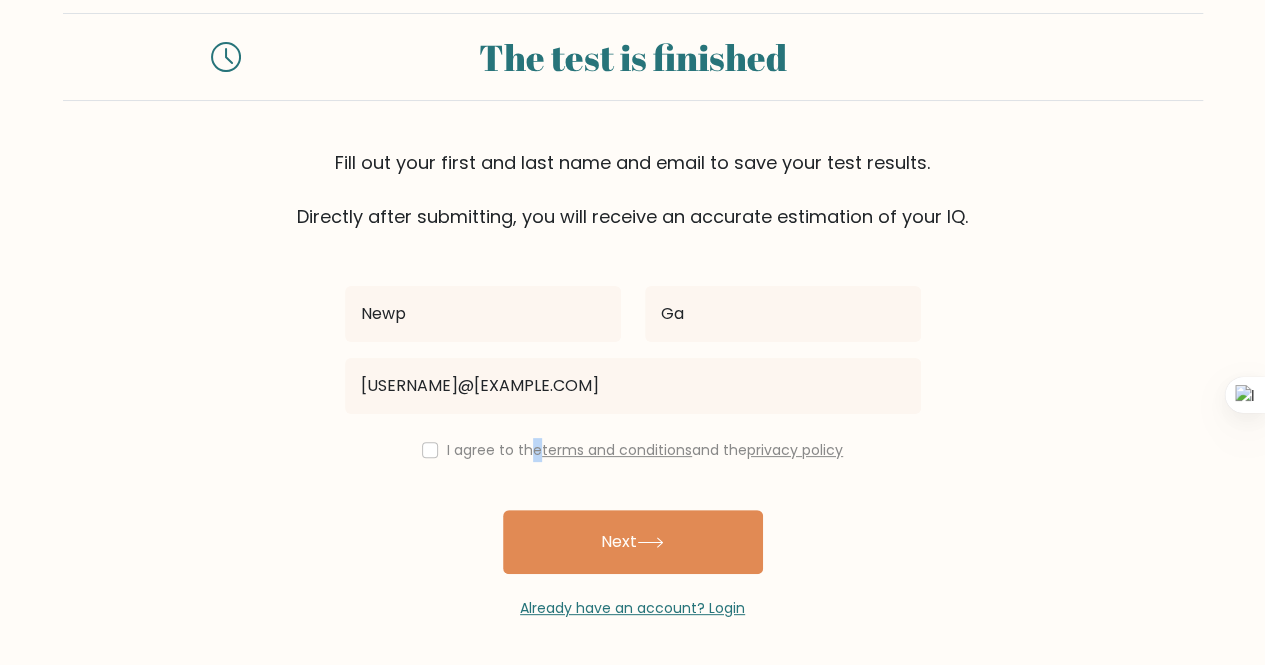 drag, startPoint x: 534, startPoint y: 429, endPoint x: 501, endPoint y: 449, distance: 38.587563 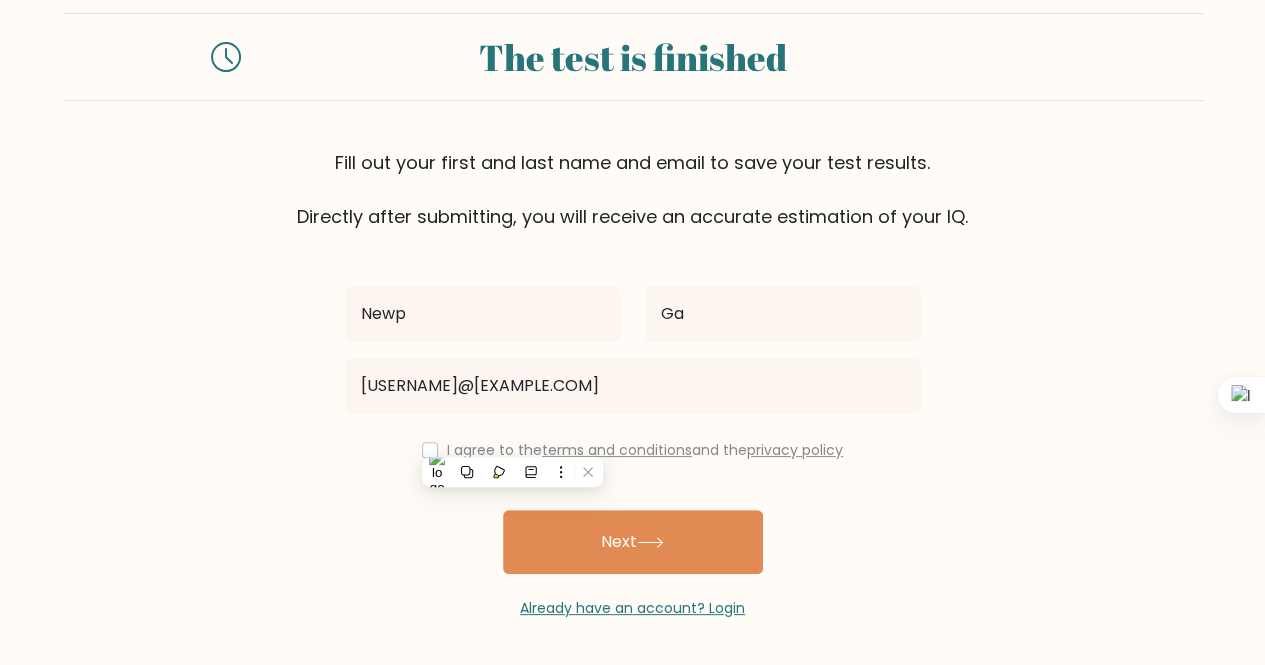 click on "I agree to the  terms and conditions  and the  privacy policy" at bounding box center [645, 450] 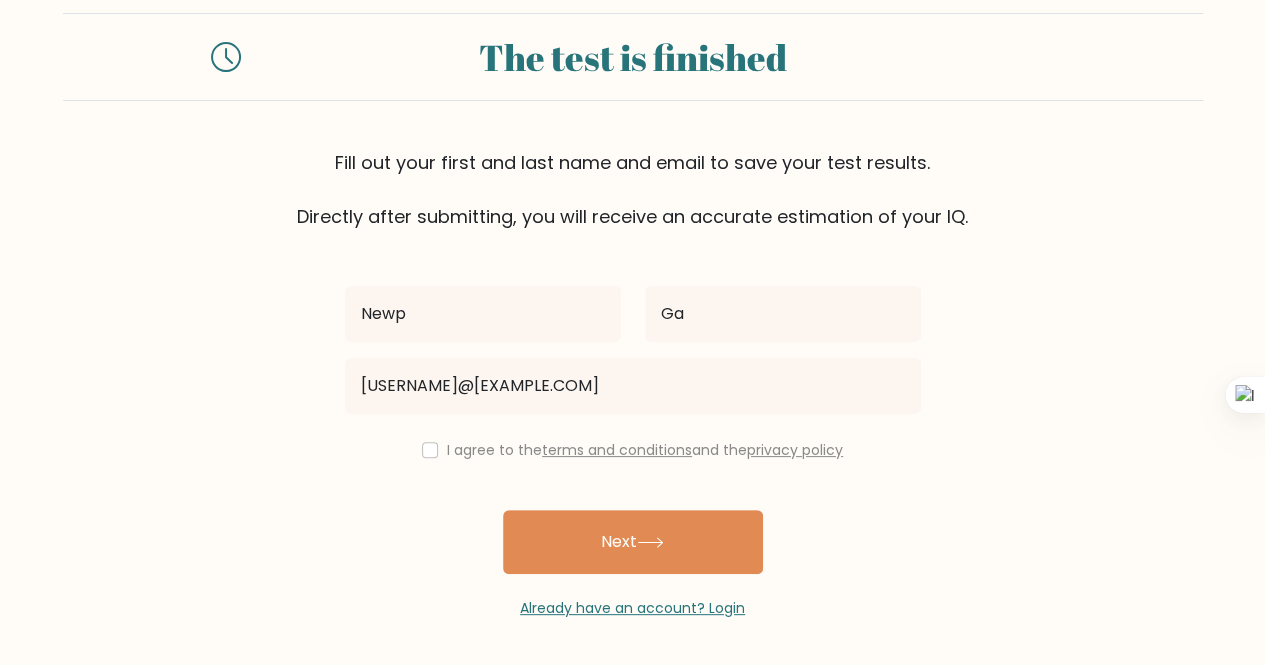 click on "I agree to the  terms and conditions  and the  privacy policy" at bounding box center (645, 450) 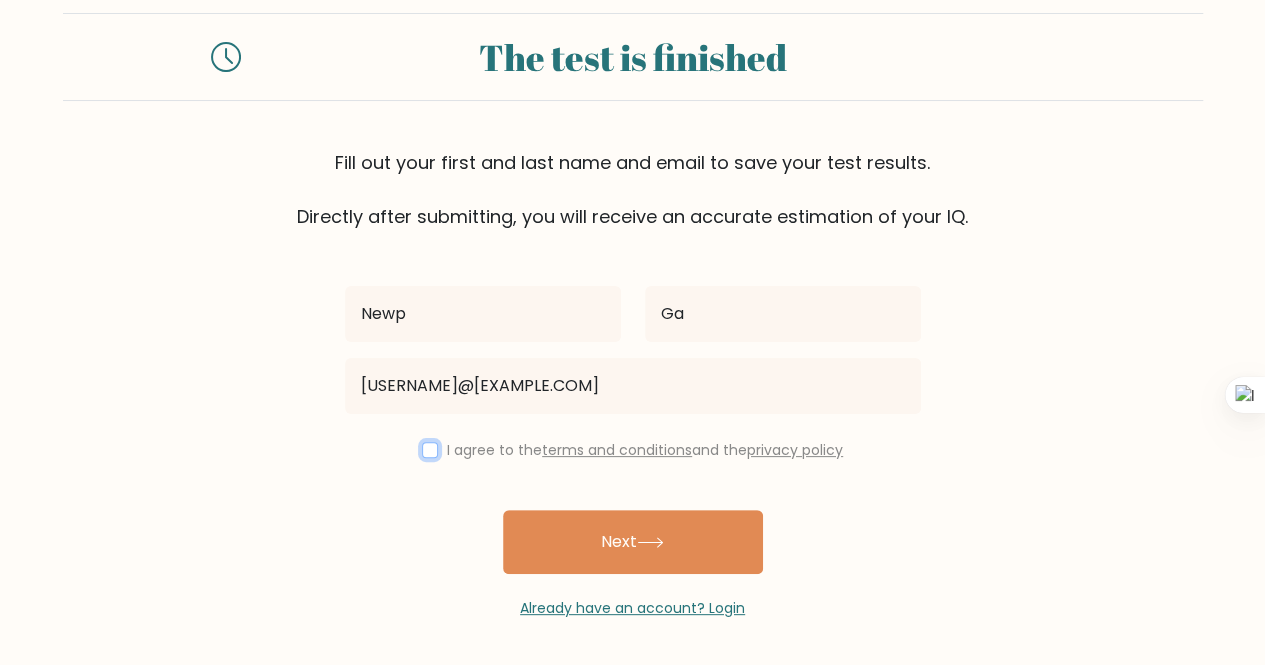 click at bounding box center (430, 450) 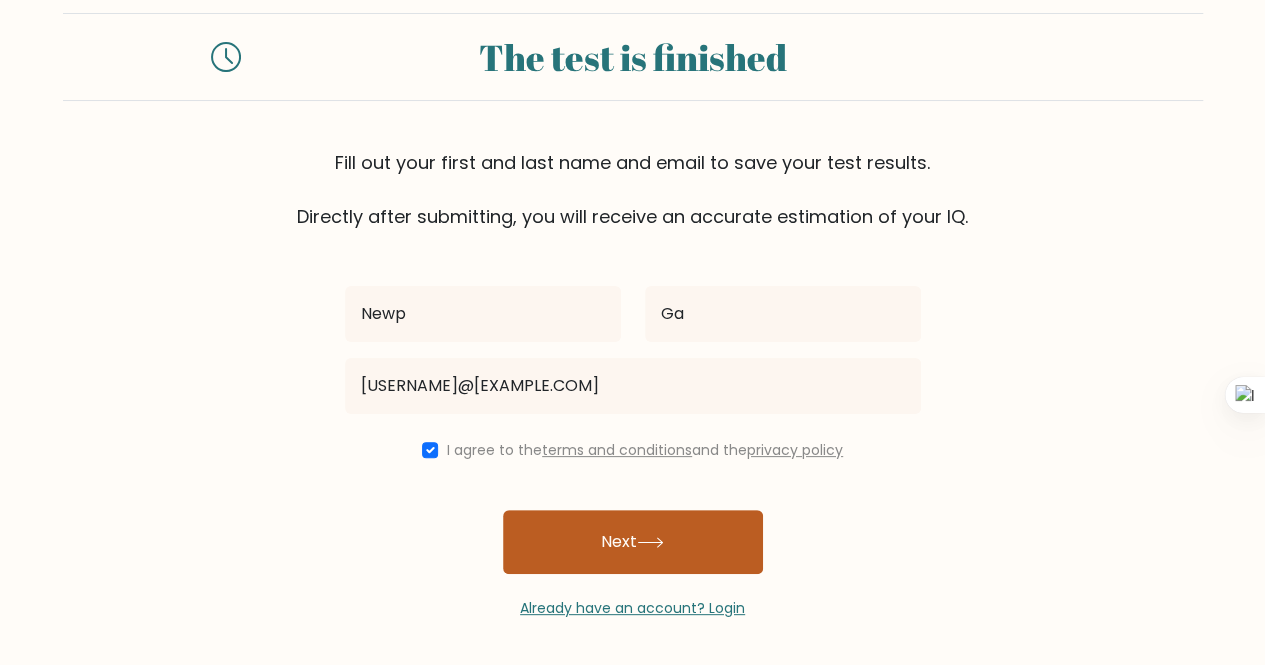 click on "Next" at bounding box center [633, 542] 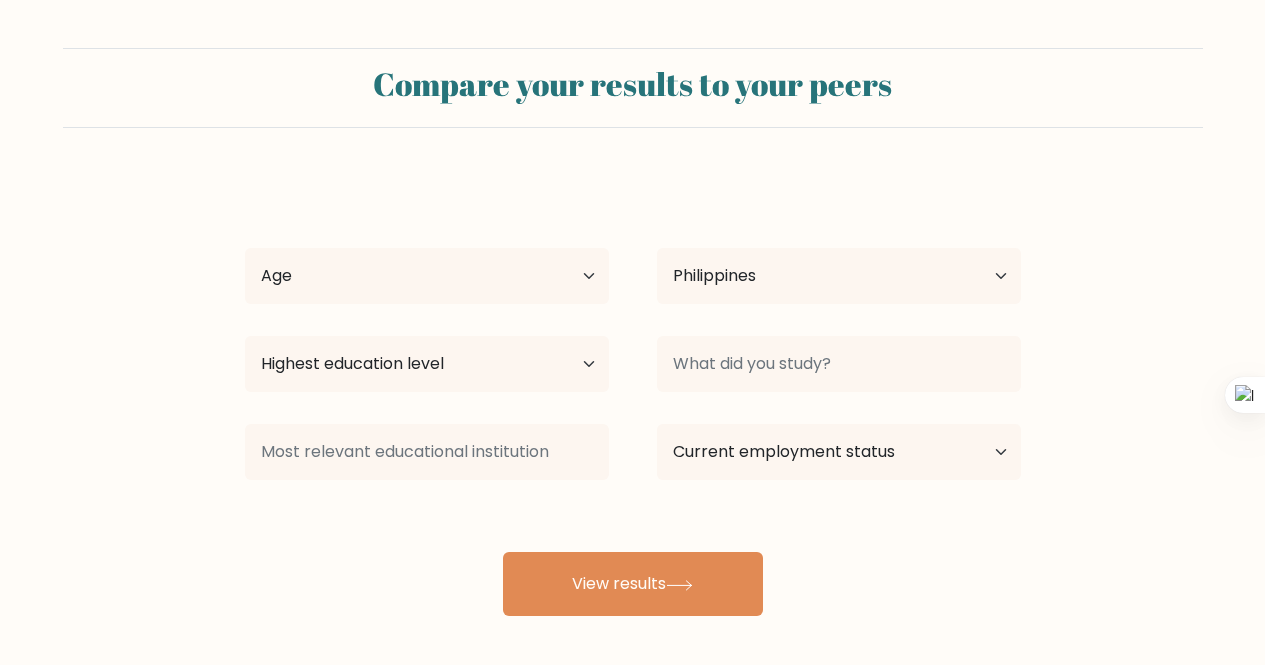 select on "PH" 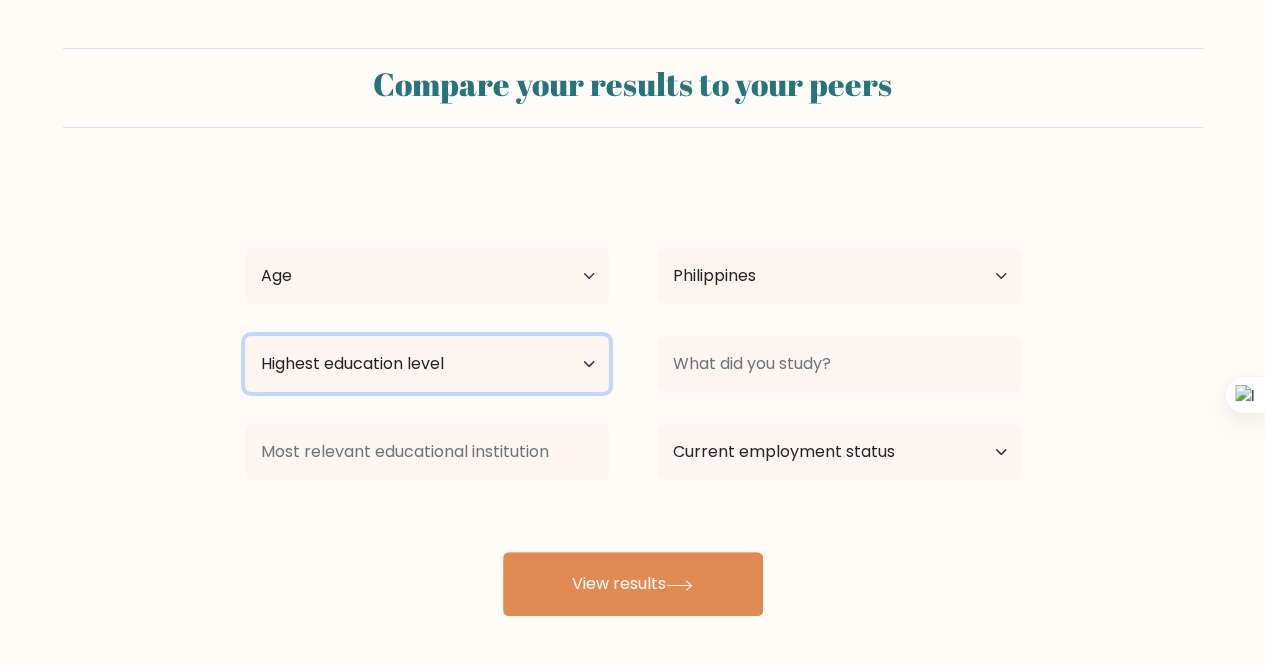 click on "Highest education level
No schooling
Primary
Lower Secondary
Upper Secondary
Occupation Specific
Bachelor's degree
Master's degree
Doctoral degree" at bounding box center [427, 364] 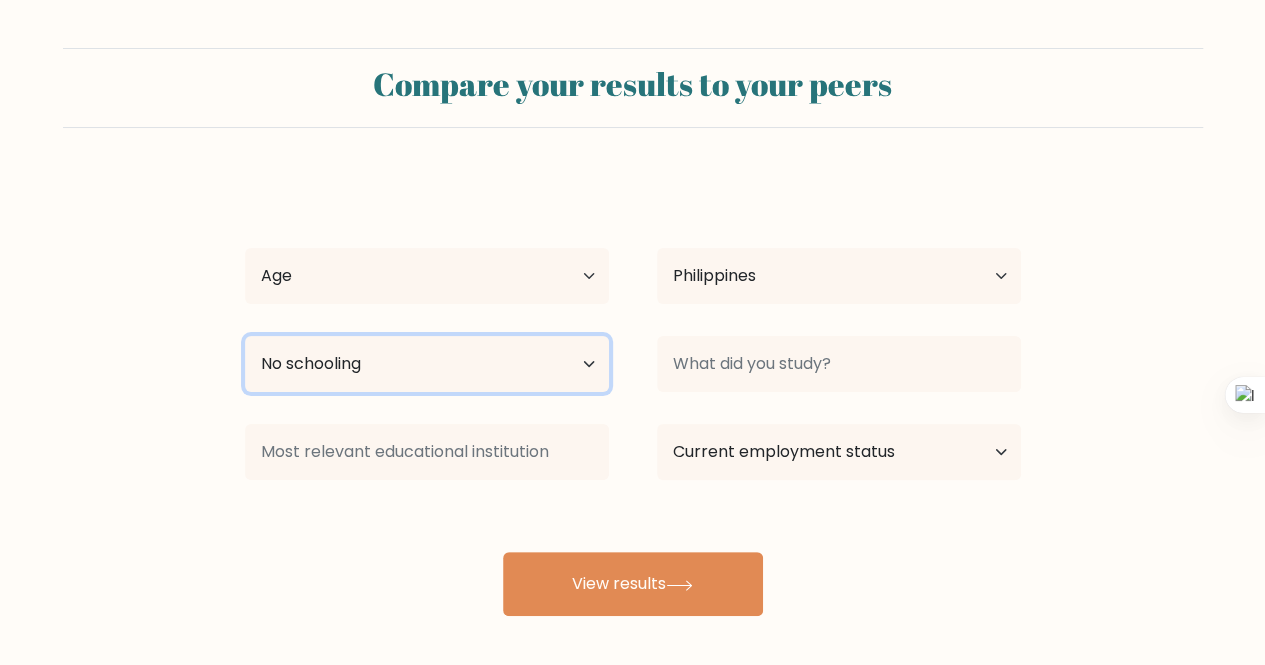 click on "Highest education level
No schooling
Primary
Lower Secondary
Upper Secondary
Occupation Specific
Bachelor's degree
Master's degree
Doctoral degree" at bounding box center (427, 364) 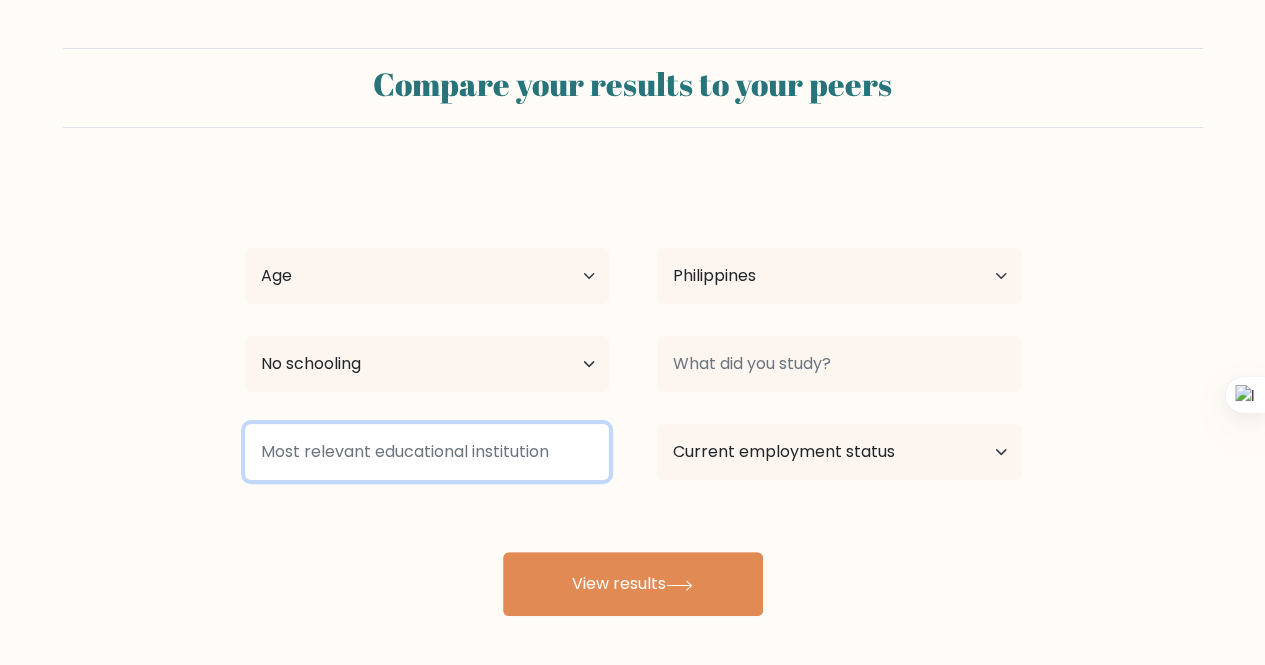 click at bounding box center [427, 452] 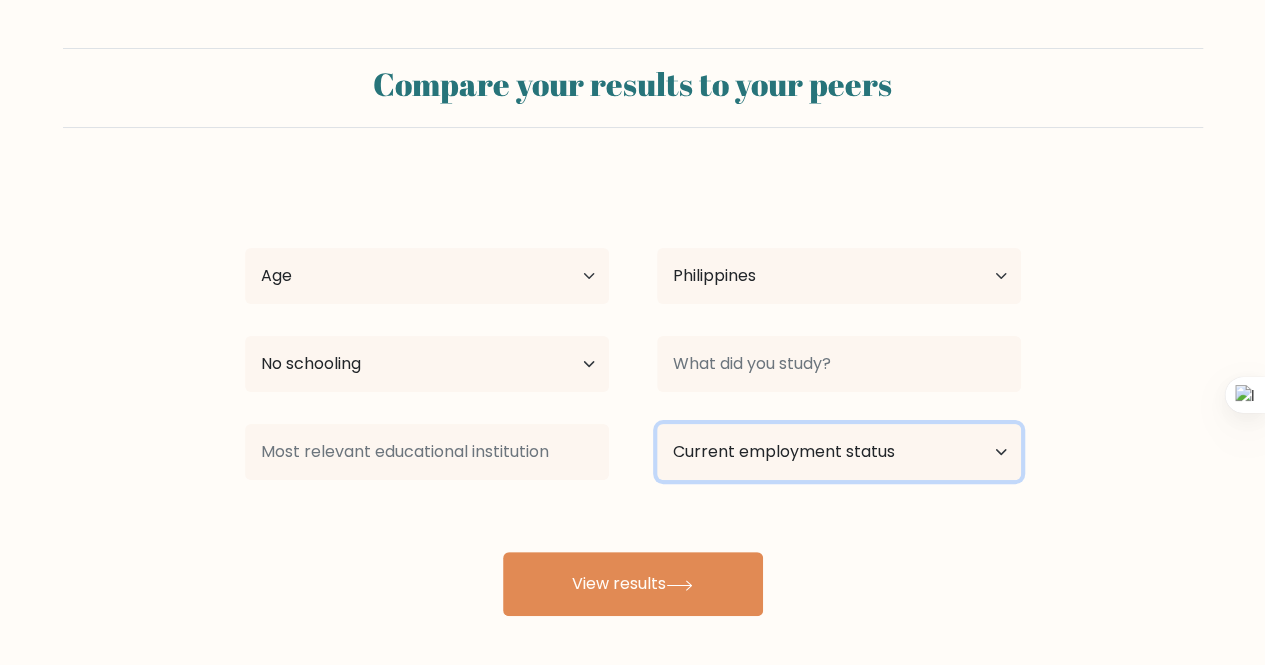 click on "Current employment status
Employed
Student
Retired
Other / prefer not to answer" at bounding box center (839, 452) 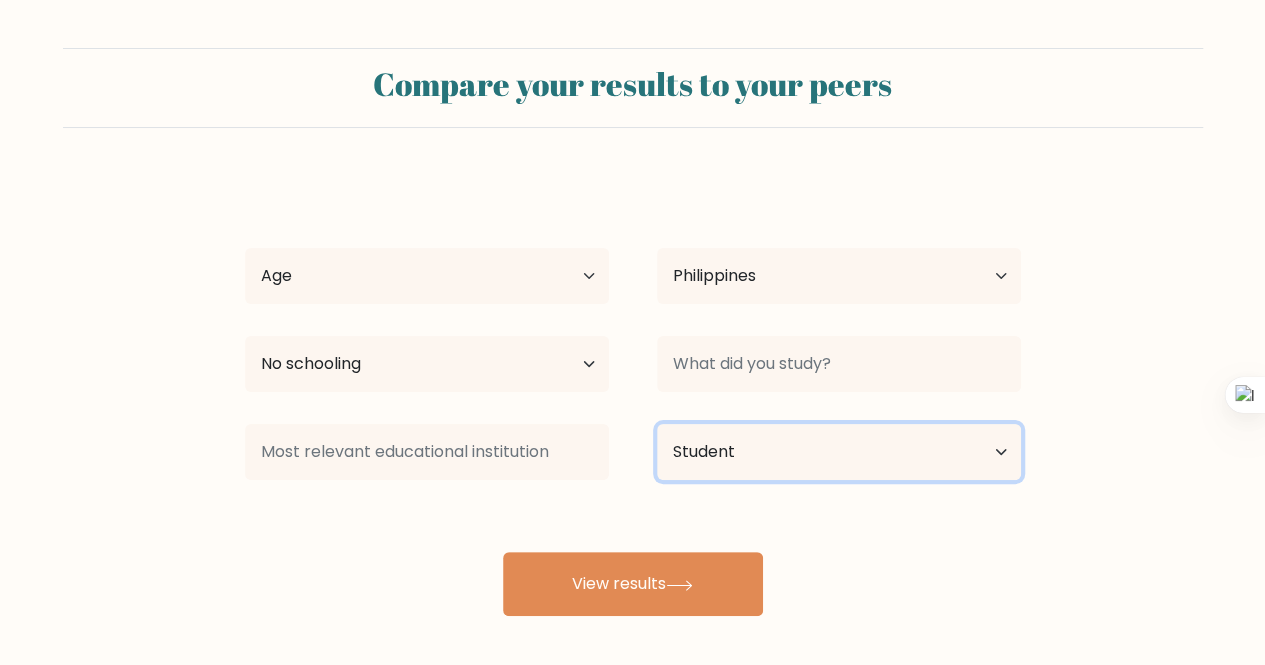 click on "Current employment status
Employed
Student
Retired
Other / prefer not to answer" at bounding box center [839, 452] 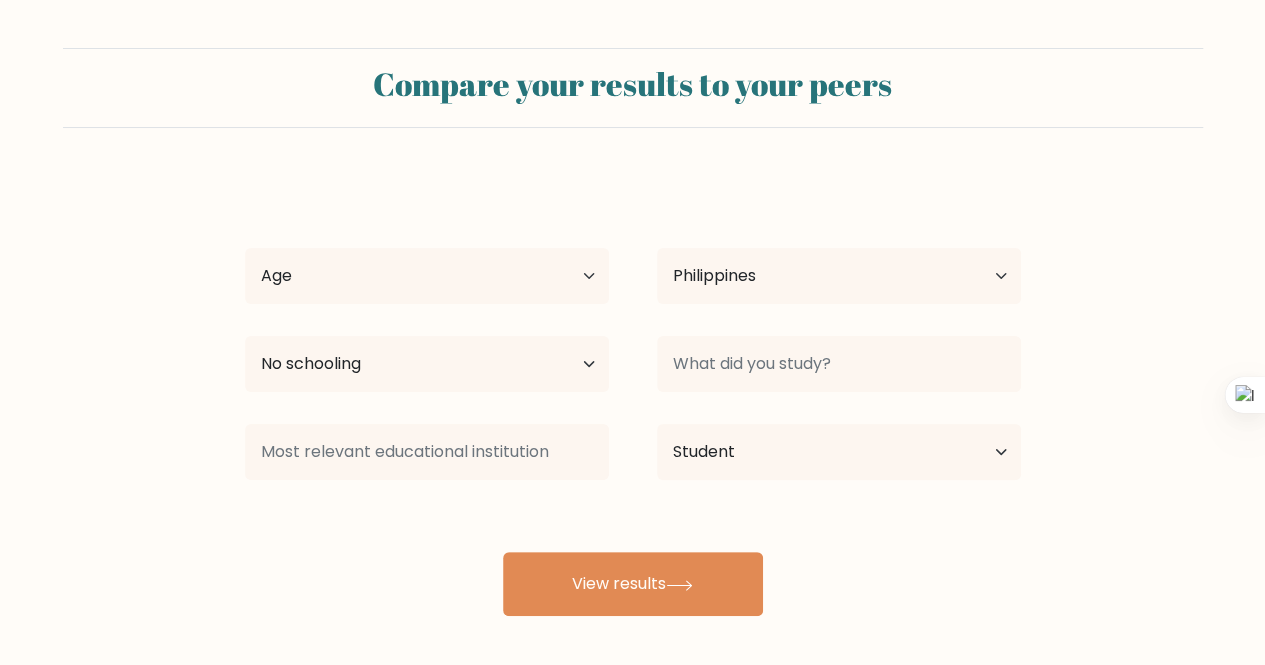 click at bounding box center [839, 364] 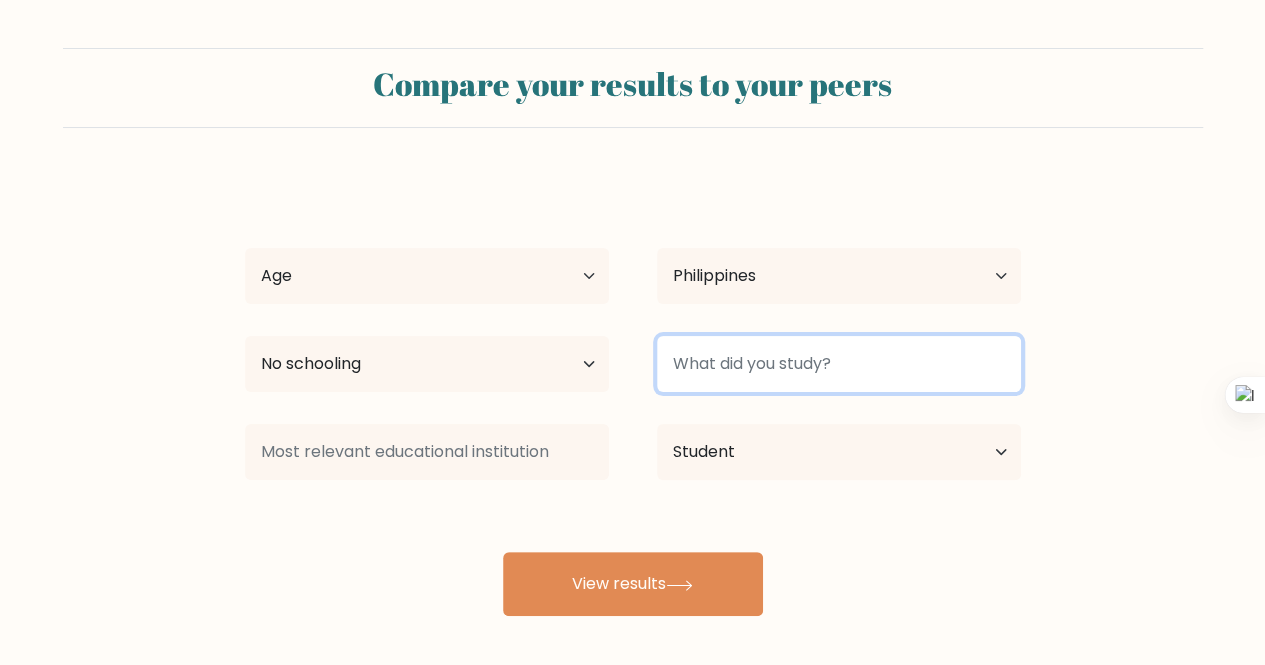 click at bounding box center [839, 364] 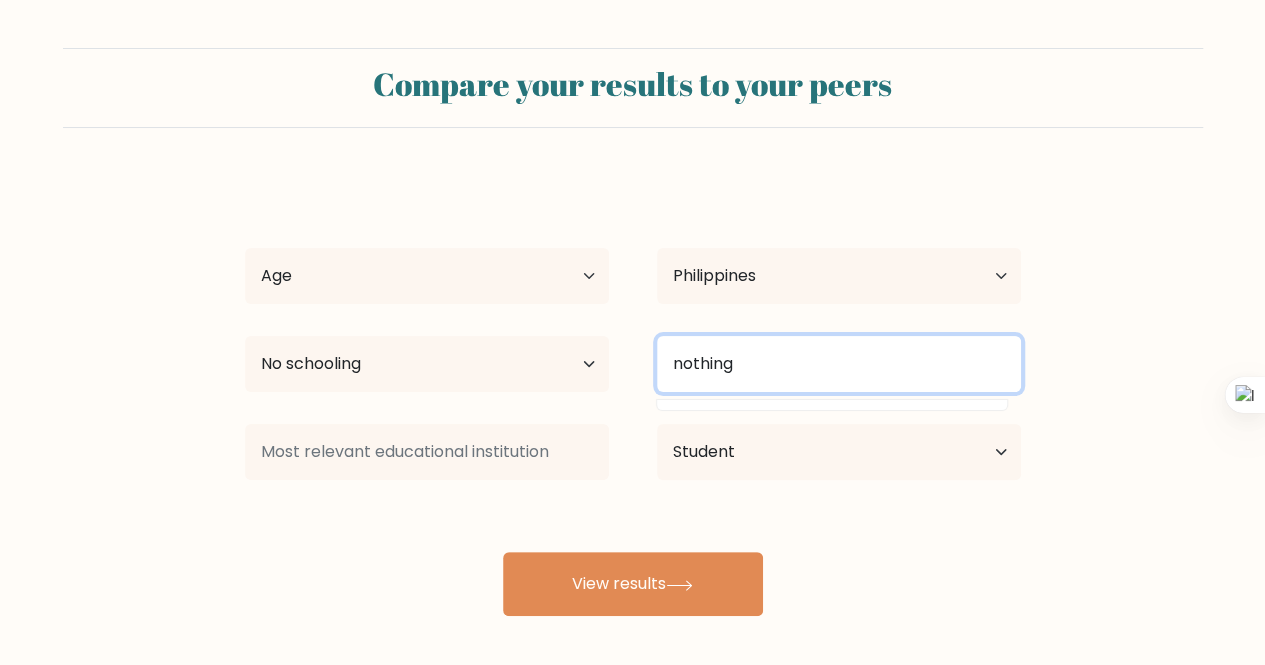 type on "nothing" 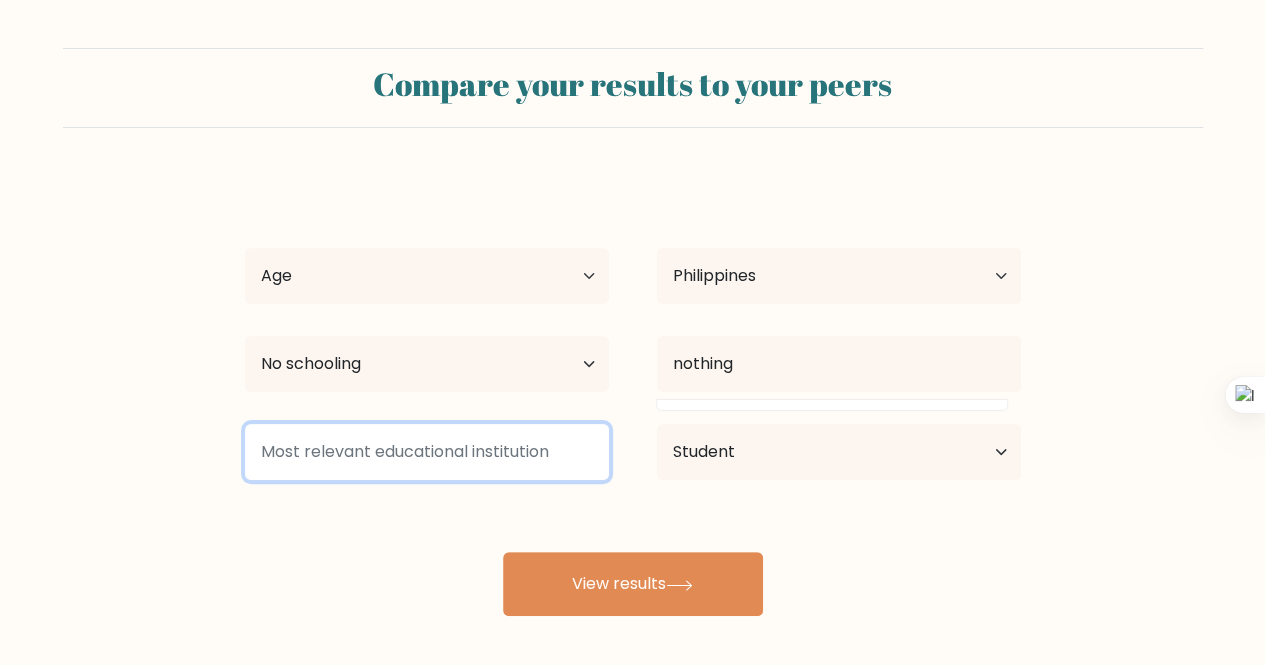 click at bounding box center [427, 452] 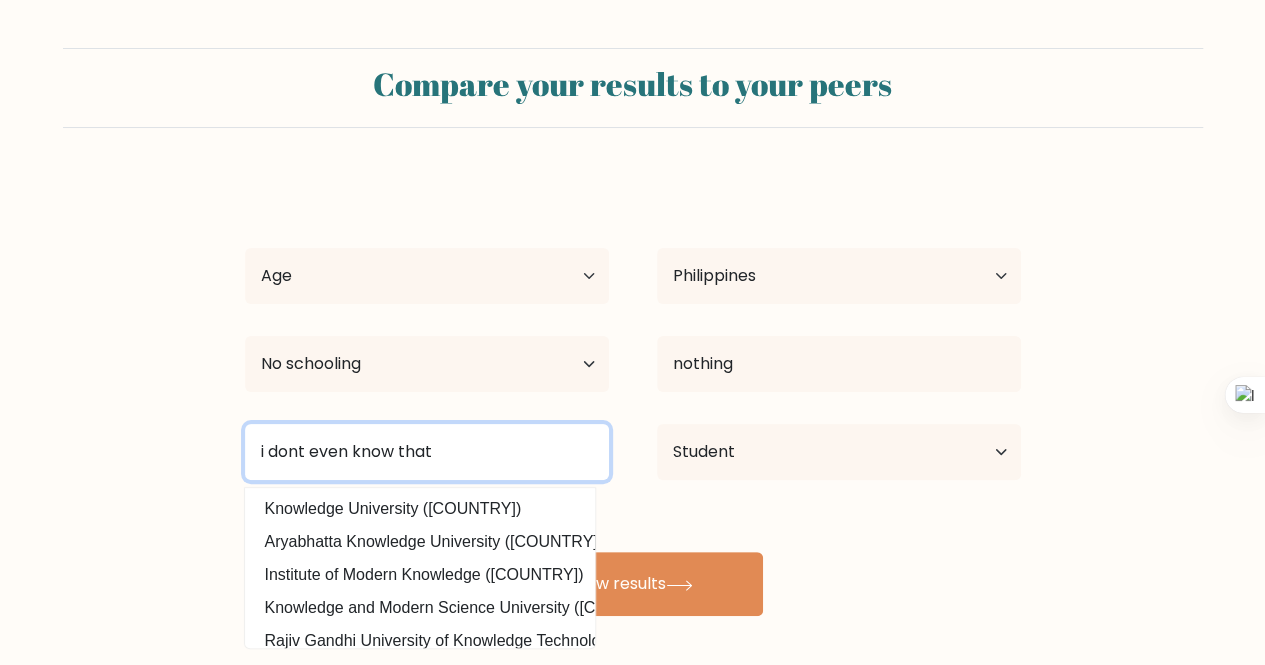 type on "i dont even know that" 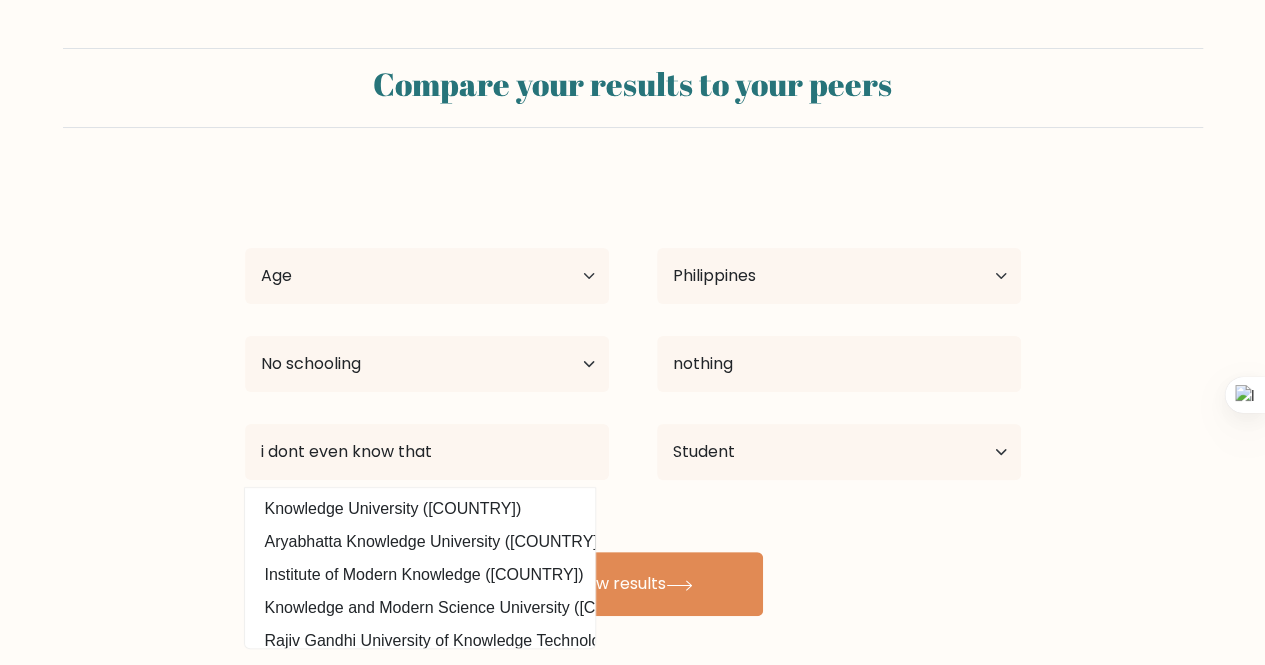 click on "Newp
Ga
Age
Under 18 years old
18-24 years old
25-34 years old
35-44 years old
45-54 years old
55-64 years old
65 years old and above
Country
Afghanistan
Albania
Algeria
American Samoa
Andorra
Angola
Anguilla
Antarctica
Antigua and Barbuda
Argentina
Armenia
Aruba
Australia
Austria
Azerbaijan
Bahamas
Bahrain
Bangladesh
Barbados
Belarus
Belgium
Belize
Benin
Bermuda
Bhutan
Bolivia
Bonaire, Sint Eustatius and Saba
Bosnia and Herzegovina
Botswana
Bouvet Island
Brazil
Brunei" at bounding box center [633, 396] 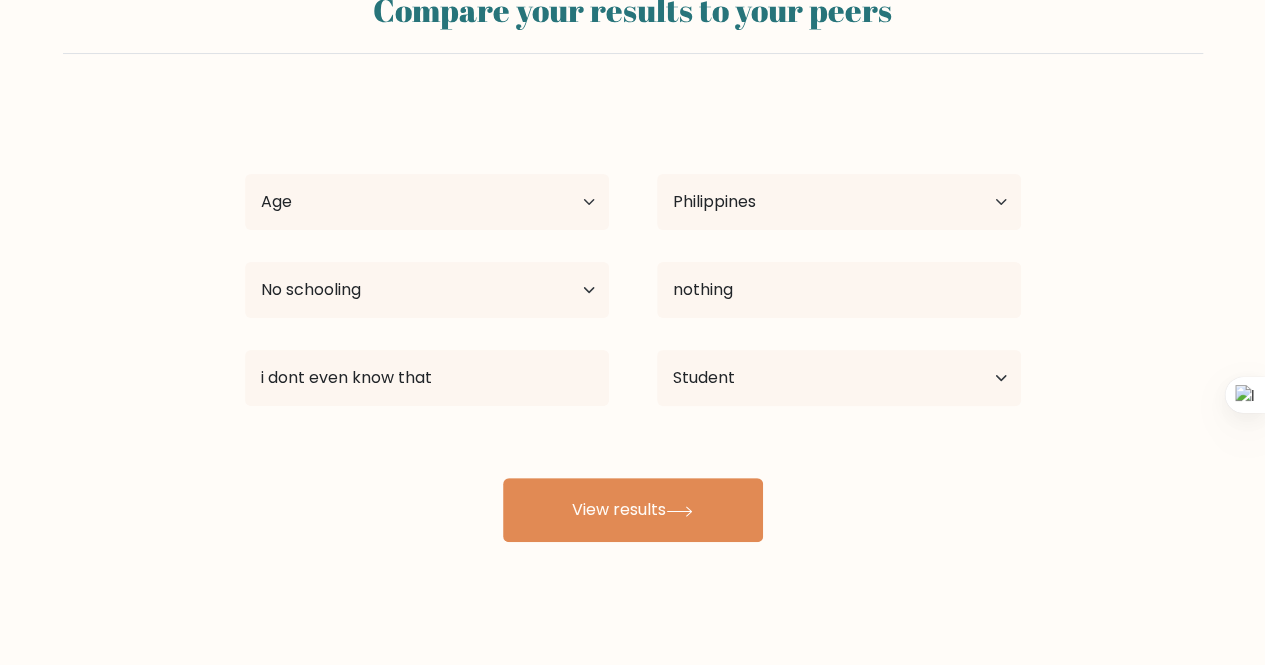scroll, scrollTop: 92, scrollLeft: 0, axis: vertical 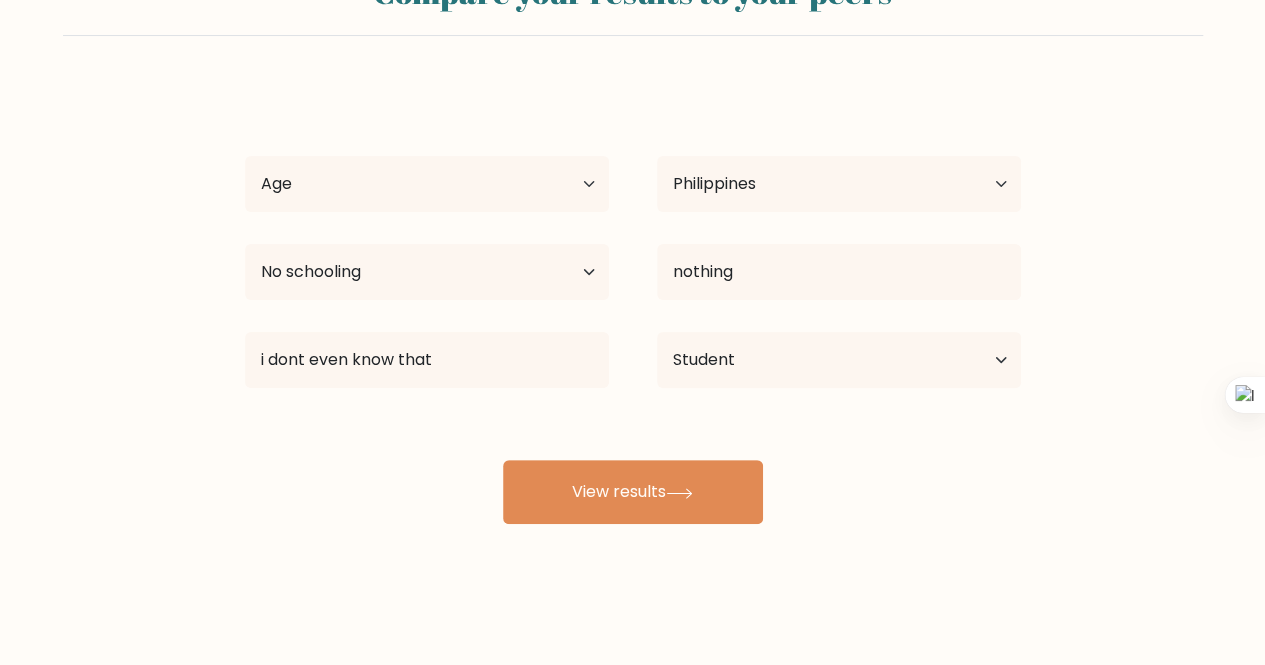 click on "Age
Under 18 years old
18-24 years old
25-34 years old
35-44 years old
45-54 years old
55-64 years old
65 years old and above" at bounding box center [427, 184] 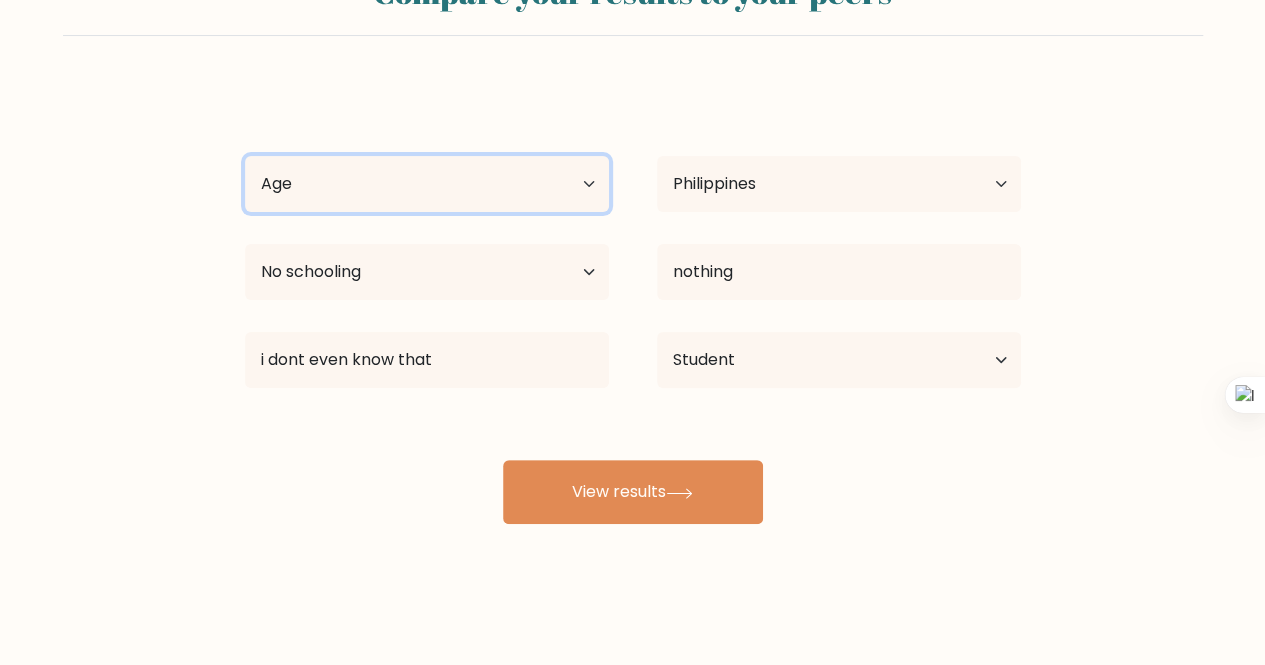 click on "Age
Under 18 years old
18-24 years old
25-34 years old
35-44 years old
45-54 years old
55-64 years old
65 years old and above" at bounding box center (427, 184) 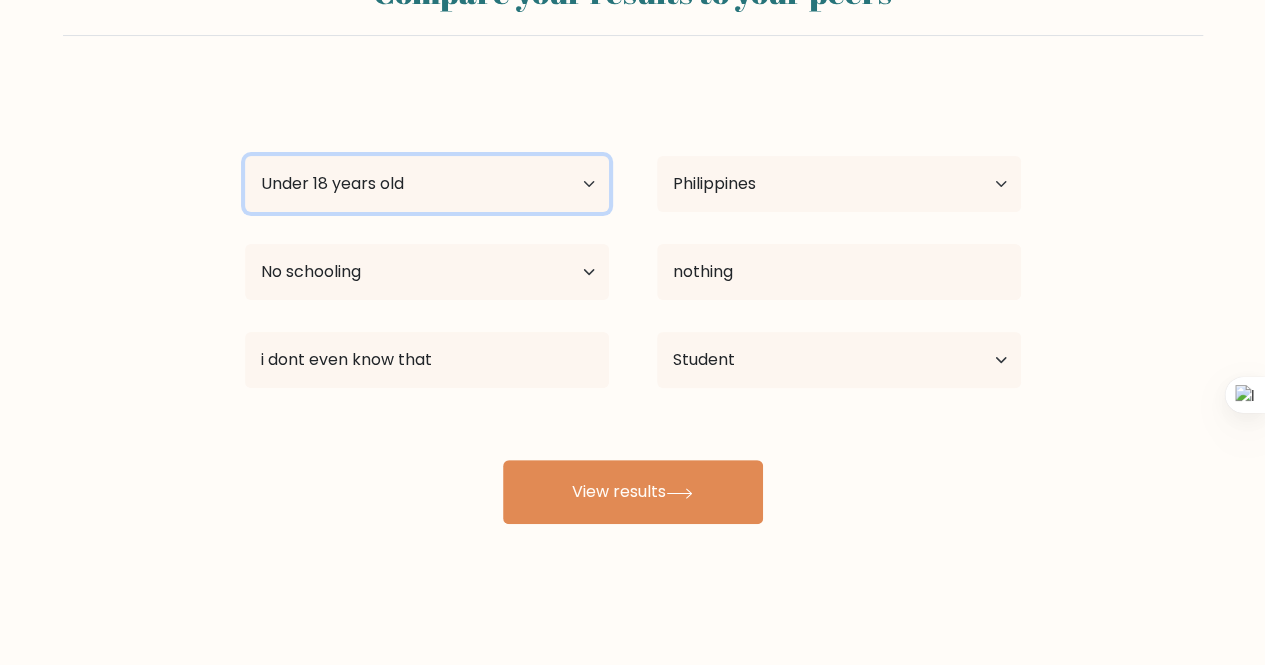 click on "Age
Under 18 years old
18-24 years old
25-34 years old
35-44 years old
45-54 years old
55-64 years old
65 years old and above" at bounding box center (427, 184) 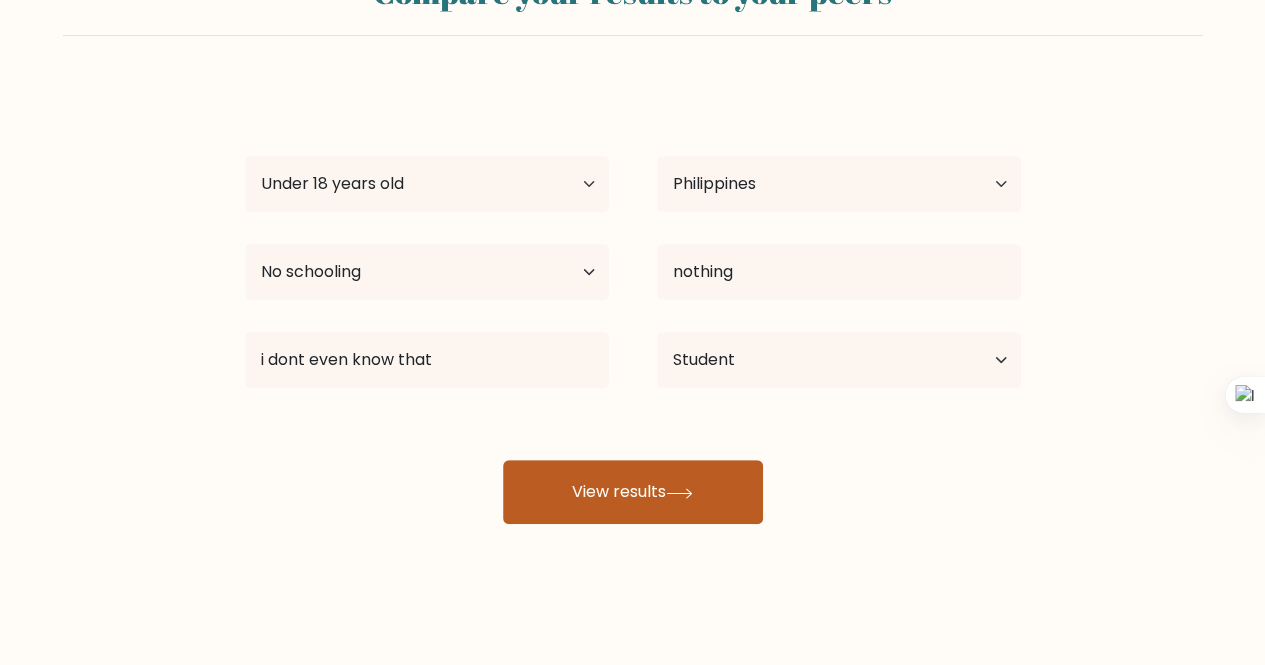 click on "View results" at bounding box center (633, 492) 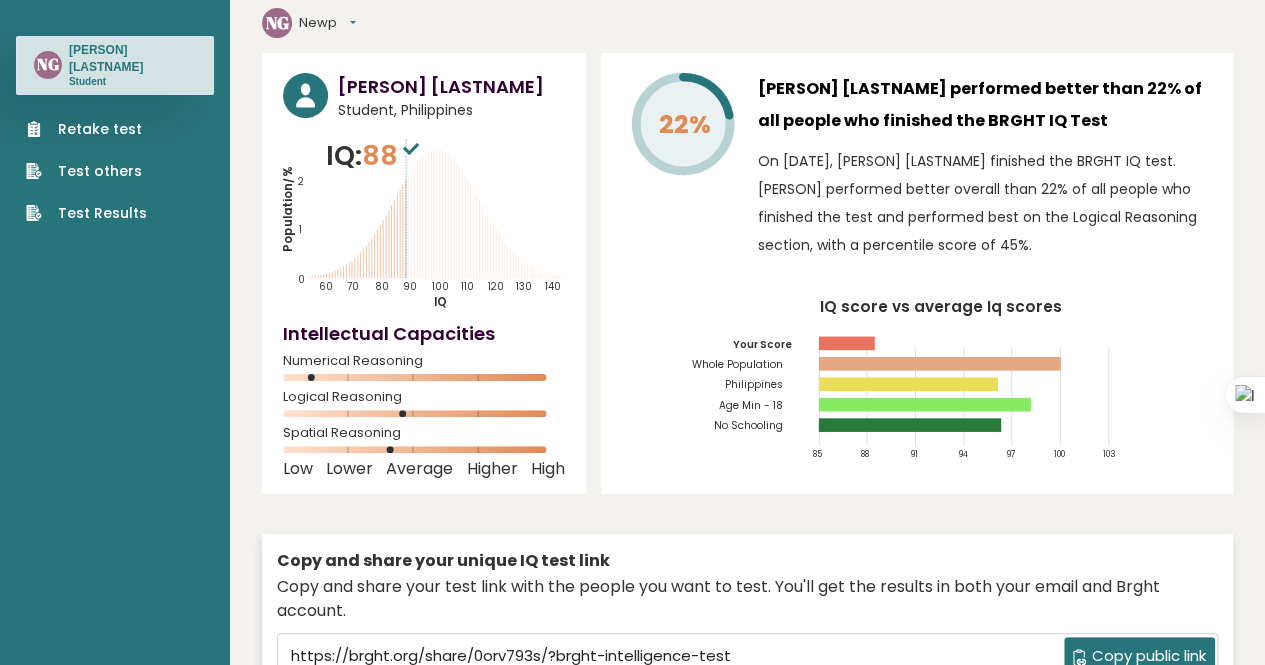 scroll, scrollTop: 0, scrollLeft: 0, axis: both 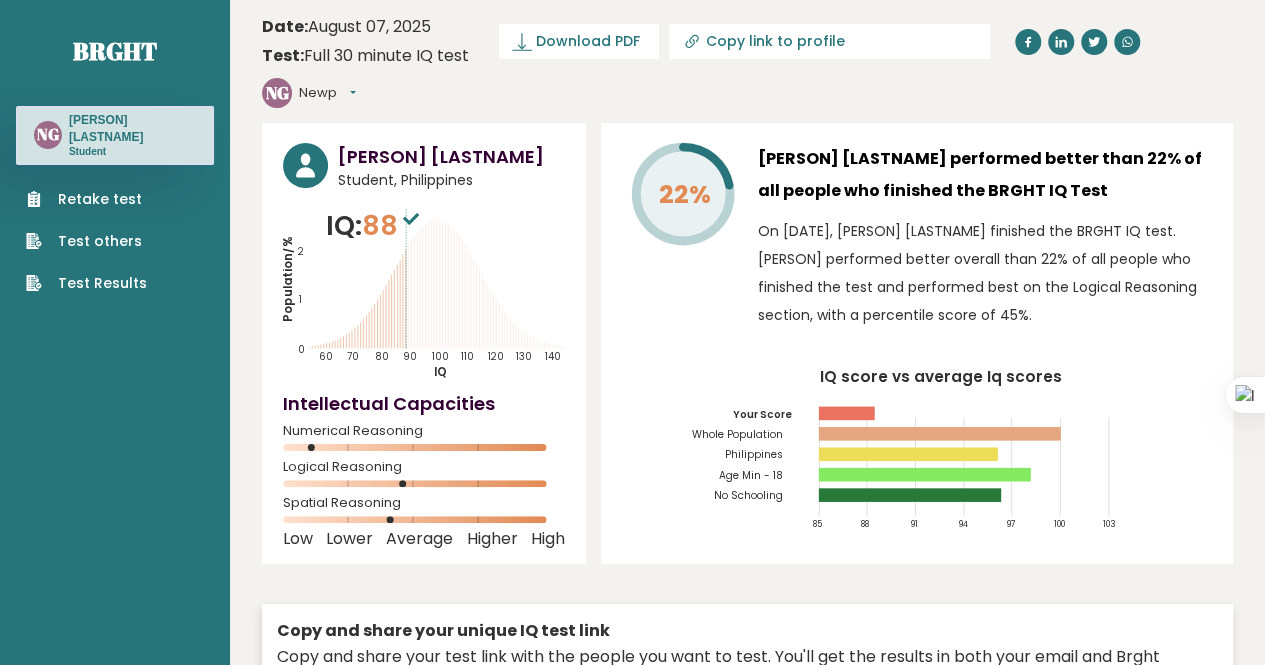 drag, startPoint x: 811, startPoint y: 452, endPoint x: 956, endPoint y: 458, distance: 145.12408 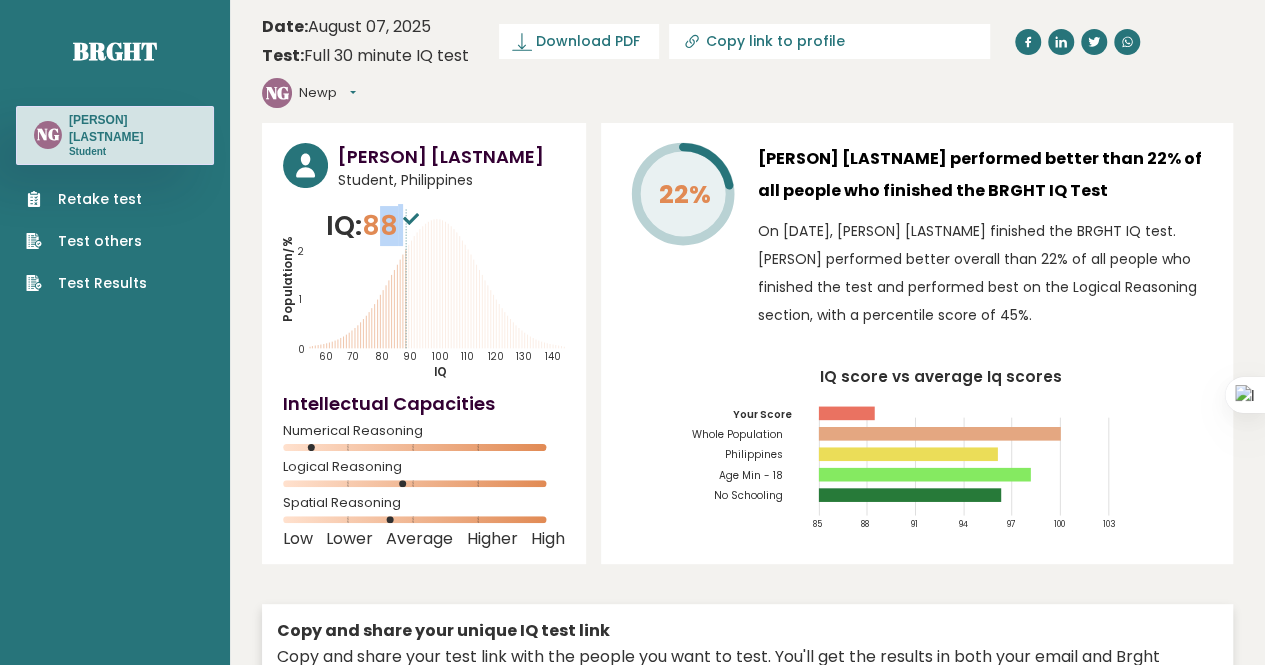 drag, startPoint x: 415, startPoint y: 181, endPoint x: 386, endPoint y: 188, distance: 29.832869 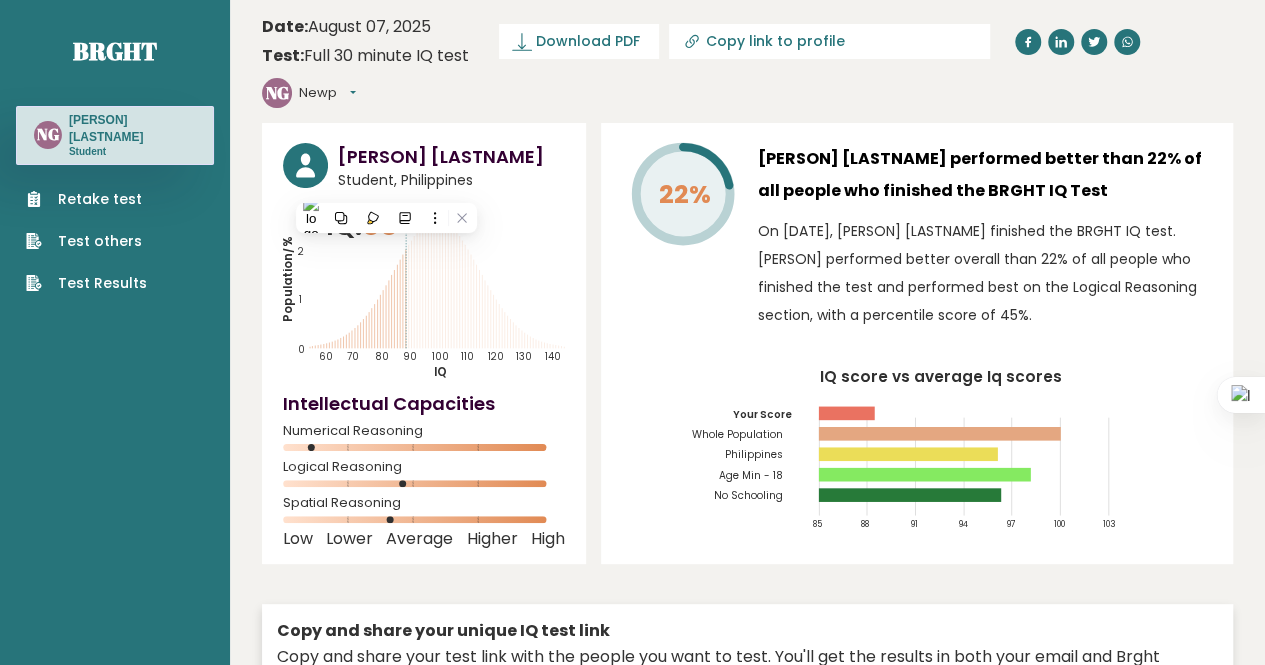 click on "IQ:  88" at bounding box center (375, 226) 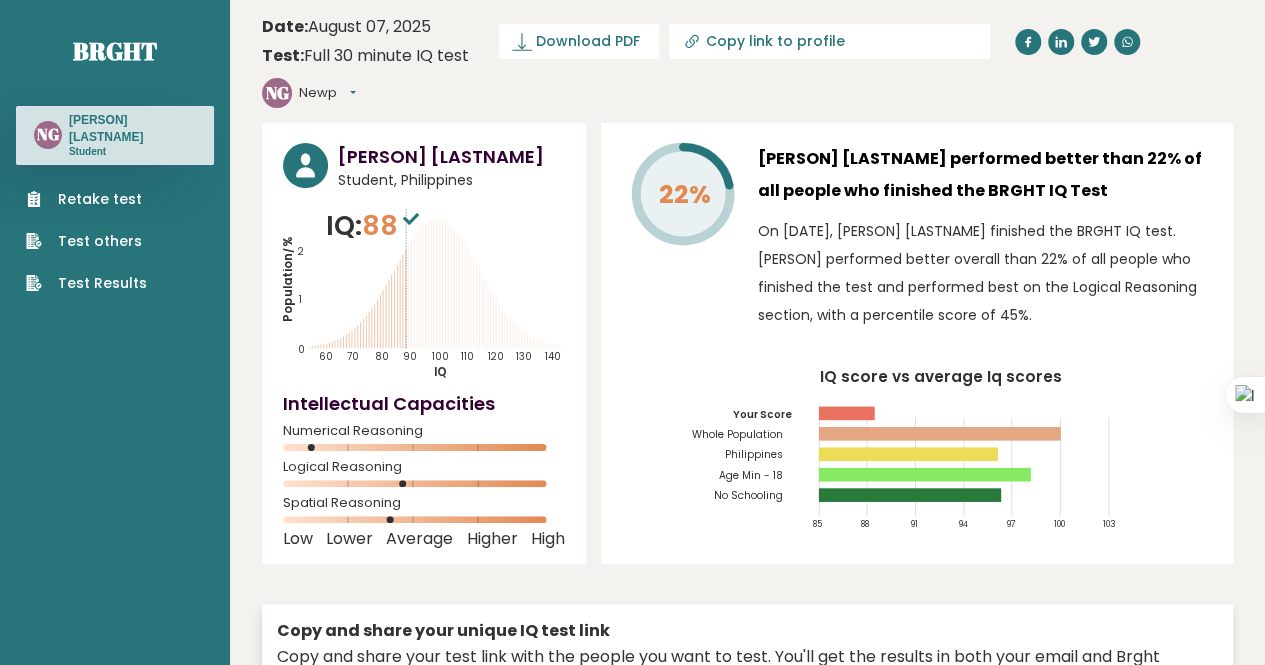 drag, startPoint x: 409, startPoint y: 215, endPoint x: 458, endPoint y: 193, distance: 53.712196 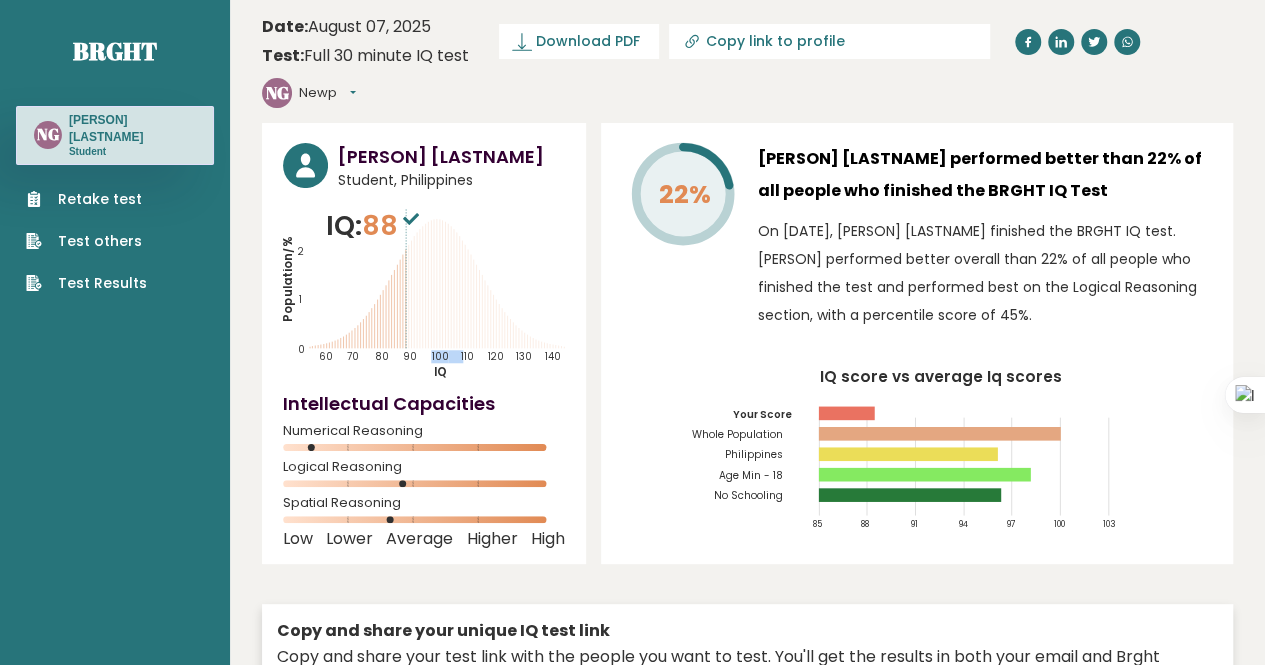 click on "100" 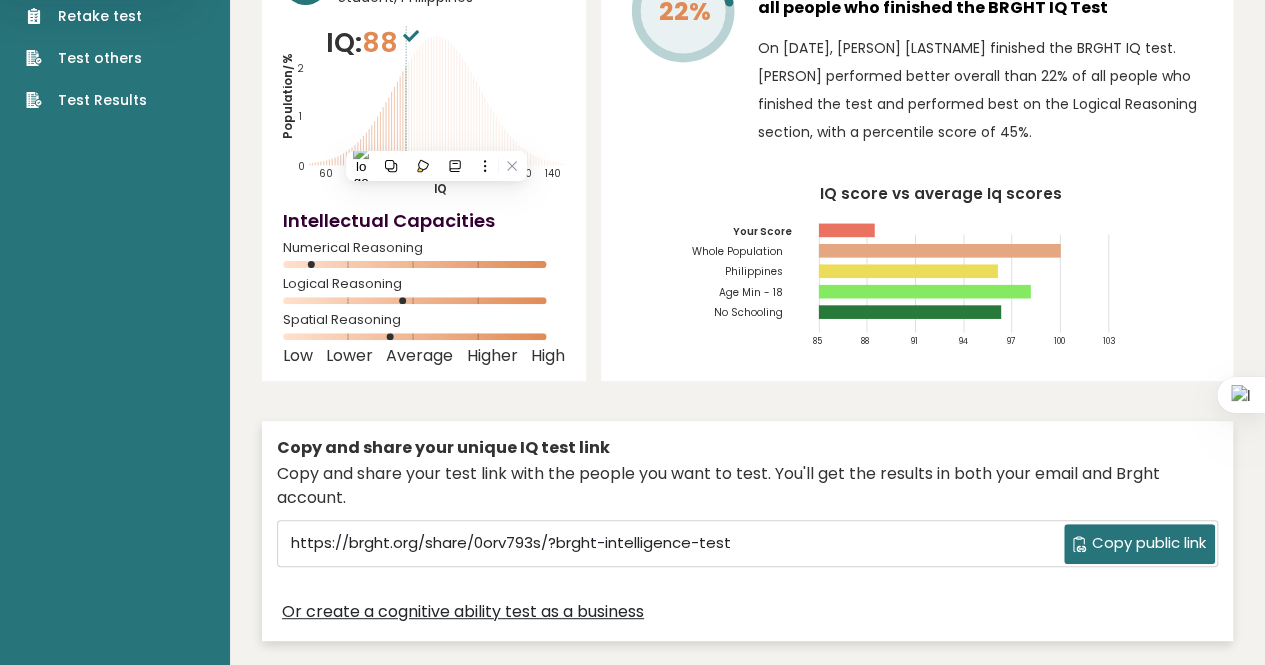 scroll, scrollTop: 300, scrollLeft: 0, axis: vertical 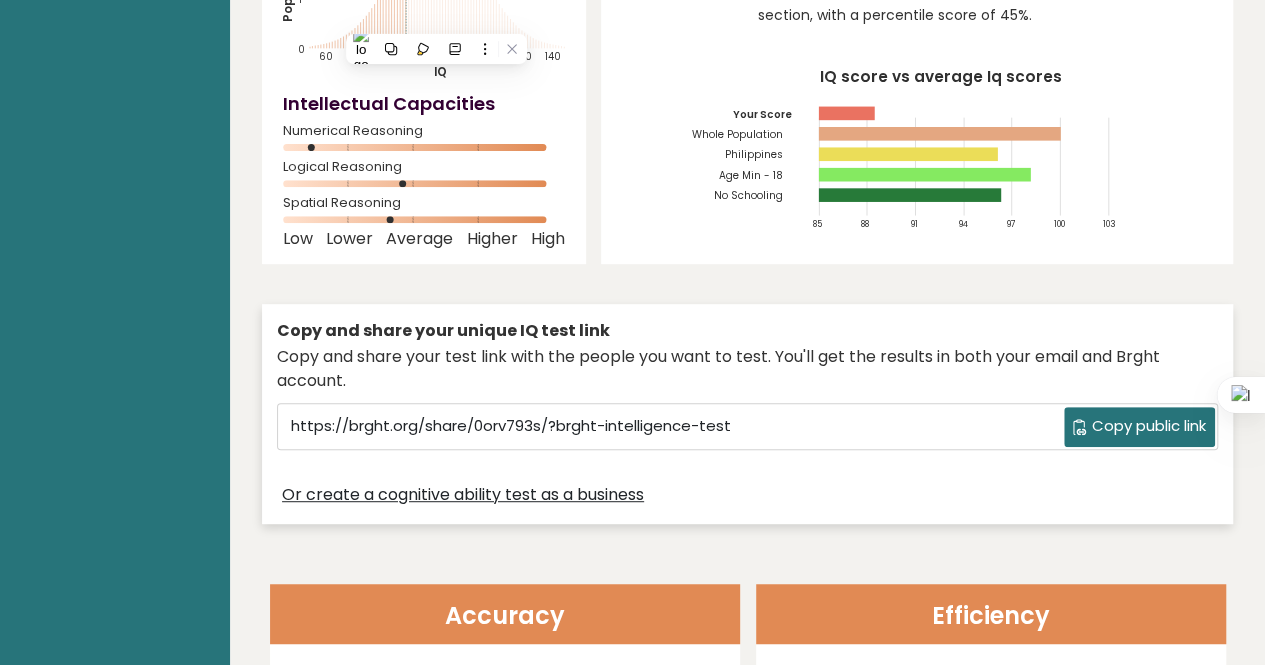 click on "Copy and share your test link with the people you want to test. You'll get the results in both your email and Brght account." at bounding box center [747, 369] 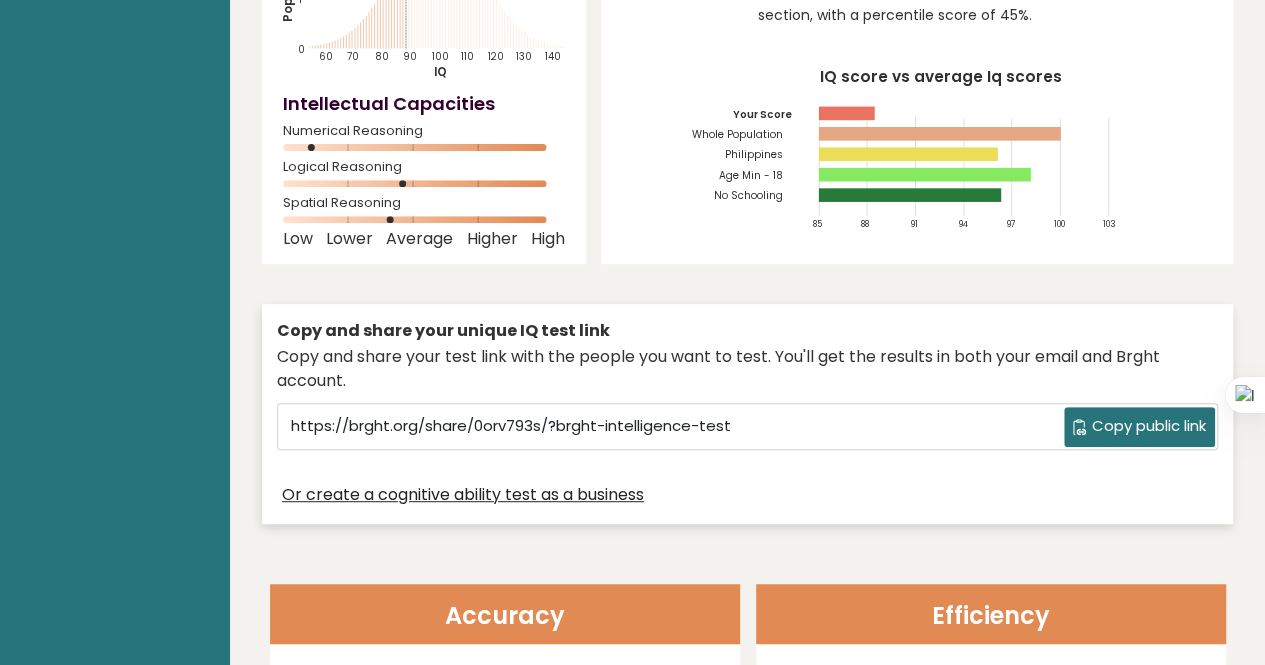 scroll, scrollTop: 0, scrollLeft: 0, axis: both 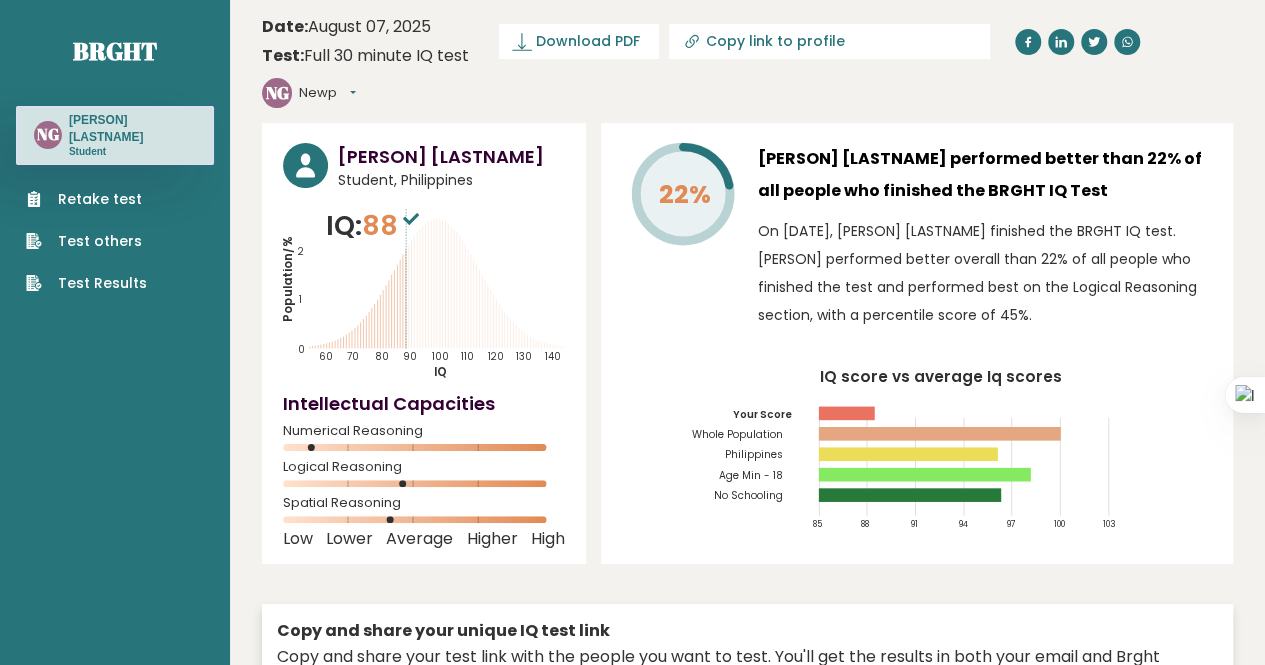 click on "Retake test" at bounding box center (86, 199) 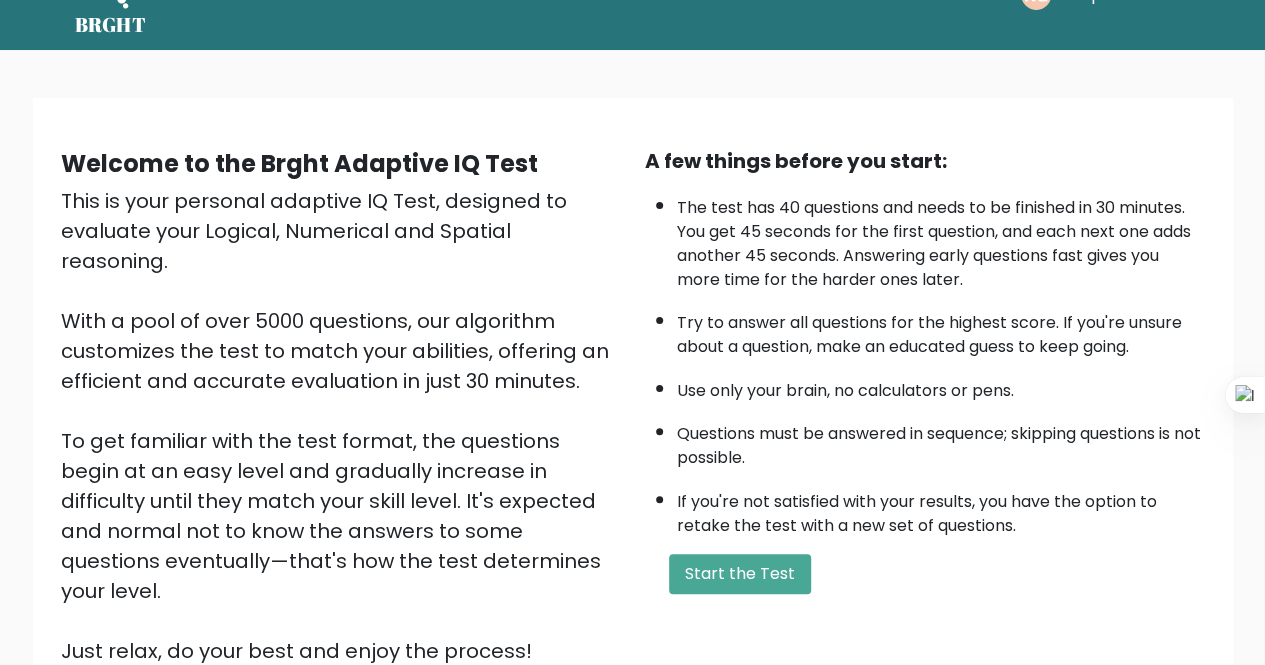 scroll, scrollTop: 0, scrollLeft: 0, axis: both 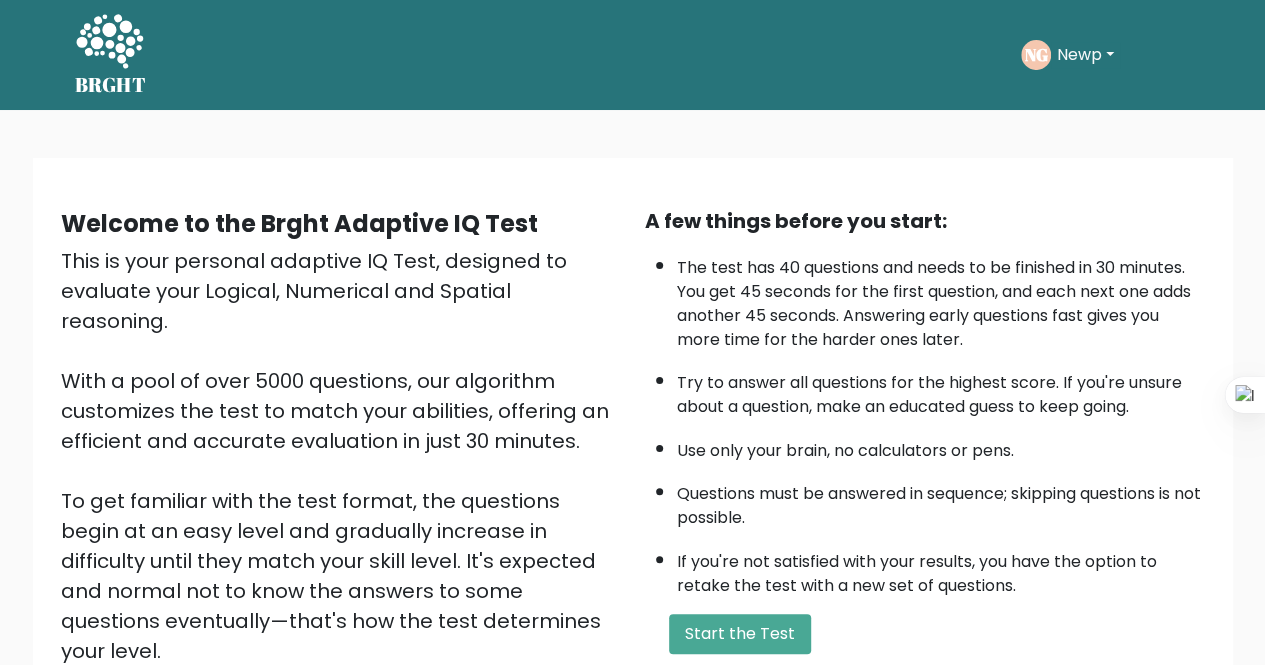 click on "A few things before you start:" at bounding box center (925, 221) 